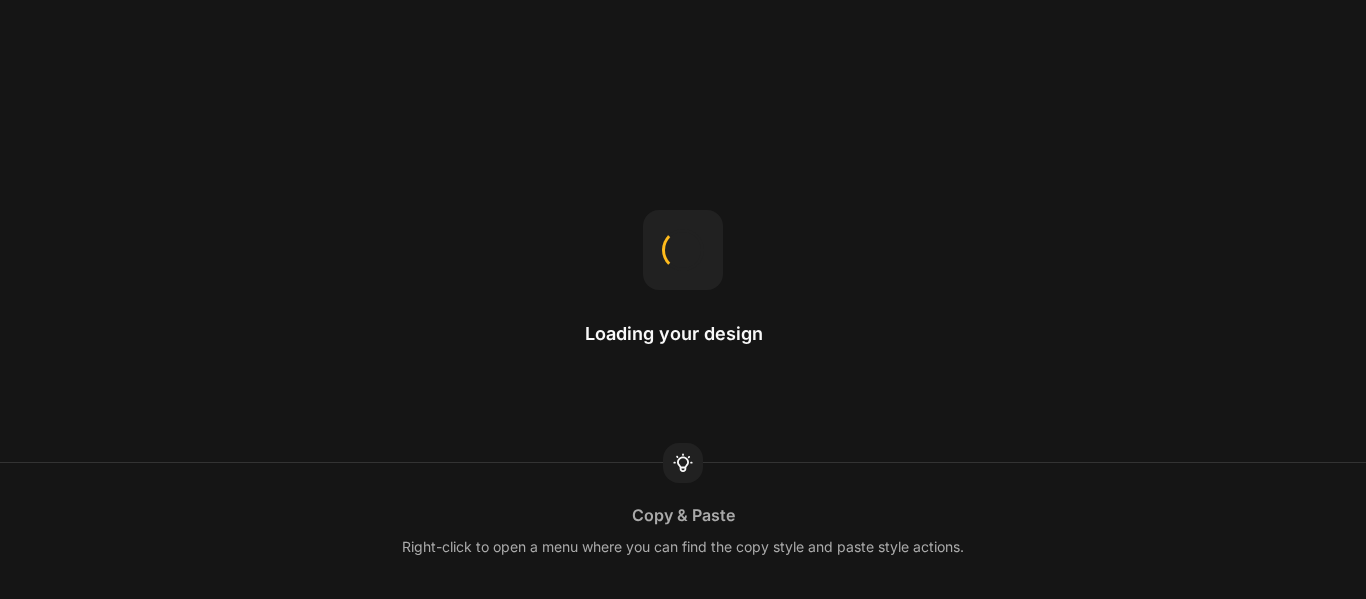 scroll, scrollTop: 0, scrollLeft: 0, axis: both 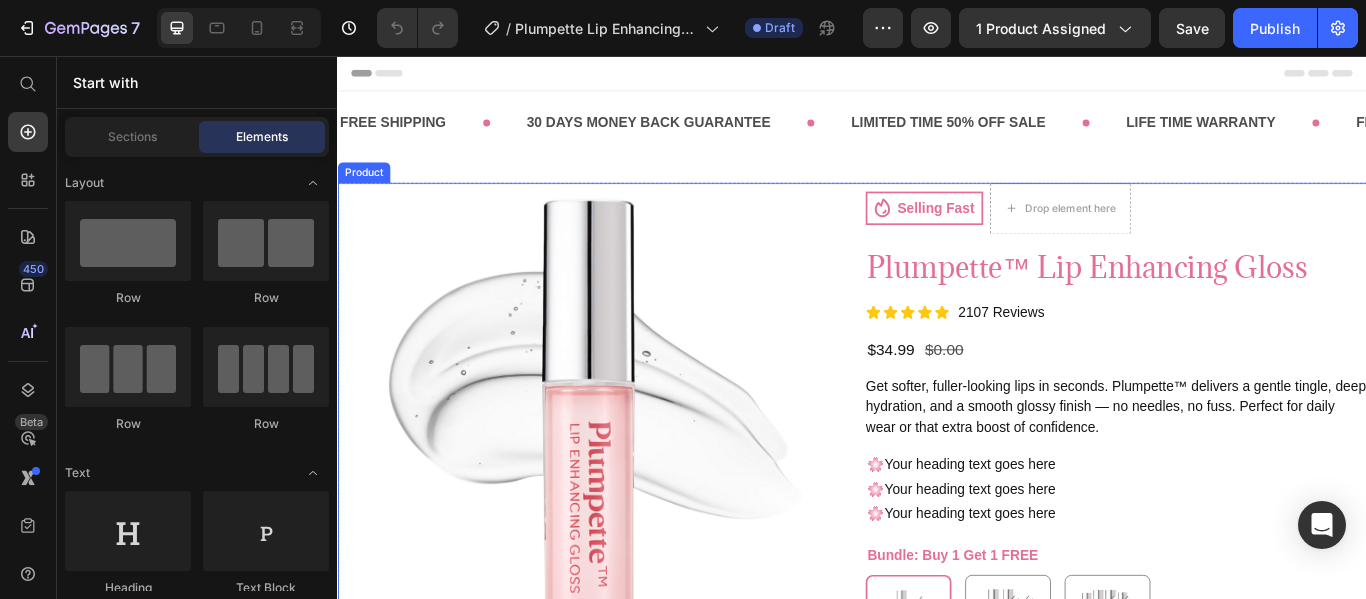 click on "Product Images
Selling Fast Item List
Drop element here Row Plumpette™ Lip Enhancing Gloss Product Title Icon Icon Icon Icon Icon Icon List 2107 Reviews Text Block Row $34.99 Product Price $0.00 Product Price Row Get softer, fuller-looking lips in seconds. Plumpette™ delivers a gentle tingle, deep hydration, and a smooth glossy finish — no needles, no fuss. Perfect for daily wear or that extra boost of confidence. Product Description 🌸  Your heading text goes here 🌸  Your heading text goes here 🌸  Your heading text goes here Text Block Bundle: Buy 1 Get 1 FREE Buy 1 Get 1 FREE Buy 1 Get 1 FREE Buy 2 Get 2 FREE Buy 2 Get 2 FREE Buy 3 Get 3 FREE Buy 3 Get 3 FREE Product Variants & Swatches Try It Now
$34.99 Add to Cart Buy it now Dynamic Checkout Product" at bounding box center [937, 564] 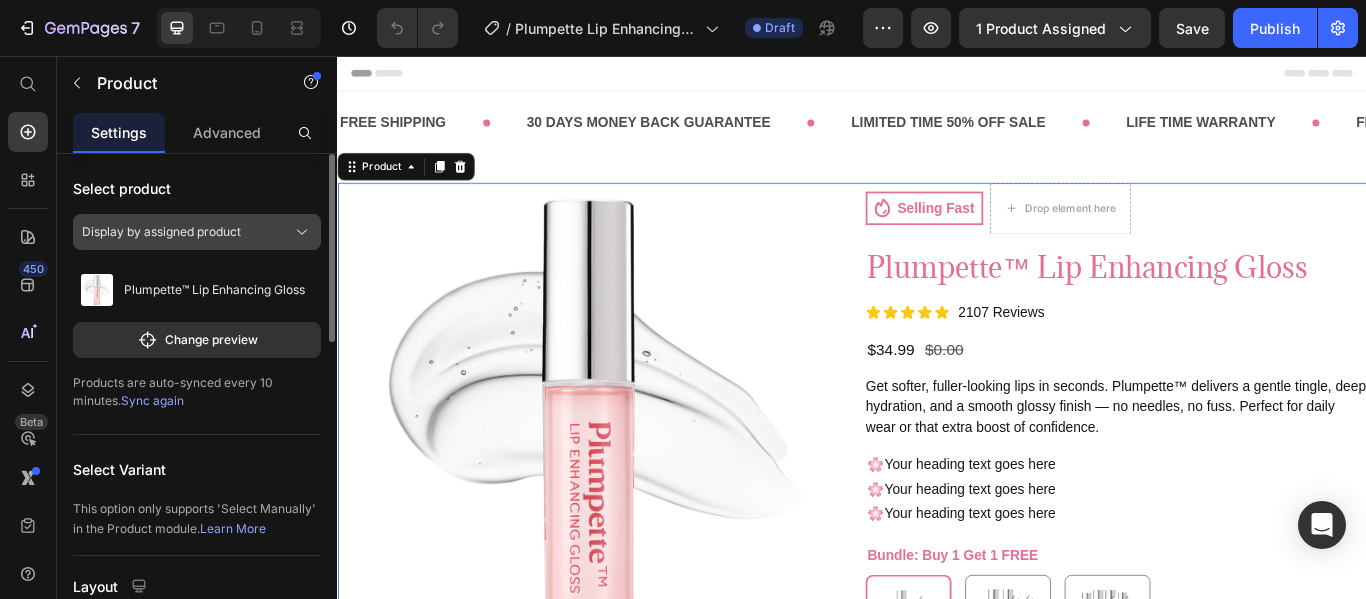 click on "Display by assigned product" at bounding box center (197, 232) 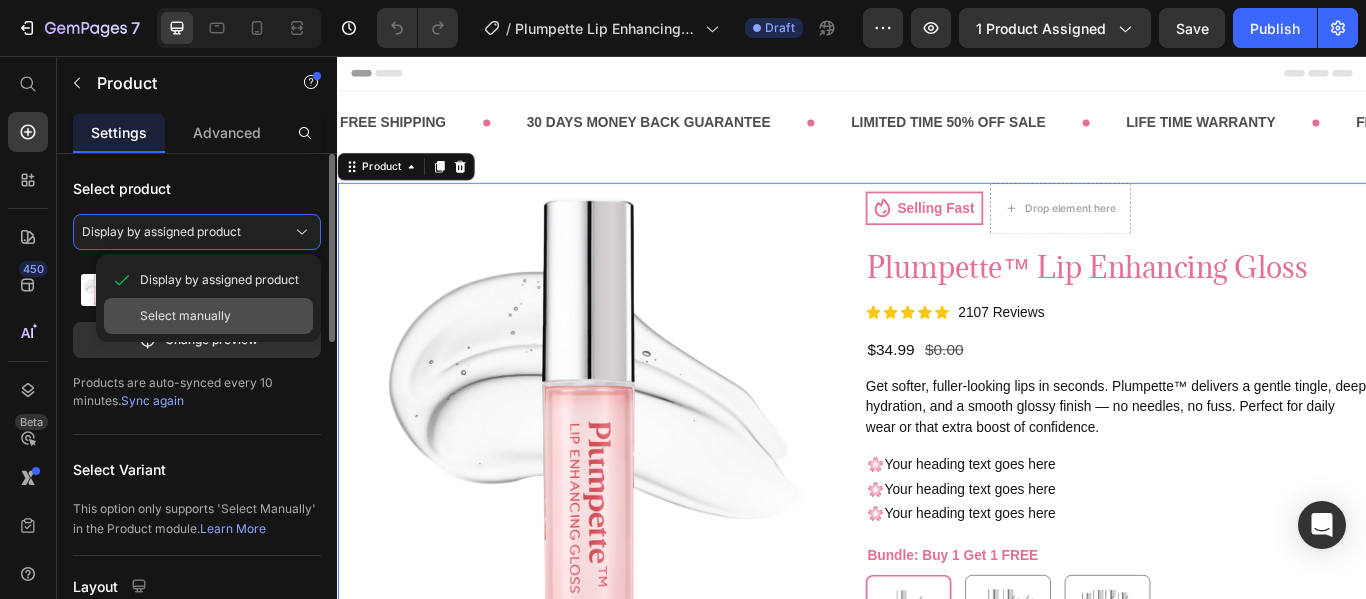 click on "Select manually" 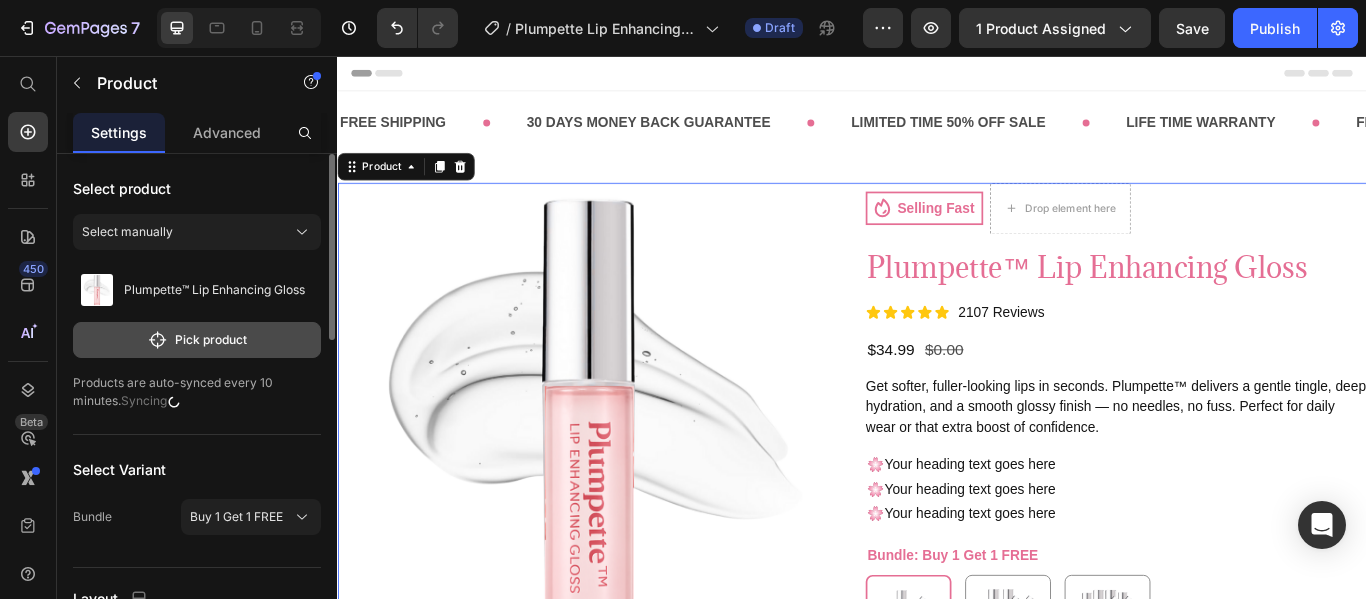 click on "Pick product" 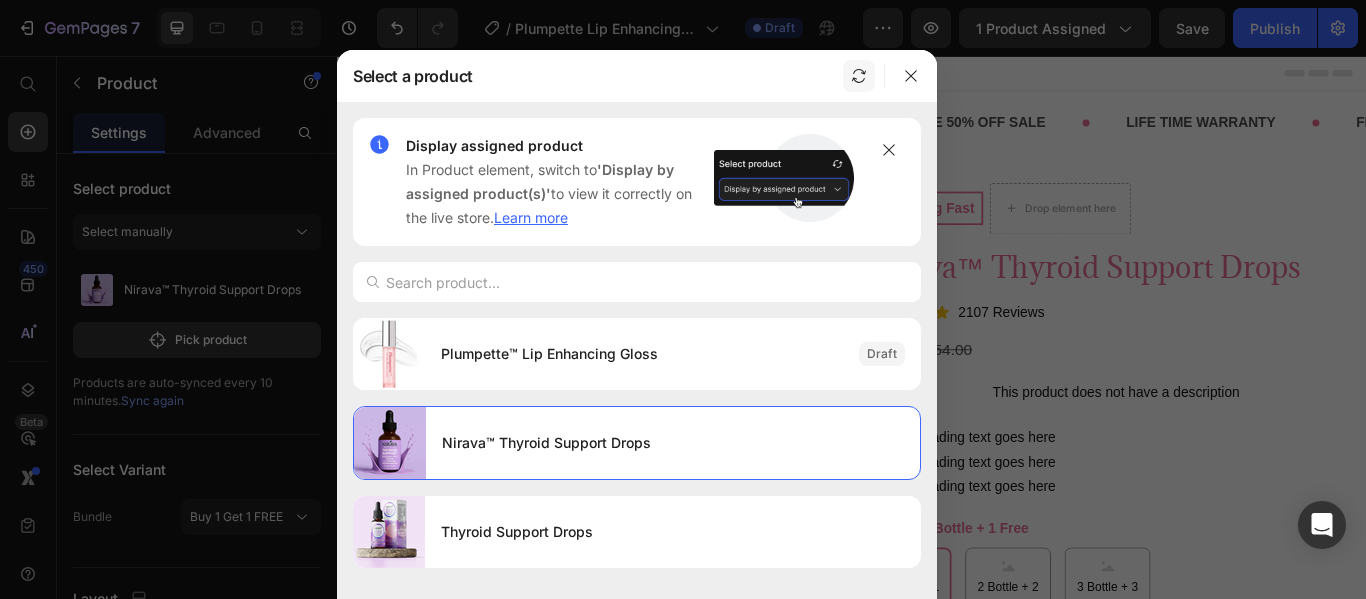 click 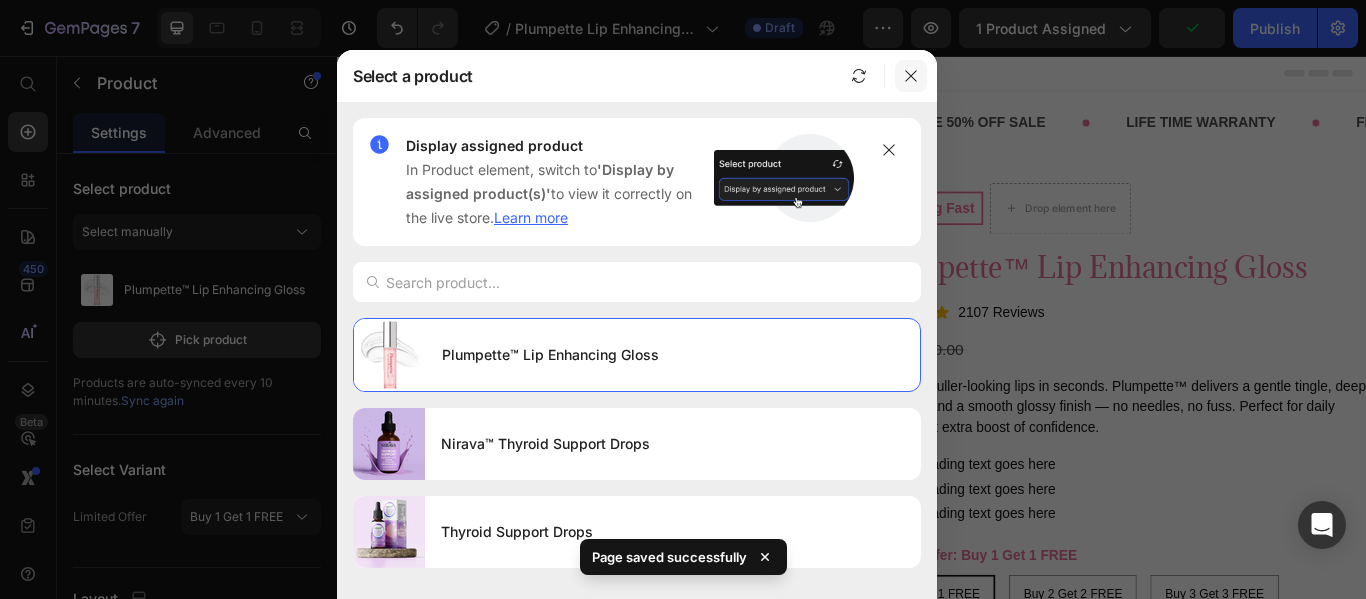 click 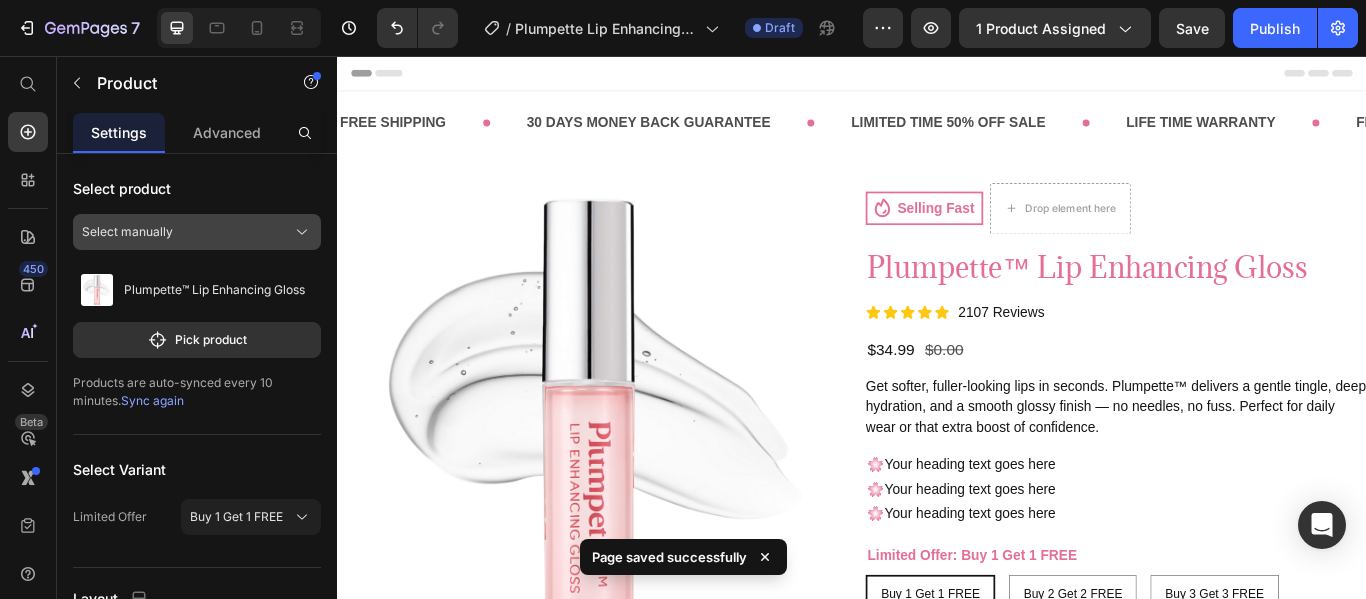 click on "Select manually" at bounding box center (197, 232) 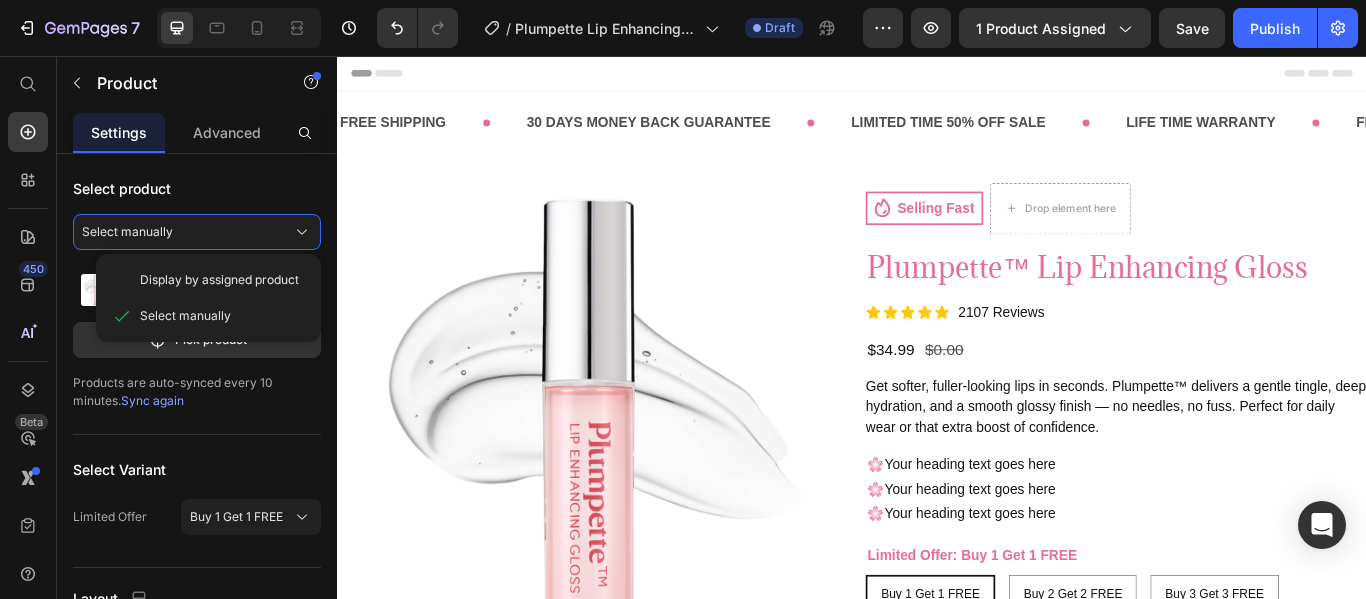 click on "Display by assigned product Select manually" at bounding box center [208, 298] 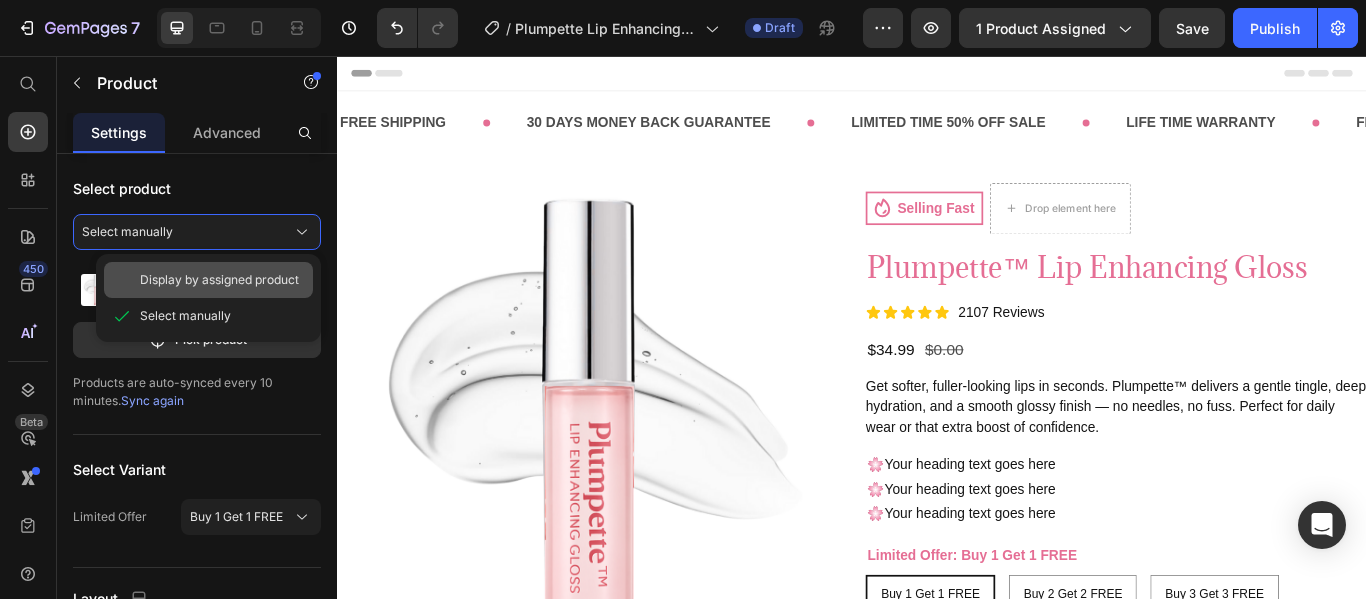 click on "Display by assigned product" at bounding box center [219, 280] 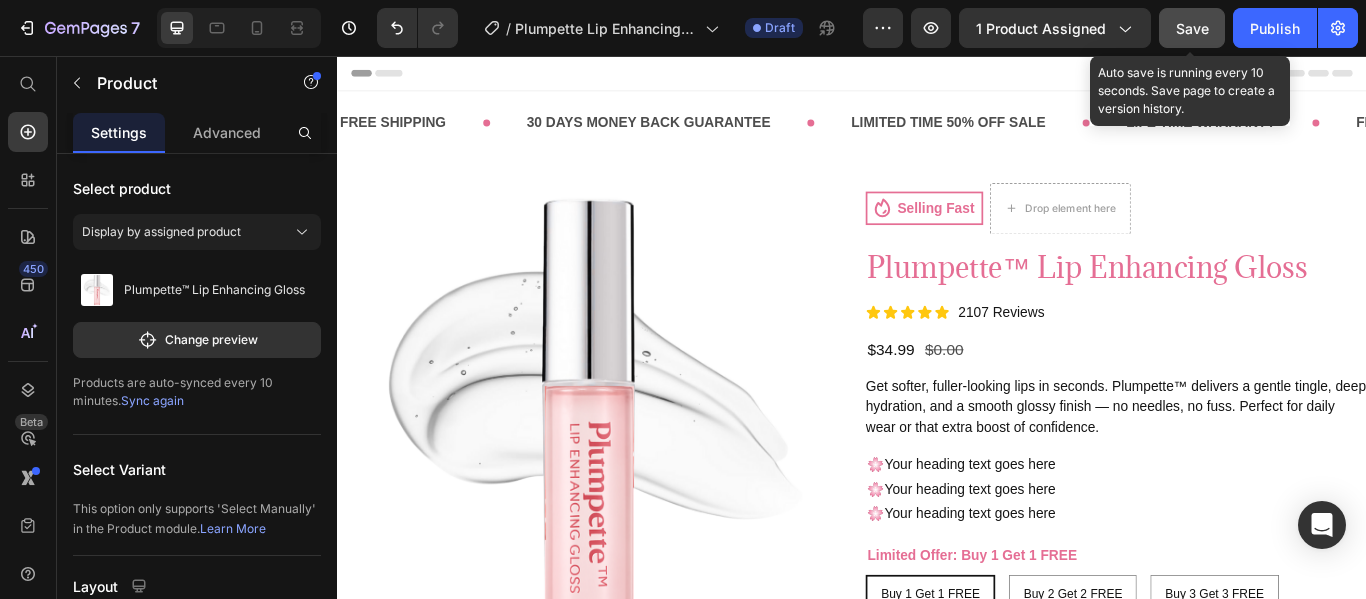 click on "Save" at bounding box center (1192, 28) 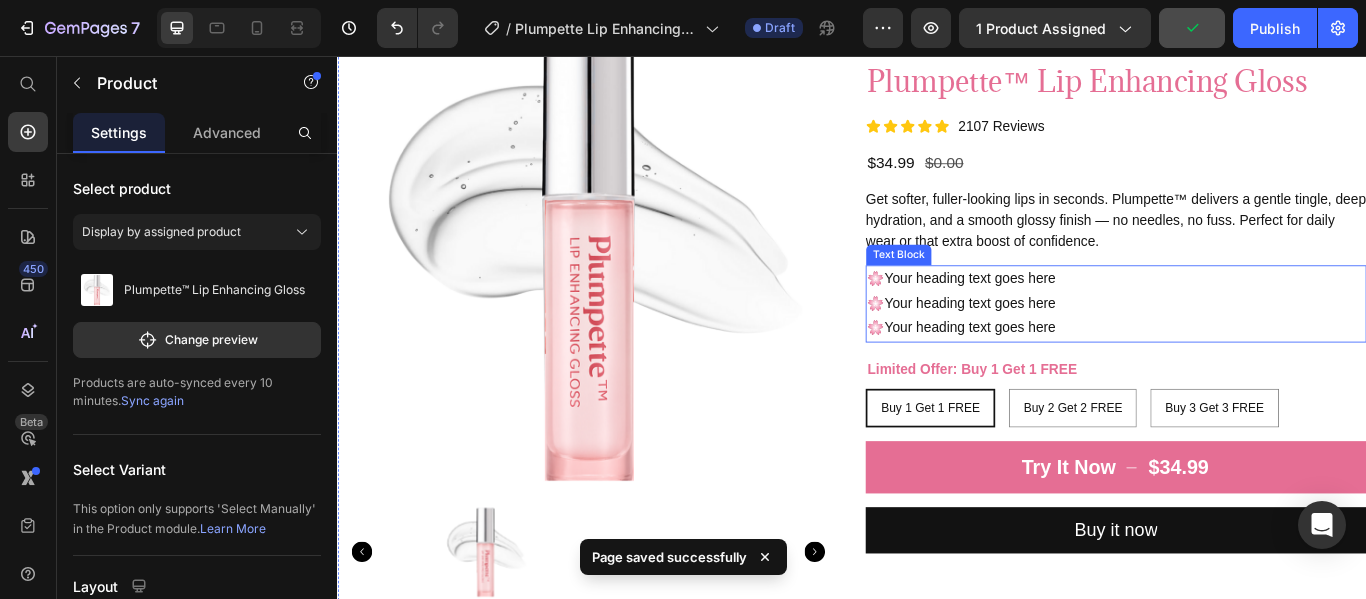 scroll, scrollTop: 218, scrollLeft: 0, axis: vertical 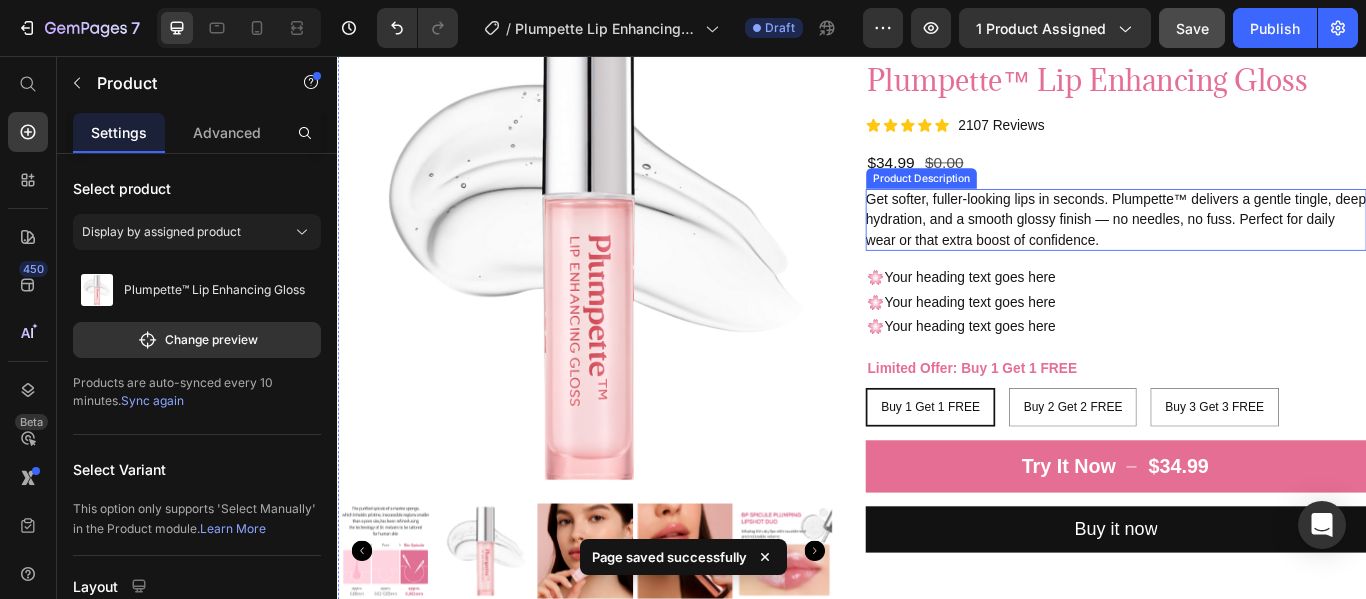click on "Get softer, fuller-looking lips in seconds. Plumpette™ delivers a gentle tingle, deep hydration, and a smooth glossy finish — no needles, no fuss. Perfect for daily wear or that extra boost of confidence." at bounding box center (1244, 246) 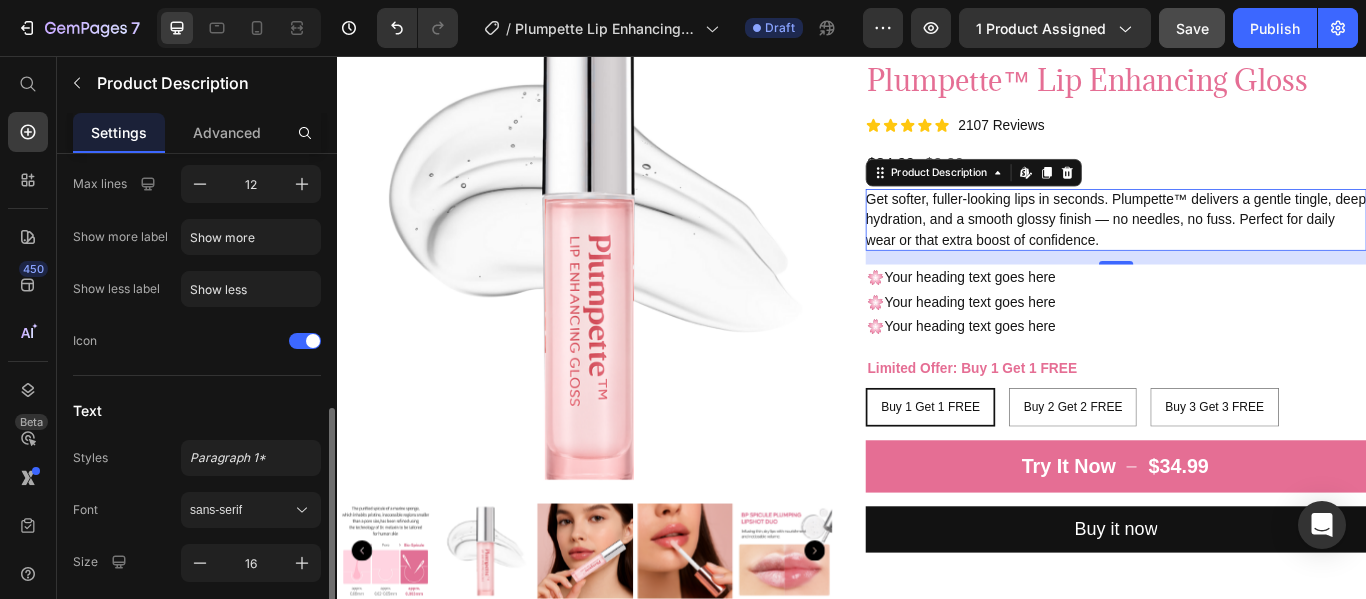 scroll, scrollTop: 450, scrollLeft: 0, axis: vertical 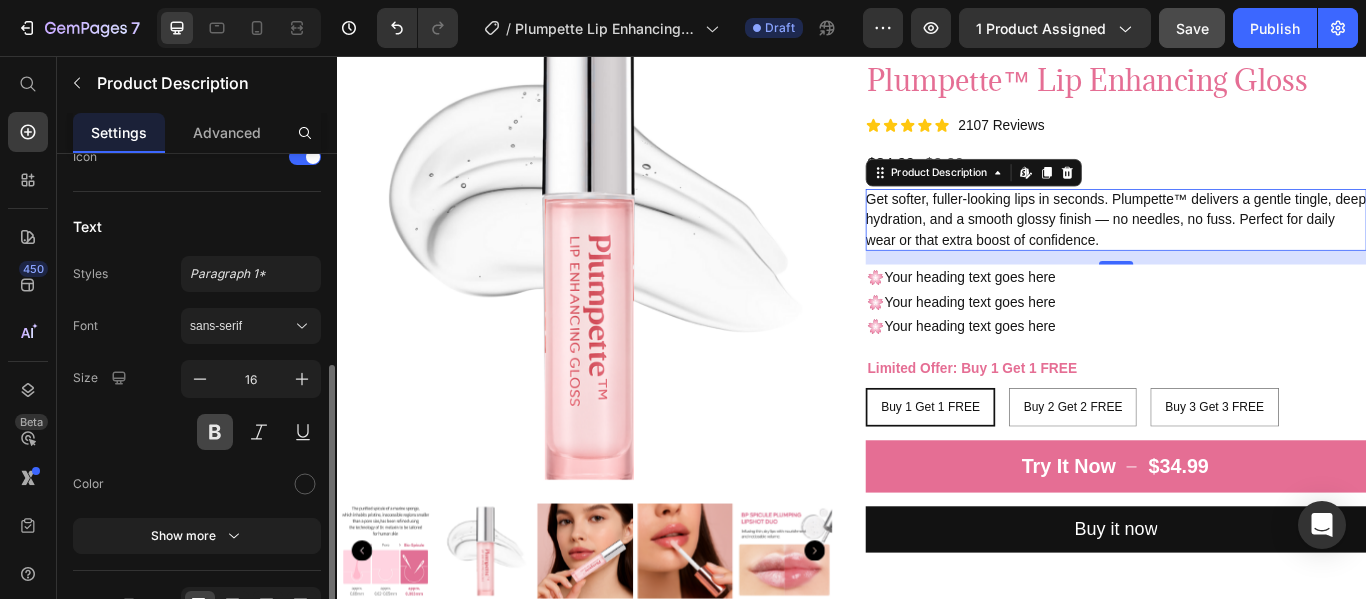 click at bounding box center [215, 432] 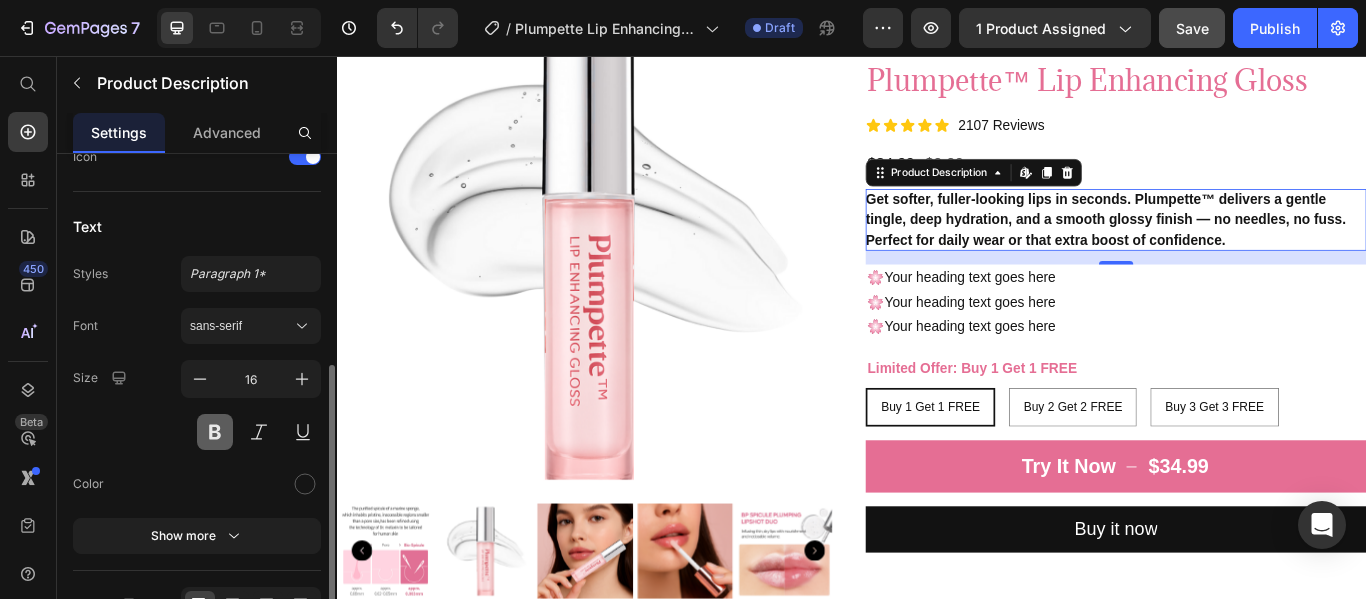 click at bounding box center [215, 432] 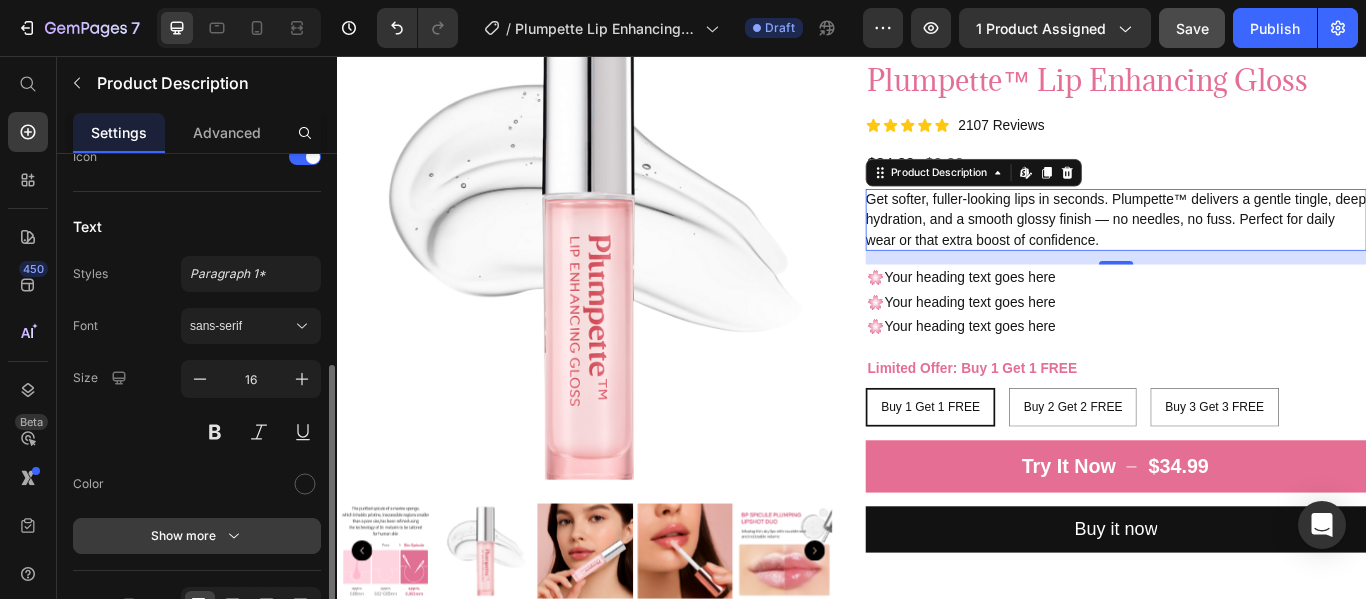 click 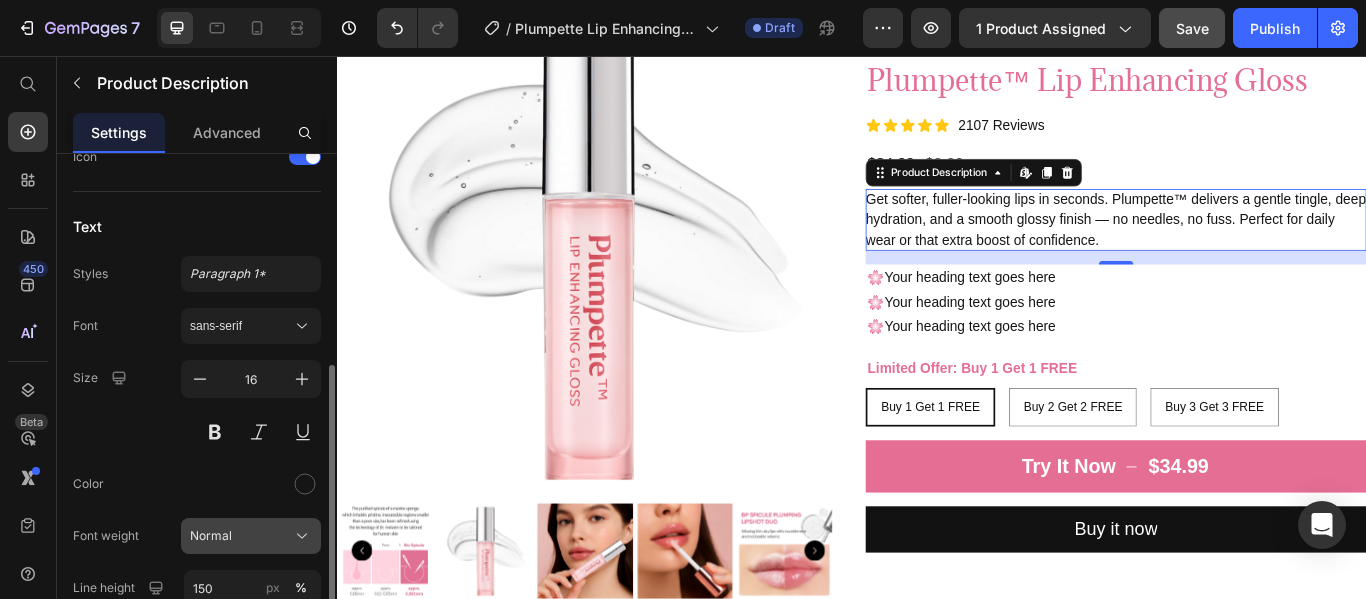 click on "Normal" 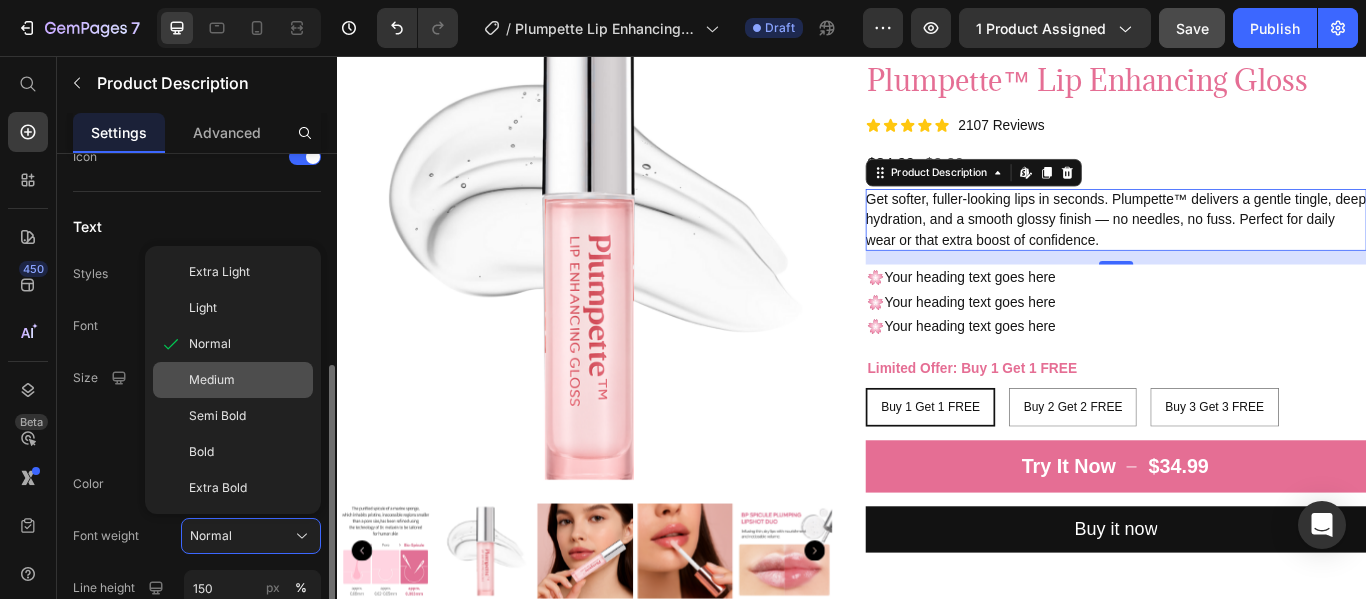 click on "Medium" at bounding box center [247, 380] 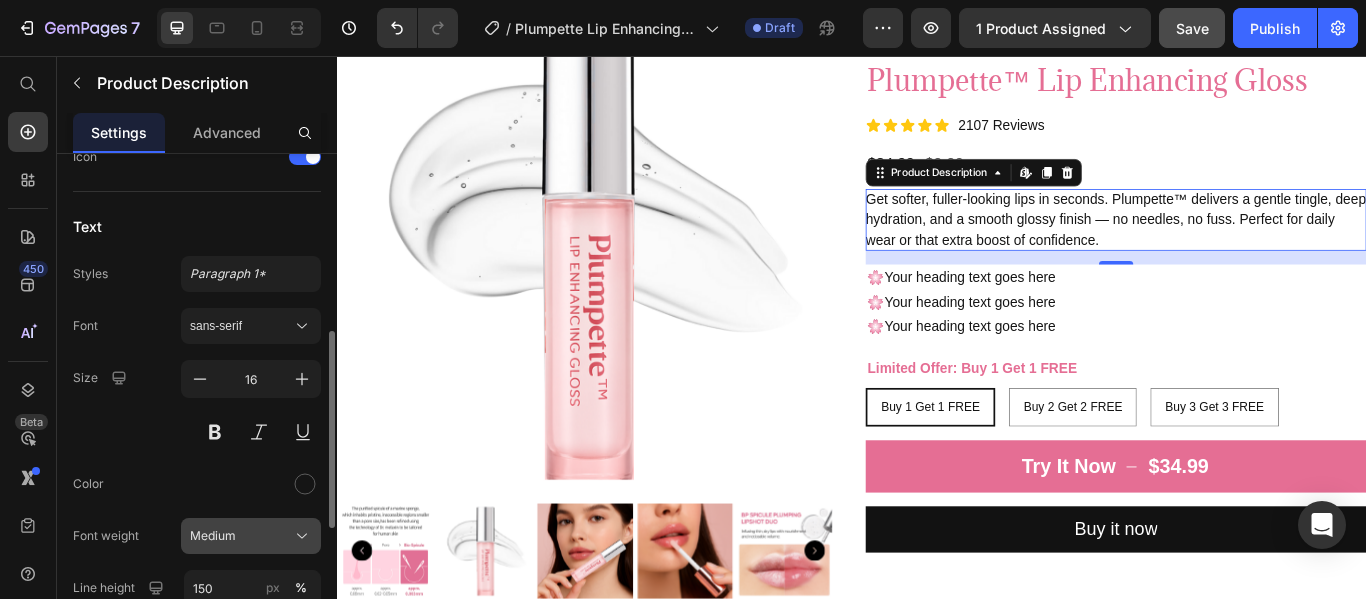 click 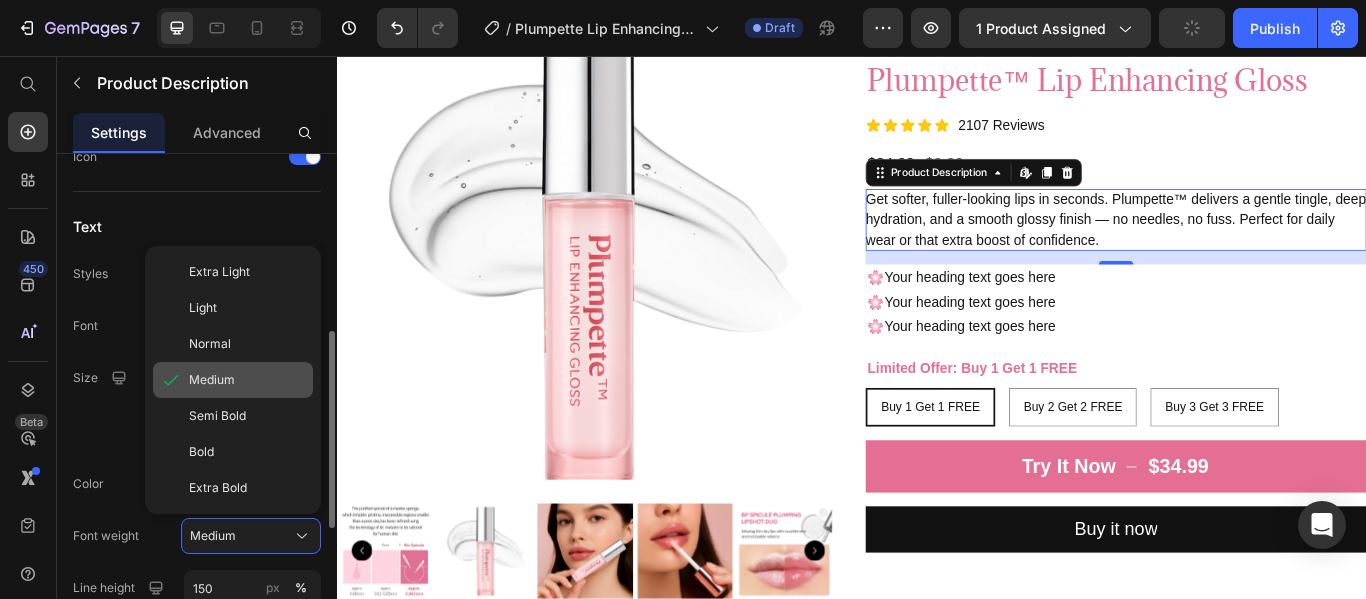 click on "Medium" 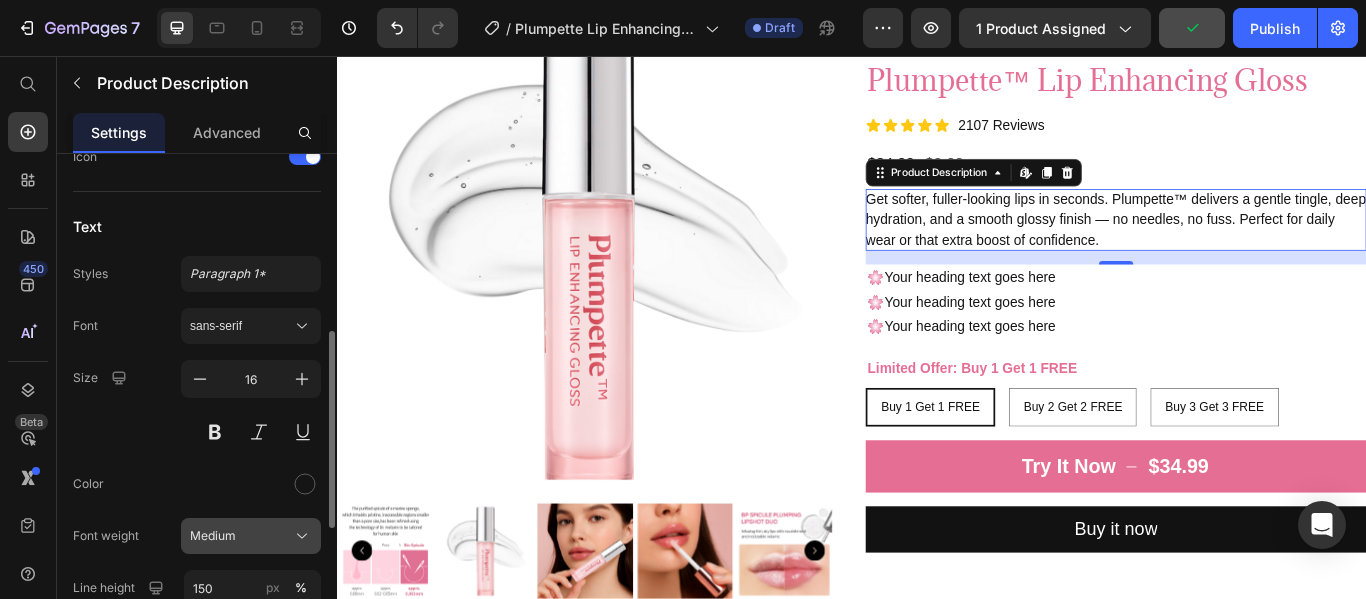 click on "Medium" at bounding box center [251, 536] 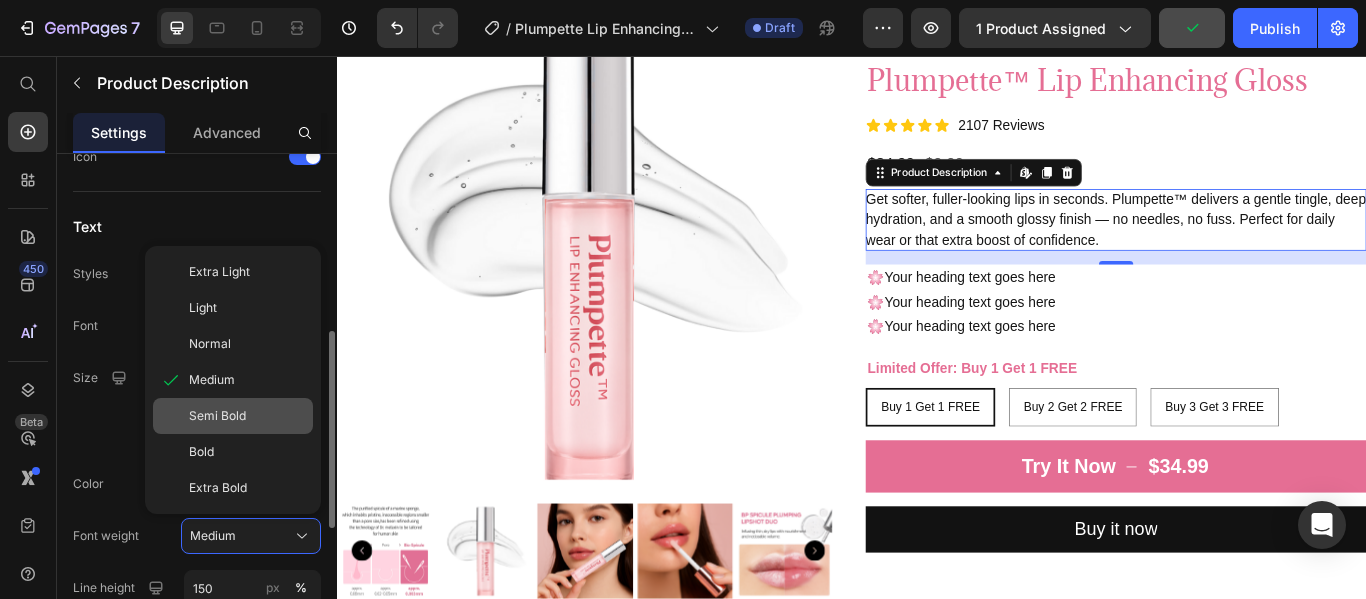 click on "Semi Bold" at bounding box center [247, 416] 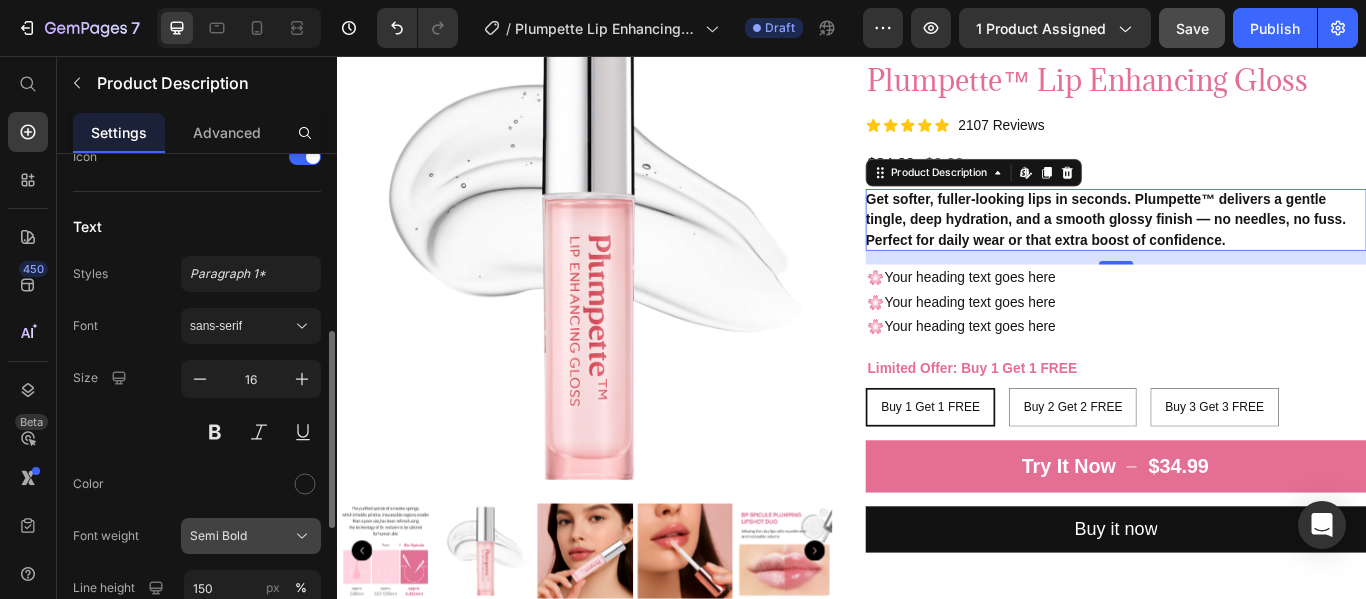 click on "Semi Bold" 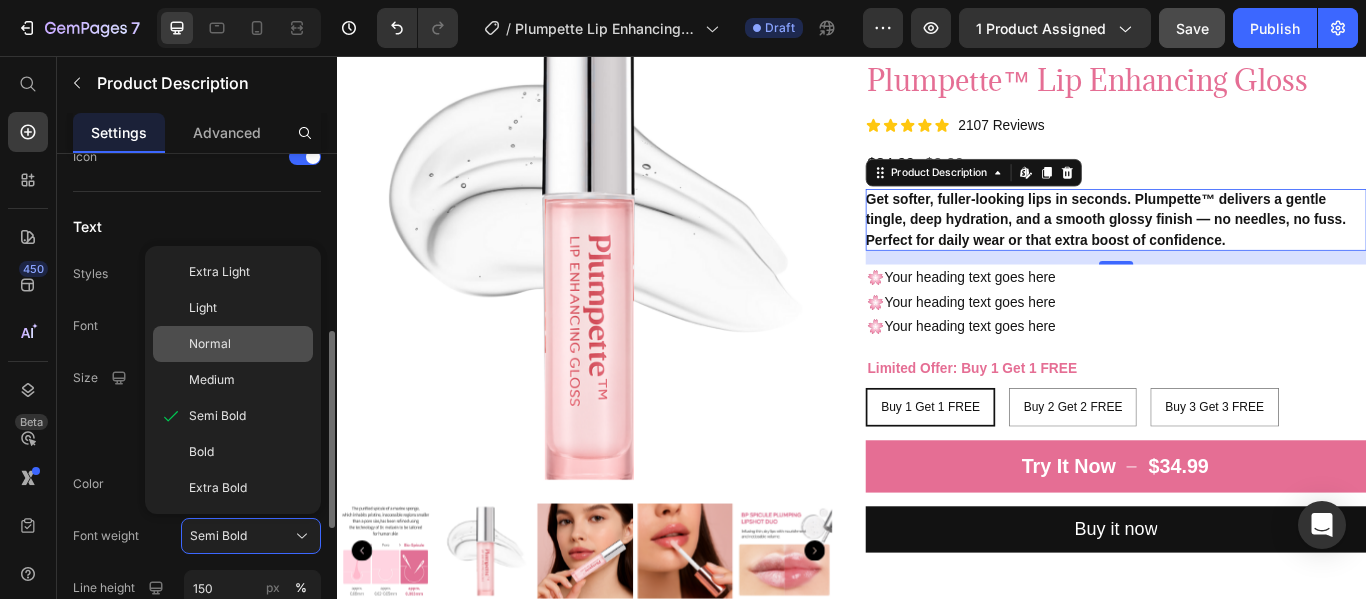 click on "Normal" 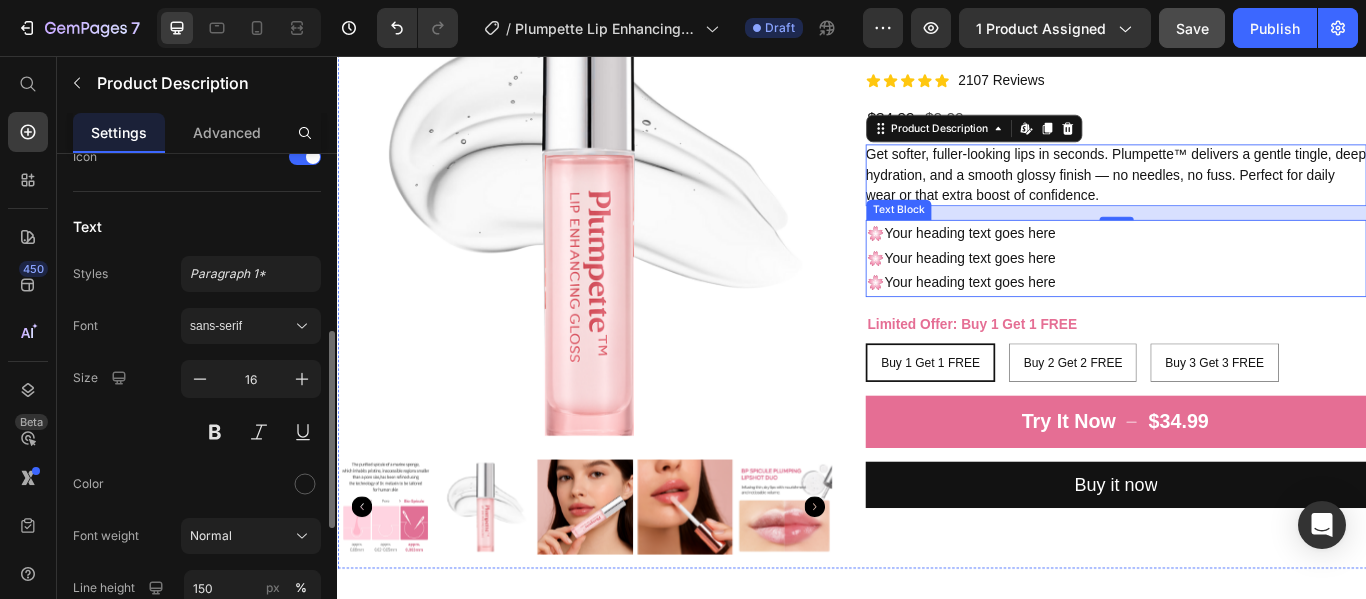 scroll, scrollTop: 313, scrollLeft: 0, axis: vertical 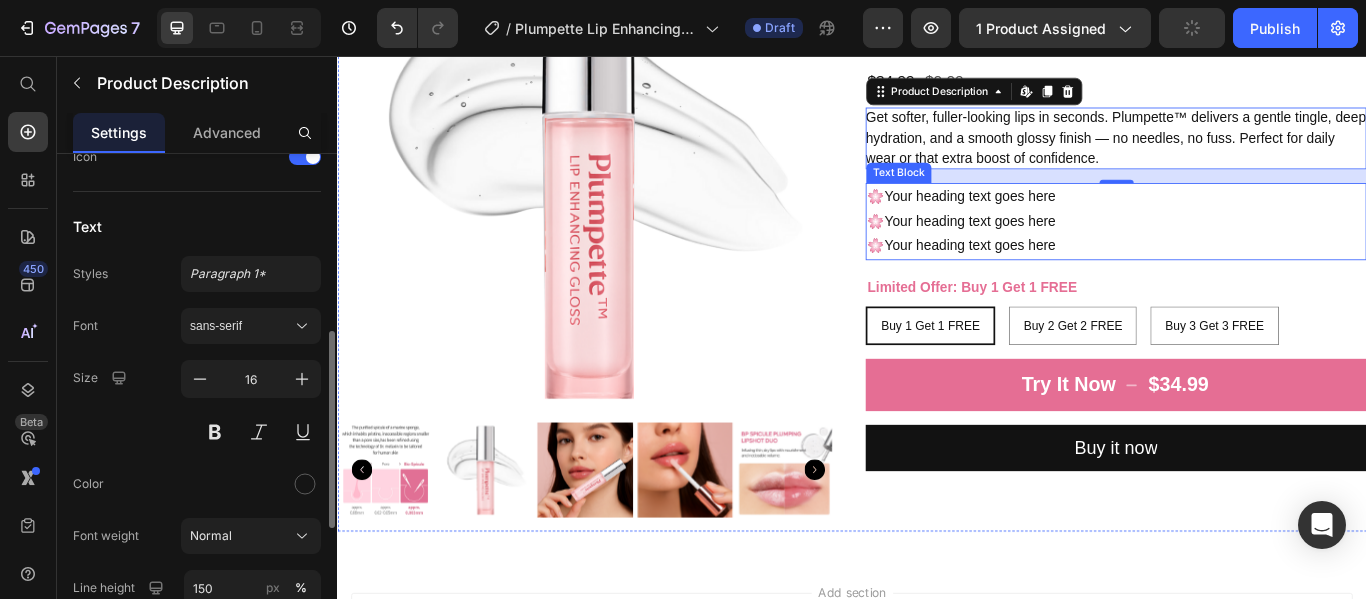 click on "🌸  Your heading text goes here" at bounding box center (1245, 277) 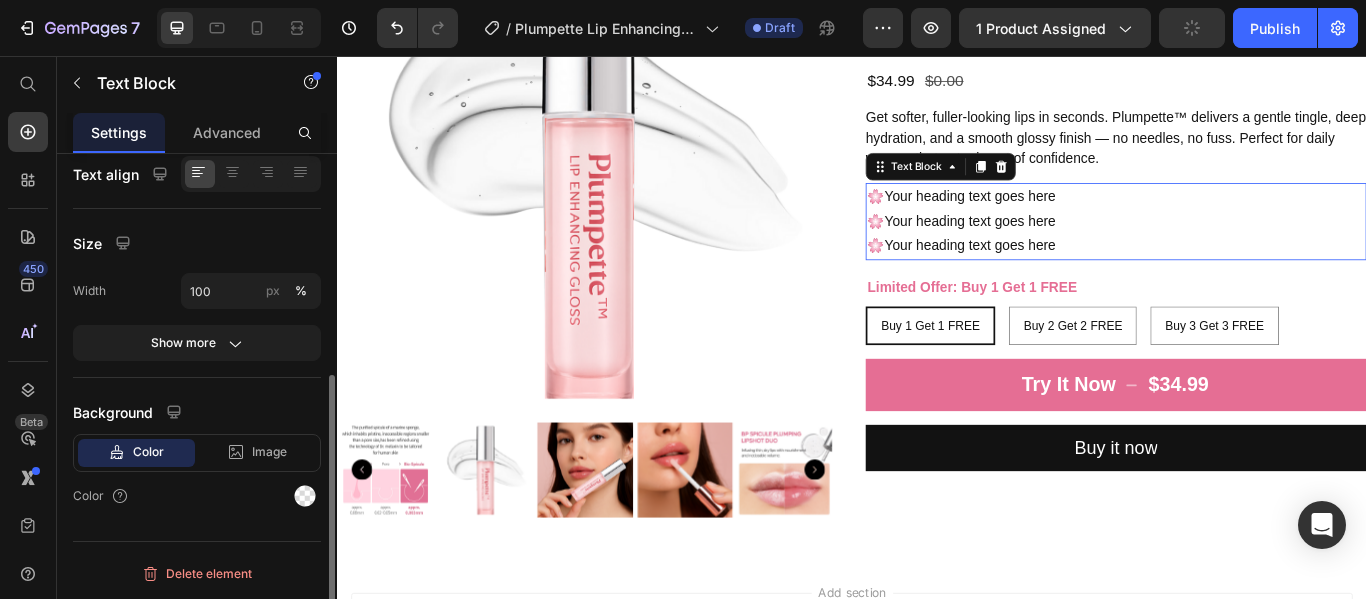 scroll, scrollTop: 0, scrollLeft: 0, axis: both 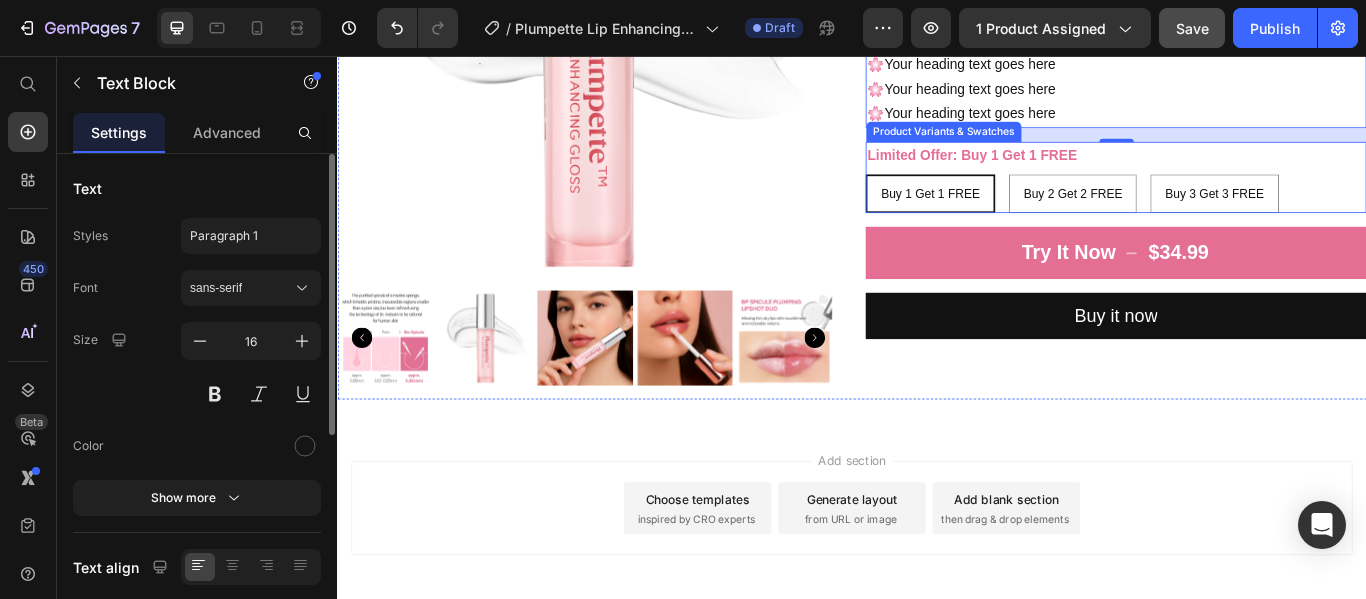 click on "Buy 1 Get 1 FREE Buy 1 Get 1 FREE Buy 1 Get 1 FREE Buy 2 Get 2 FREE Buy 2 Get 2 FREE Buy 2 Get 2 FREE Buy 3 Get 3 FREE Buy 3 Get 3 FREE Buy 3 Get 3 FREE" at bounding box center (1245, 216) 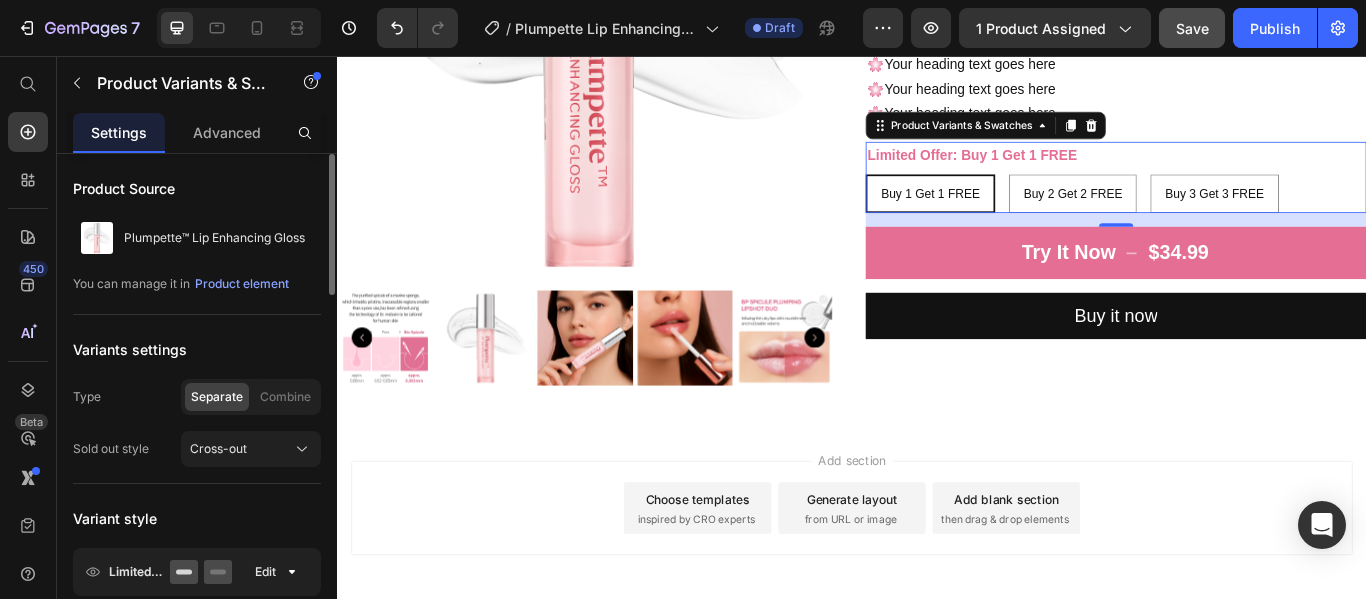 click on "Buy 1 Get 1 FREE" at bounding box center [1028, 216] 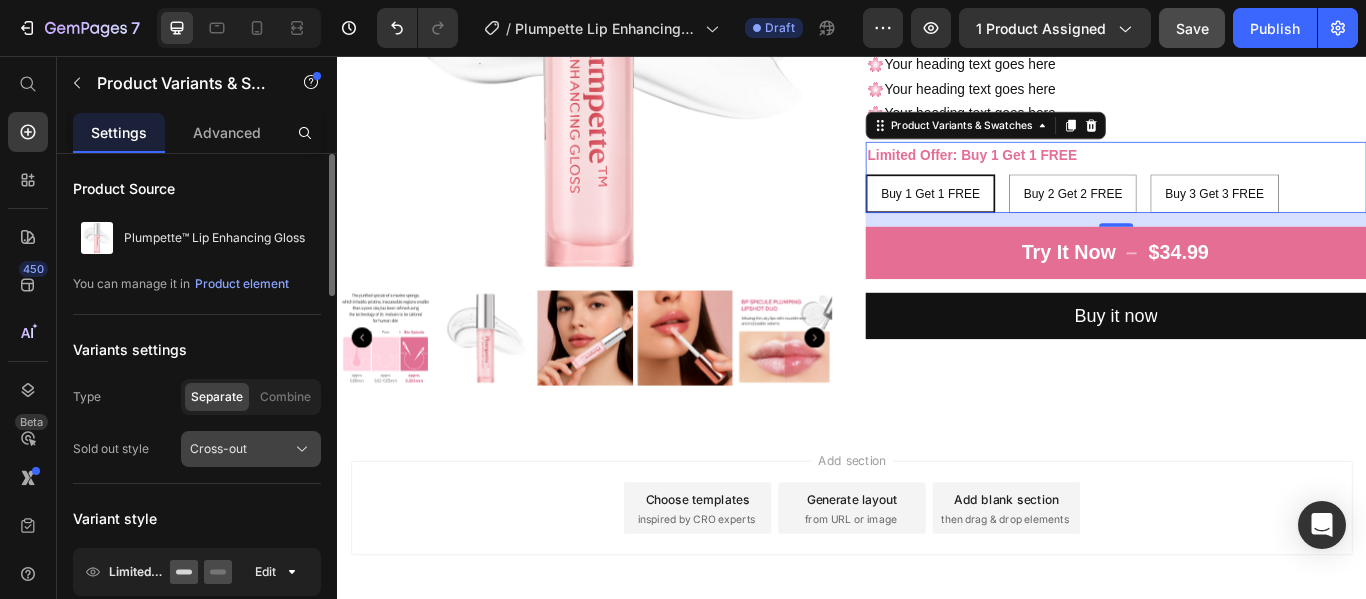 click on "Cross-out" 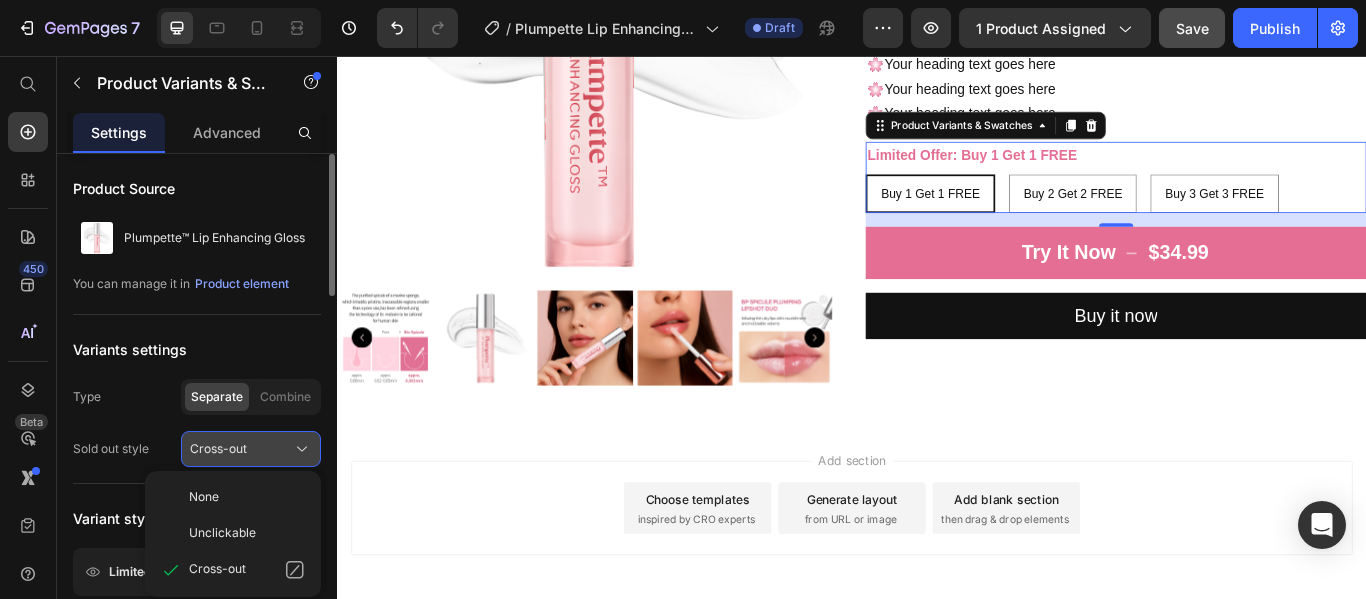 click on "Cross-out" 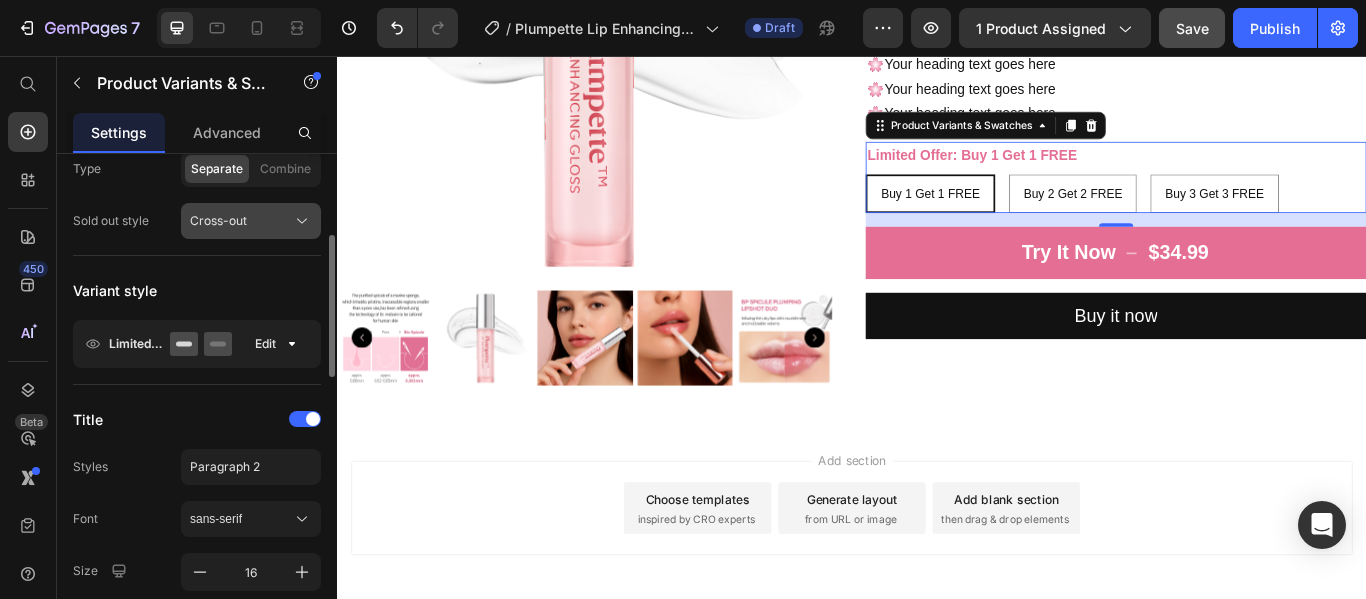 scroll, scrollTop: 242, scrollLeft: 0, axis: vertical 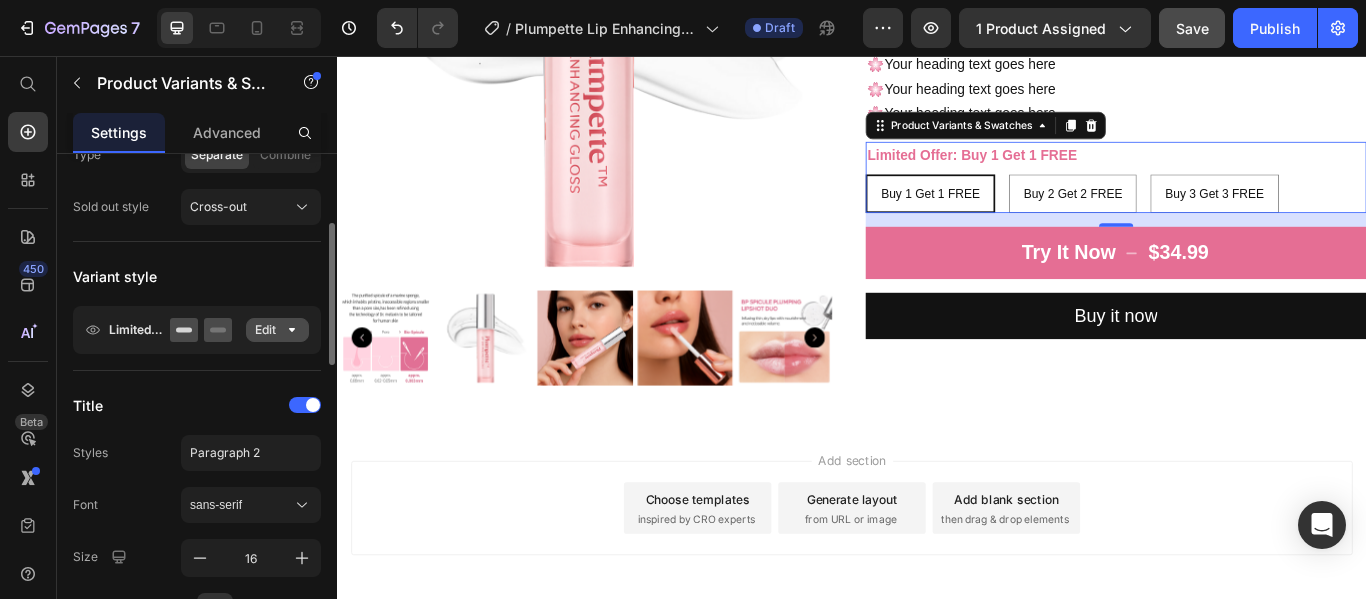 click on "Edit" at bounding box center [277, 330] 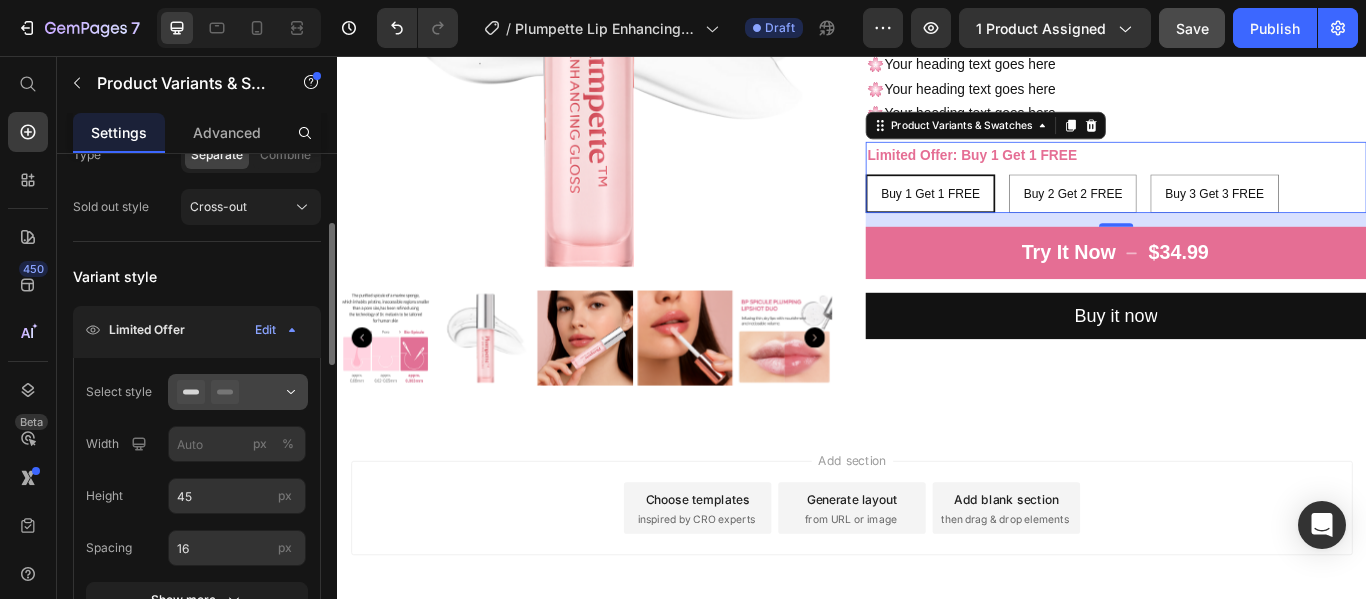 click at bounding box center [238, 392] 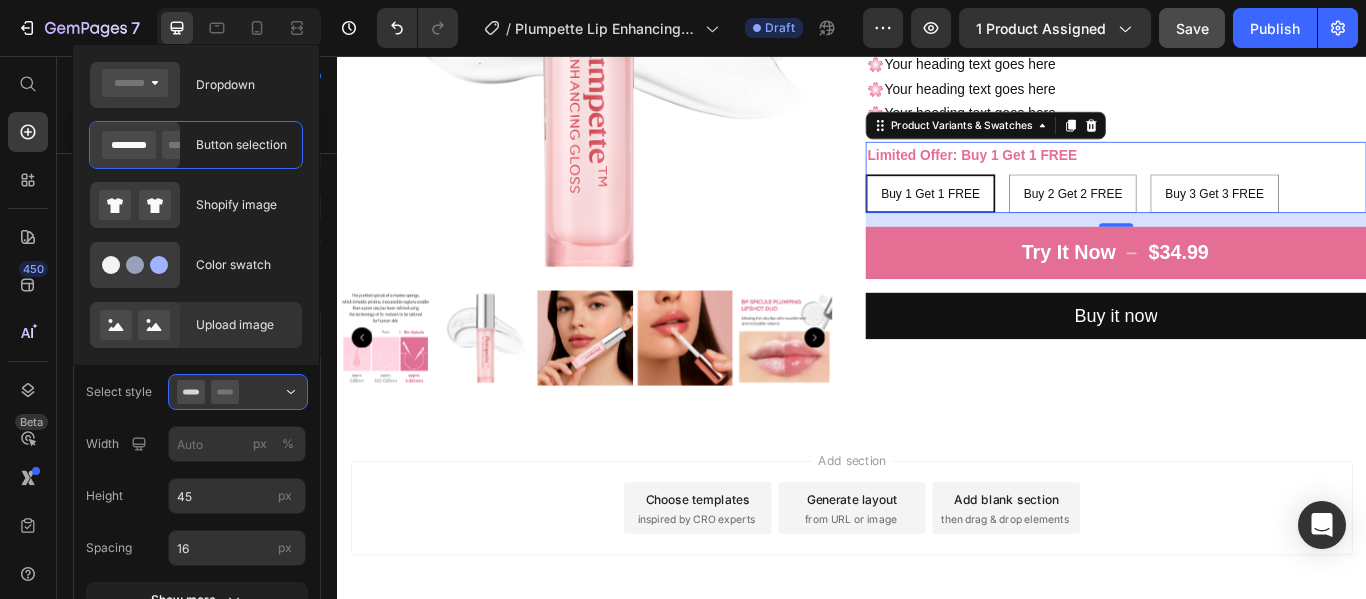 click on "Upload image" at bounding box center [243, 325] 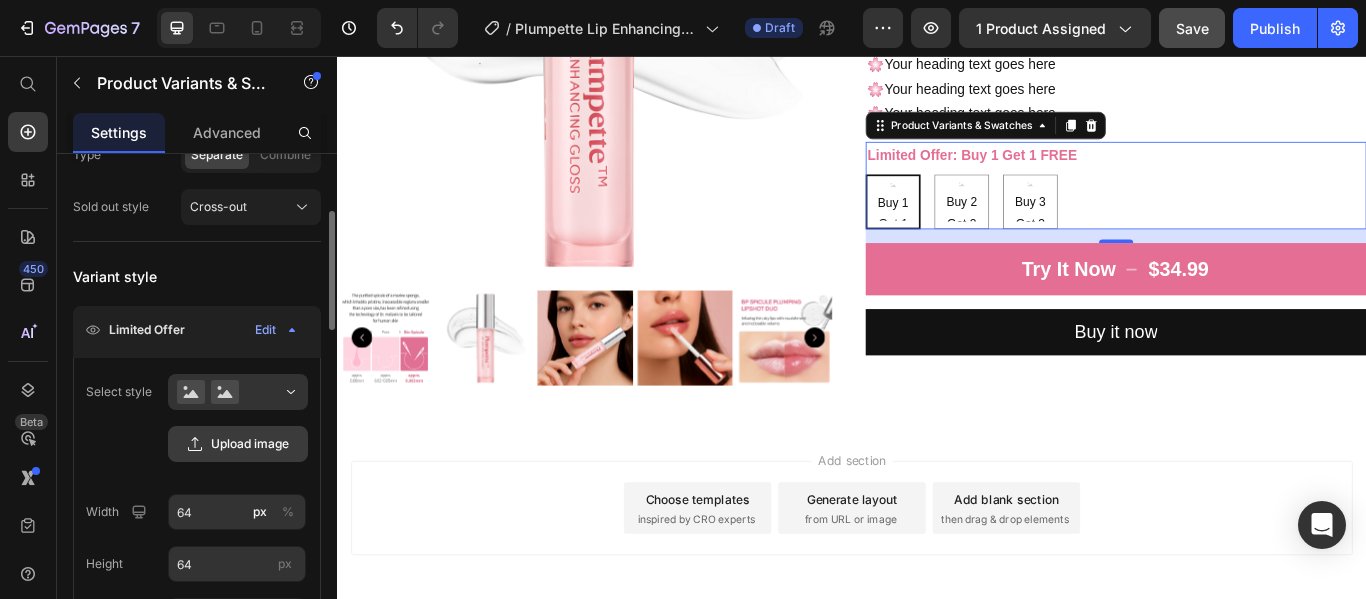 click on "Upload image" 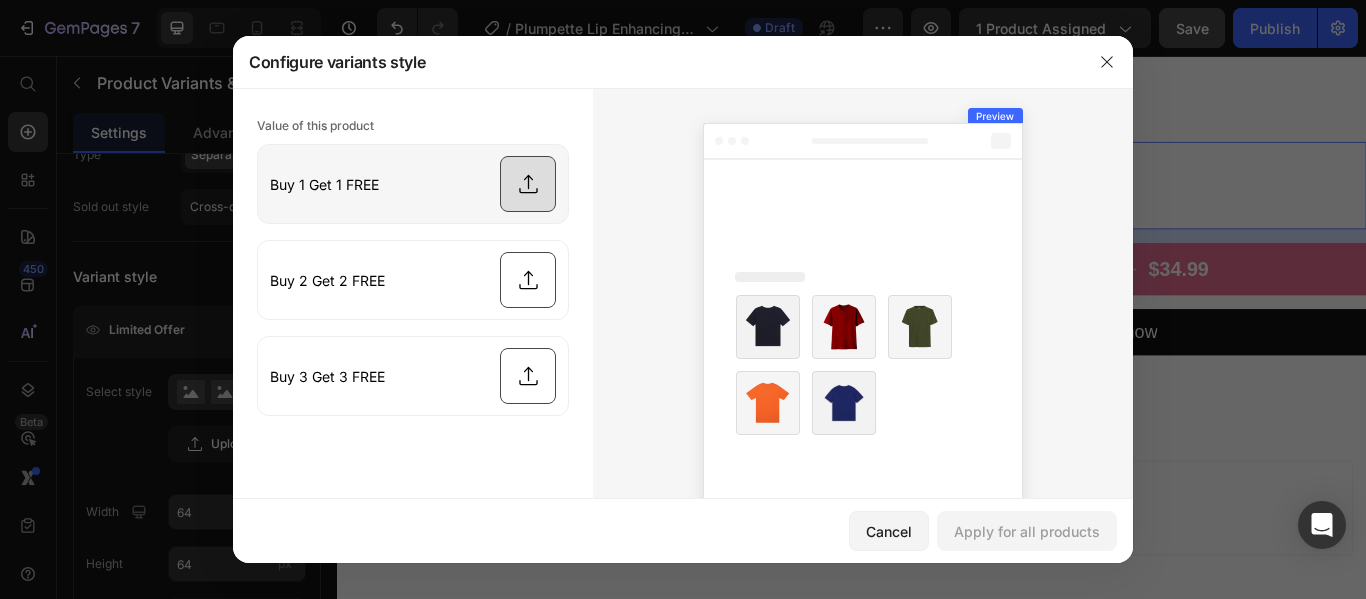 click at bounding box center [413, 184] 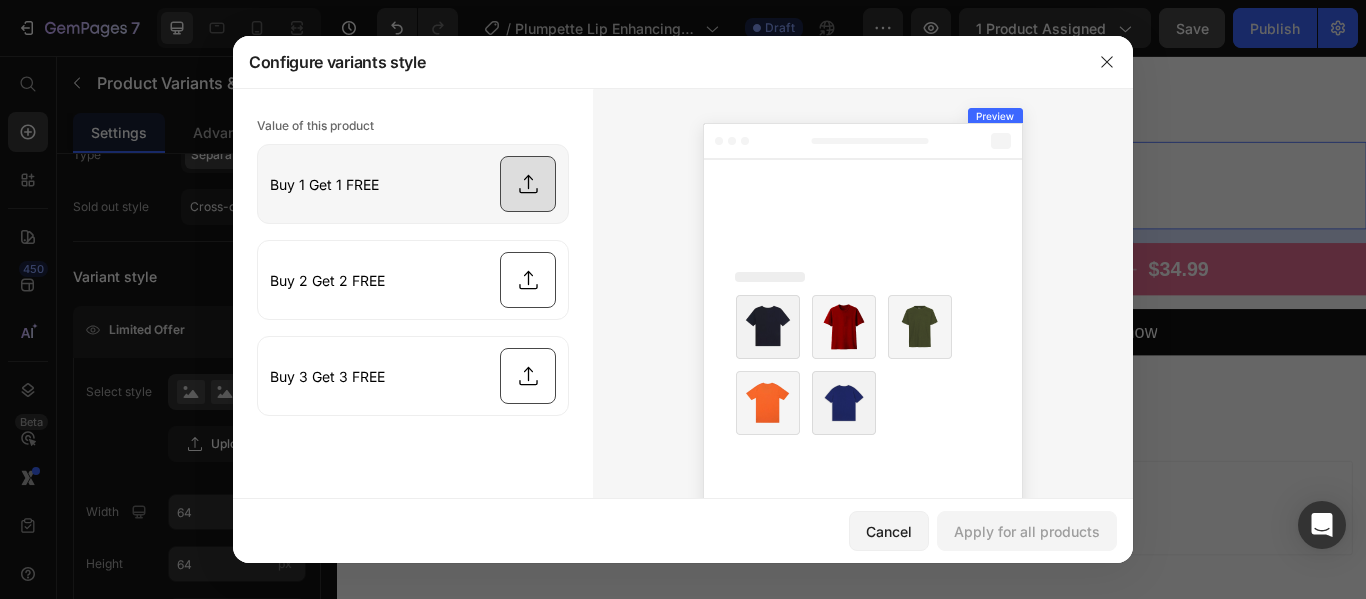 type on "C:\fakepath\Before - After.png" 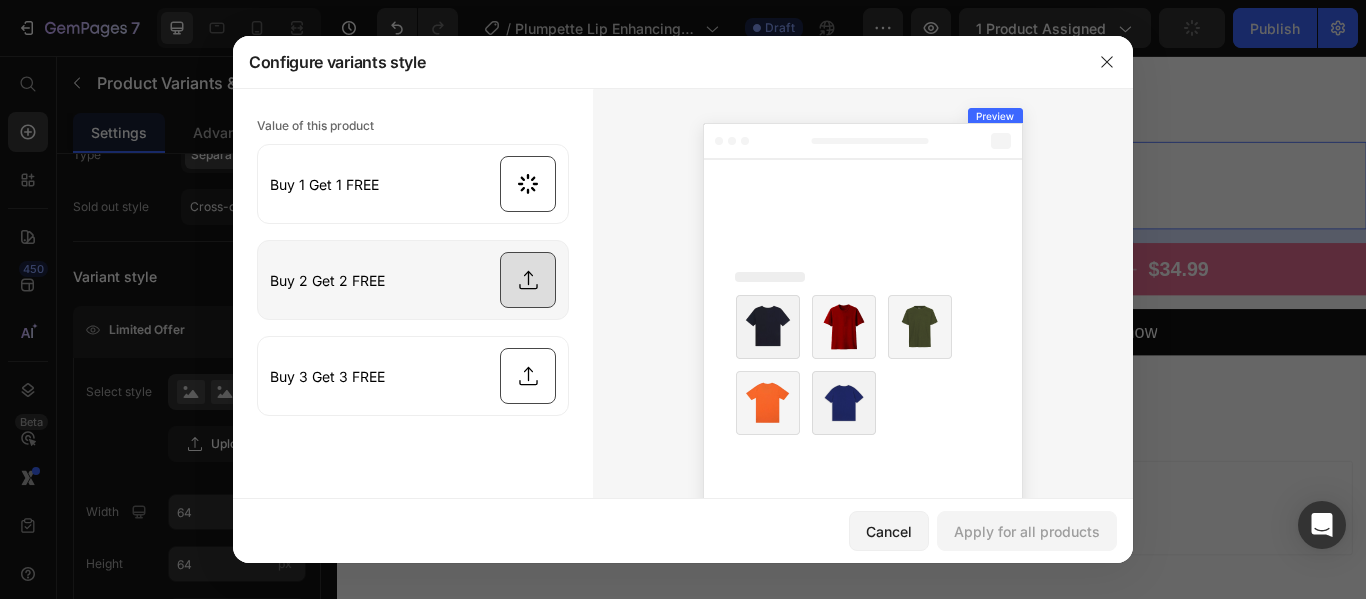 click at bounding box center [413, 280] 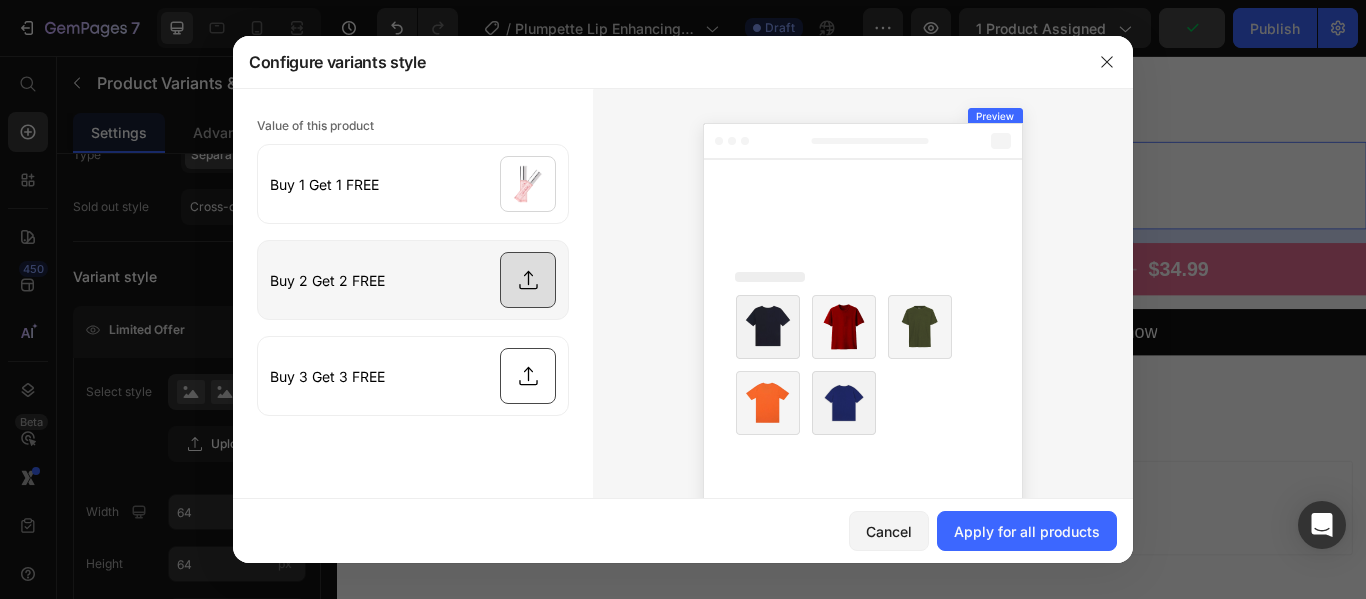 type on "C:\fakepath\Before - After (1).png" 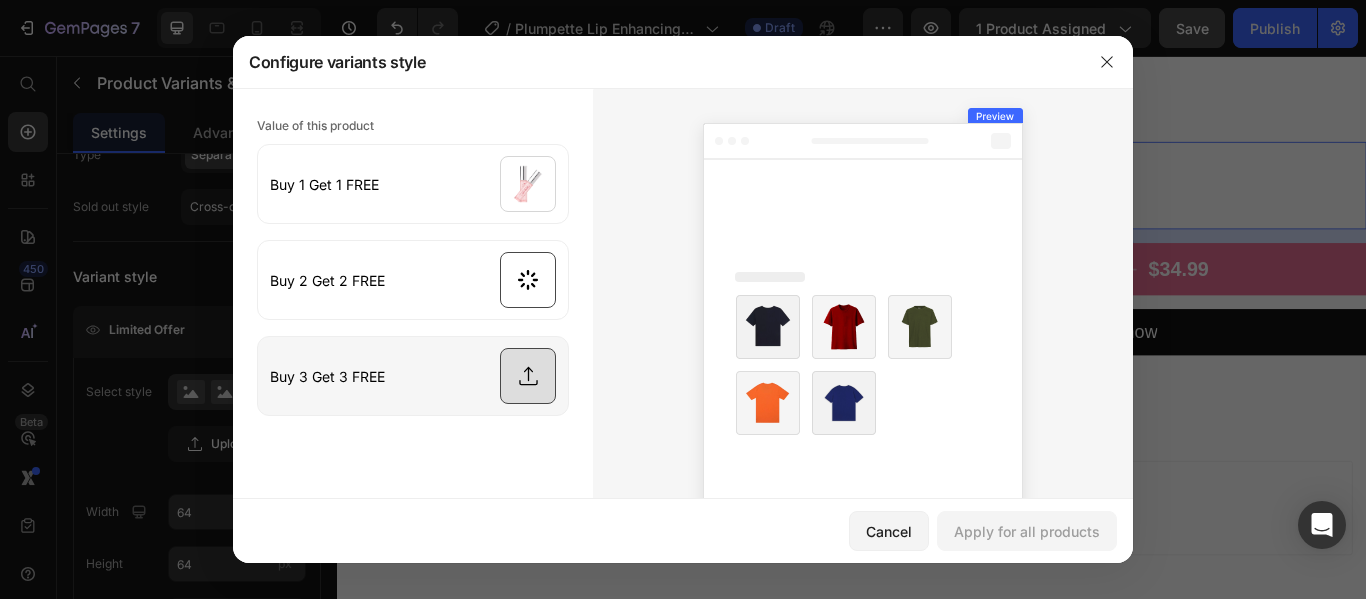 click at bounding box center (413, 376) 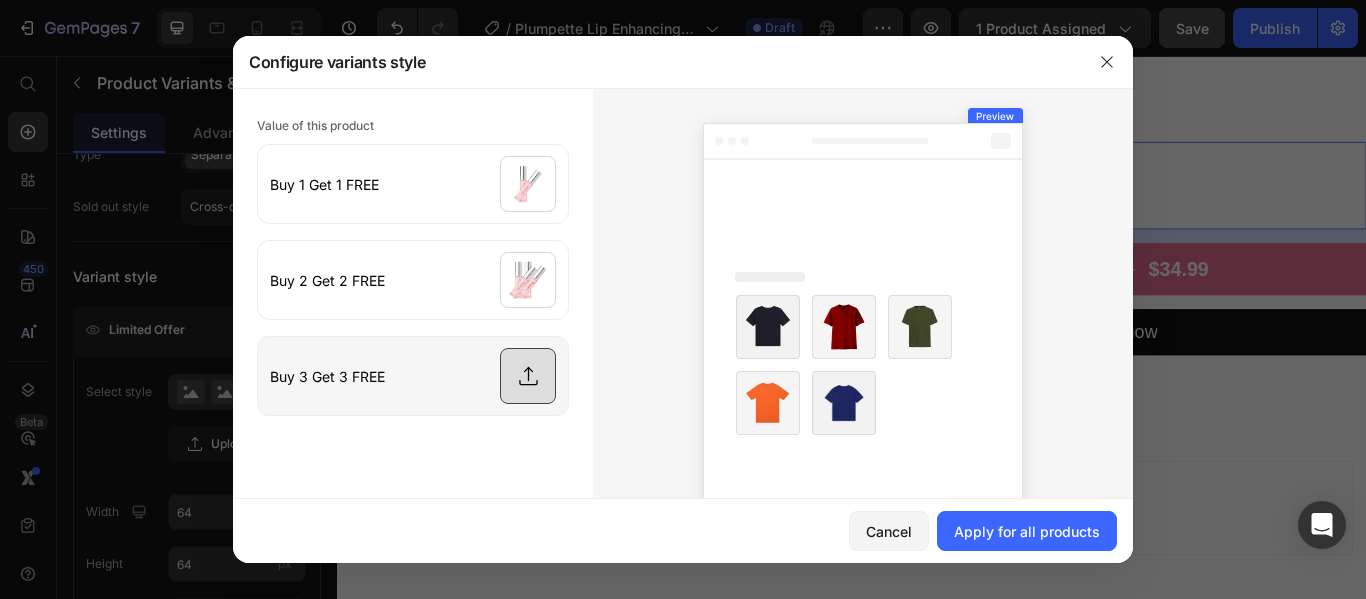 type on "C:\fakepath\Before - After (2).png" 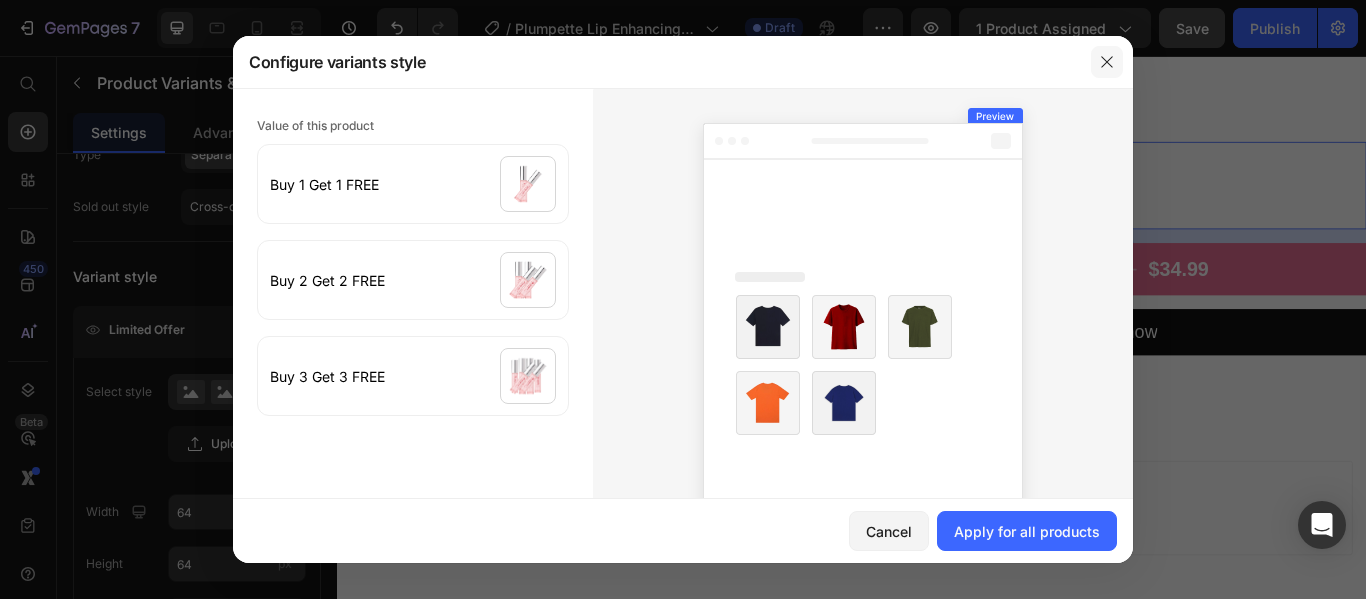 click 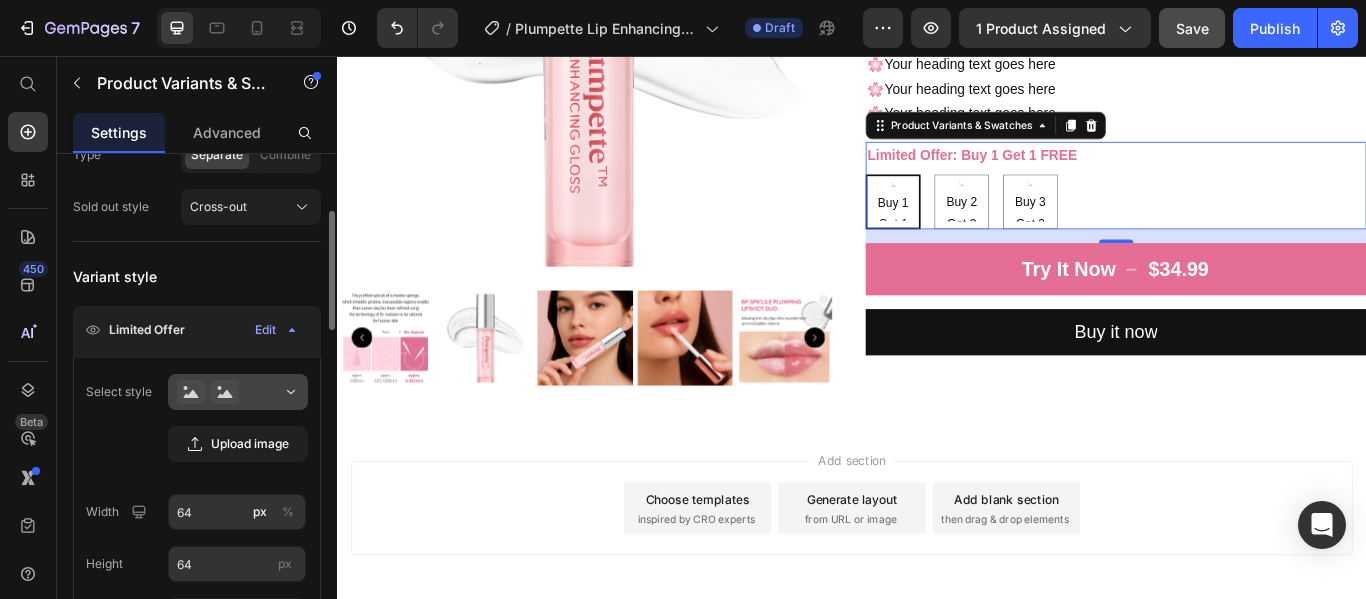 click at bounding box center [238, 392] 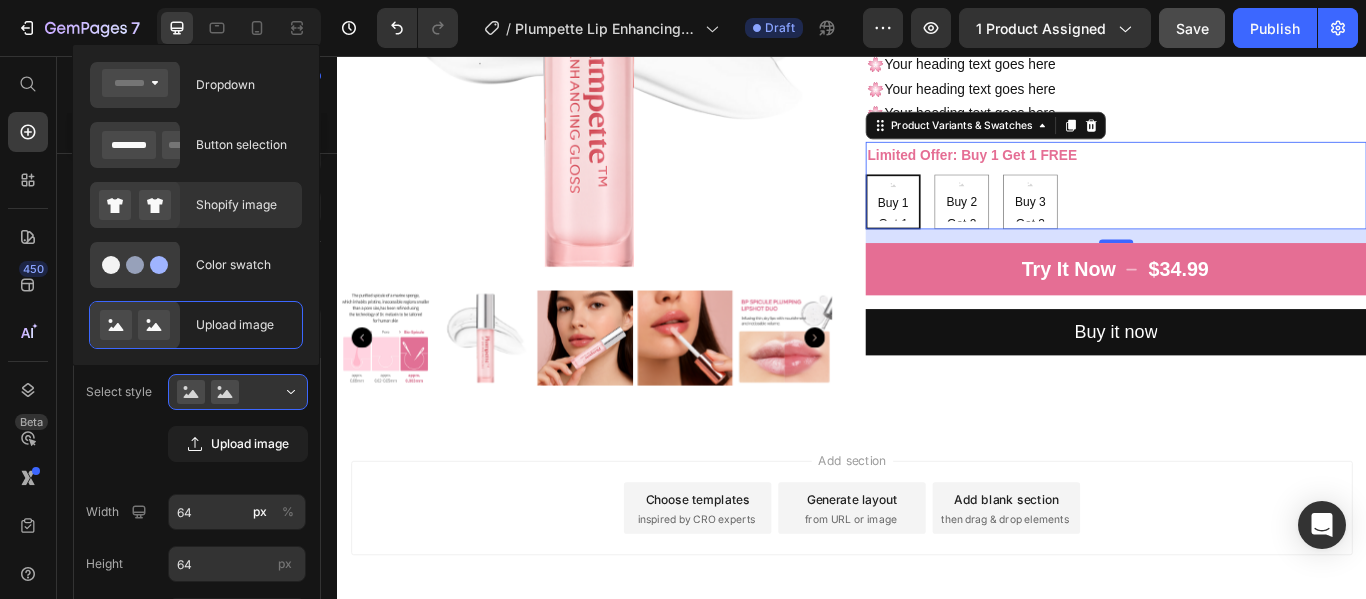 click on "Shopify image" 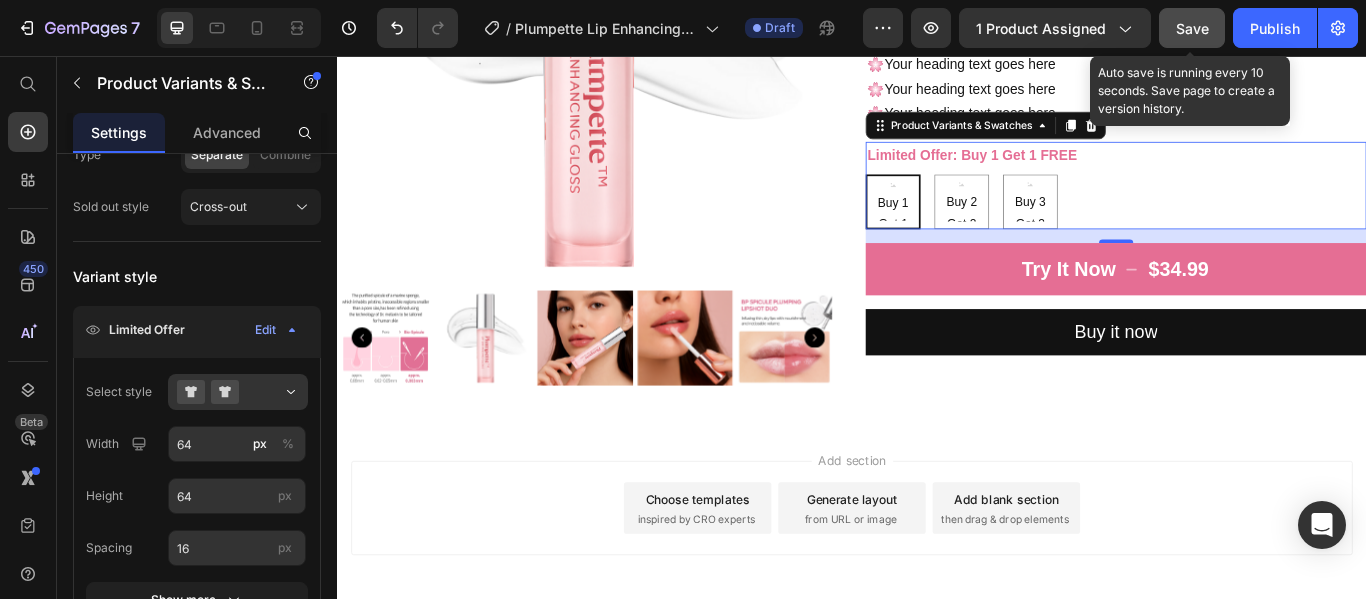 click on "Save" at bounding box center (1192, 28) 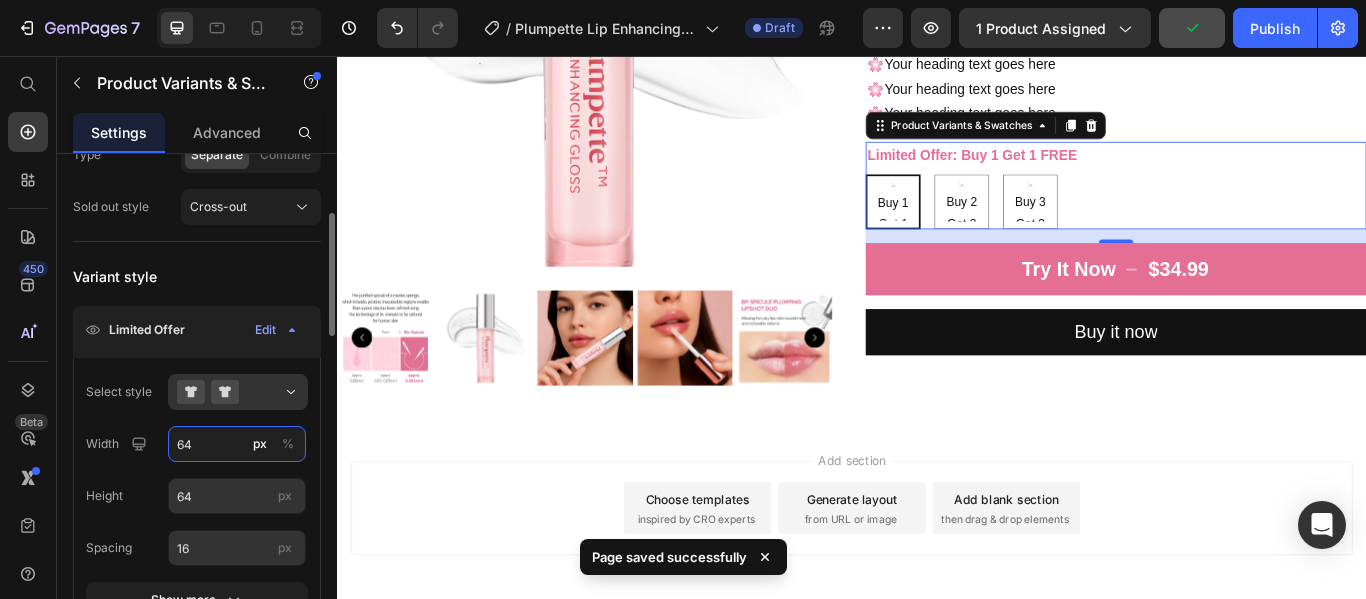 click on "64" at bounding box center (237, 444) 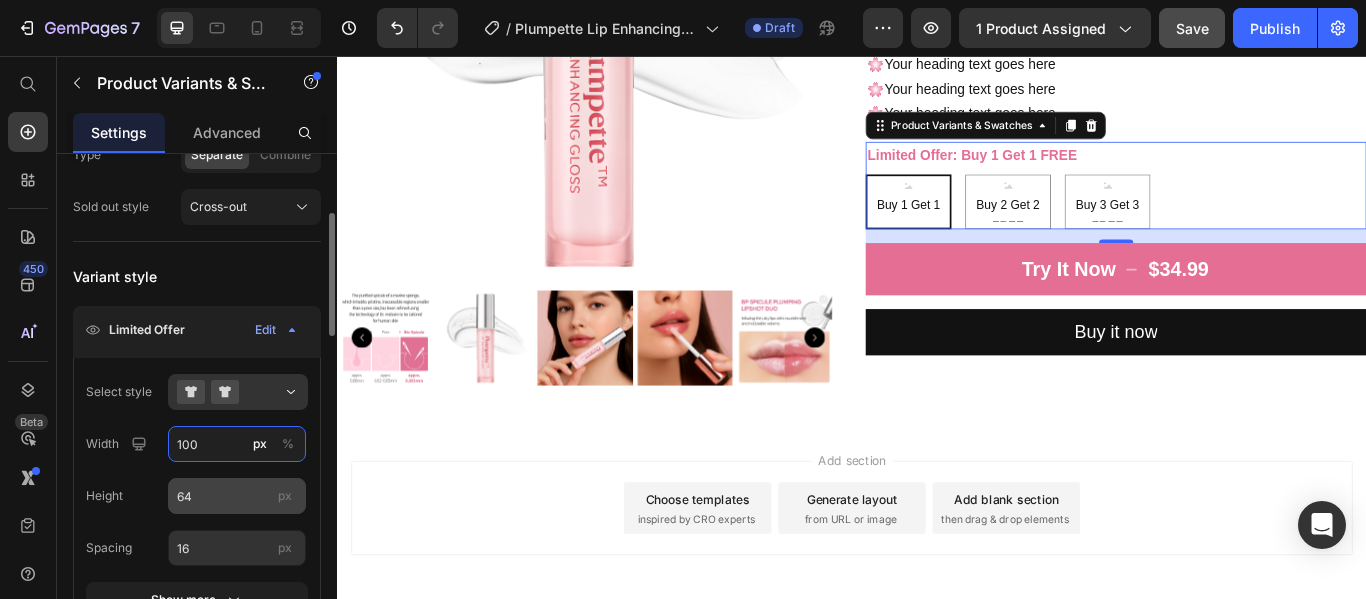 type on "100" 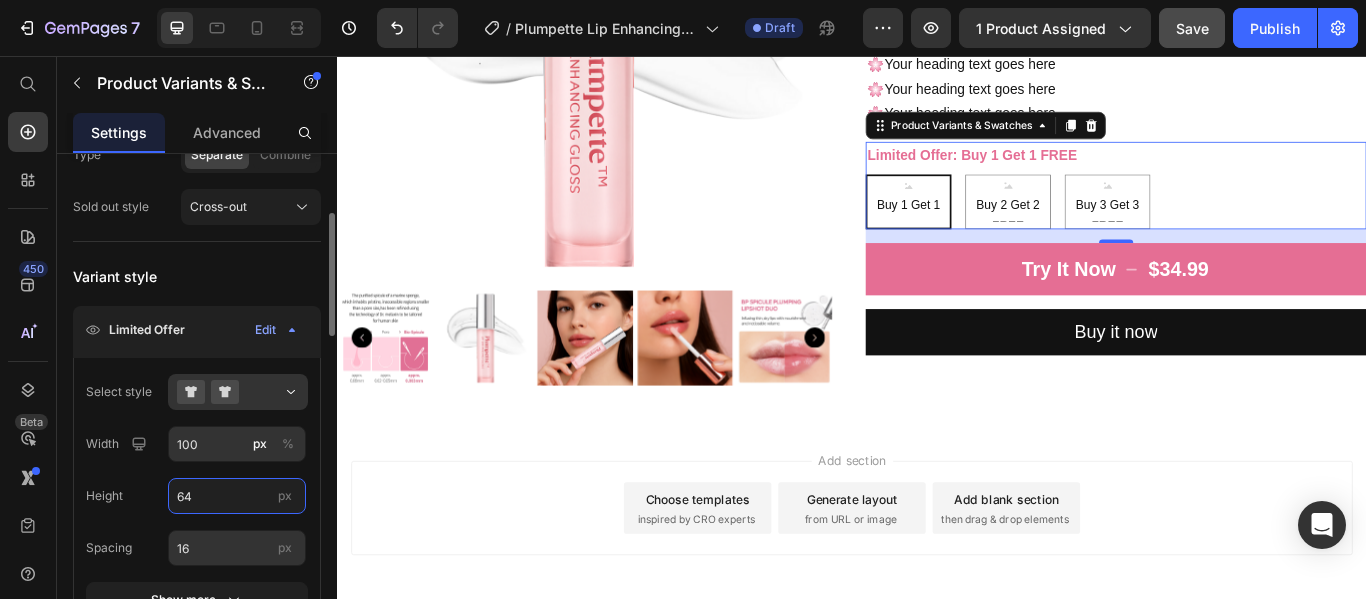 click on "64" at bounding box center (237, 496) 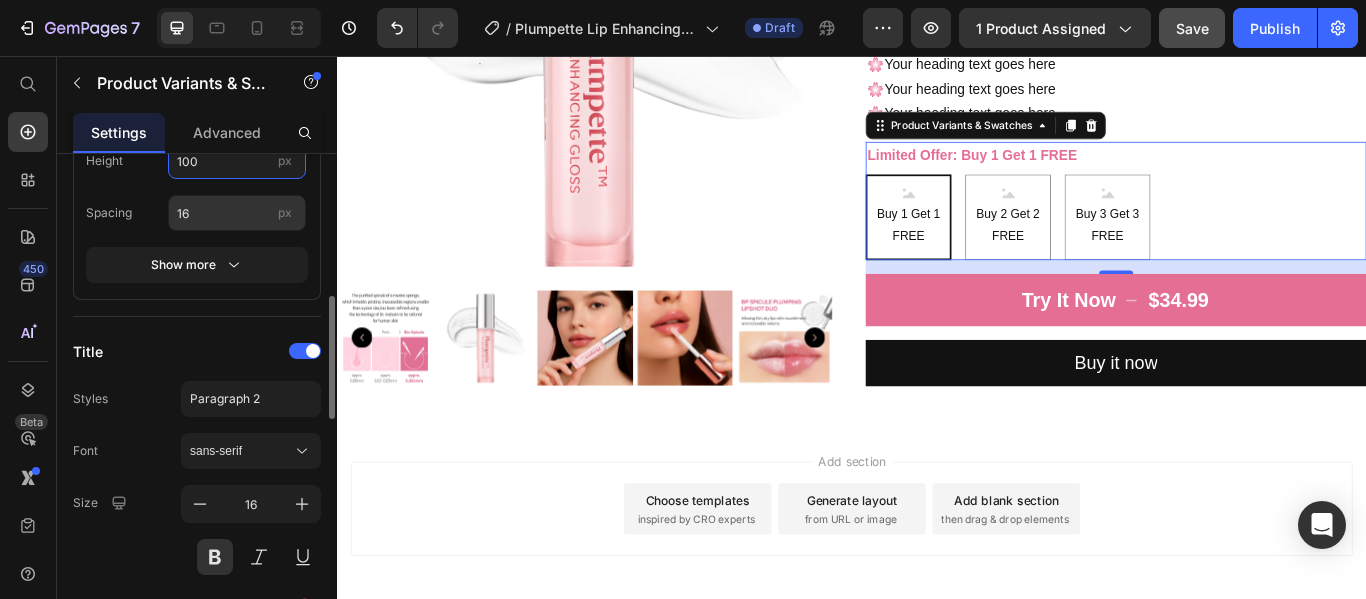 scroll, scrollTop: 578, scrollLeft: 0, axis: vertical 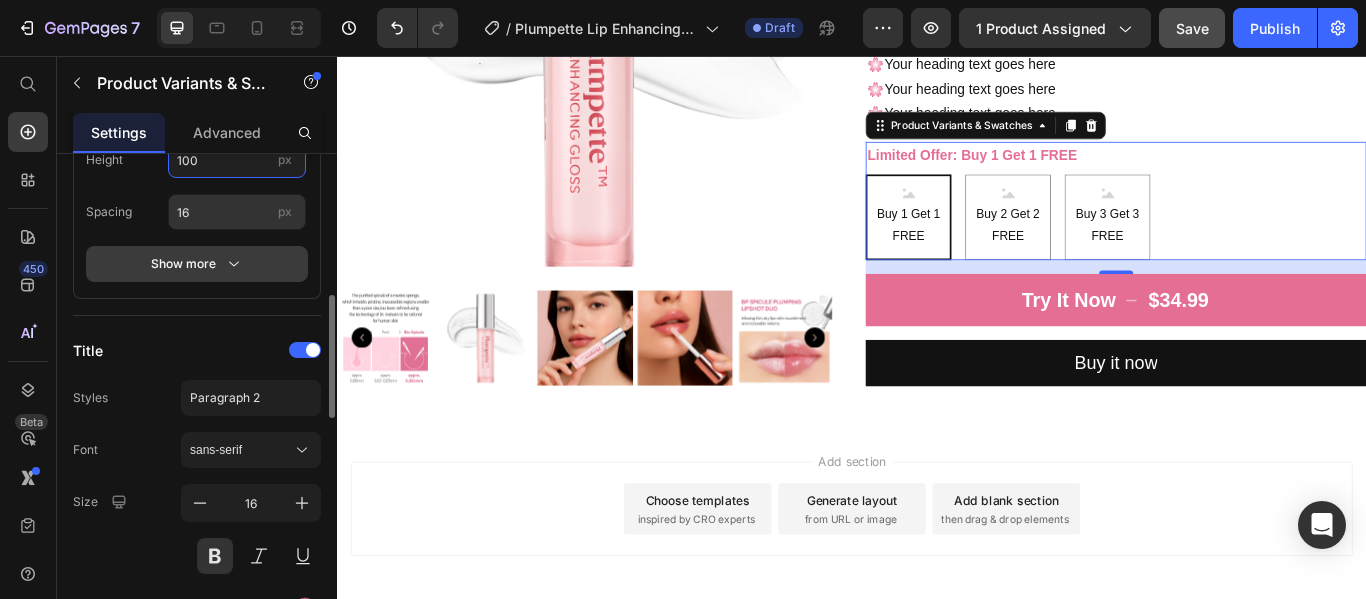 type on "100" 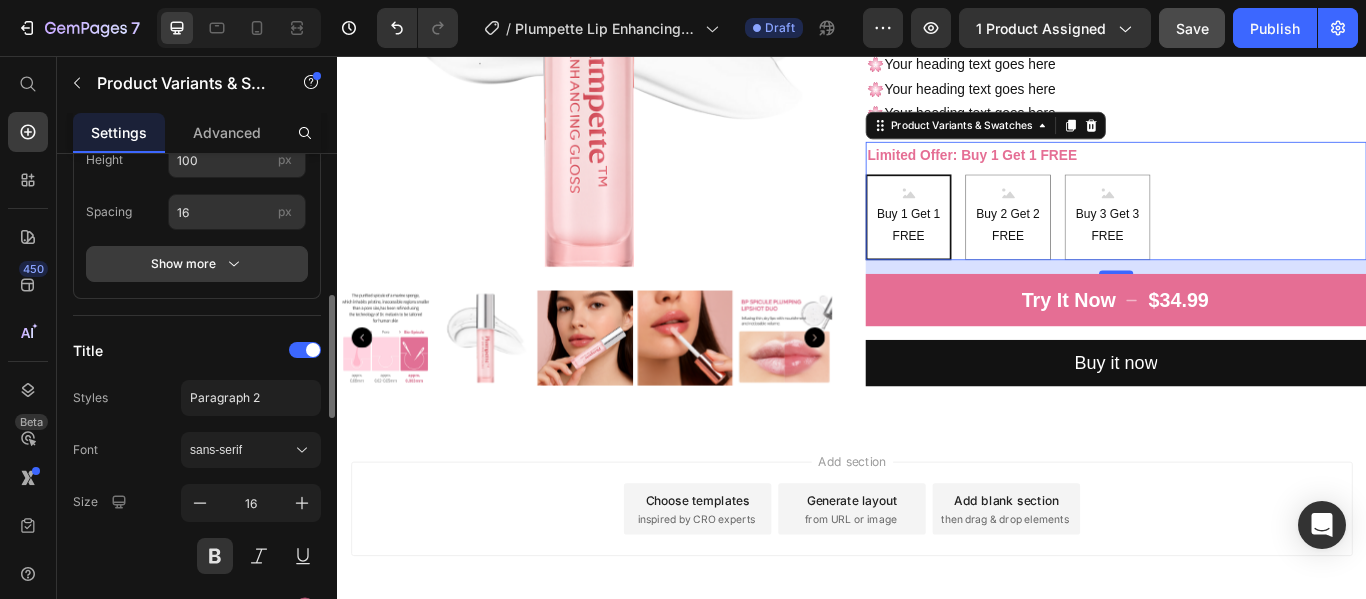 click on "Product Source Plumpette™ Lip Enhancing Gloss  You can manage it in   Product element  Variants settings Type Separate Combine Sold out style Cross-out Variant style Limited Offer Edit Select style Width 100 px % Height 100 px Spacing 16 px Show more Title Styles Paragraph 2 Font sans-serif Size 16 Color Show more Arrangement Gap 5 px Option value text Styles Paragraph 2 Font sans-serif Size 14 Show more Pre-selected option This option only supports 'Select Manually' in the Product module.  Learn More Size Full width Spacing 24 px Align" at bounding box center (197, 548) 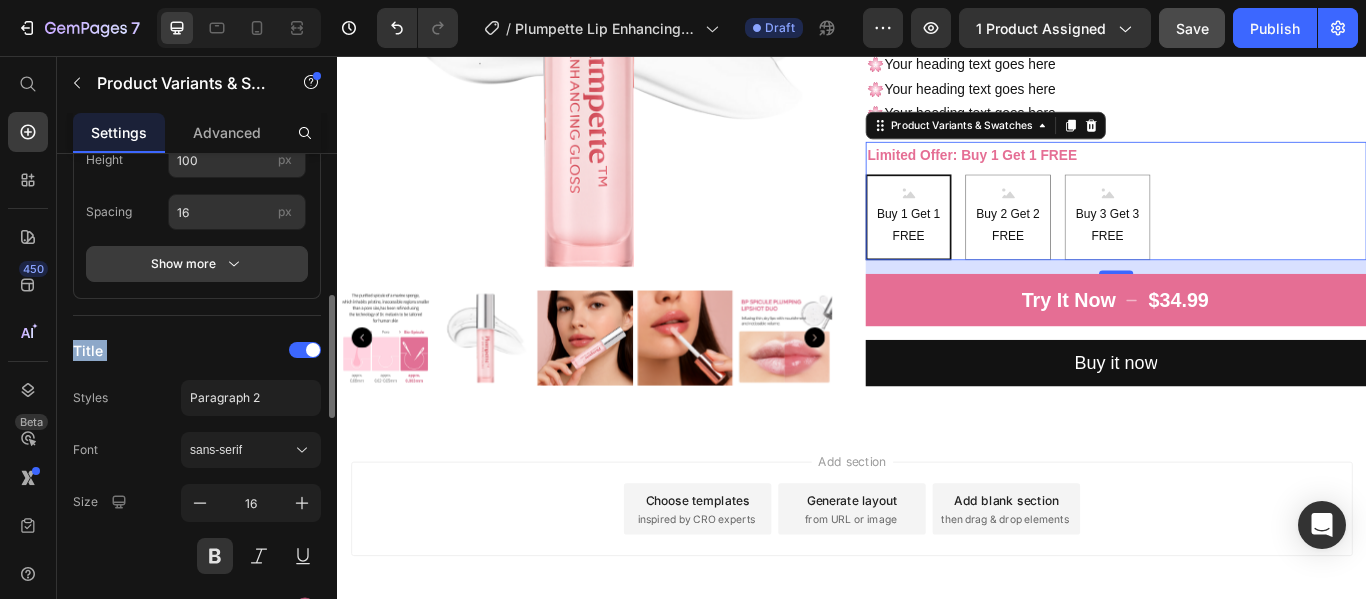 click on "Show more" at bounding box center [197, 264] 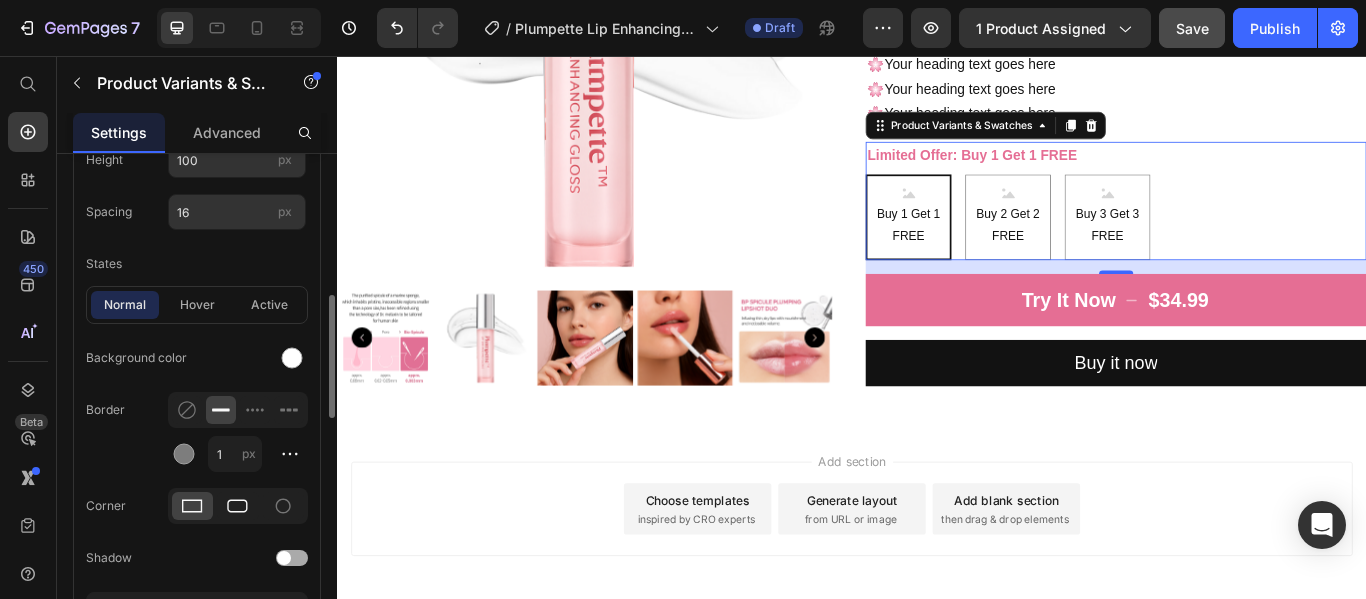 click 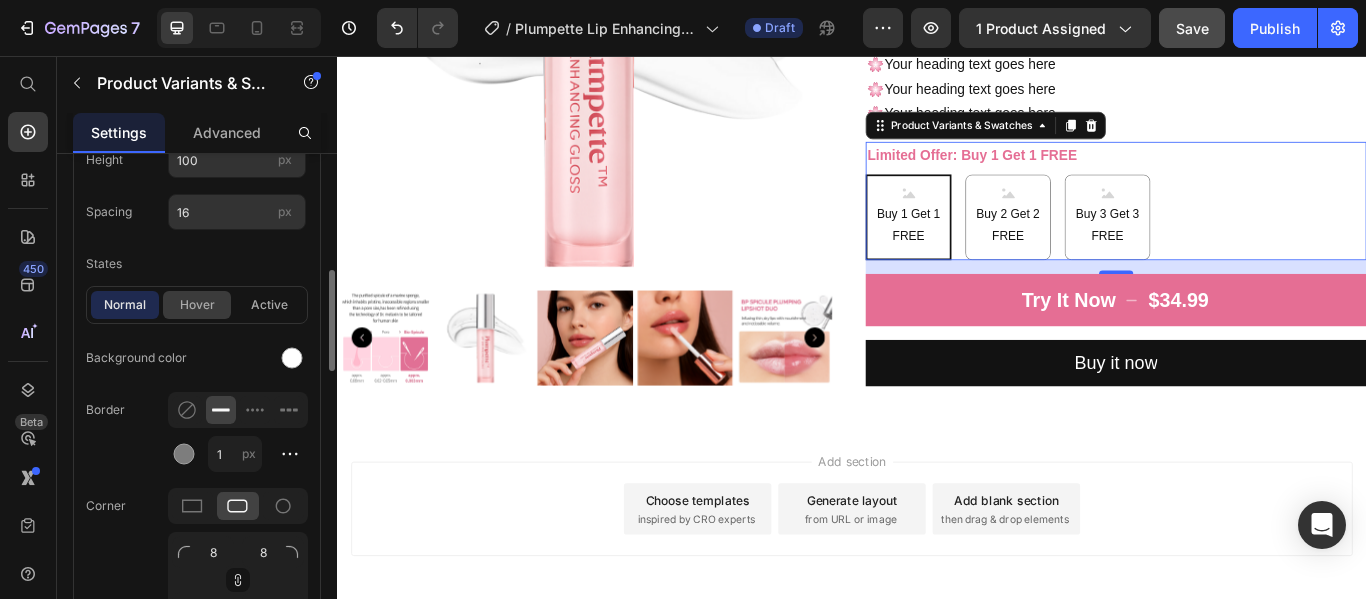 click on "hover" at bounding box center (197, 305) 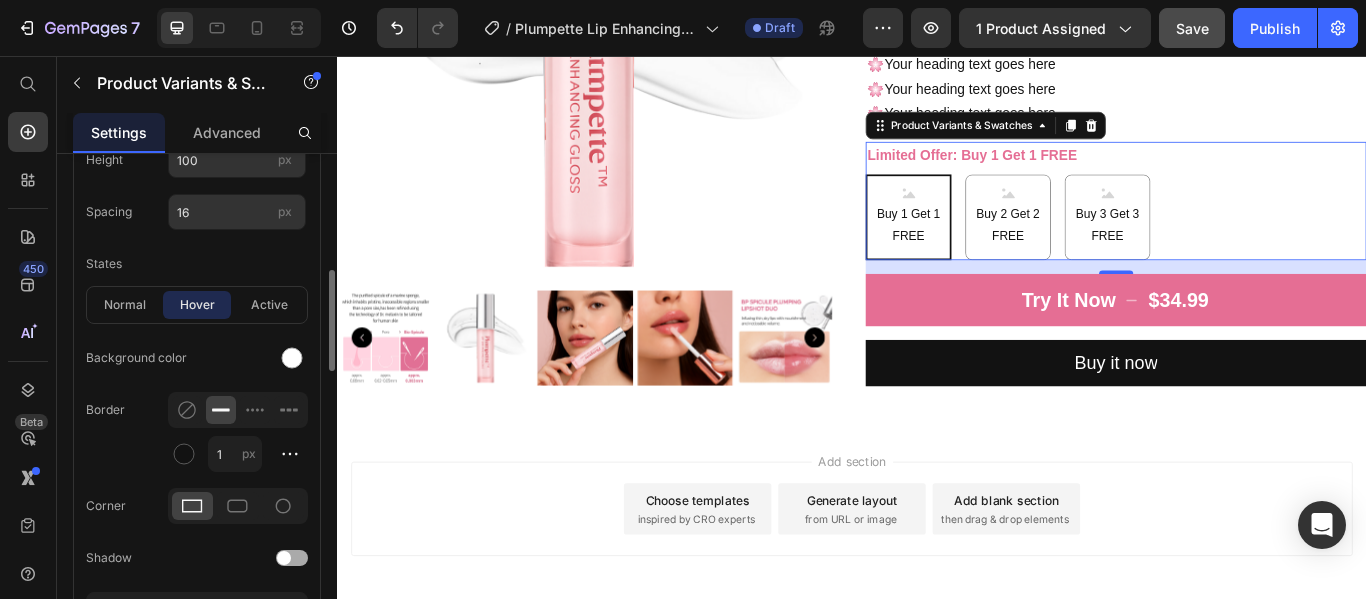click 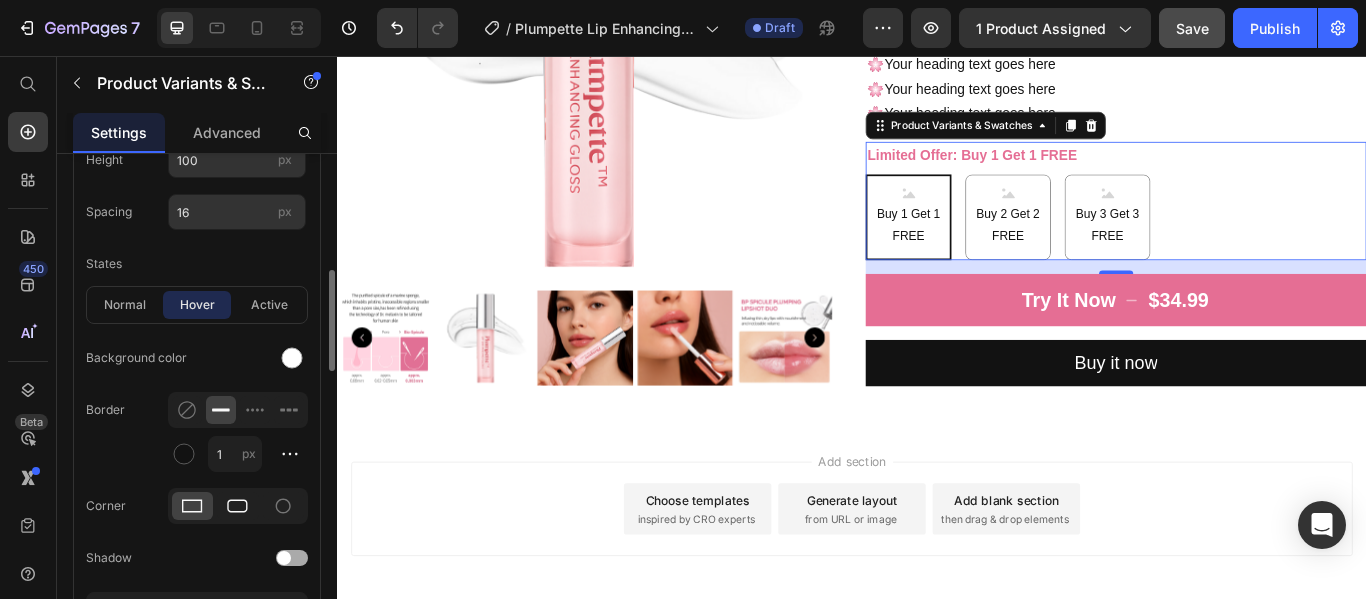 click 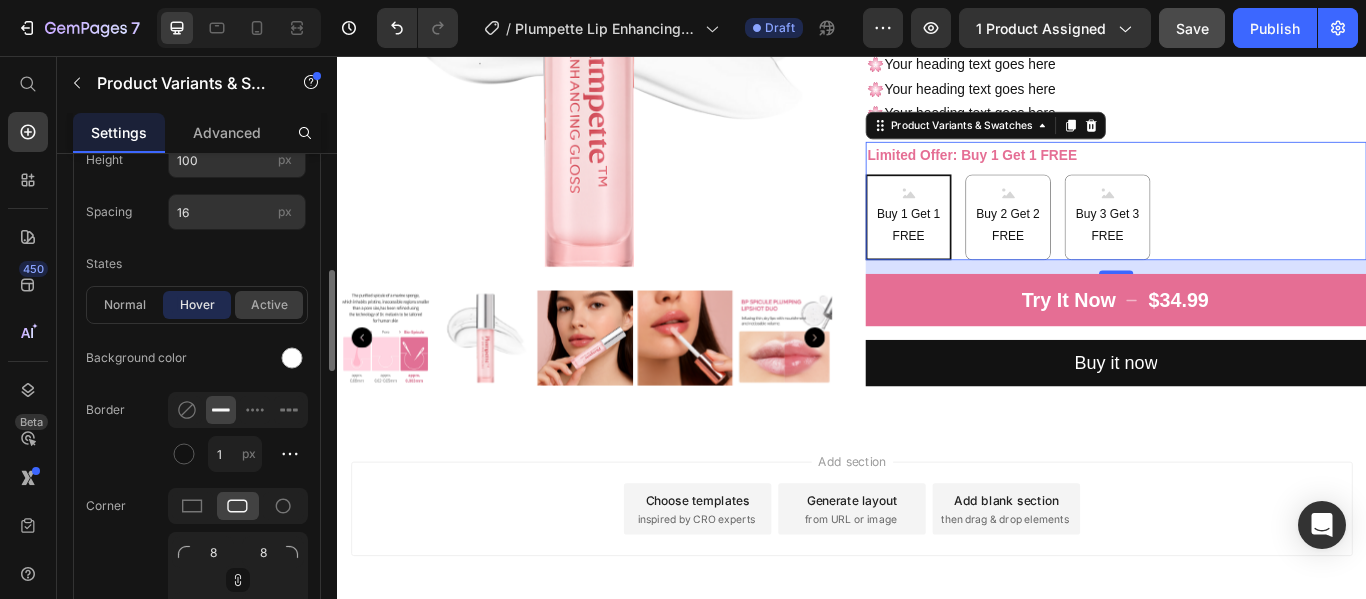 click on "active" at bounding box center (269, 305) 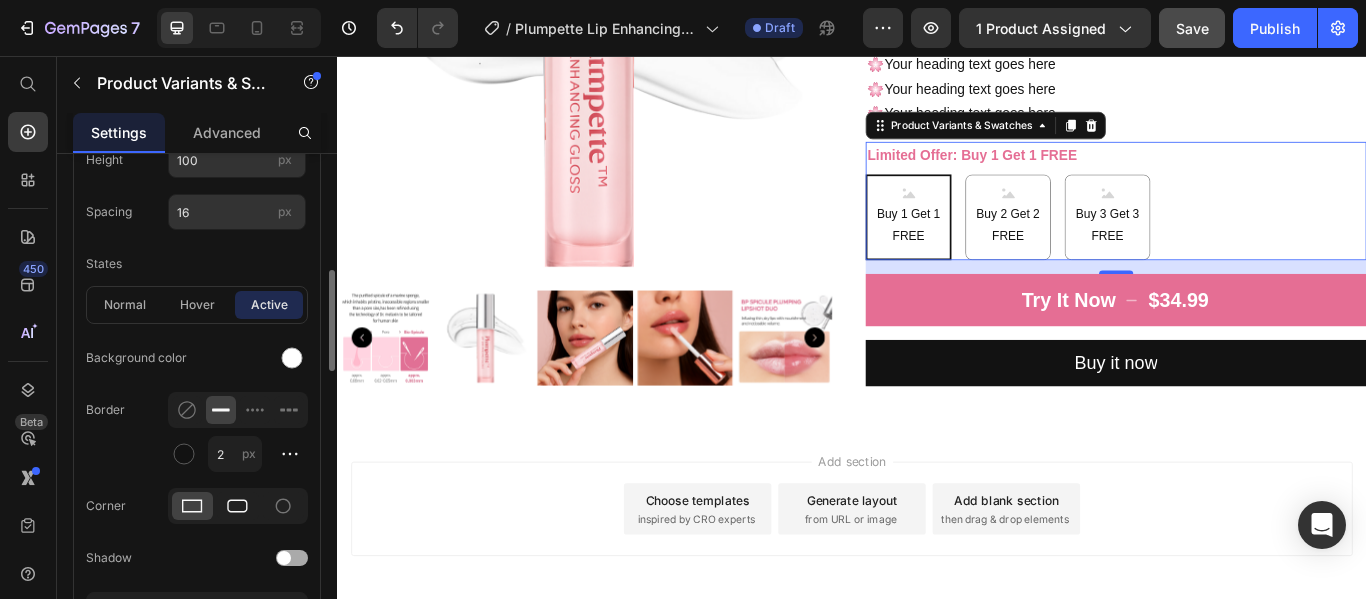 click 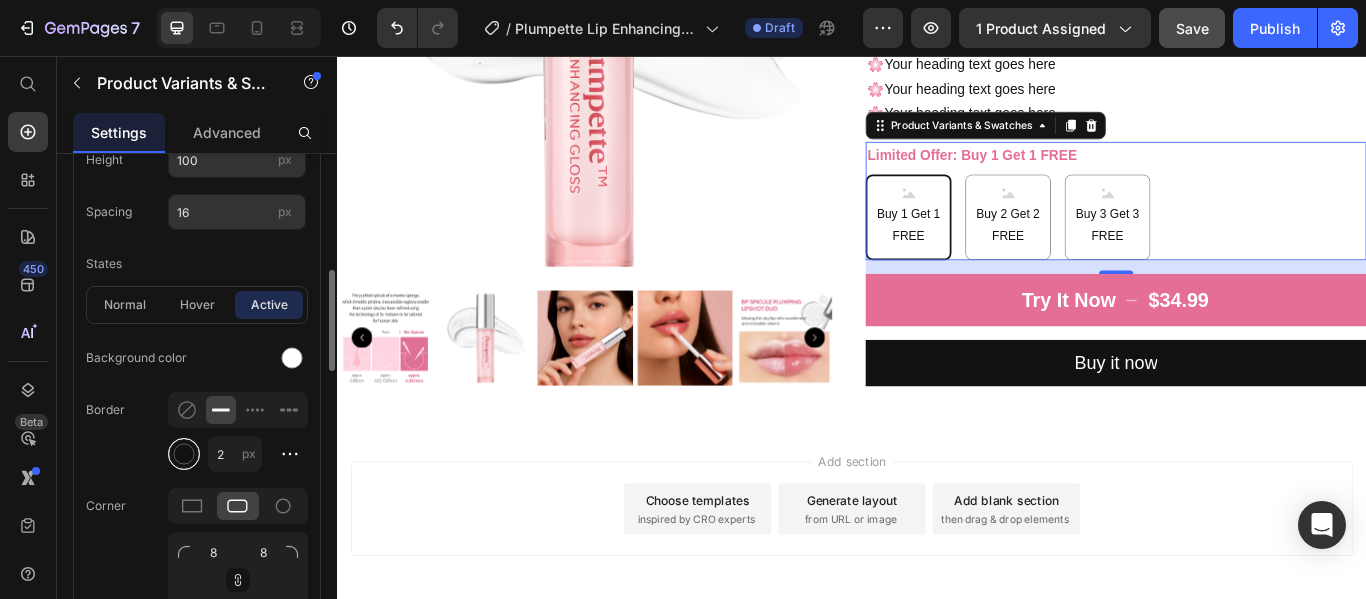 click at bounding box center [184, 454] 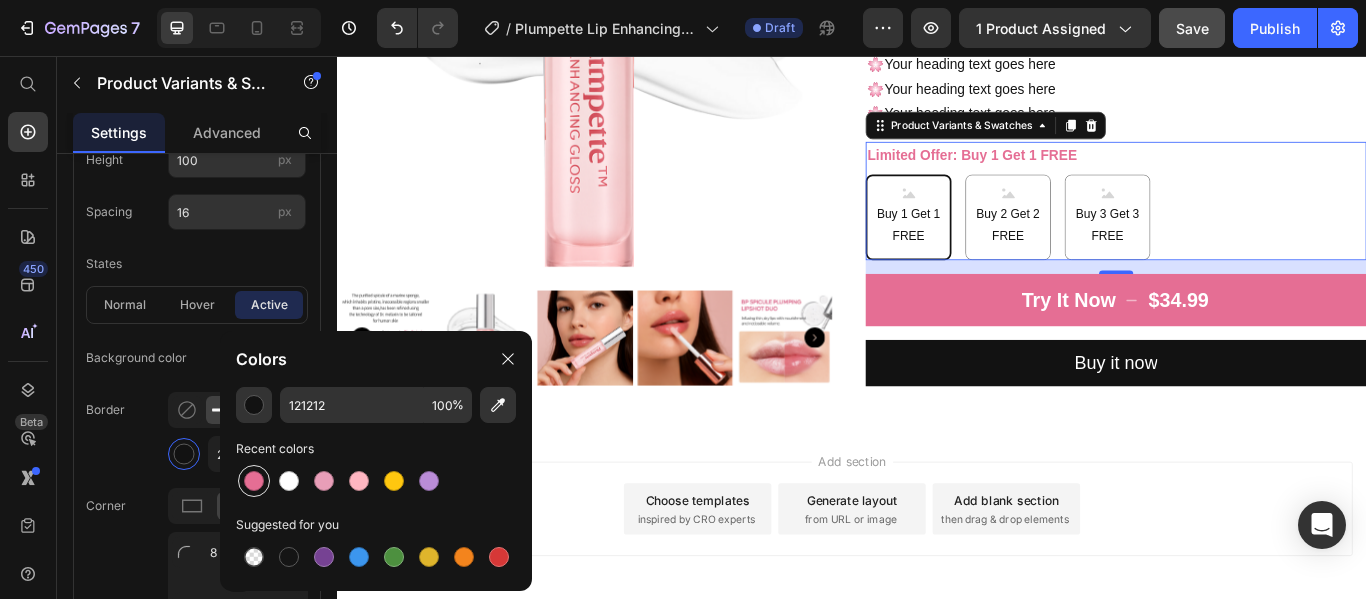 click at bounding box center (254, 481) 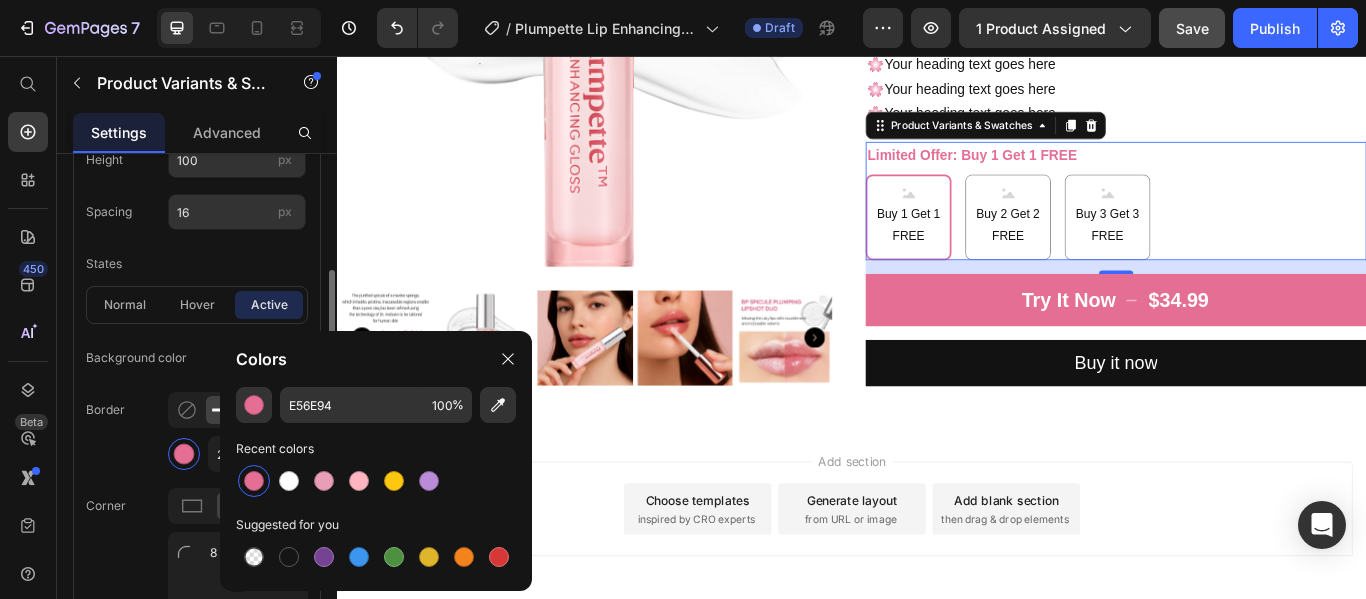 click on "Border 2 px" at bounding box center (197, 432) 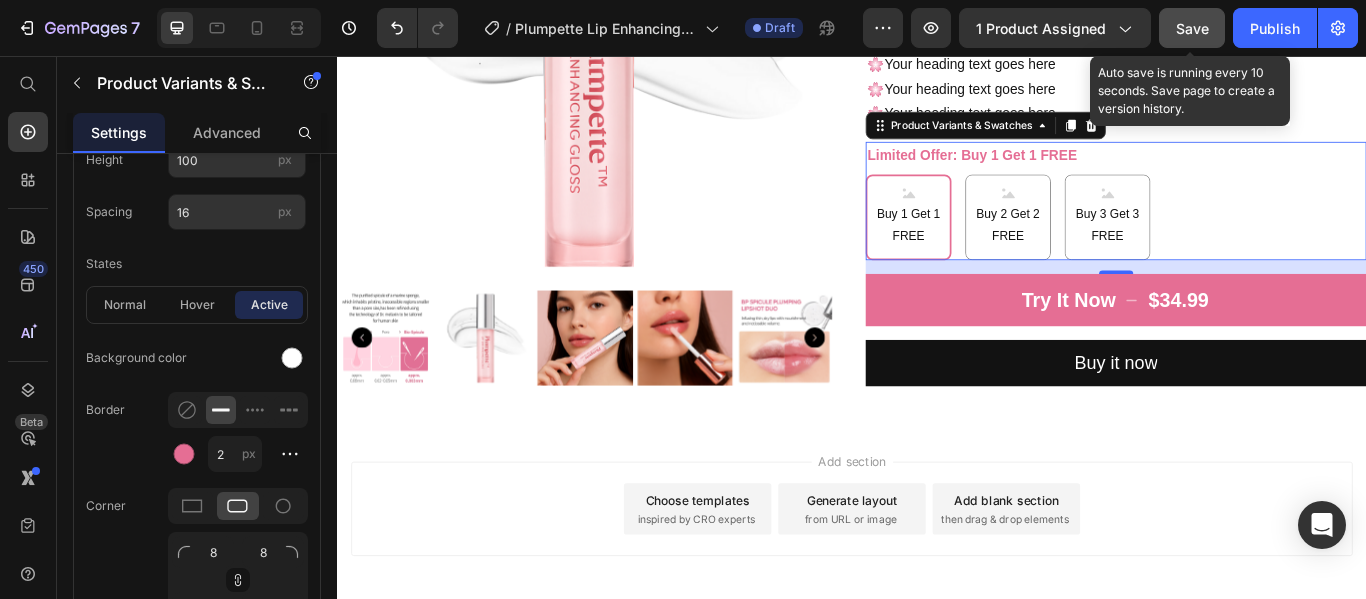 click on "Save" 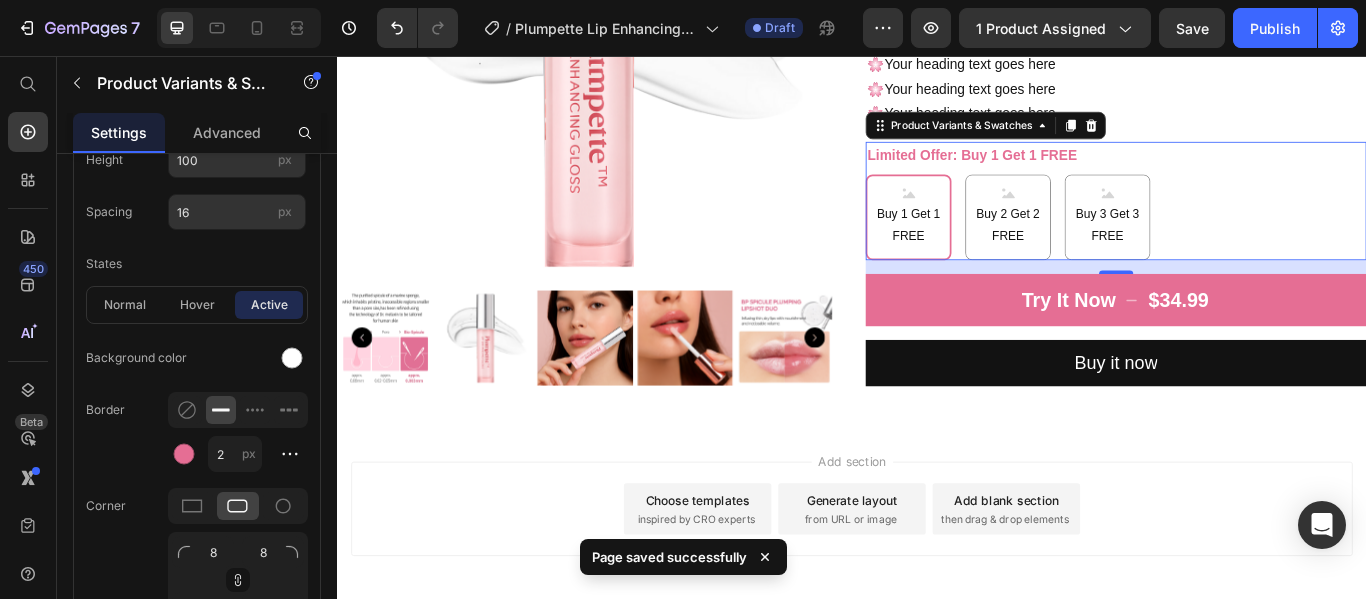 scroll, scrollTop: 0, scrollLeft: 0, axis: both 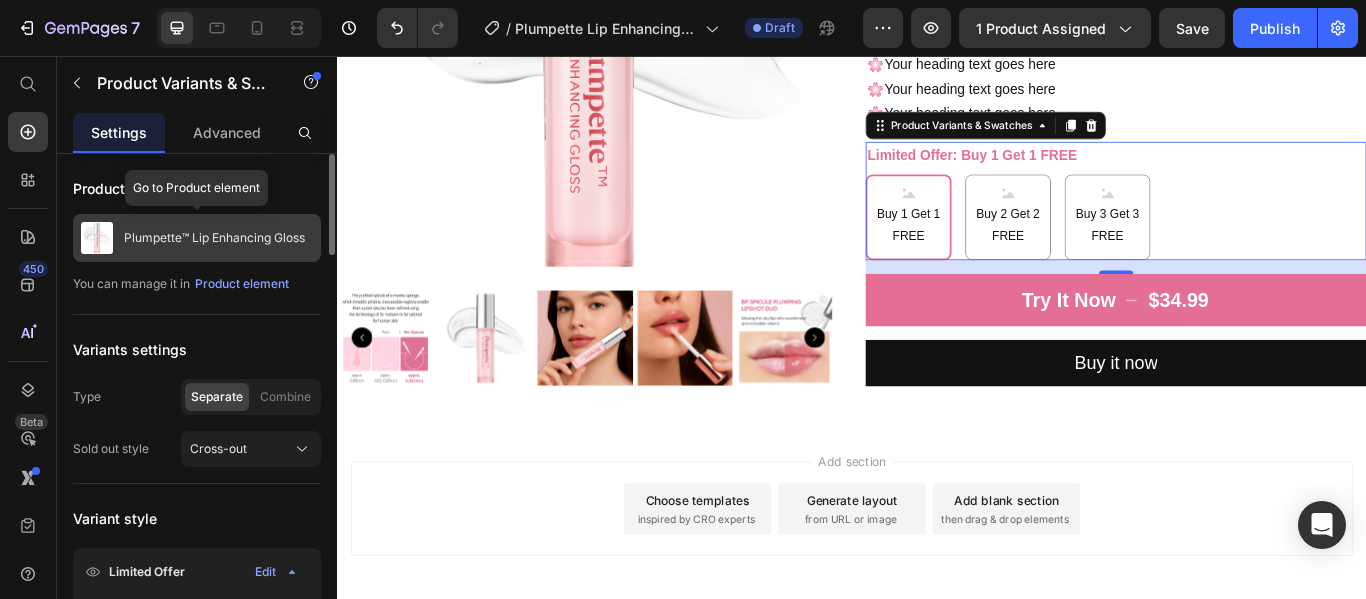 click on "Plumpette™ Lip Enhancing Gloss" at bounding box center [197, 238] 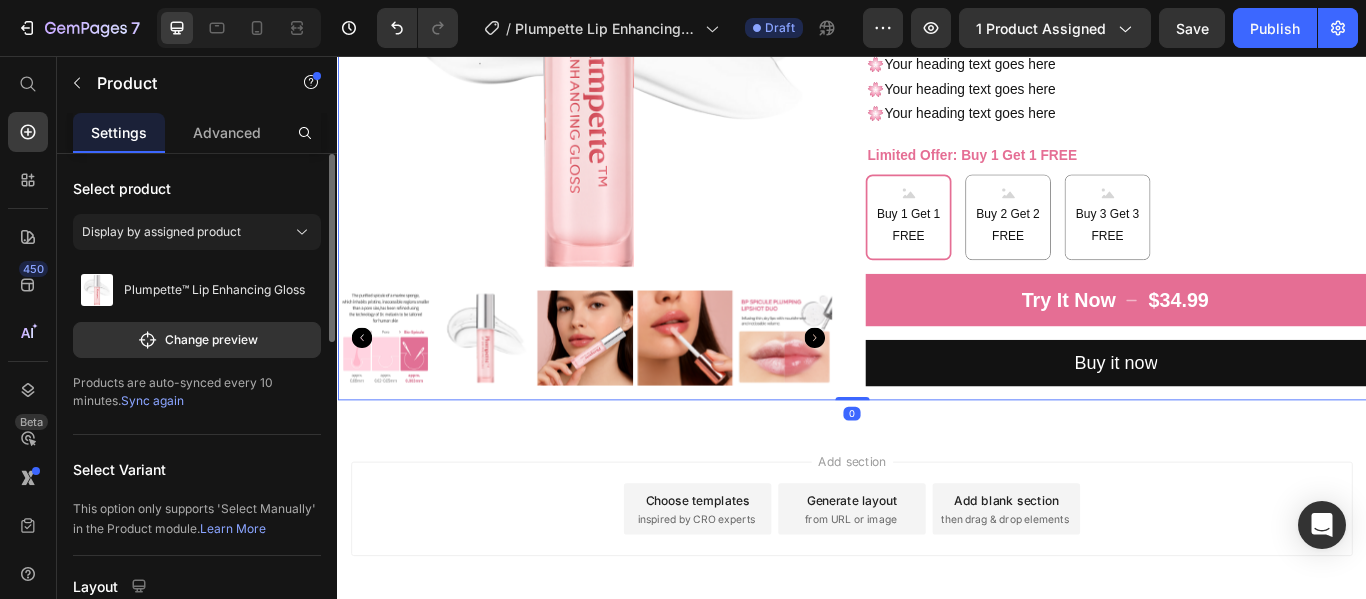 click on "Display by assigned product" at bounding box center (197, 236) 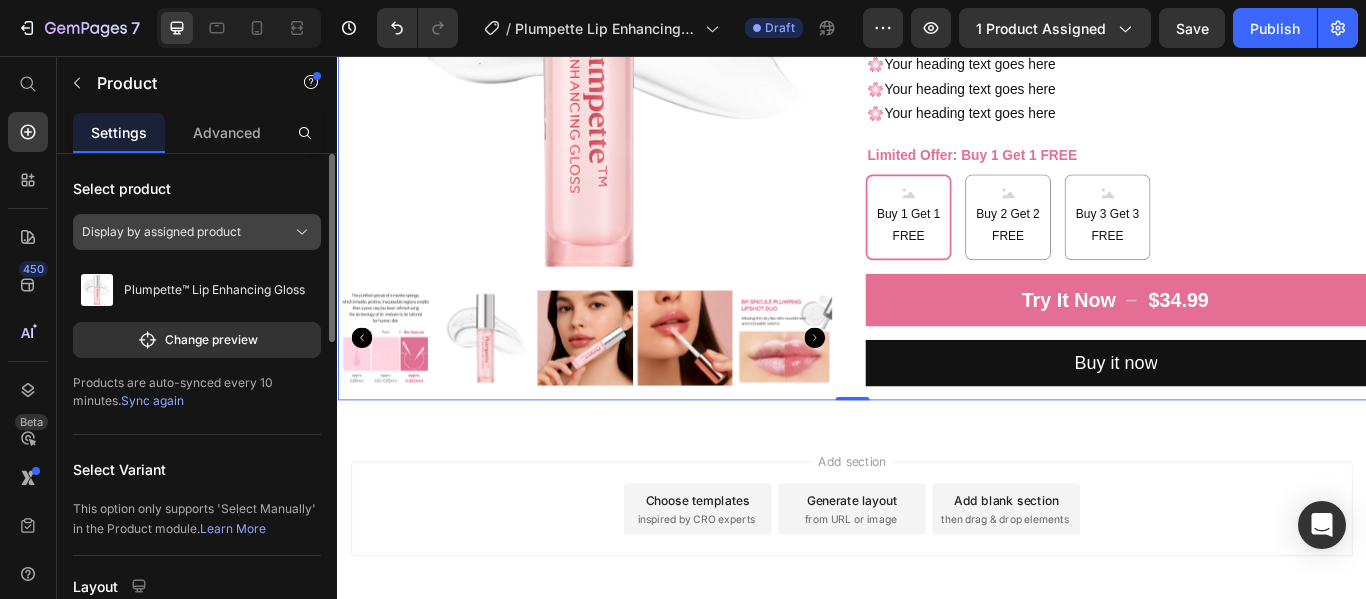 click on "Display by assigned product" at bounding box center (197, 232) 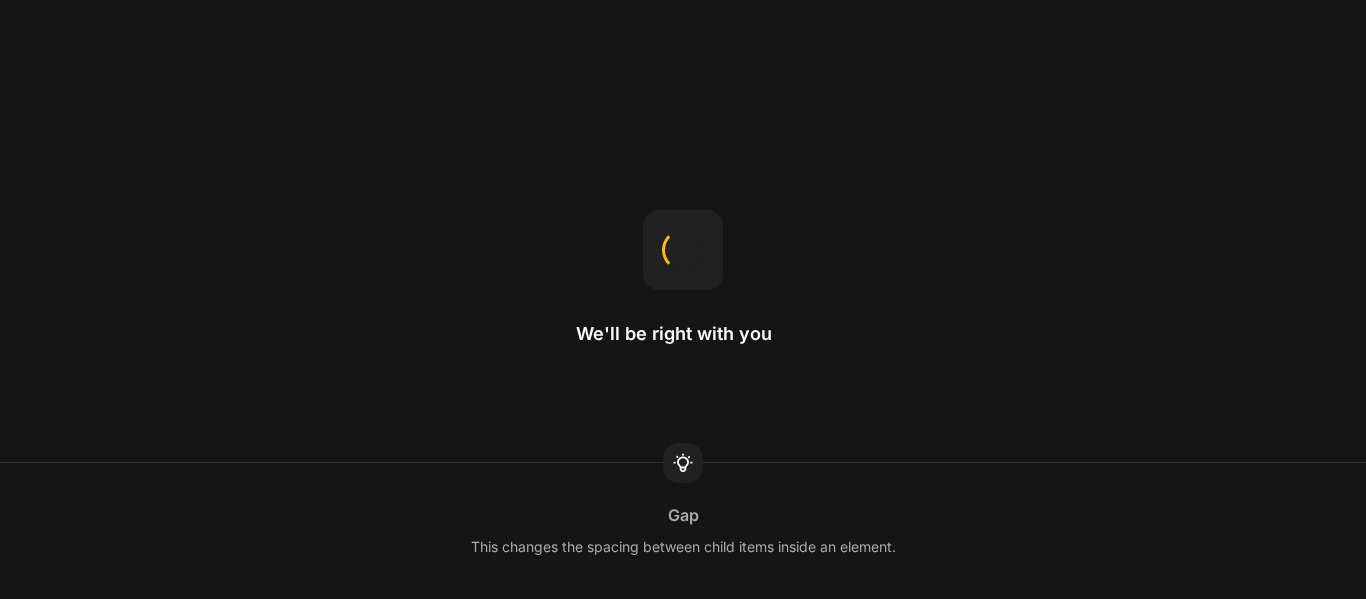 scroll, scrollTop: 0, scrollLeft: 0, axis: both 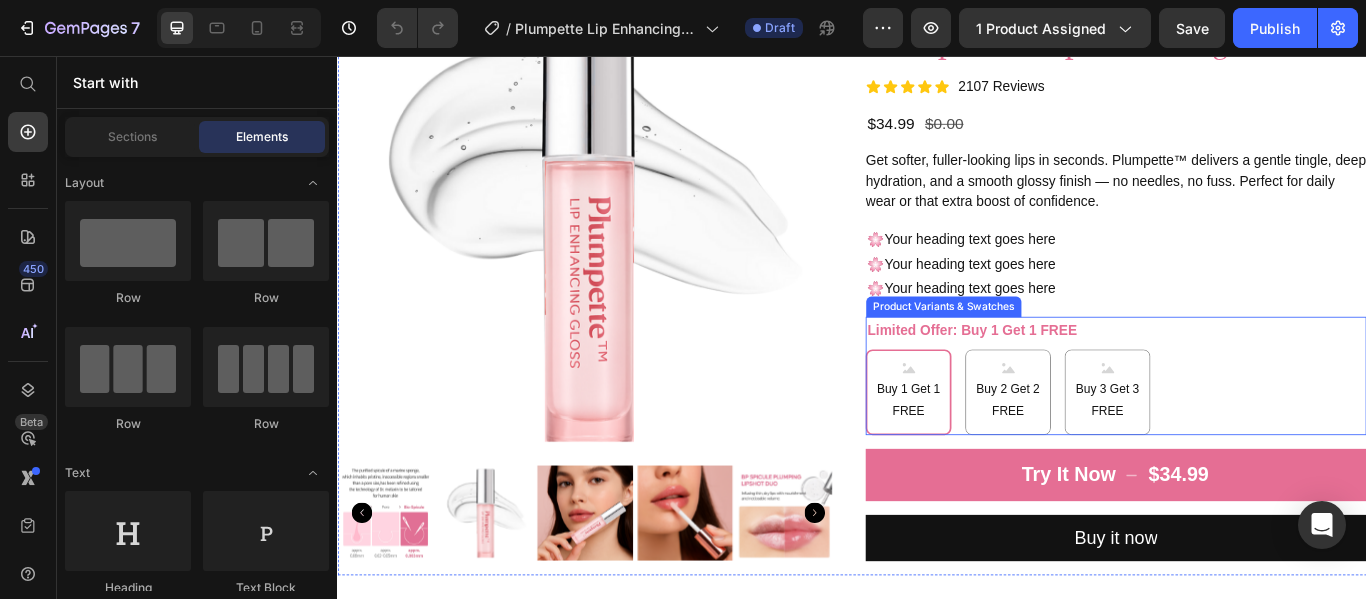 click on "Buy 1 Get 1 FREE" at bounding box center [1003, 448] 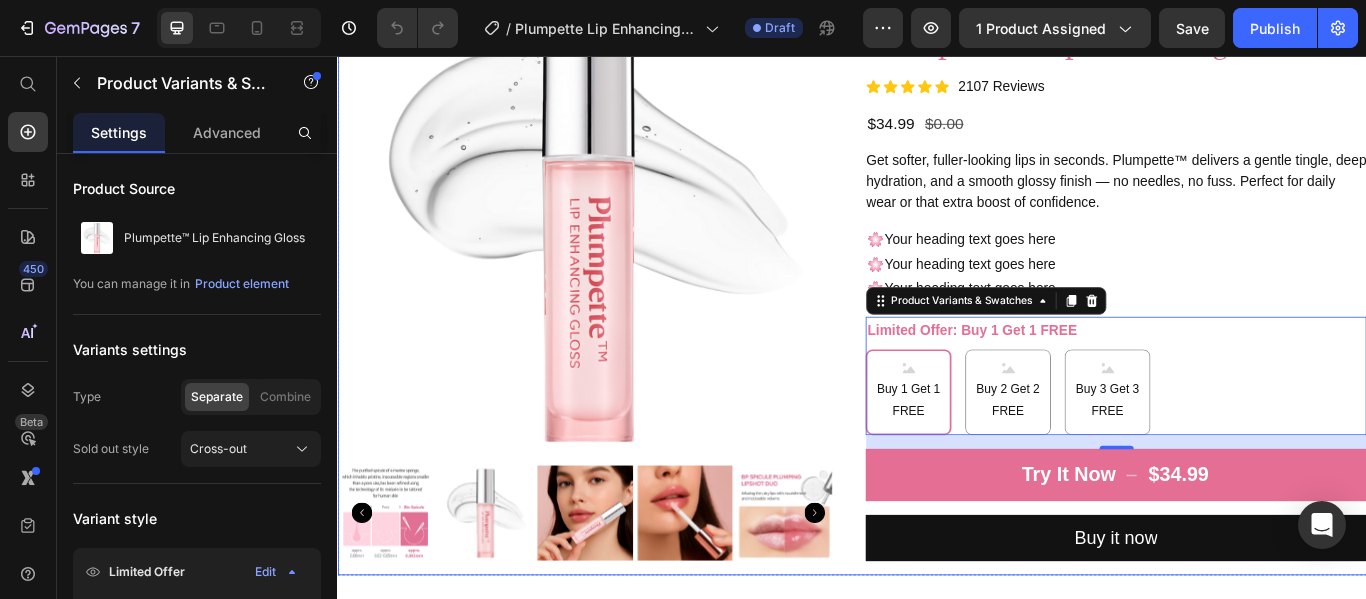 click on "Product Images
Selling Fast Item List
Drop element here Row Plumpette™ Lip Enhancing Gloss Product Title Icon Icon Icon Icon Icon Icon List 2107 Reviews Text Block Row $34.99 Product Price $0.00 Product Price Row Get softer, fuller-looking lips in seconds. Plumpette™ delivers a gentle tingle, deep hydration, and a smooth glossy finish — no needles, no fuss. Perfect for daily wear or that extra boost of confidence. Product Description 🌸  Your heading text goes here 🌸  Your heading text goes here 🌸  Your heading text goes here Text Block Limited Offer: Buy 1 Get 1 FREE Buy 1 Get 1 FREE Buy 1 Get 1 FREE Buy 1 Get 1 FREE Buy 2 Get 2 FREE Buy 2 Get 2 FREE Buy 2 Get 2 FREE Buy 3 Get 3 FREE Buy 3 Get 3 FREE Buy 3 Get 3 FREE Product Variants & Swatches   16 Try It Now
$34.99 Add to Cart Buy it now Dynamic Checkout Product" at bounding box center (937, 301) 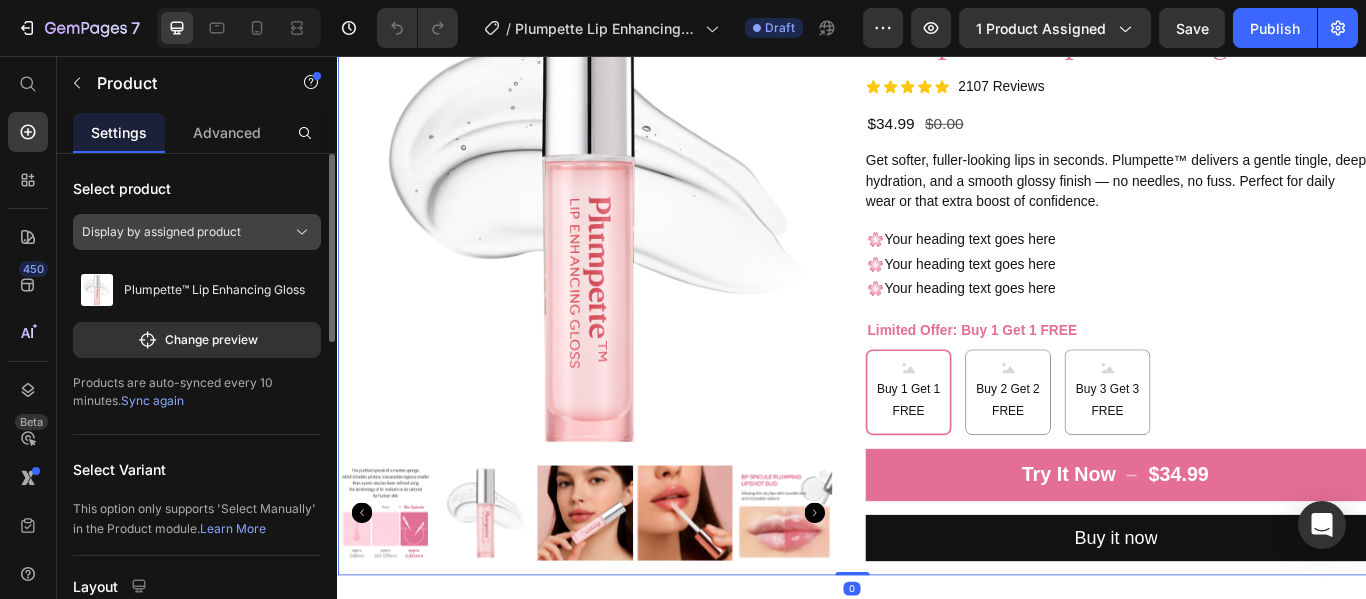 click on "Display by assigned product" 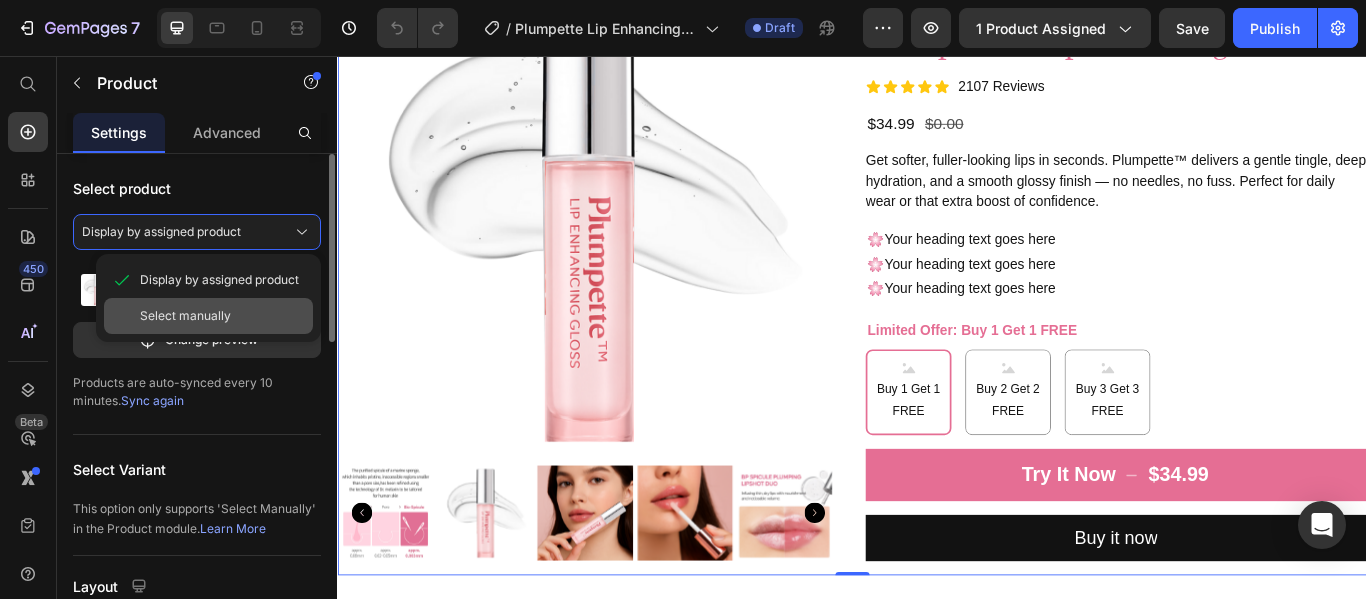 click on "Select manually" 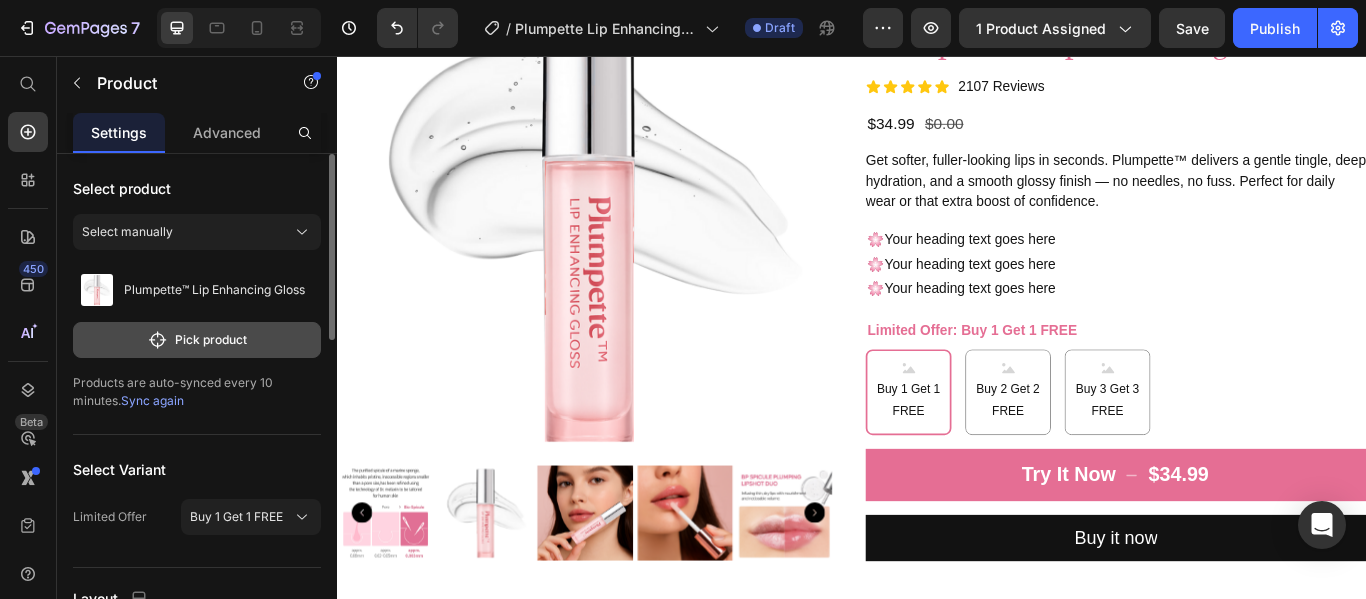 click on "Pick product" at bounding box center (197, 340) 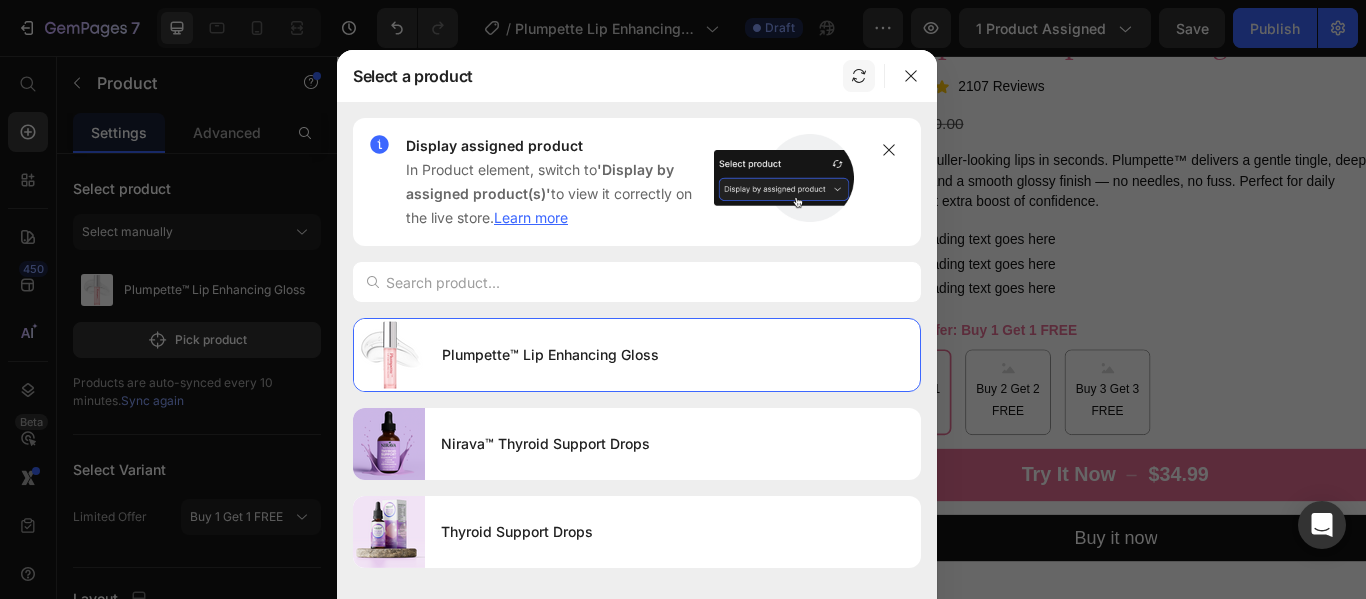click 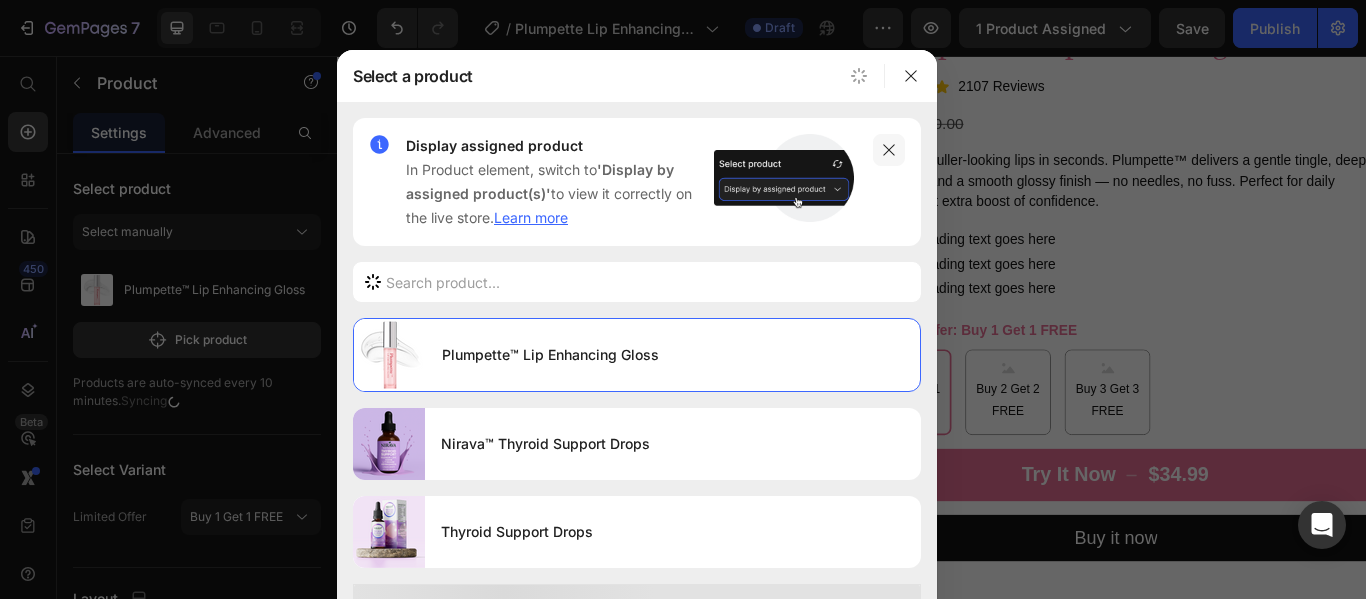 click at bounding box center (889, 150) 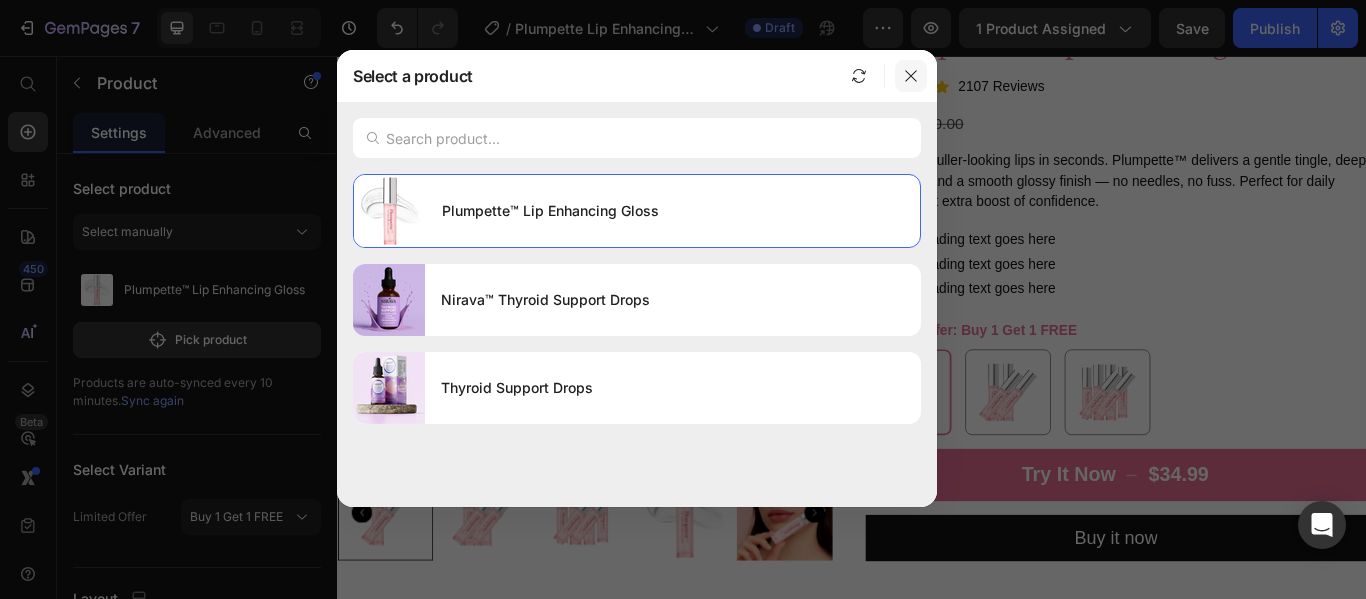 click 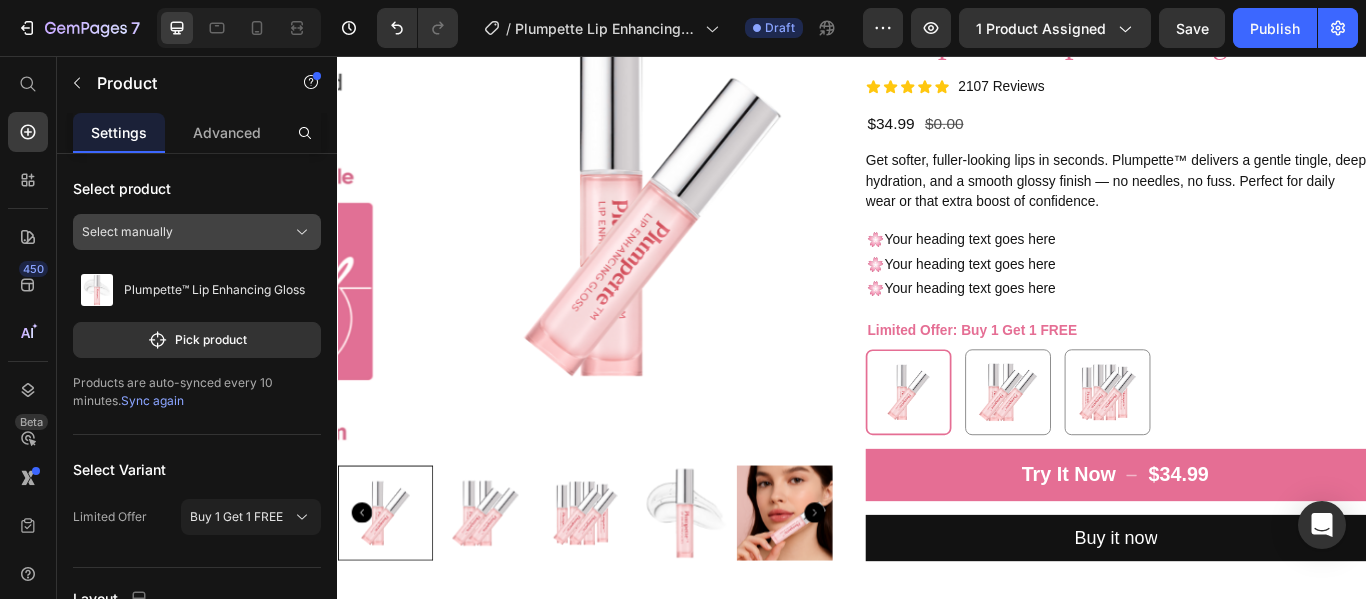click on "Select manually" at bounding box center (197, 232) 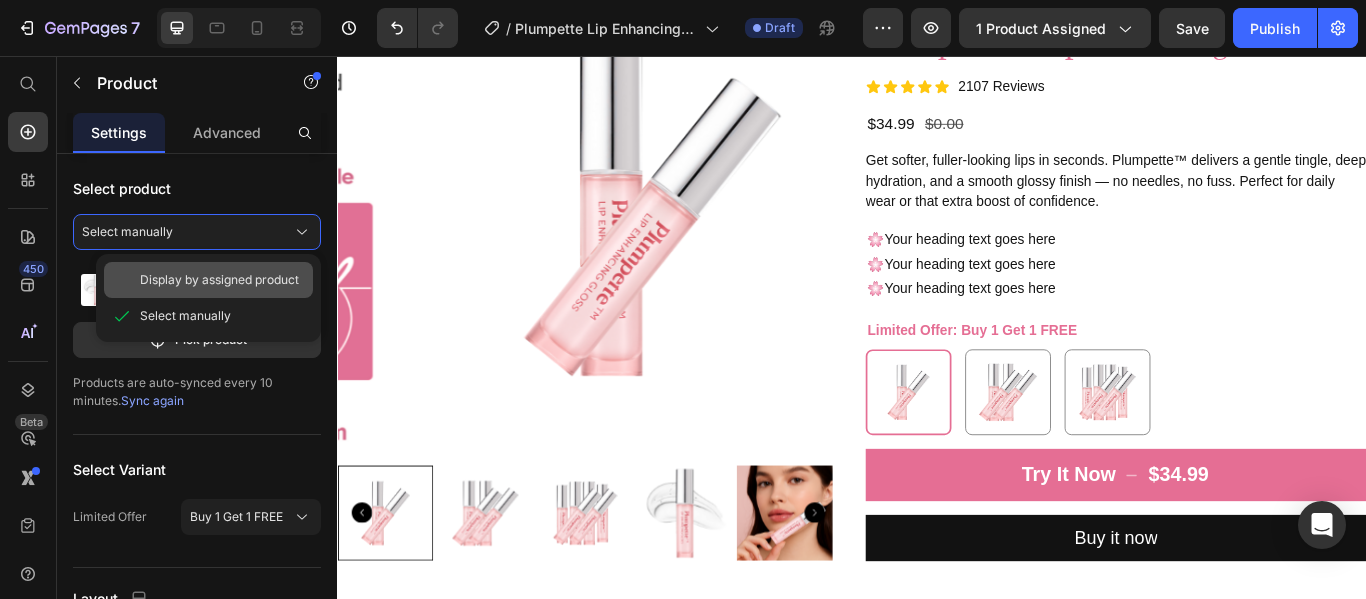 click on "Display by assigned product" at bounding box center [219, 280] 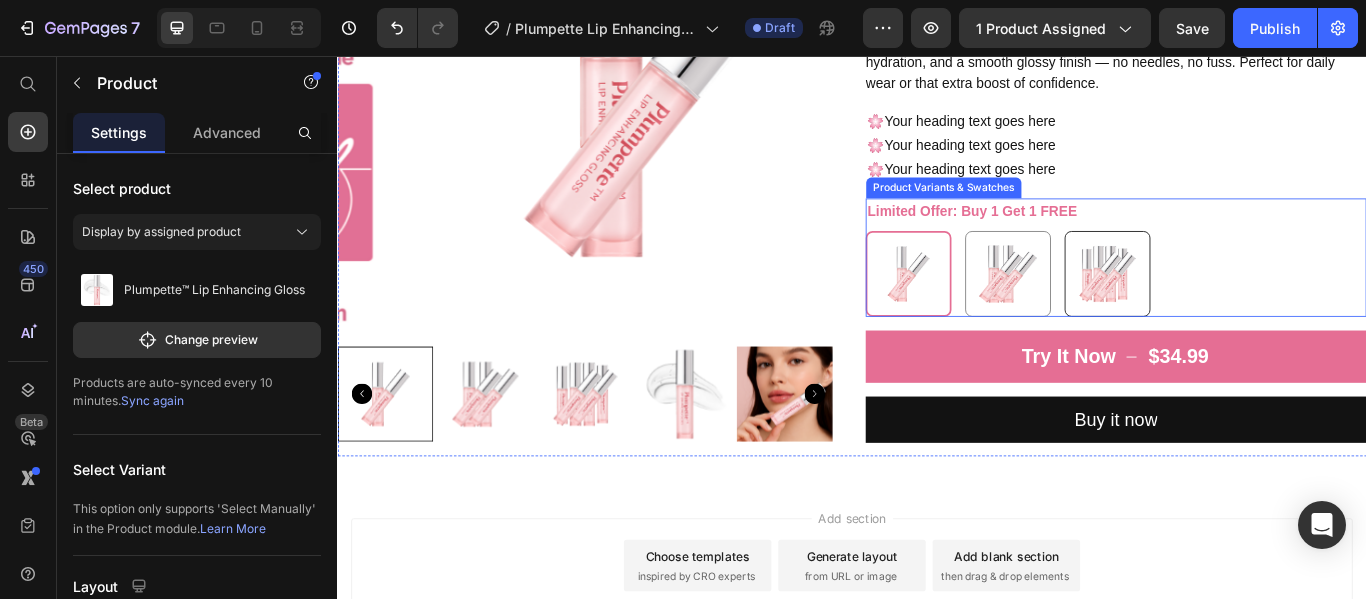 scroll, scrollTop: 404, scrollLeft: 0, axis: vertical 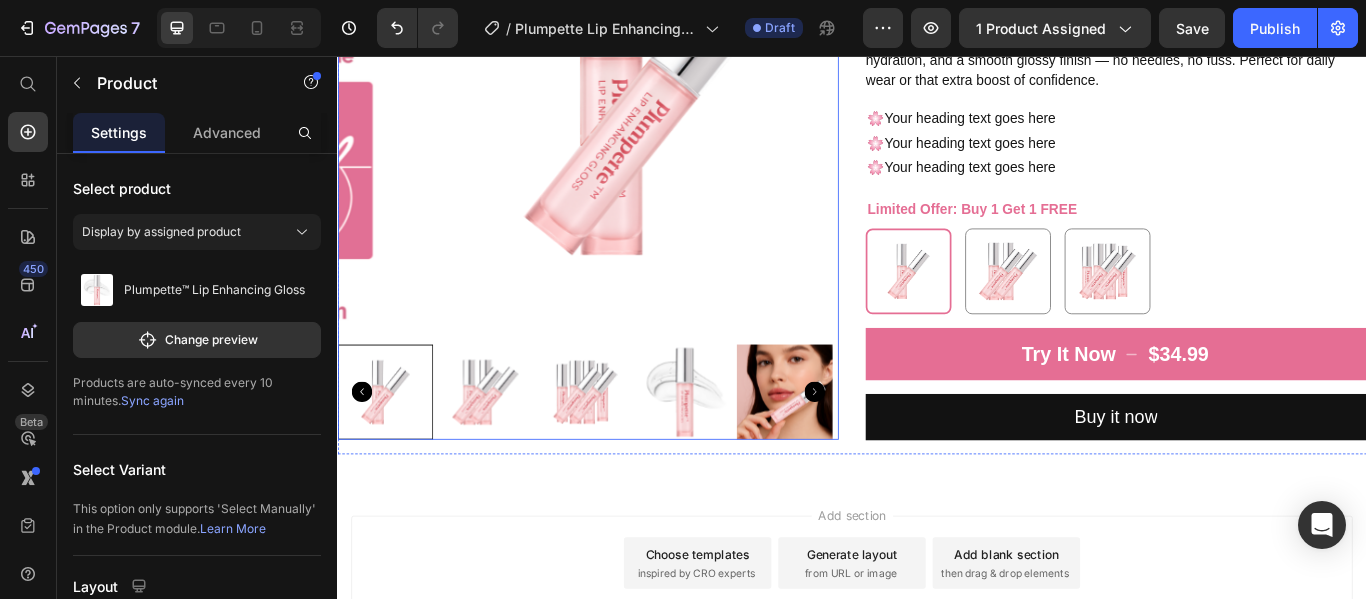 click at bounding box center (704, 92) 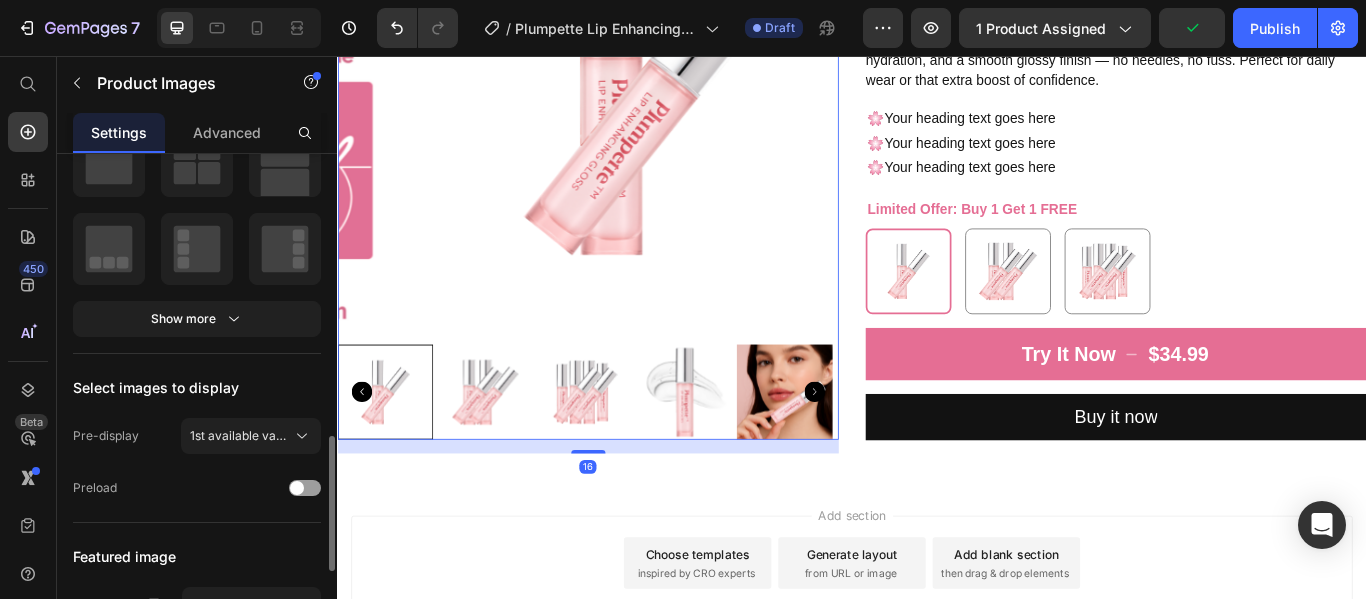 scroll, scrollTop: 492, scrollLeft: 0, axis: vertical 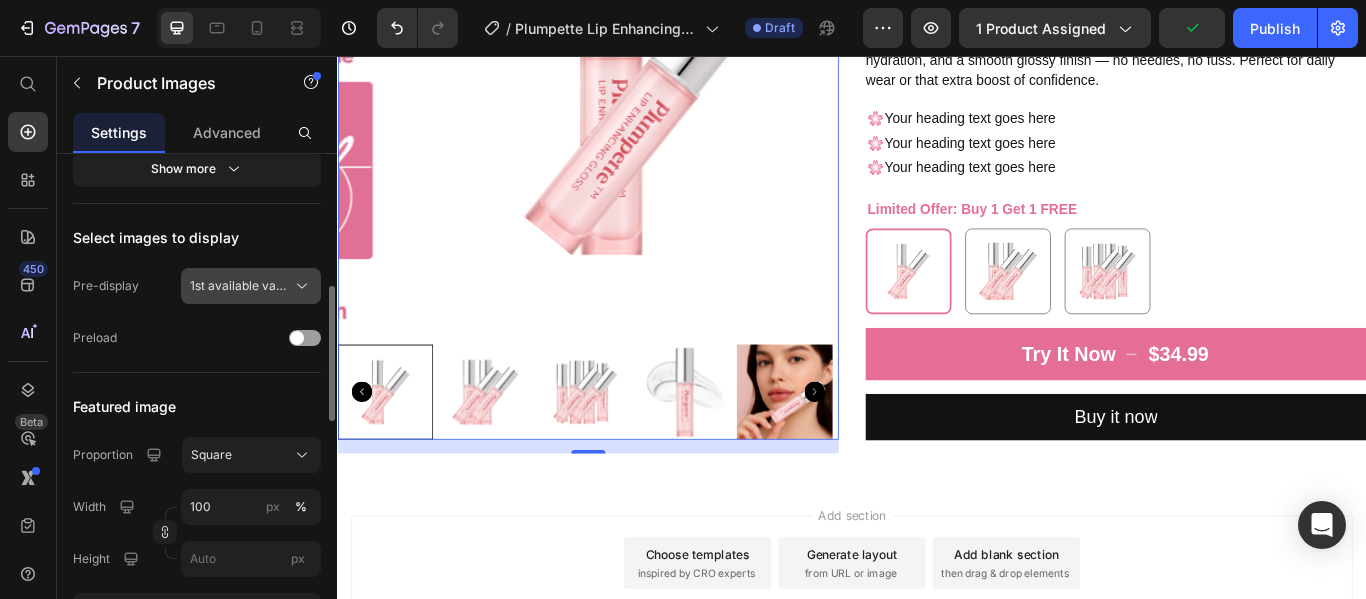 click 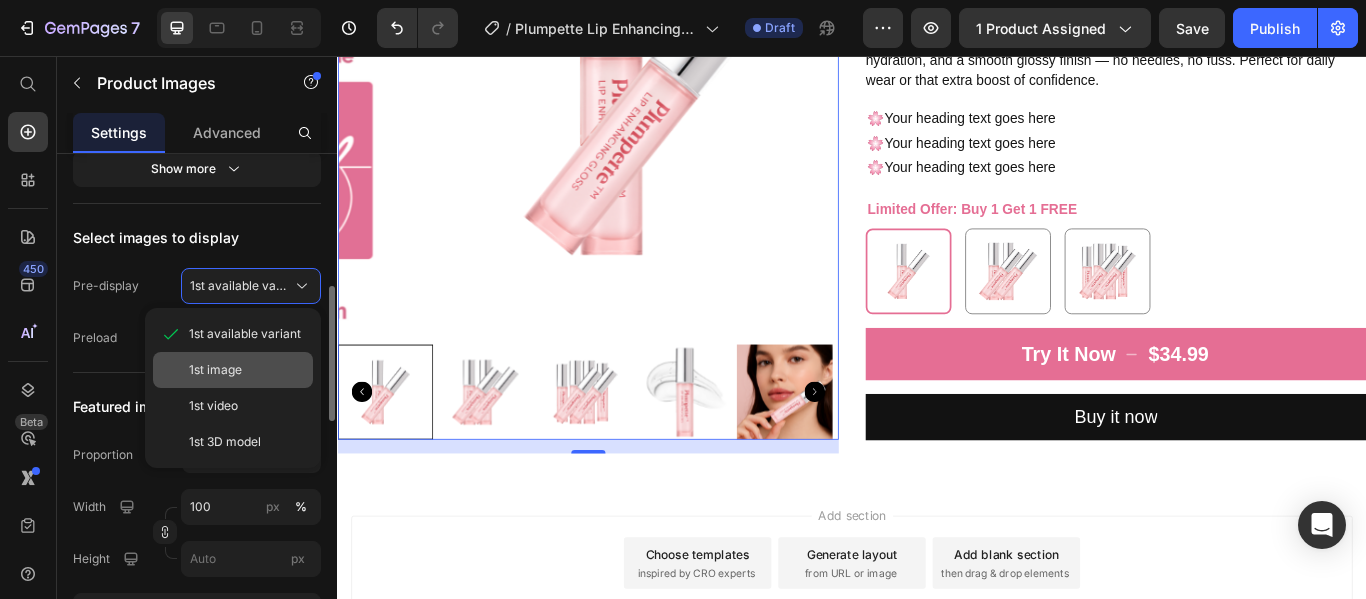 click on "1st image" at bounding box center [247, 370] 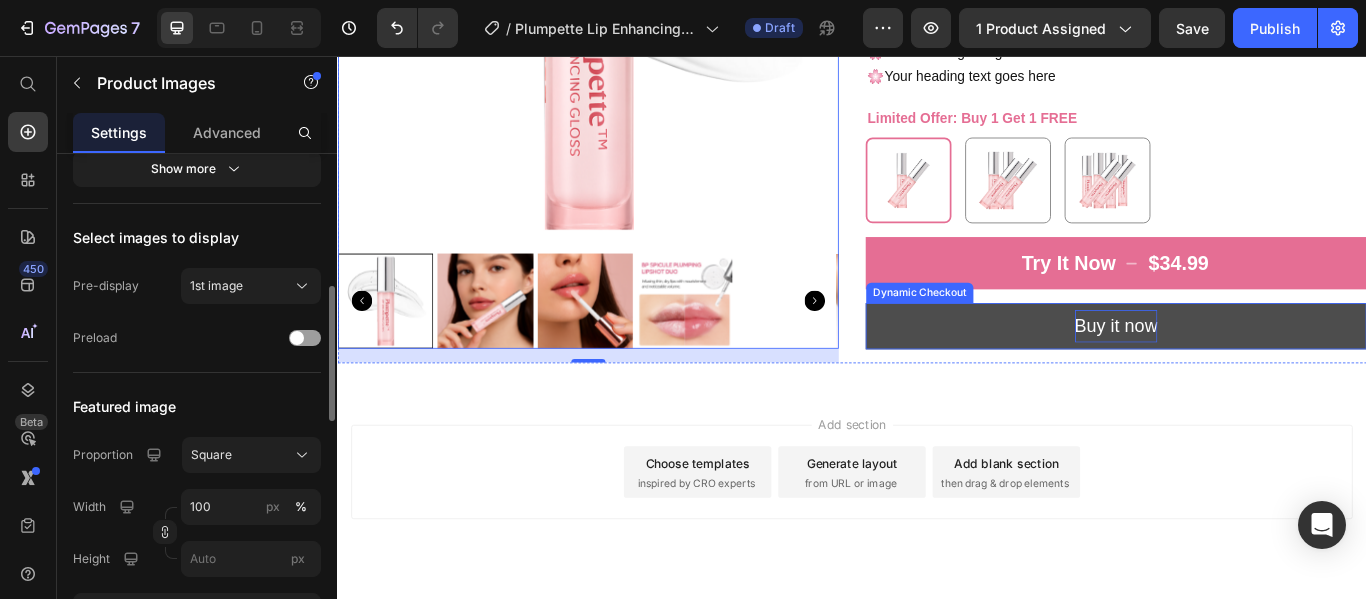 scroll, scrollTop: 555, scrollLeft: 0, axis: vertical 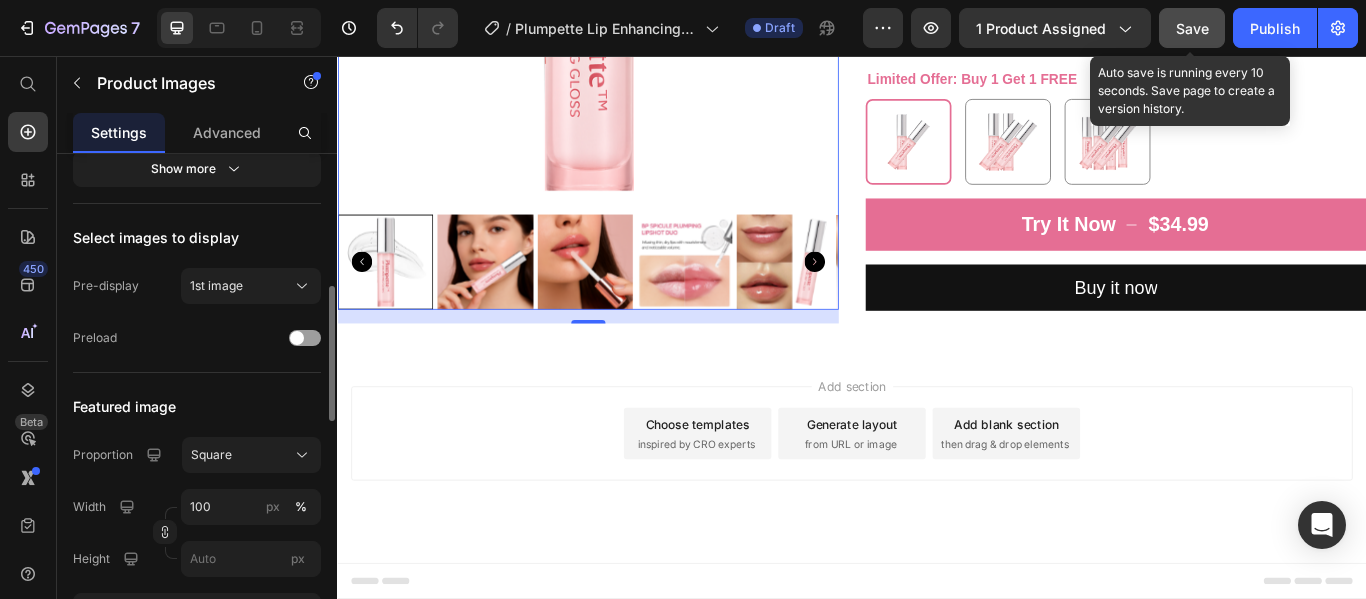 click on "Save" at bounding box center (1192, 28) 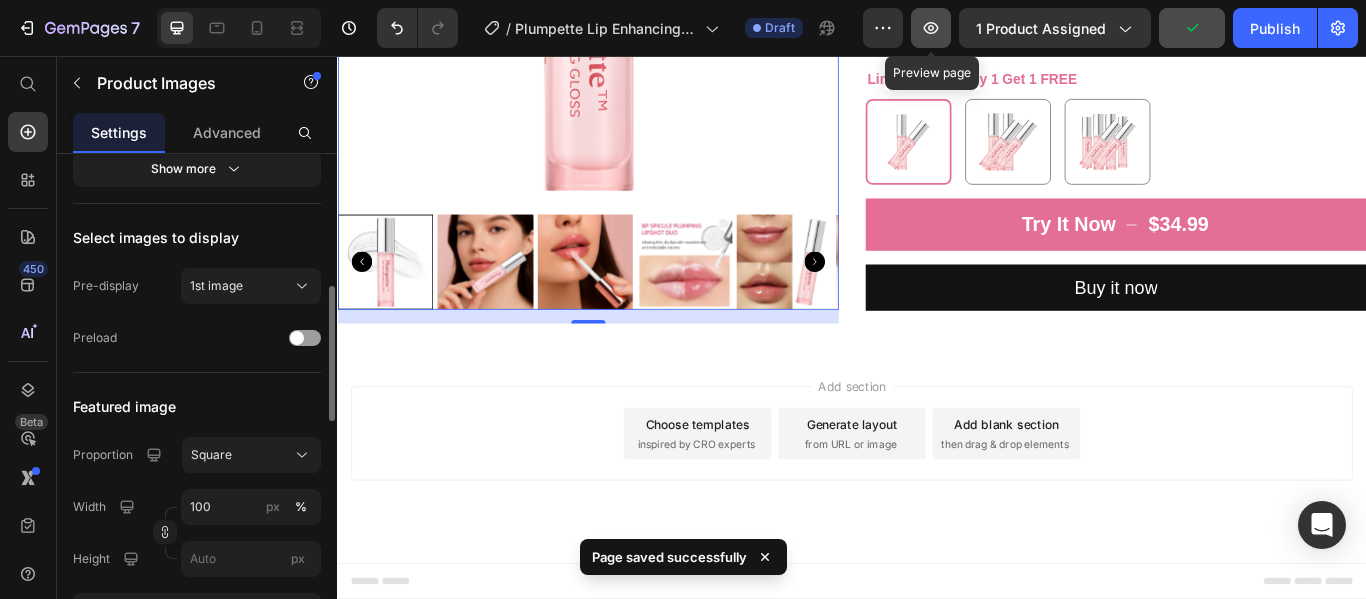 click 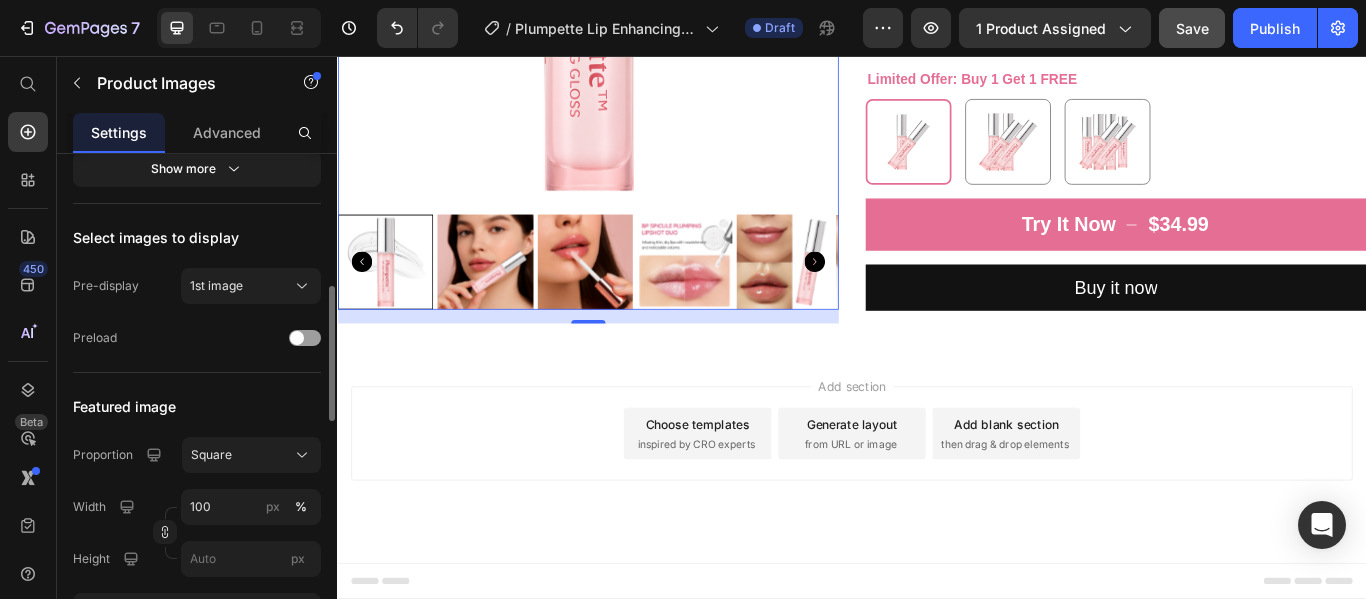 click at bounding box center (625, 296) 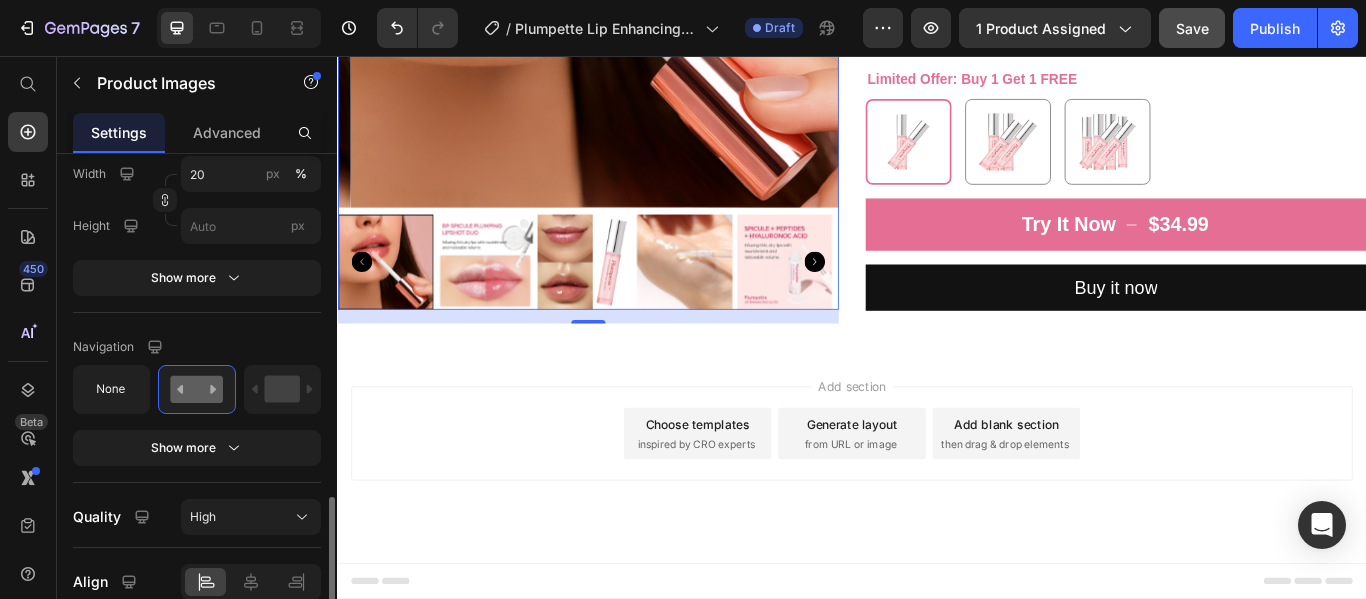 scroll, scrollTop: 1268, scrollLeft: 0, axis: vertical 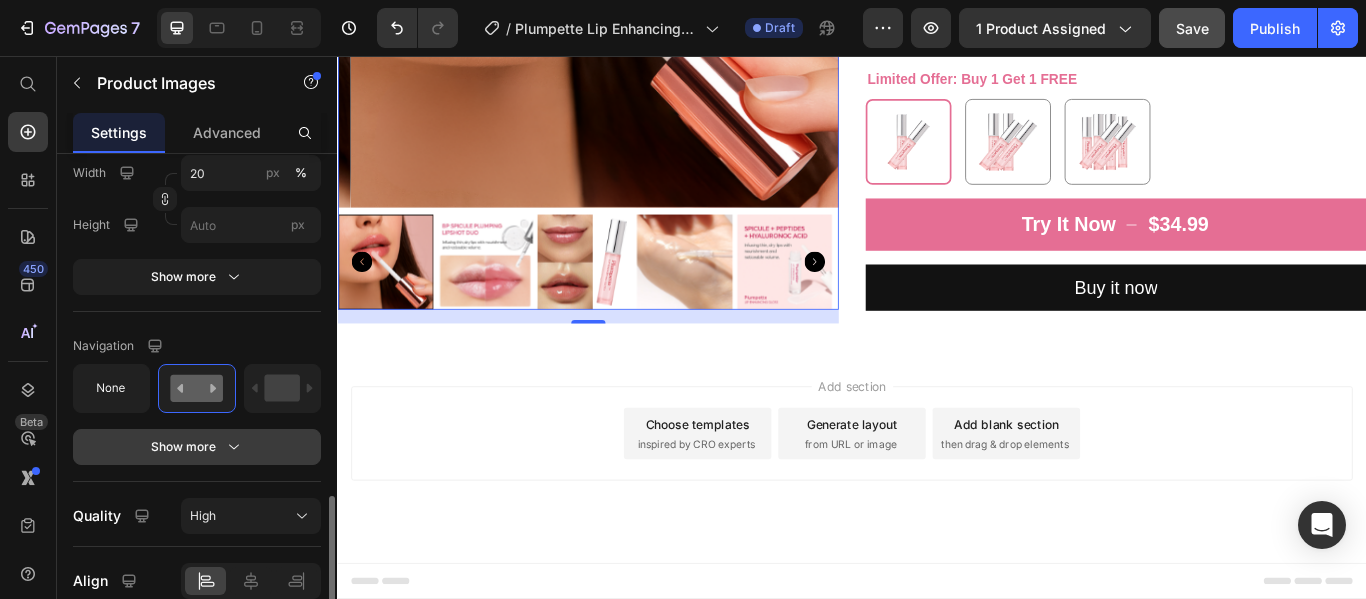click on "Show more" at bounding box center [197, 447] 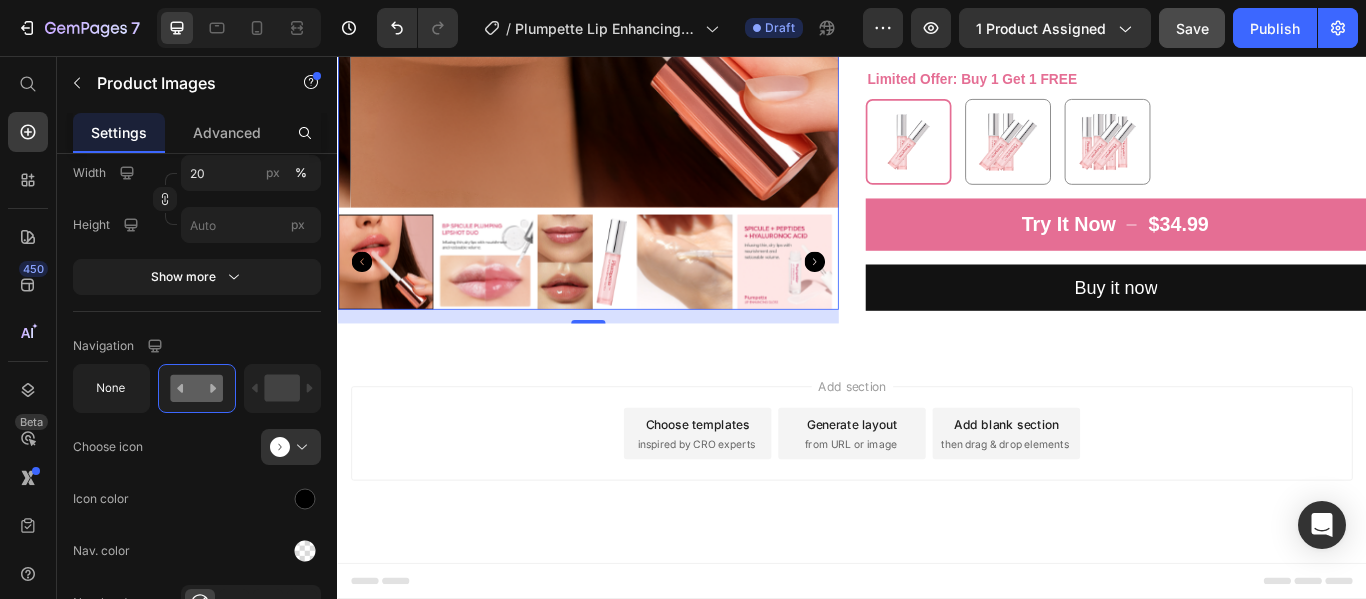 scroll, scrollTop: 1440, scrollLeft: 0, axis: vertical 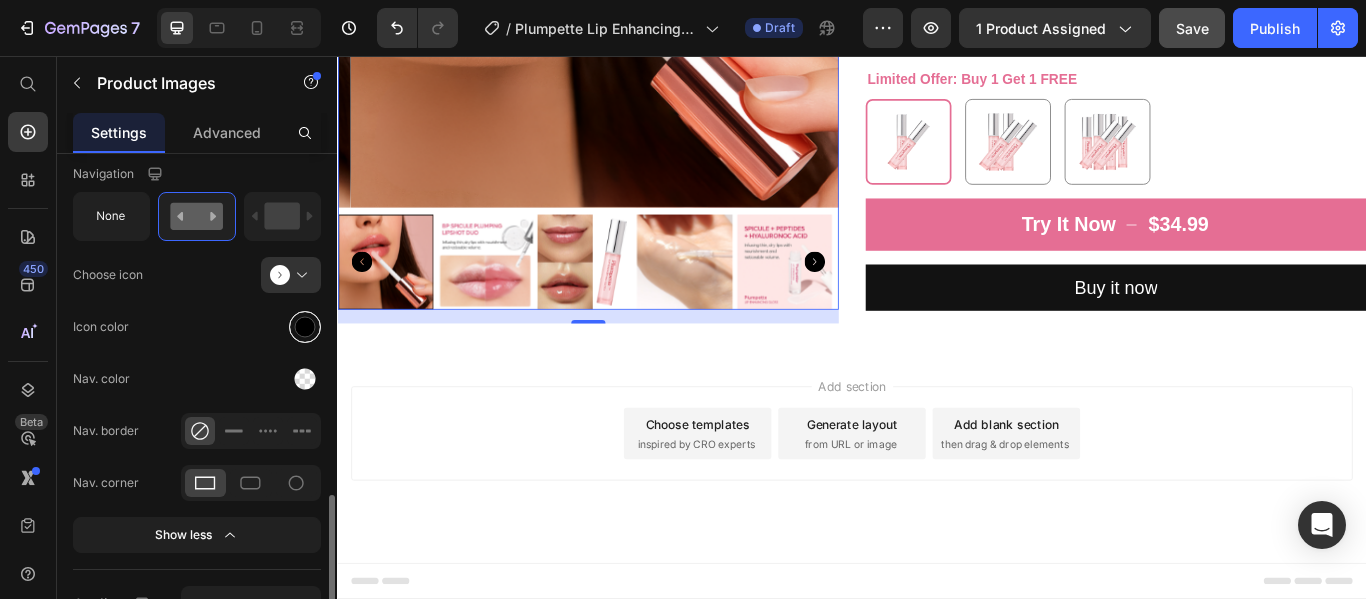 click at bounding box center [305, 327] 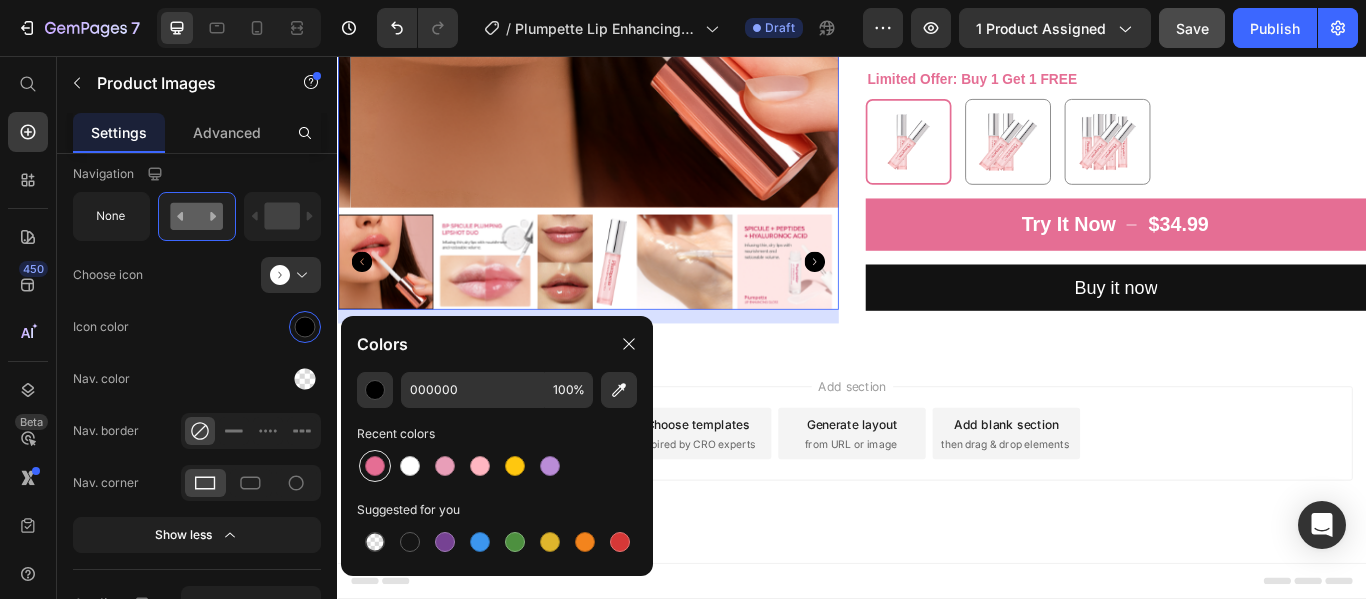 click at bounding box center (375, 466) 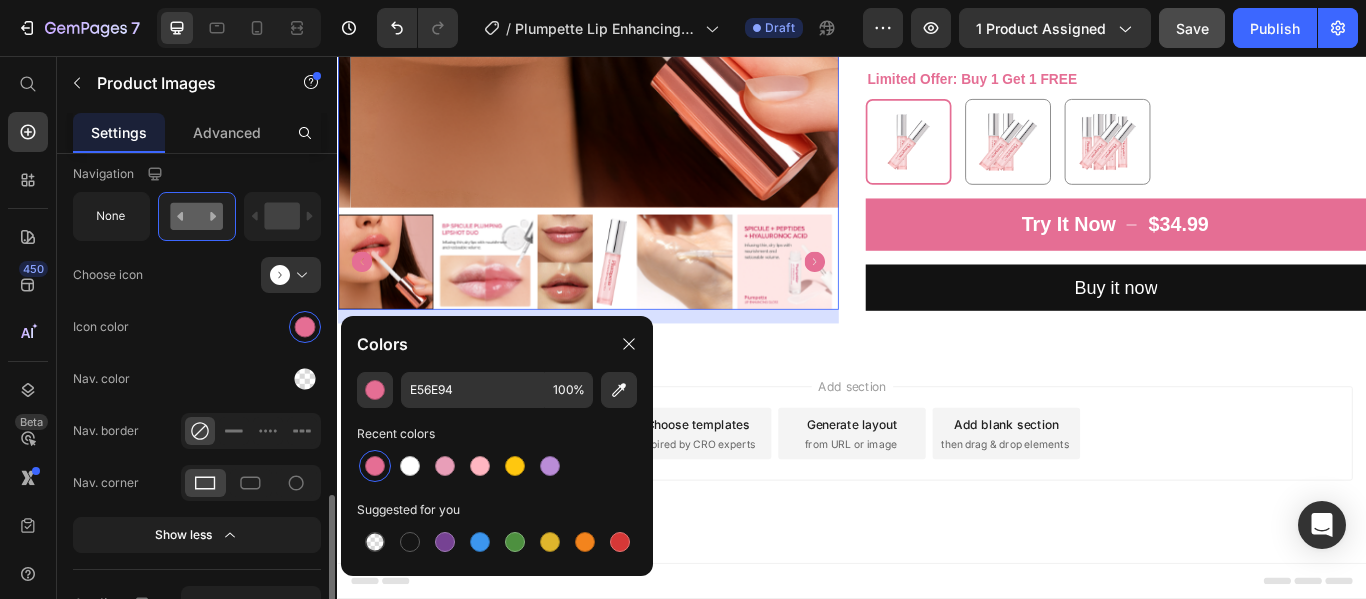click on "Navigation Choose icon
Icon color Nav. color Nav. border Nav. corner Show less" 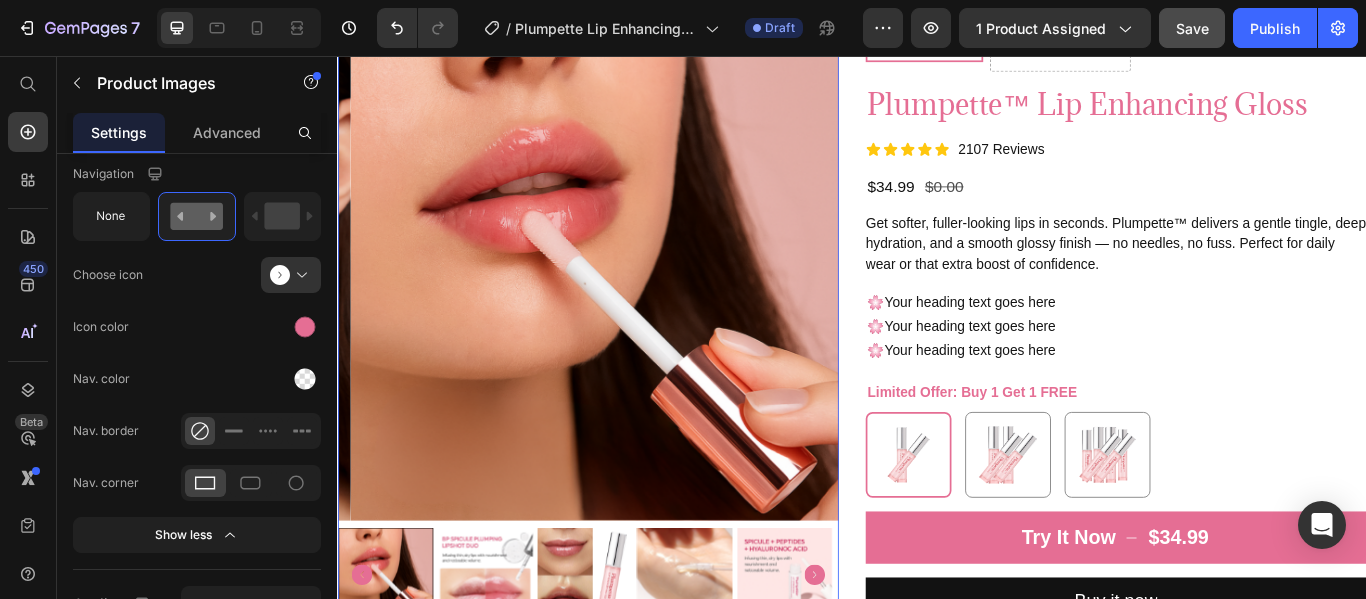 scroll, scrollTop: 167, scrollLeft: 0, axis: vertical 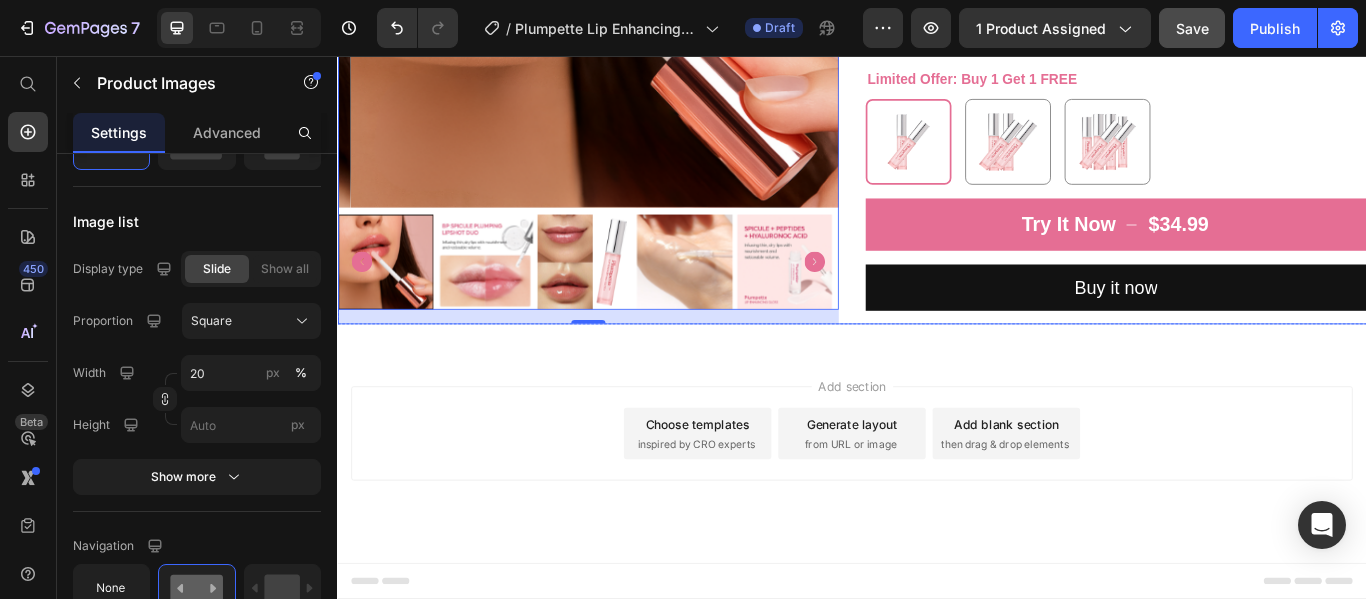 click on "Product Images   16
Selling Fast Item List
Drop element here Row Plumpette™ Lip Enhancing Gloss Product Title Icon Icon Icon Icon Icon Icon List 2107 Reviews Text Block Row $34.99 Product Price $0.00 Product Price Row Get softer, fuller-looking lips in seconds. Plumpette™ delivers a gentle tingle, deep hydration, and a smooth glossy finish — no needles, no fuss. Perfect for daily wear or that extra boost of confidence. Product Description 🌸  Your heading text goes here 🌸  Your heading text goes here 🌸  Your heading text goes here Text Block Limited Offer: Buy 1 Get 1 FREE Buy 1 Get 1 FREE Buy 1 Get 1 FREE Buy 2 Get 2 FREE Buy 2 Get 2 FREE Buy 3 Get 3 FREE Buy 3 Get 3 FREE Product Variants & Swatches Try It Now
$34.99 Add to Cart Buy it now Dynamic Checkout Product" at bounding box center [937, 9] 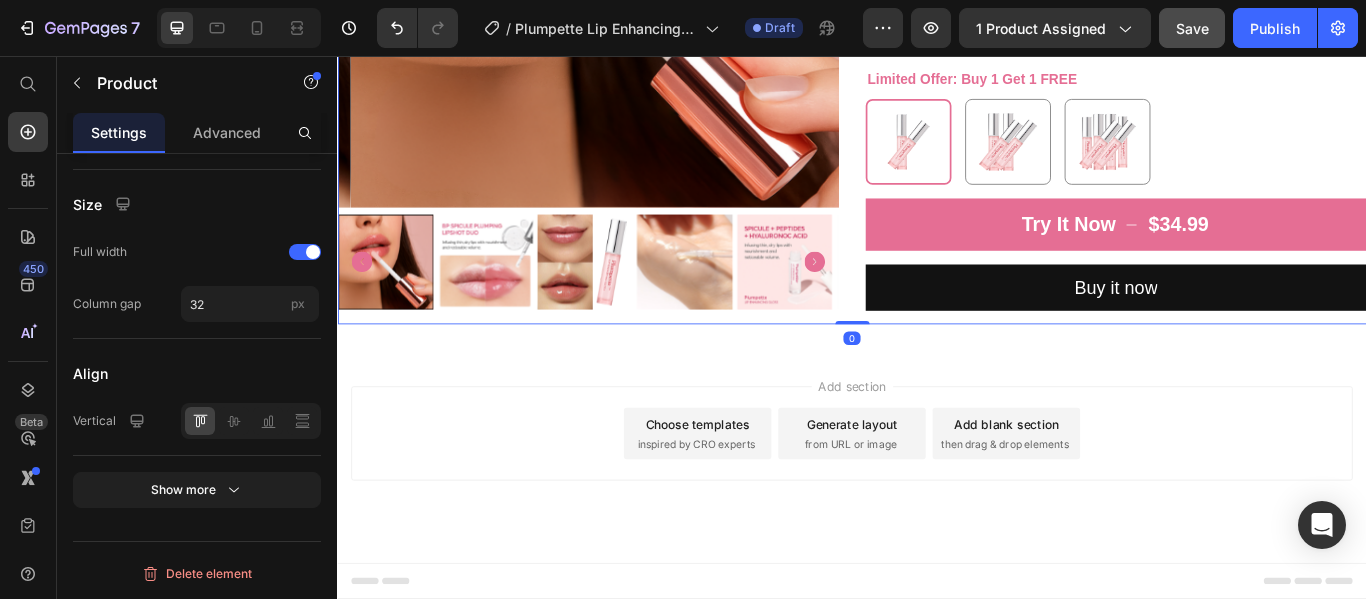 scroll, scrollTop: 0, scrollLeft: 0, axis: both 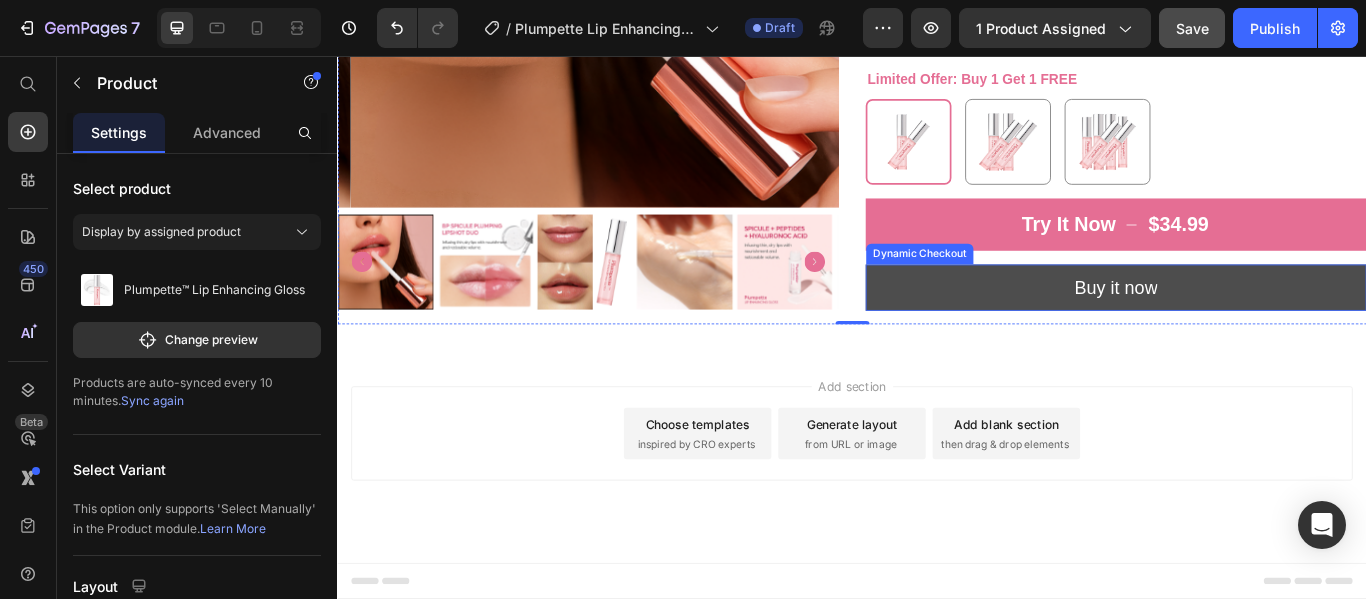 click on "Buy it now" at bounding box center [1245, 326] 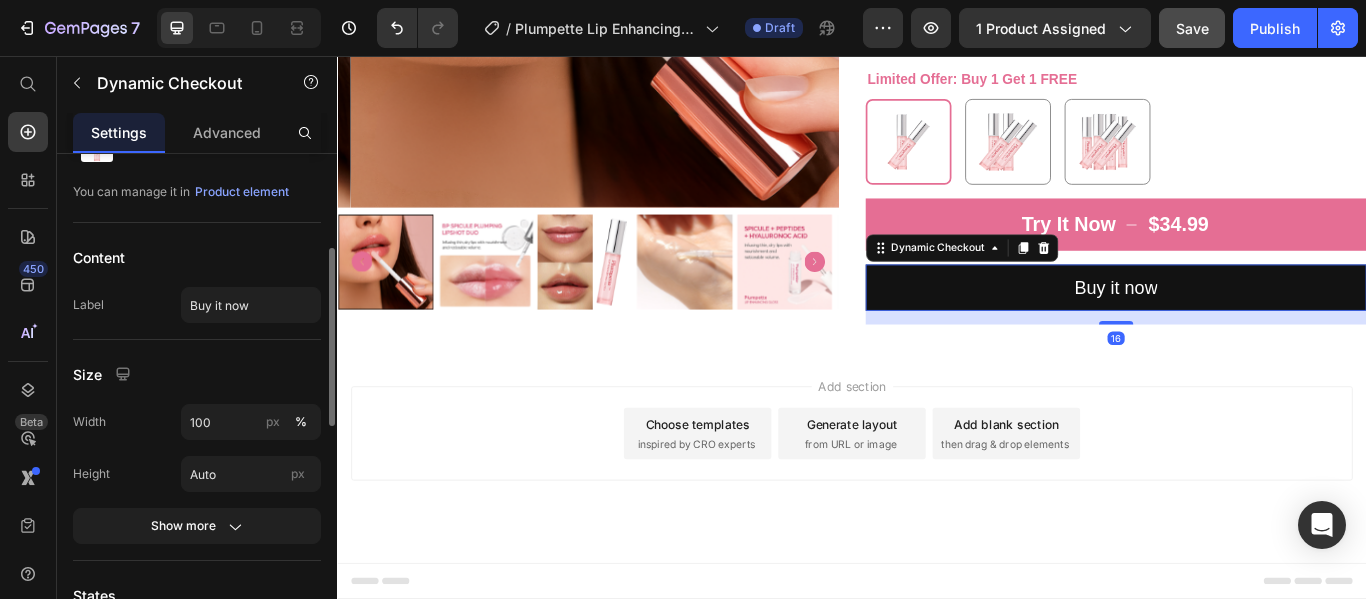 scroll, scrollTop: 260, scrollLeft: 0, axis: vertical 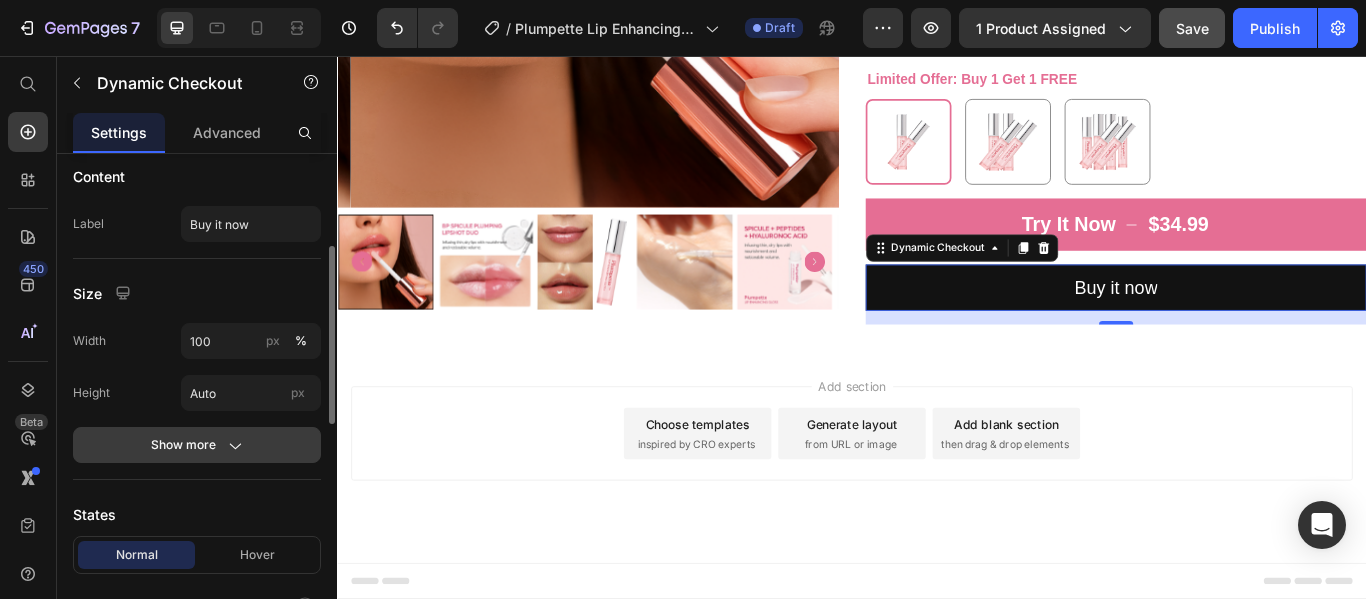 click on "Show more" 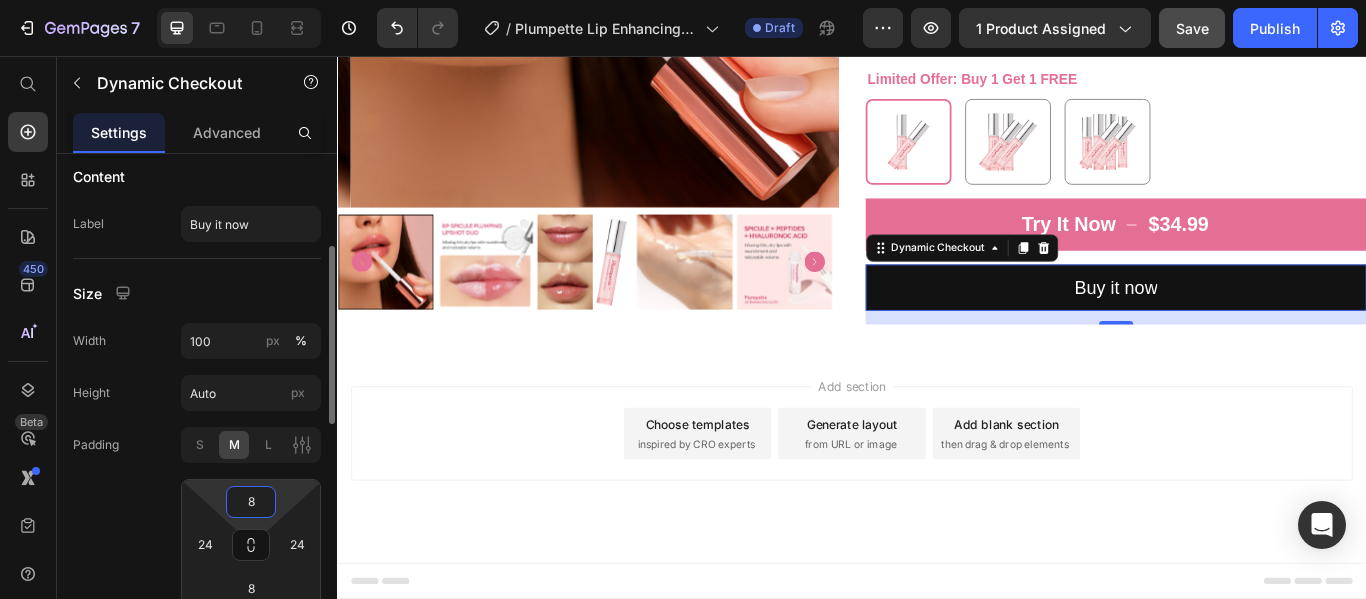 click on "8" at bounding box center (251, 502) 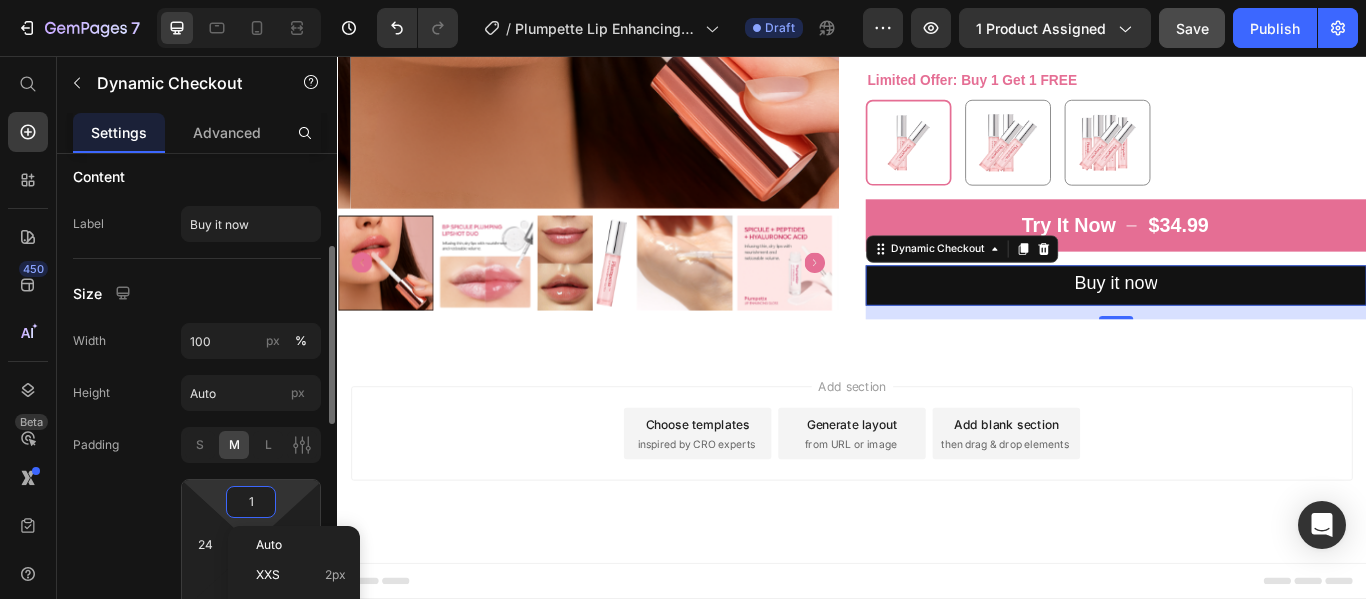 scroll, scrollTop: 548, scrollLeft: 0, axis: vertical 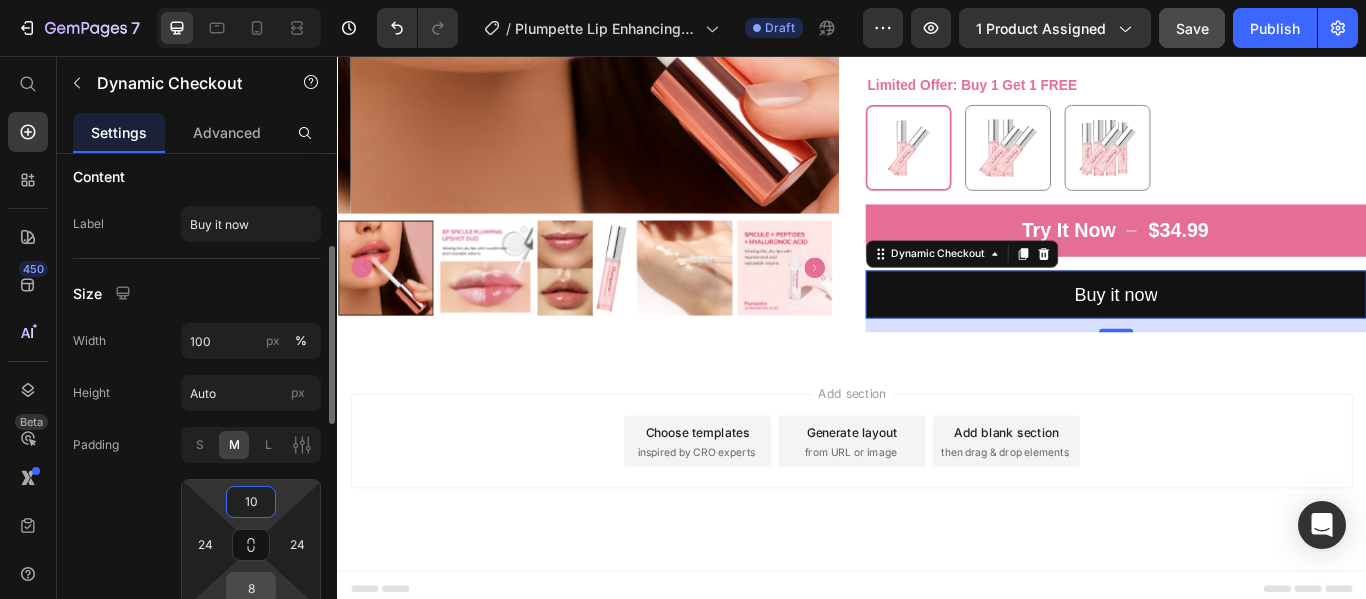 type on "10" 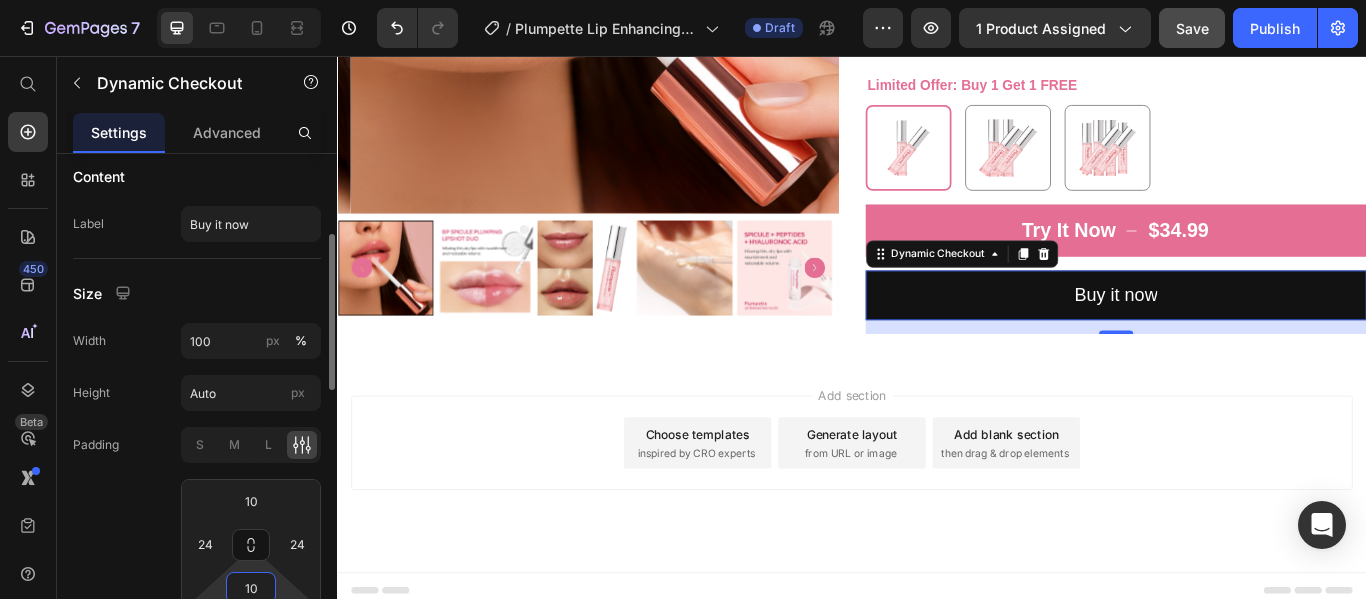 type on "10" 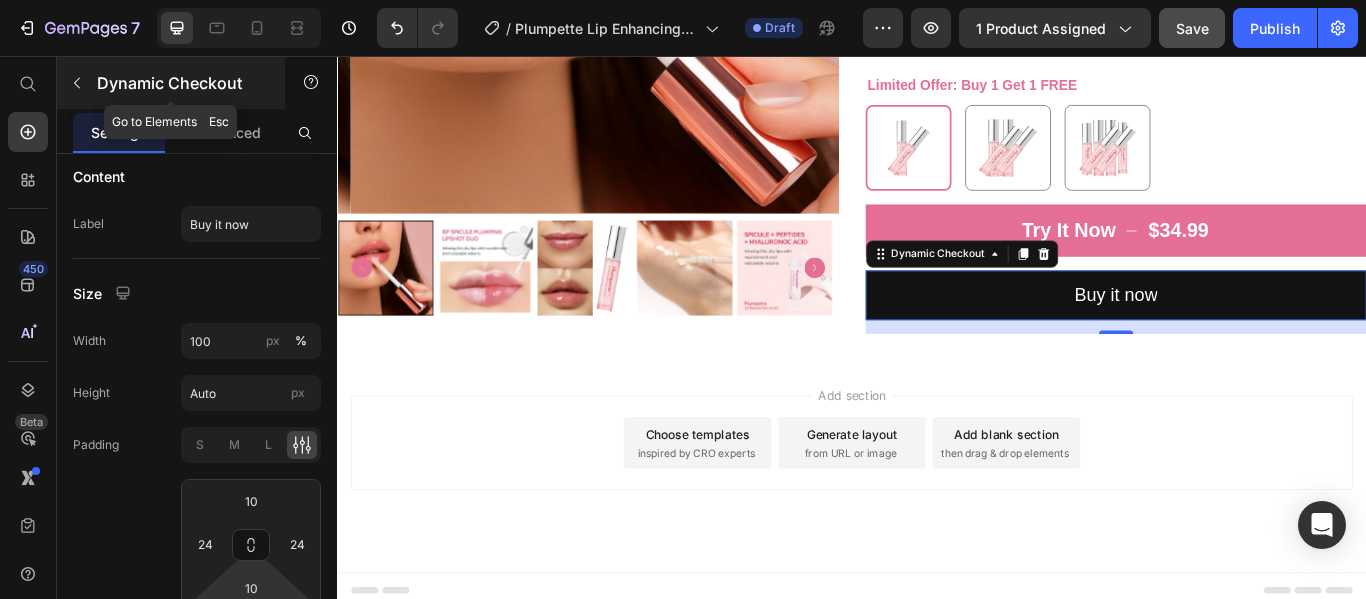 click 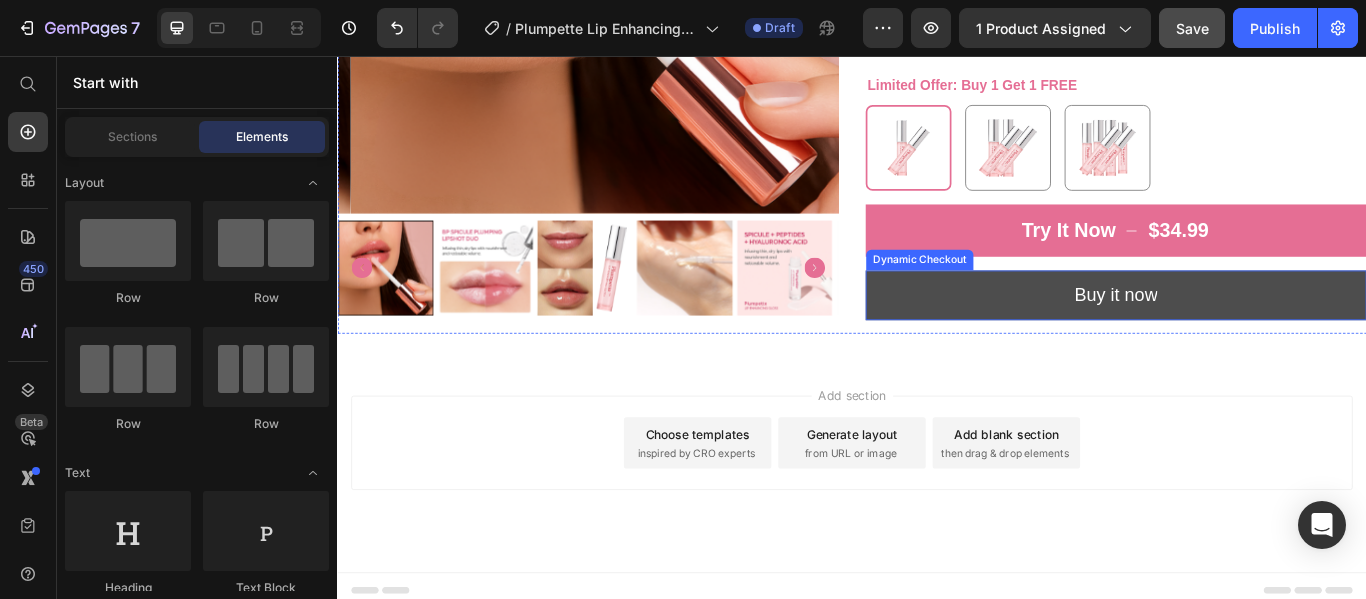 click on "Buy it now" at bounding box center (1245, 335) 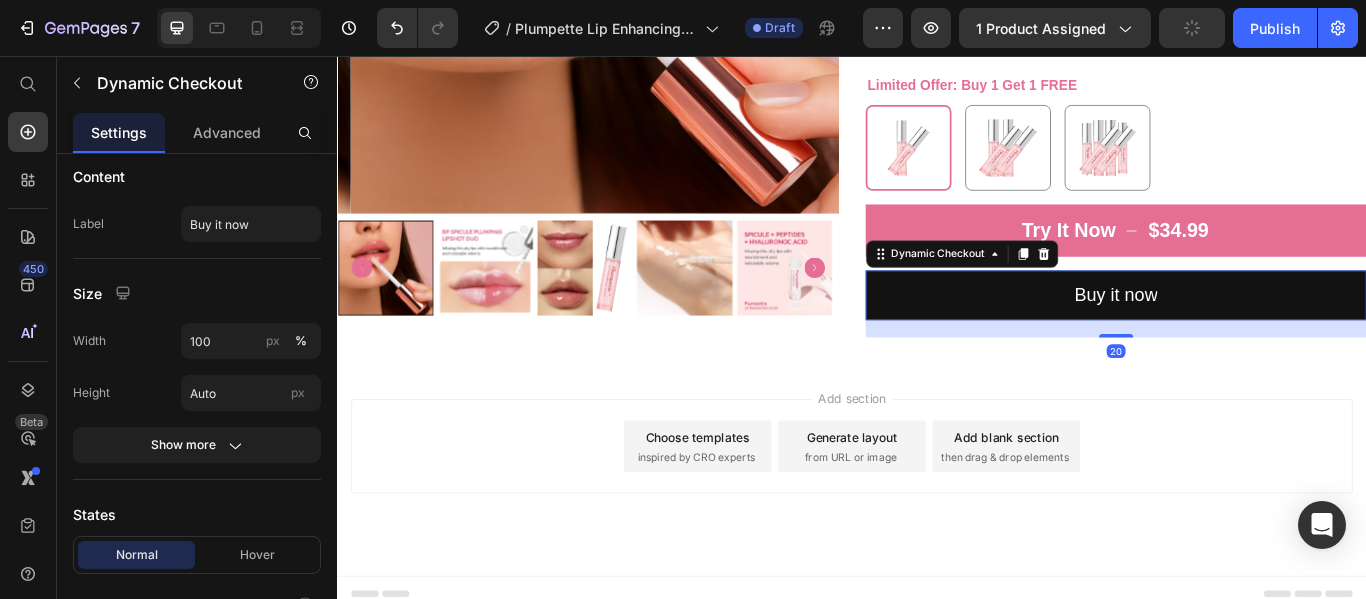 click at bounding box center (1245, 382) 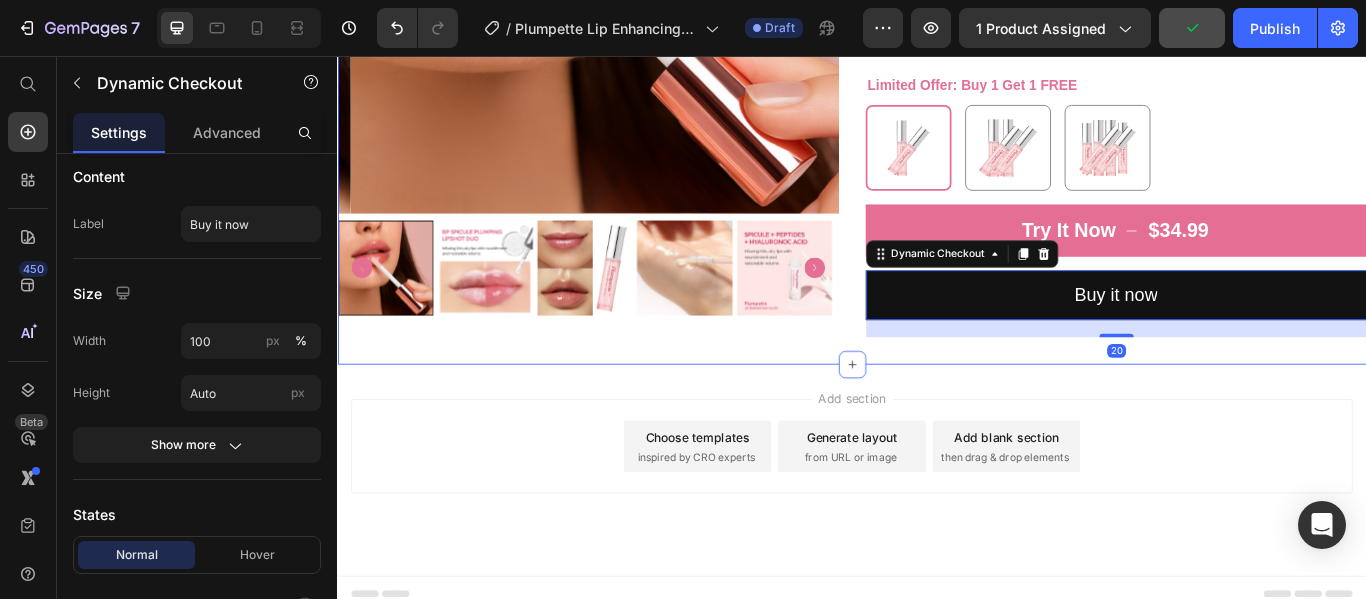 click on "Product Images
Selling Fast Item List
Drop element here Row Plumpette™ Lip Enhancing Gloss Product Title Icon Icon Icon Icon Icon Icon List 2107 Reviews Text Block Row $34.99 Product Price $0.00 Product Price Row Get softer, fuller-looking lips in seconds. Plumpette™ delivers a gentle tingle, deep hydration, and a smooth glossy finish — no needles, no fuss. Perfect for daily wear or that extra boost of confidence. Product Description 🌸  Your heading text goes here 🌸  Your heading text goes here 🌸  Your heading text goes here Text Block Limited Offer: Buy 1 Get 1 FREE Buy 1 Get 1 FREE Buy 1 Get 1 FREE Buy 2 Get 2 FREE Buy 2 Get 2 FREE Buy 3 Get 3 FREE Buy 3 Get 3 FREE Product Variants & Swatches Try It Now
$34.99 Add to Cart Buy it now Dynamic Checkout   20 Product Row Section 2" at bounding box center [937, 20] 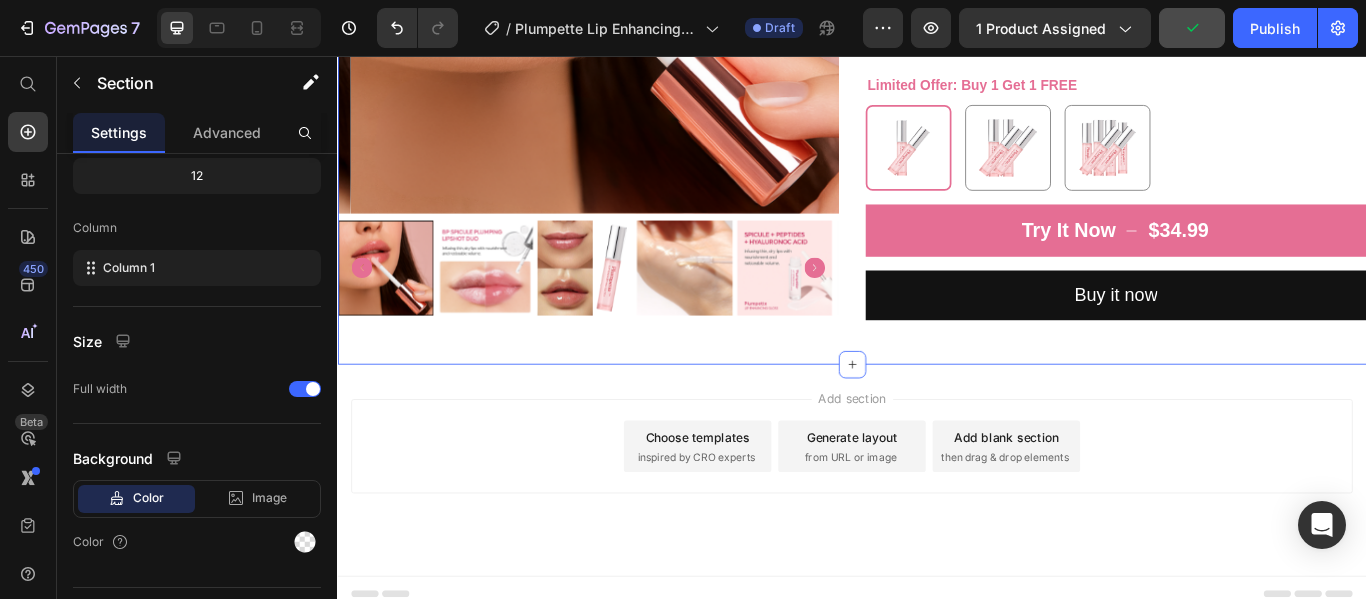 scroll, scrollTop: 0, scrollLeft: 0, axis: both 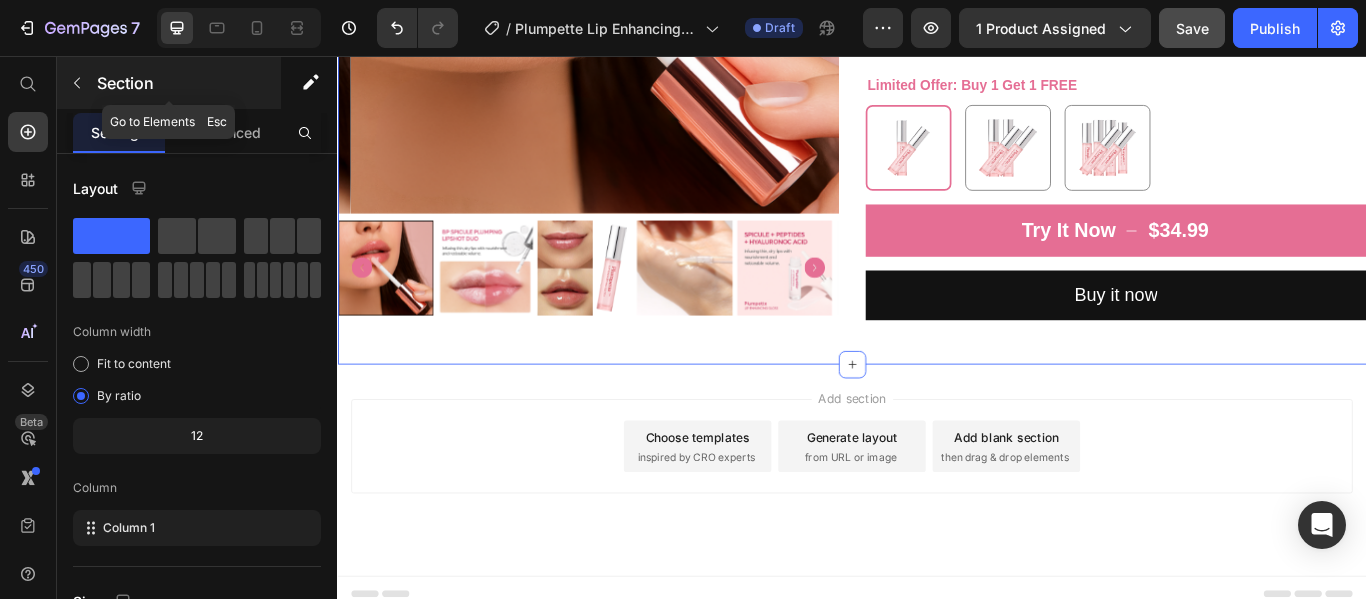 click 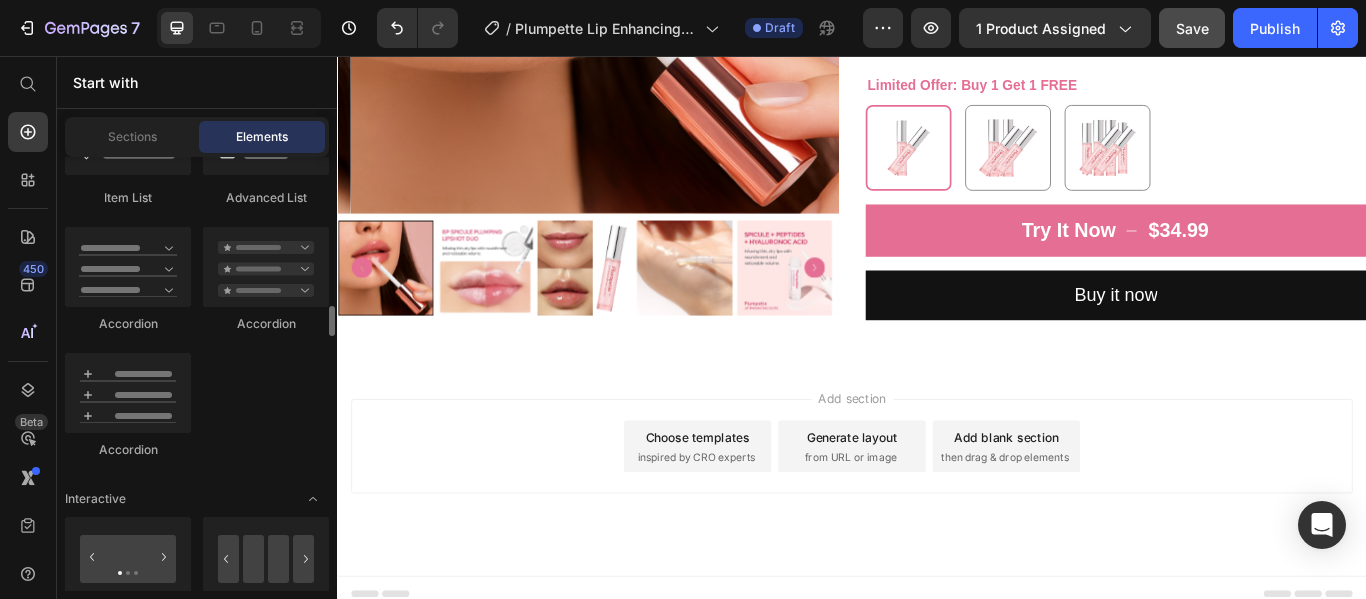 scroll, scrollTop: 1829, scrollLeft: 0, axis: vertical 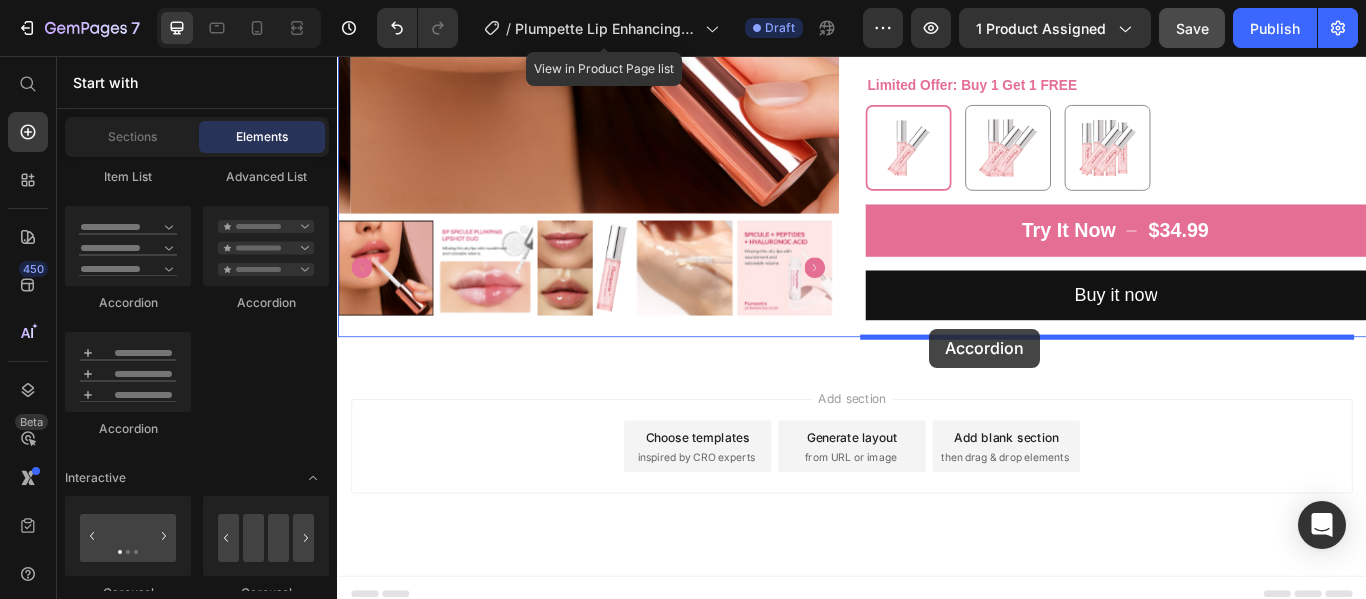 drag, startPoint x: 441, startPoint y: 292, endPoint x: 1026, endPoint y: 369, distance: 590.0458 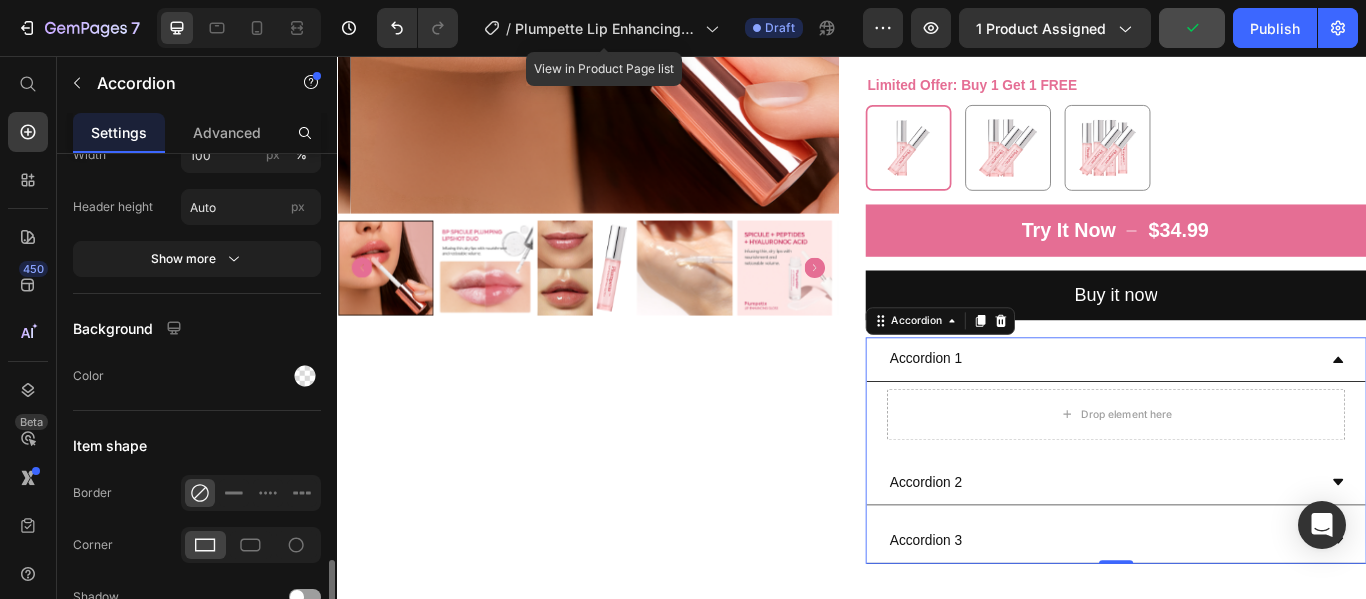 scroll, scrollTop: 1736, scrollLeft: 0, axis: vertical 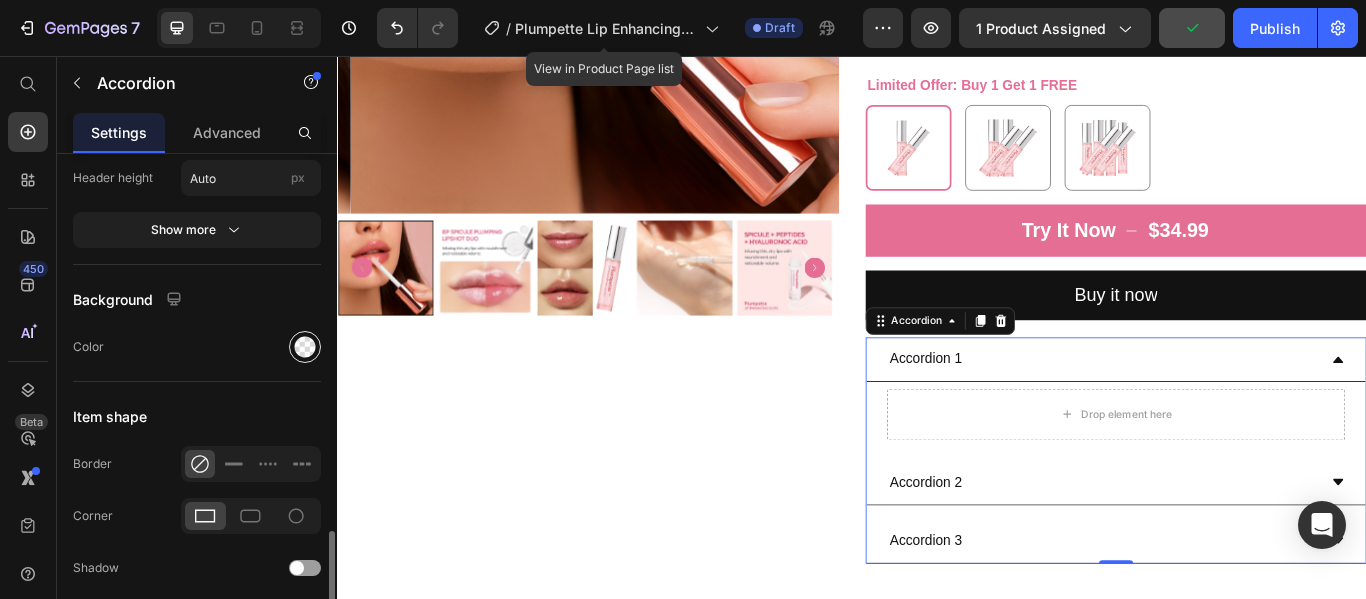 click at bounding box center (305, 347) 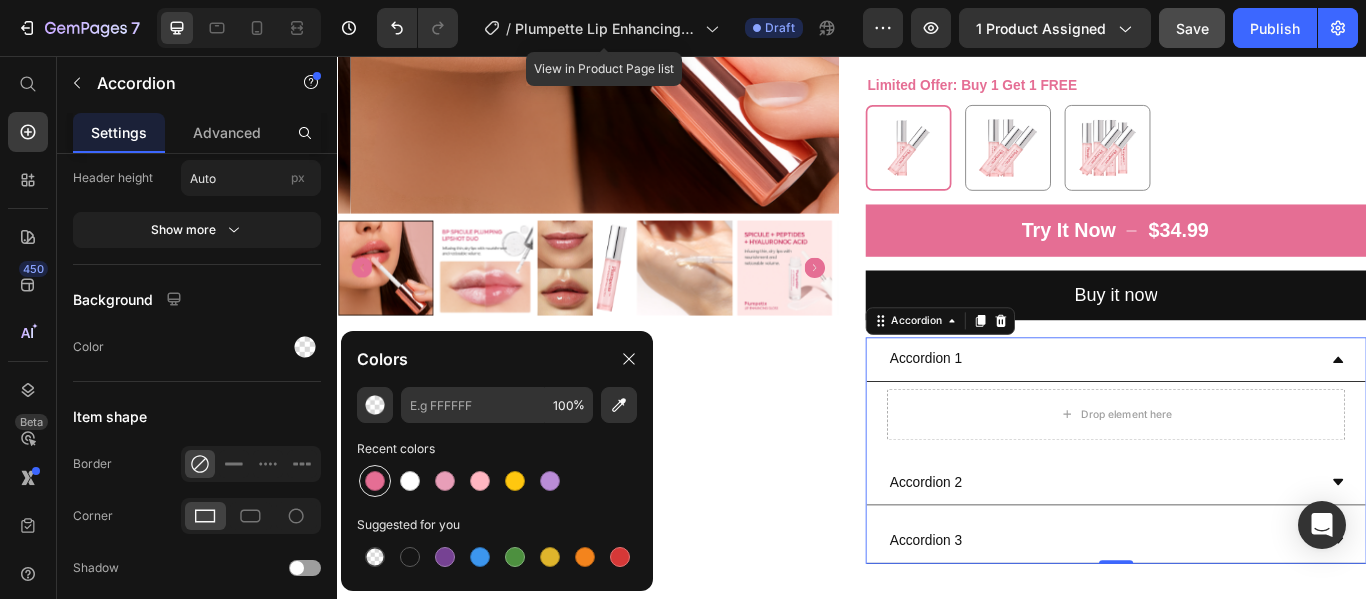 click at bounding box center [375, 481] 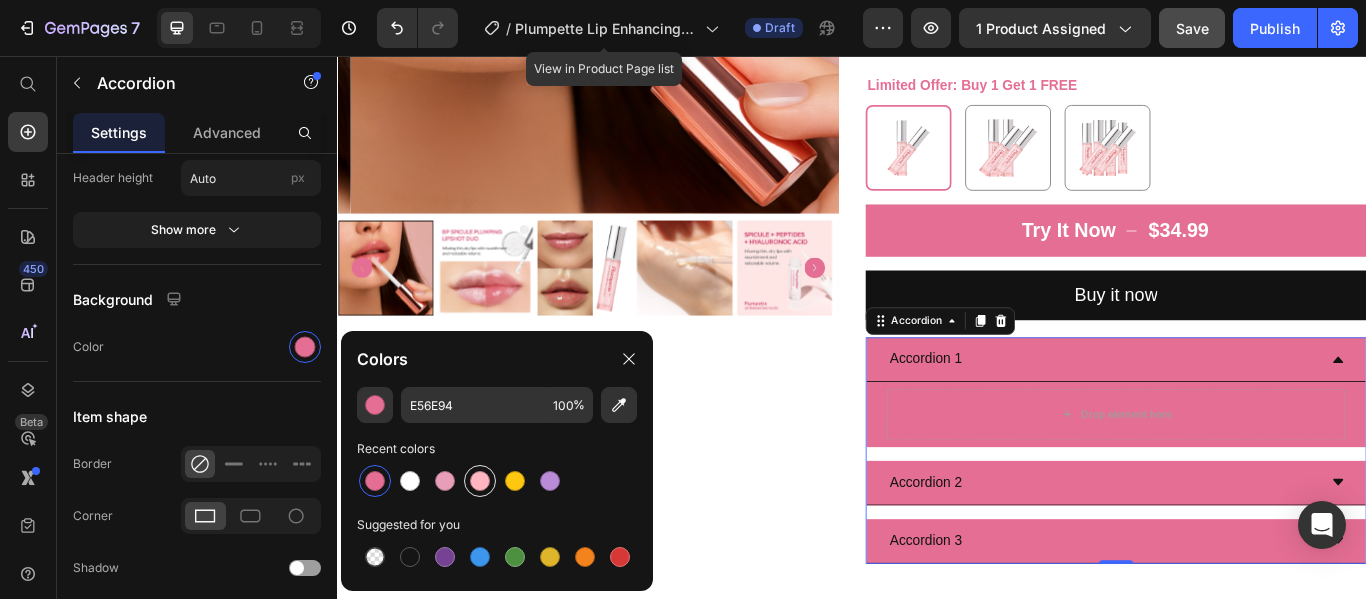 click at bounding box center (480, 481) 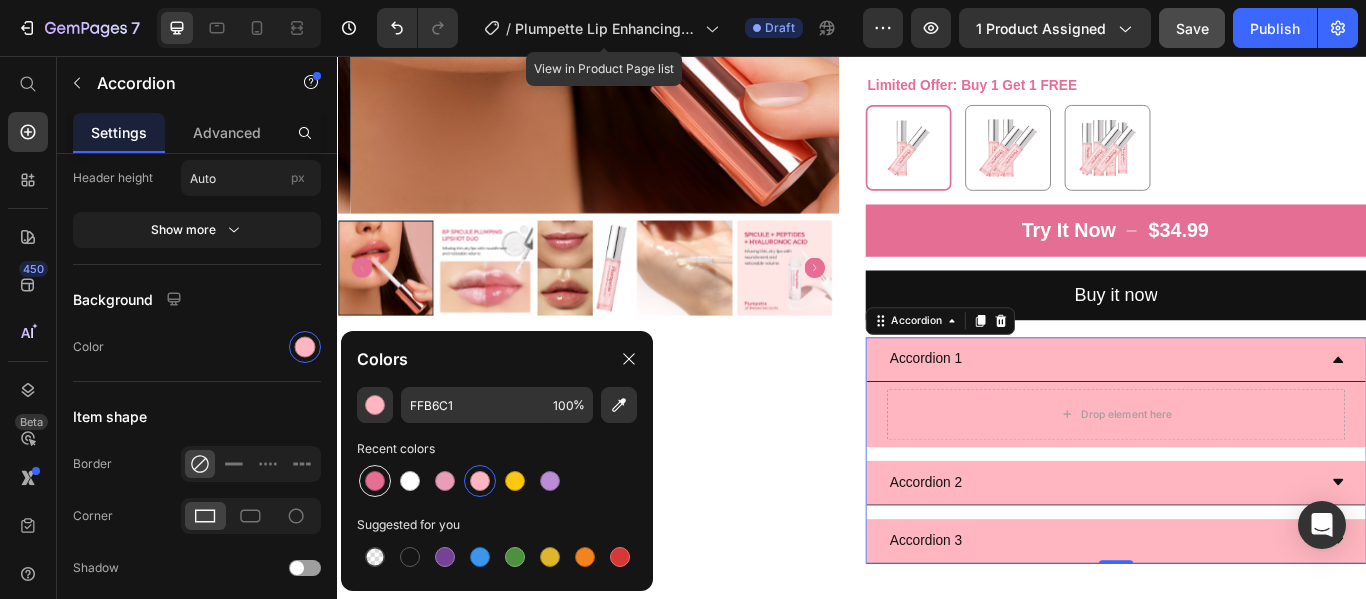 click at bounding box center [375, 481] 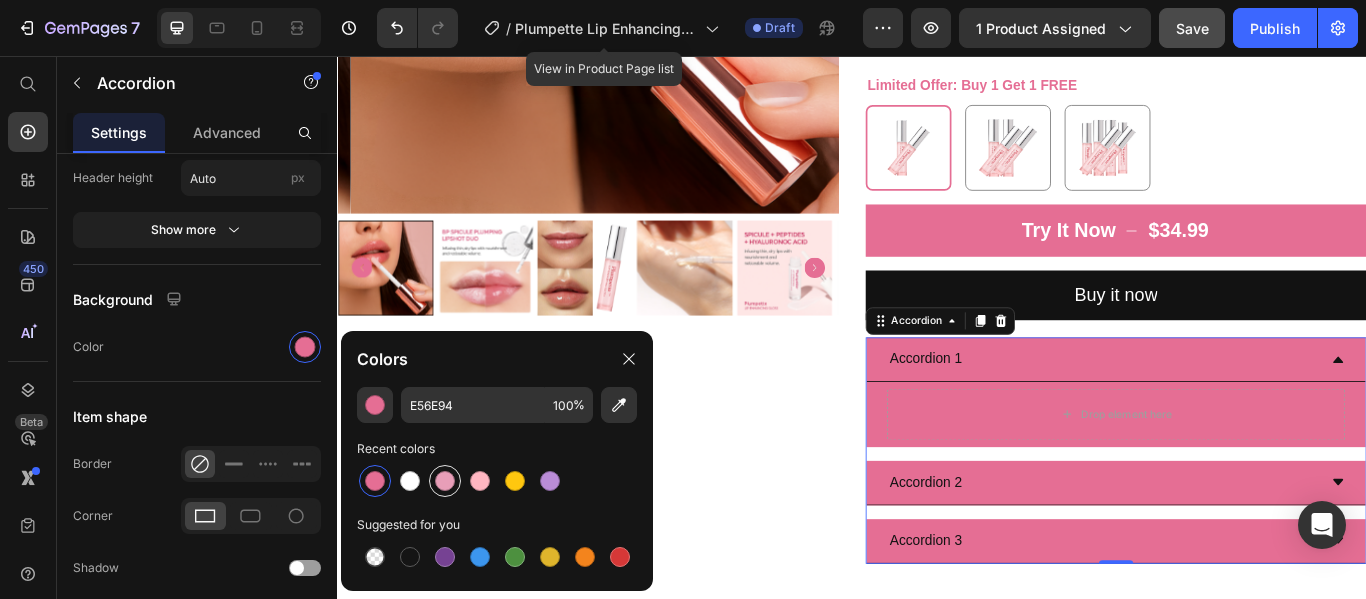 click at bounding box center [445, 481] 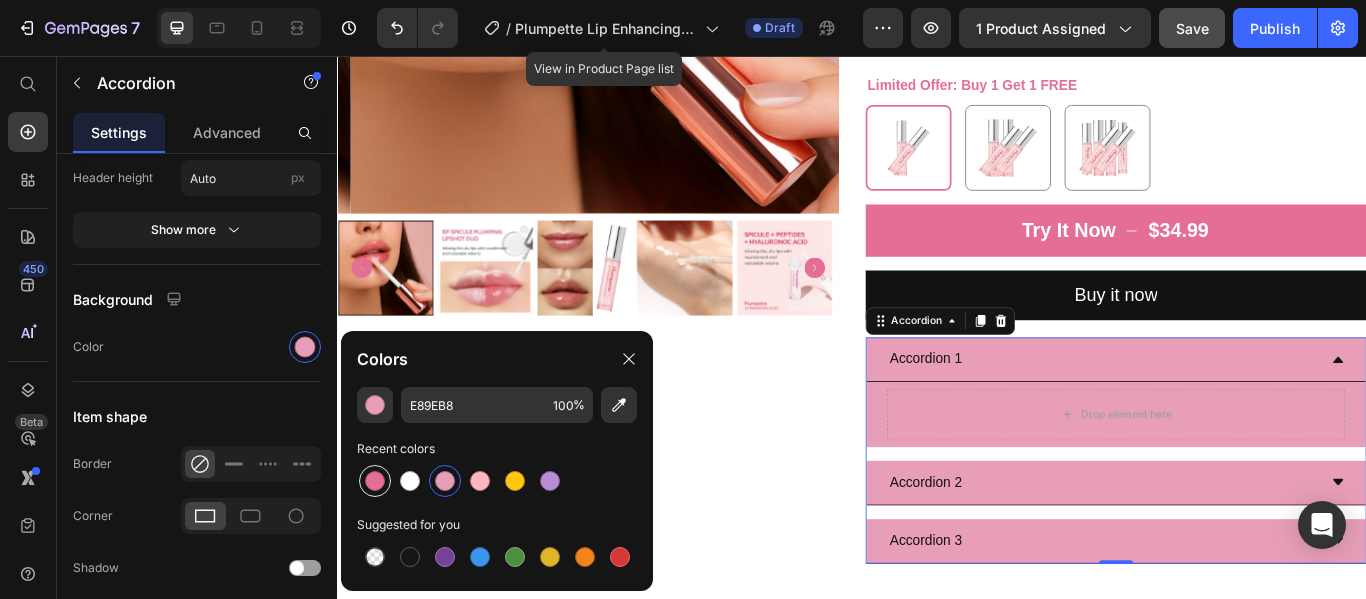 click at bounding box center [375, 481] 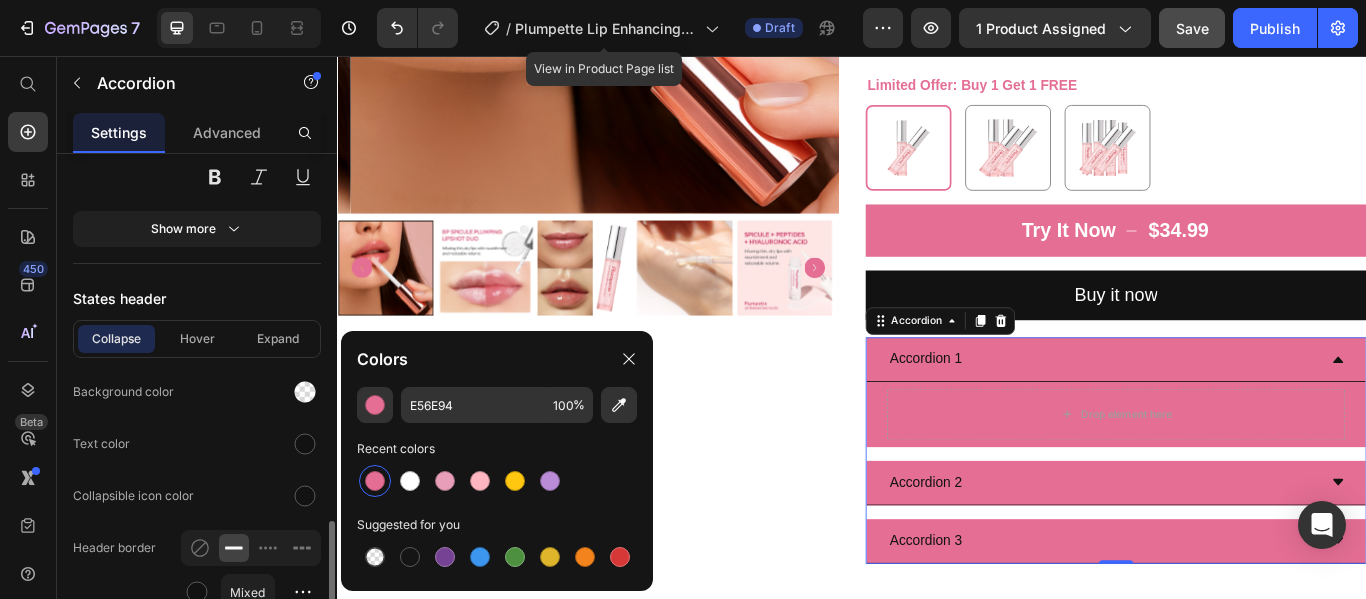 scroll, scrollTop: 1249, scrollLeft: 0, axis: vertical 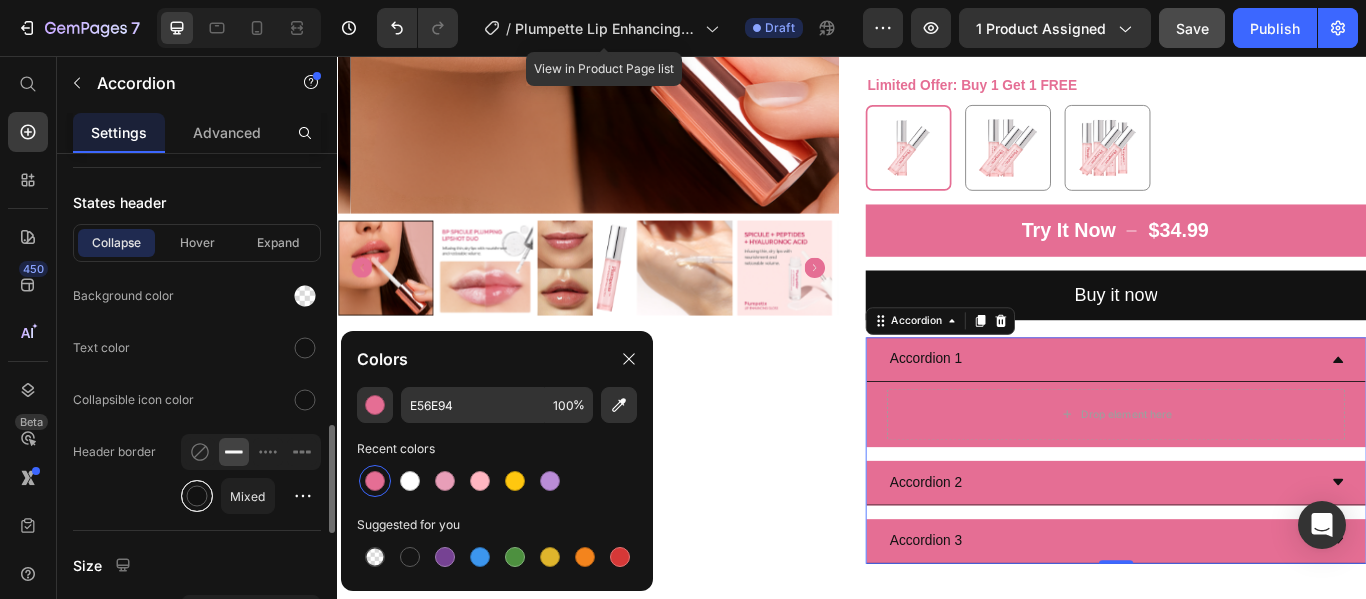 click at bounding box center (197, 496) 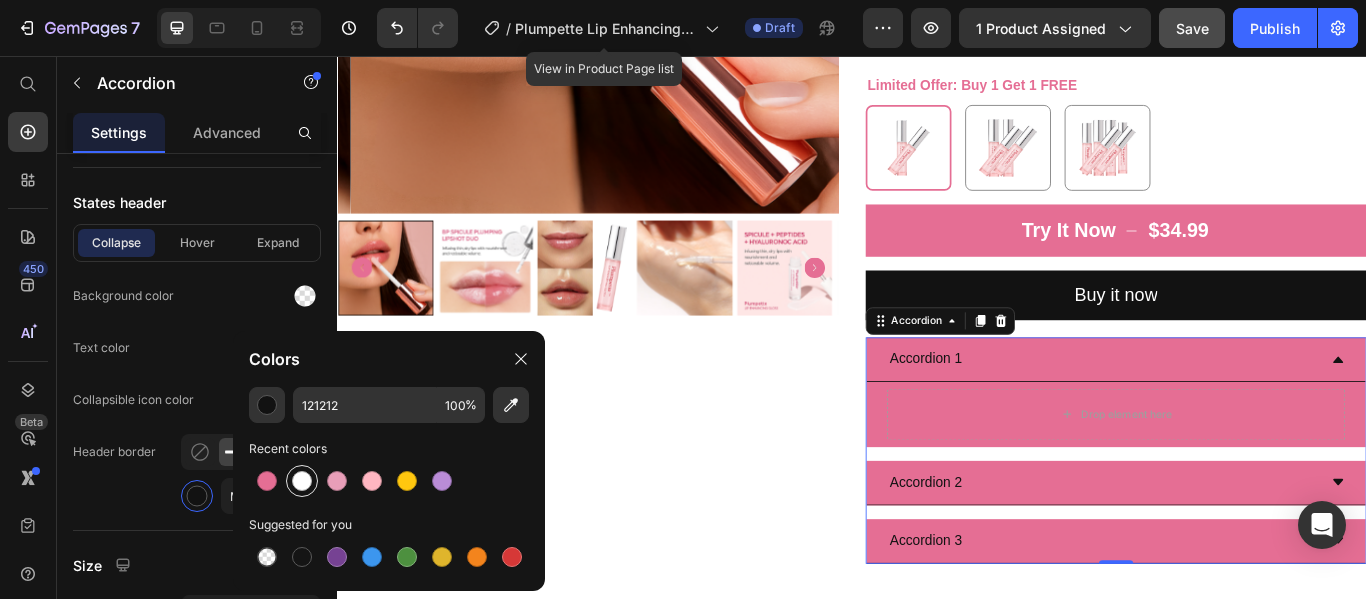 click at bounding box center [302, 481] 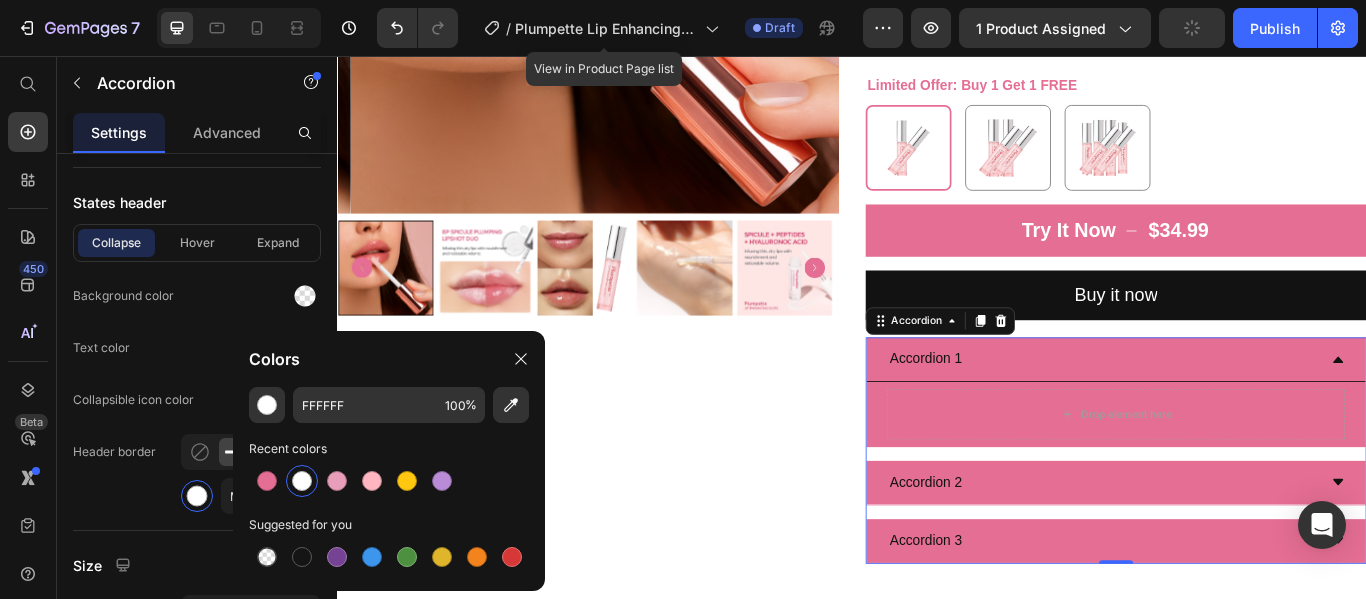 click on "Collapsible icon color" at bounding box center (133, 400) 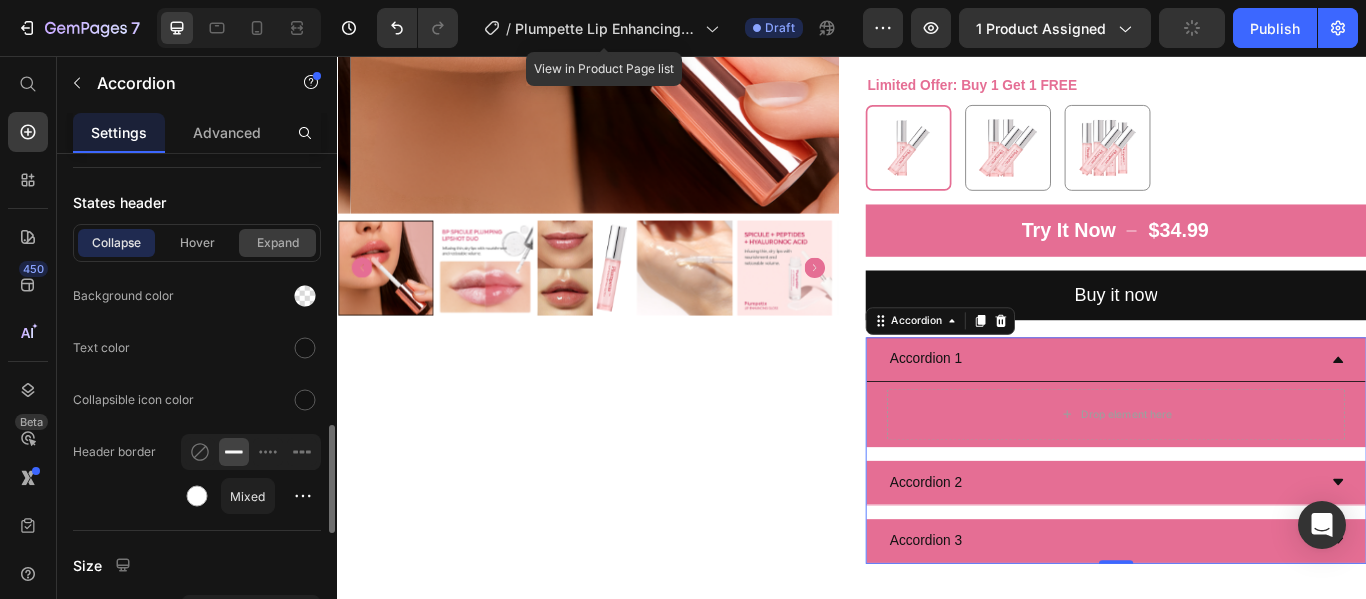 click on "Expand" at bounding box center [277, 243] 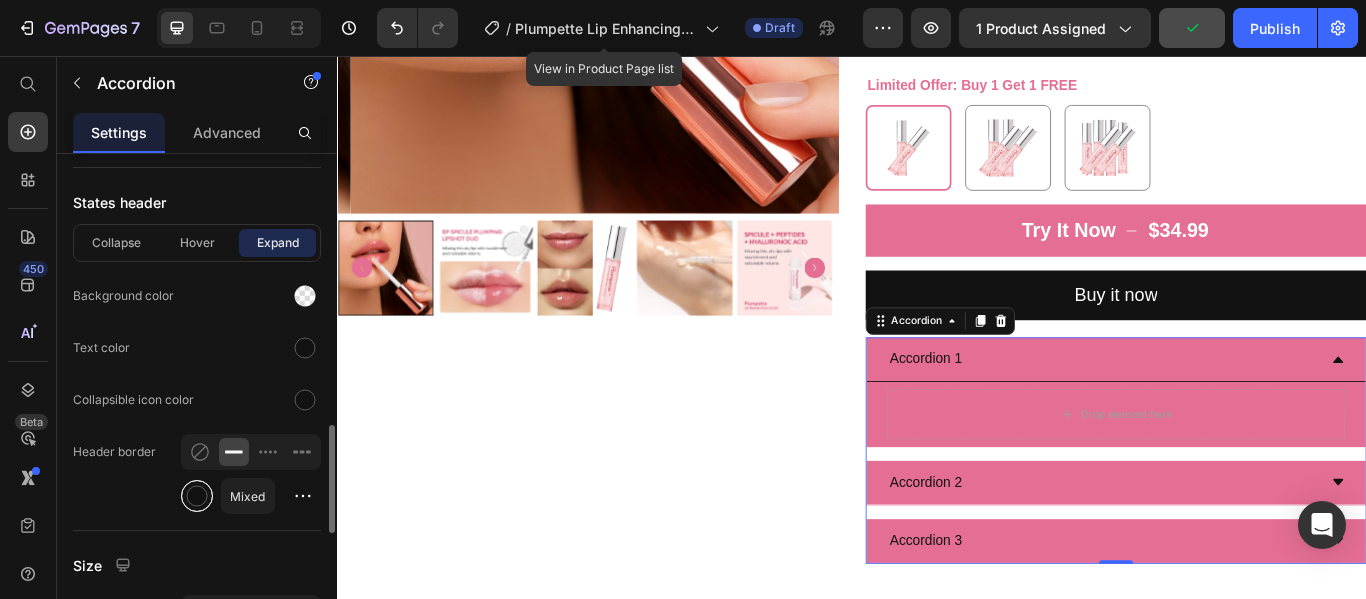 click at bounding box center (197, 496) 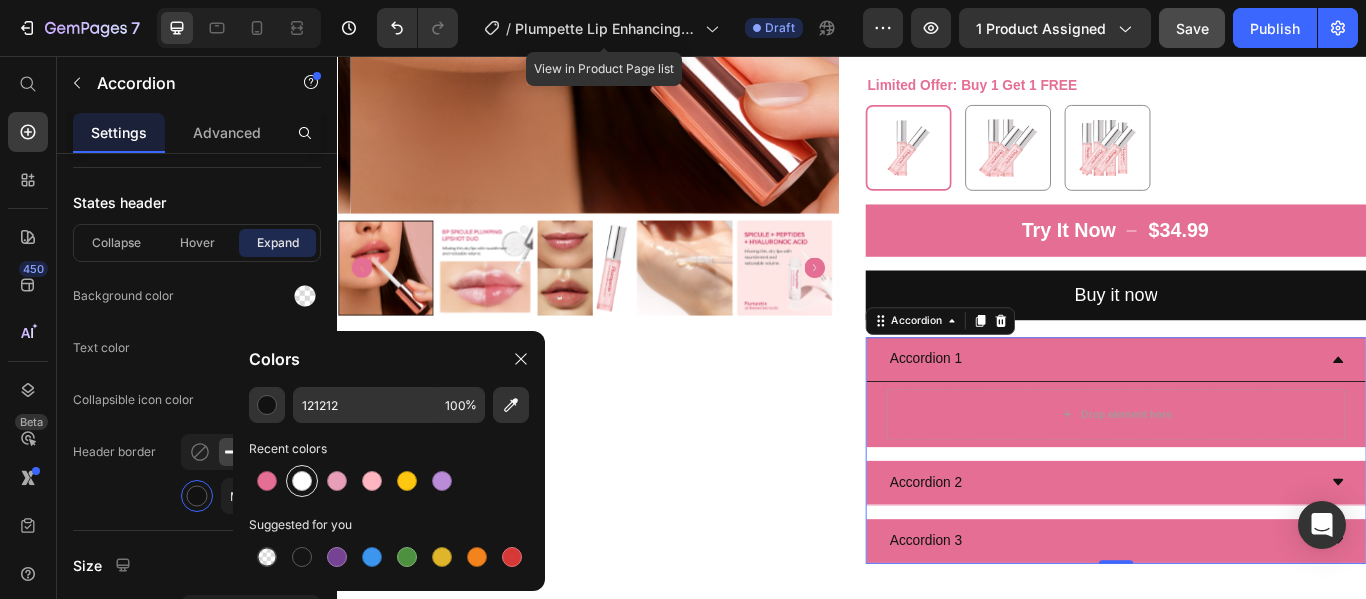 click at bounding box center [302, 481] 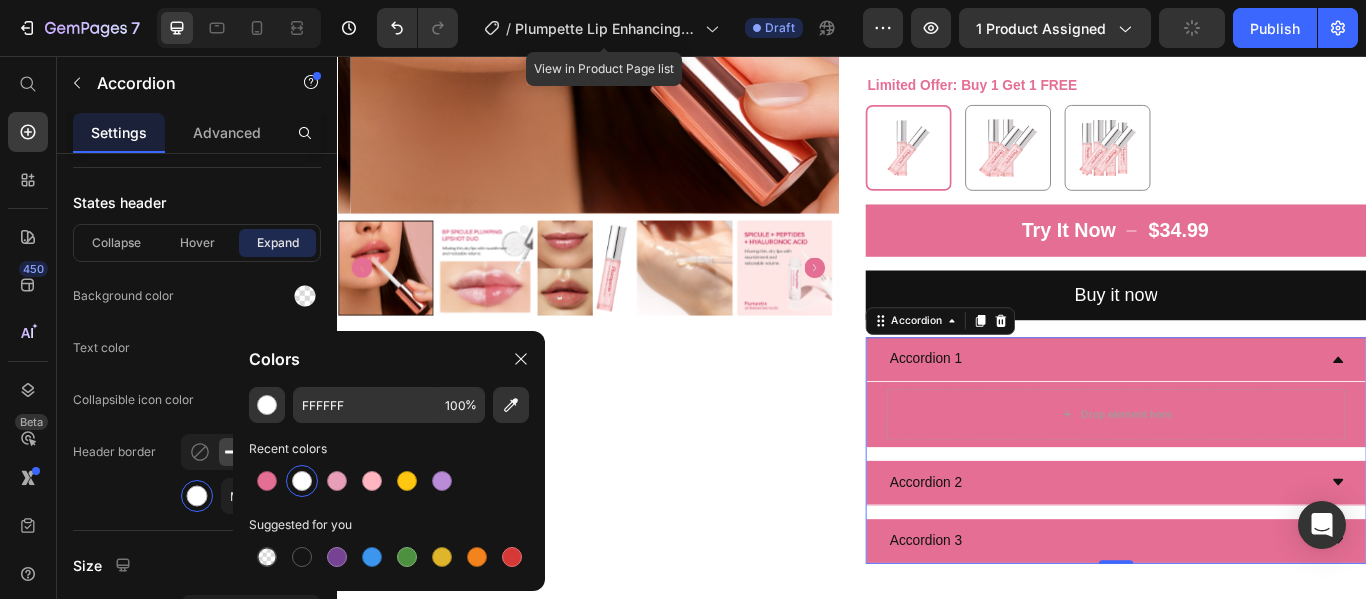 click on "Text color" 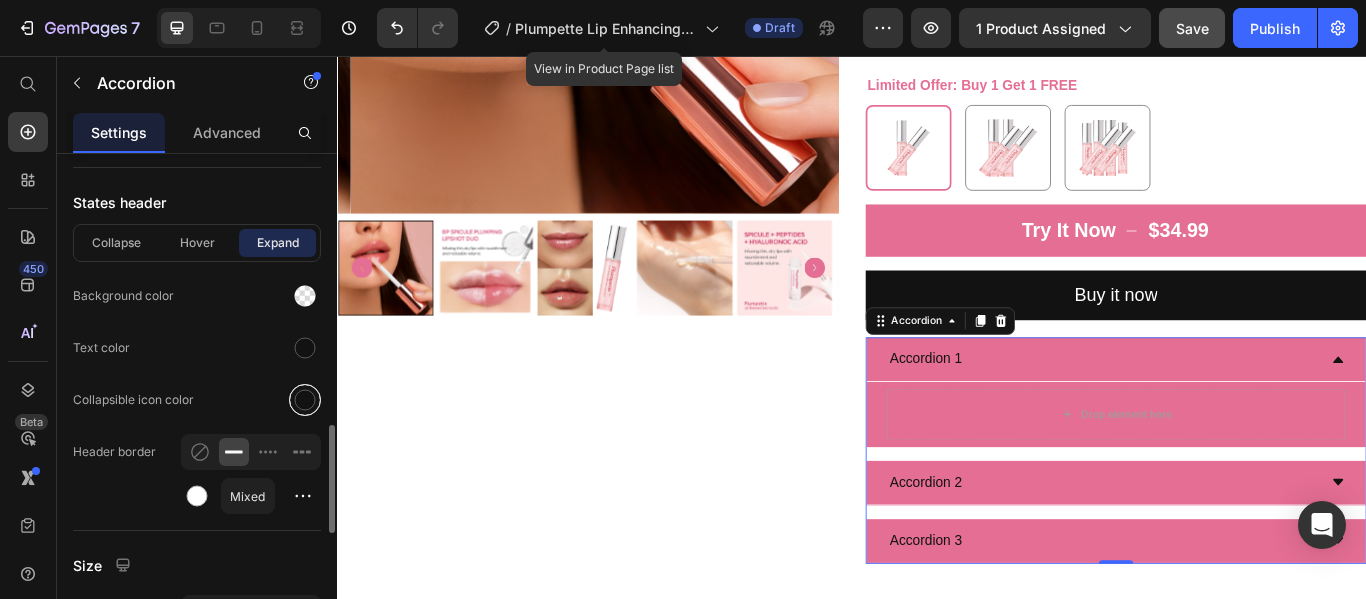click at bounding box center (305, 400) 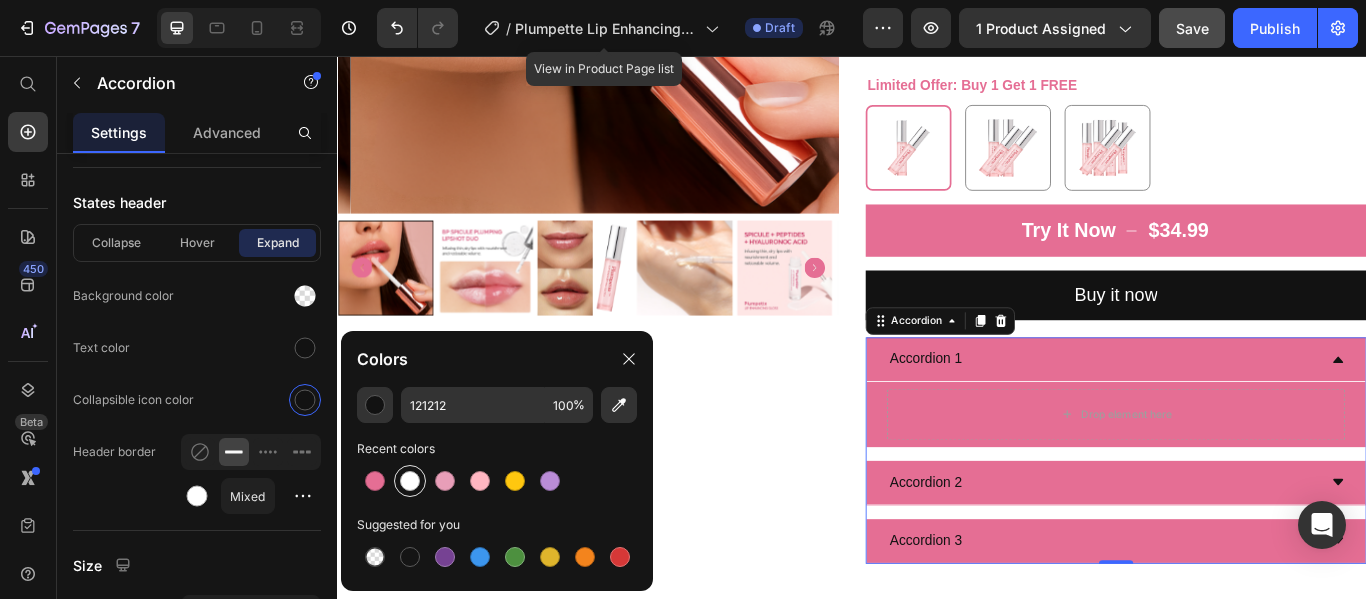 click at bounding box center (410, 481) 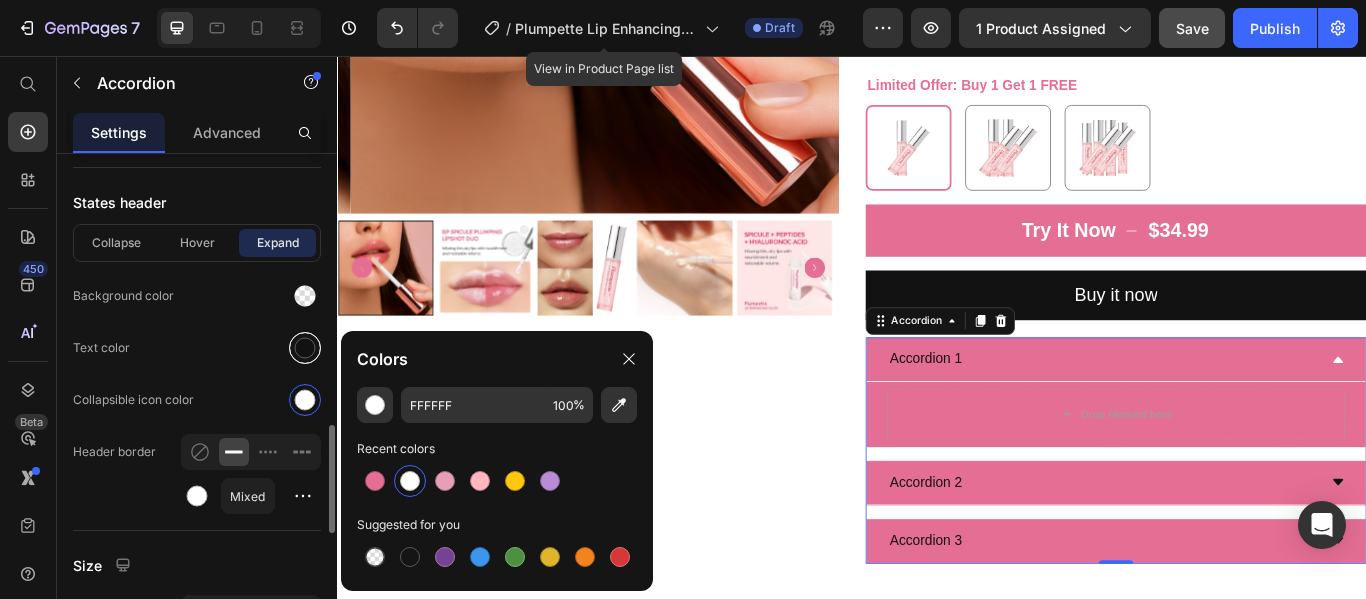 click at bounding box center (305, 348) 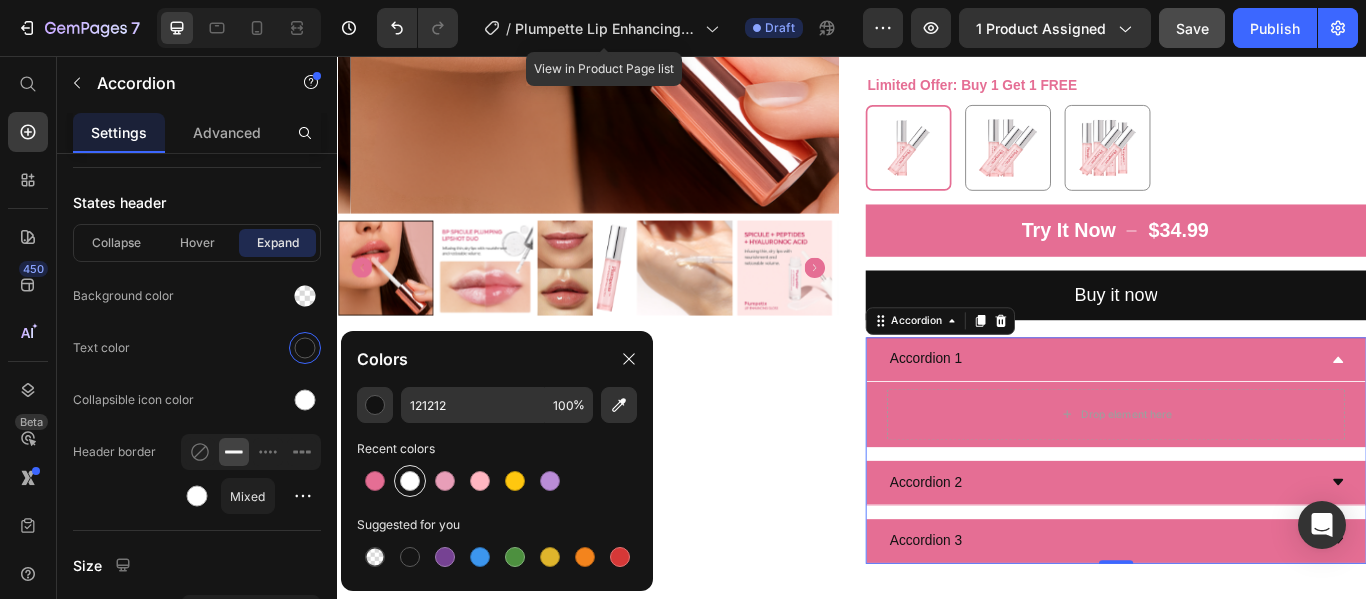 click at bounding box center [410, 481] 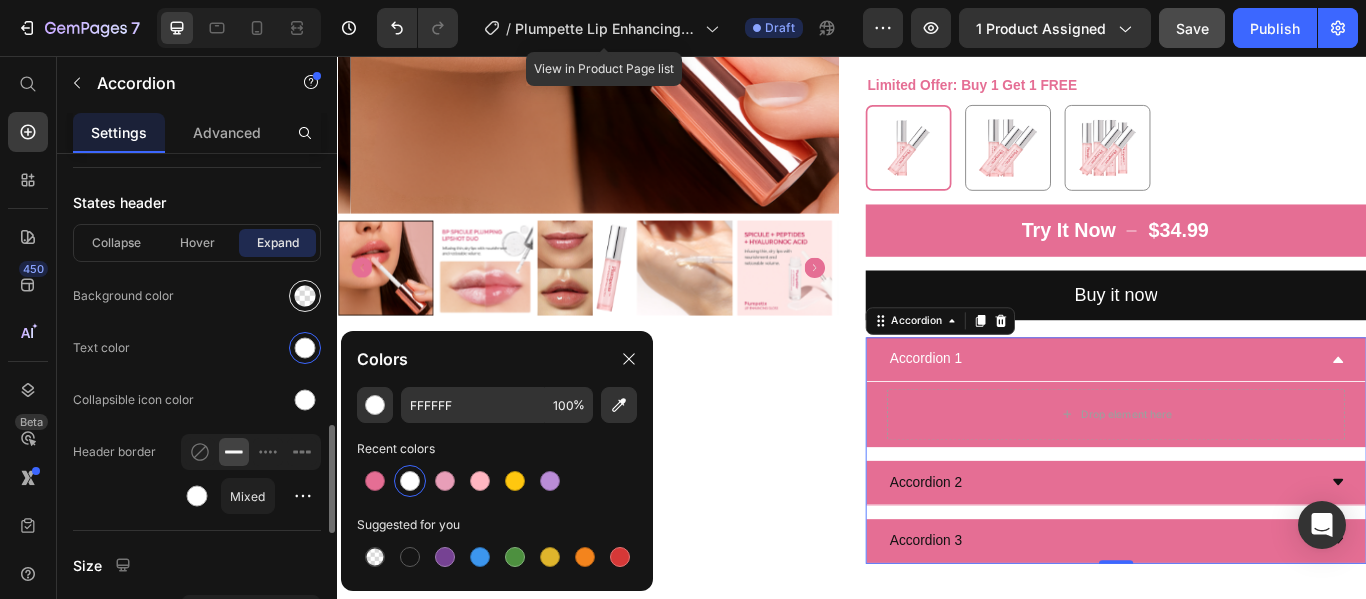 click at bounding box center [305, 296] 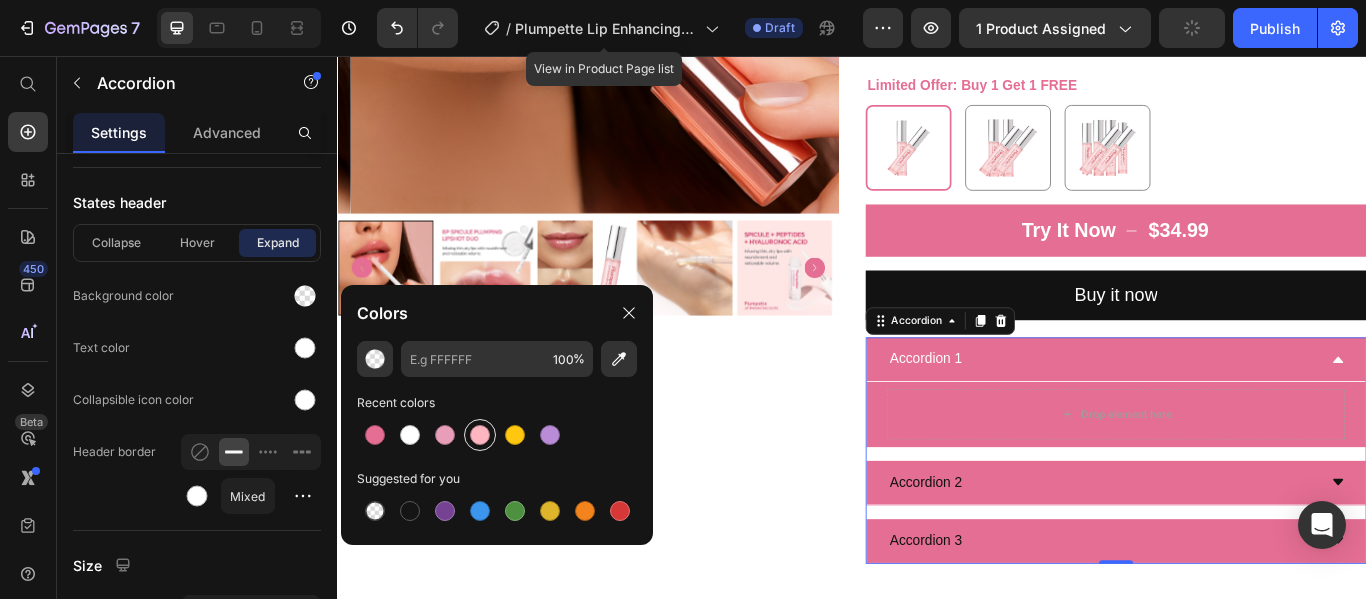 click at bounding box center [480, 435] 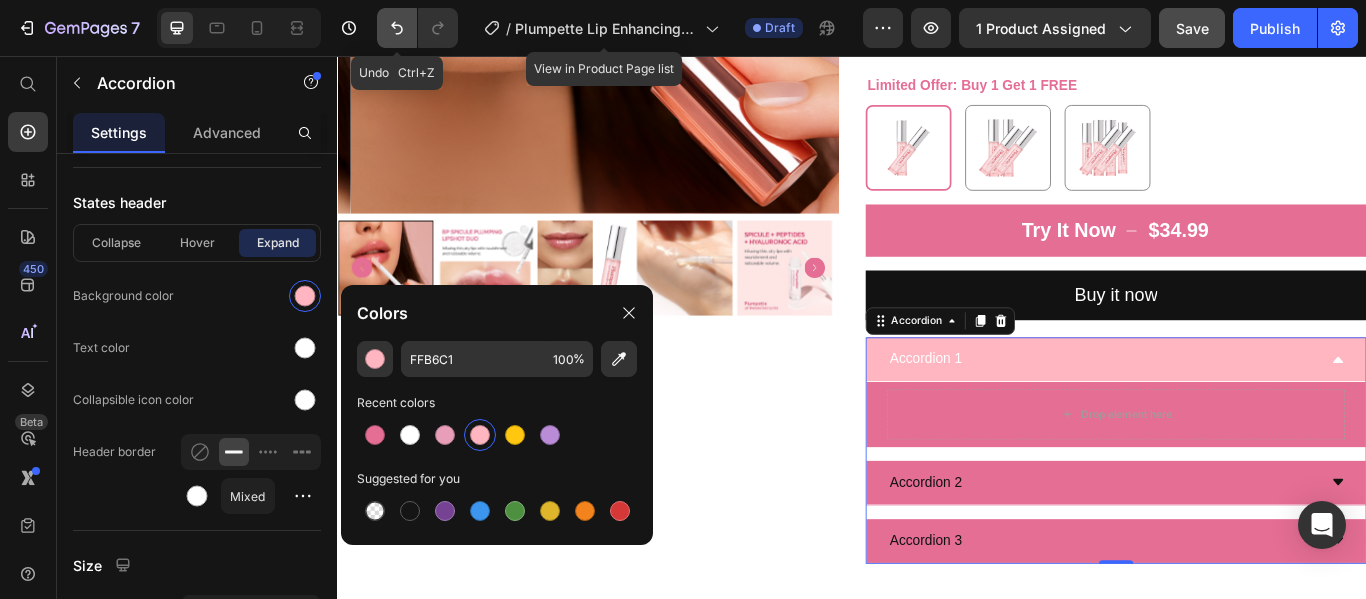 click 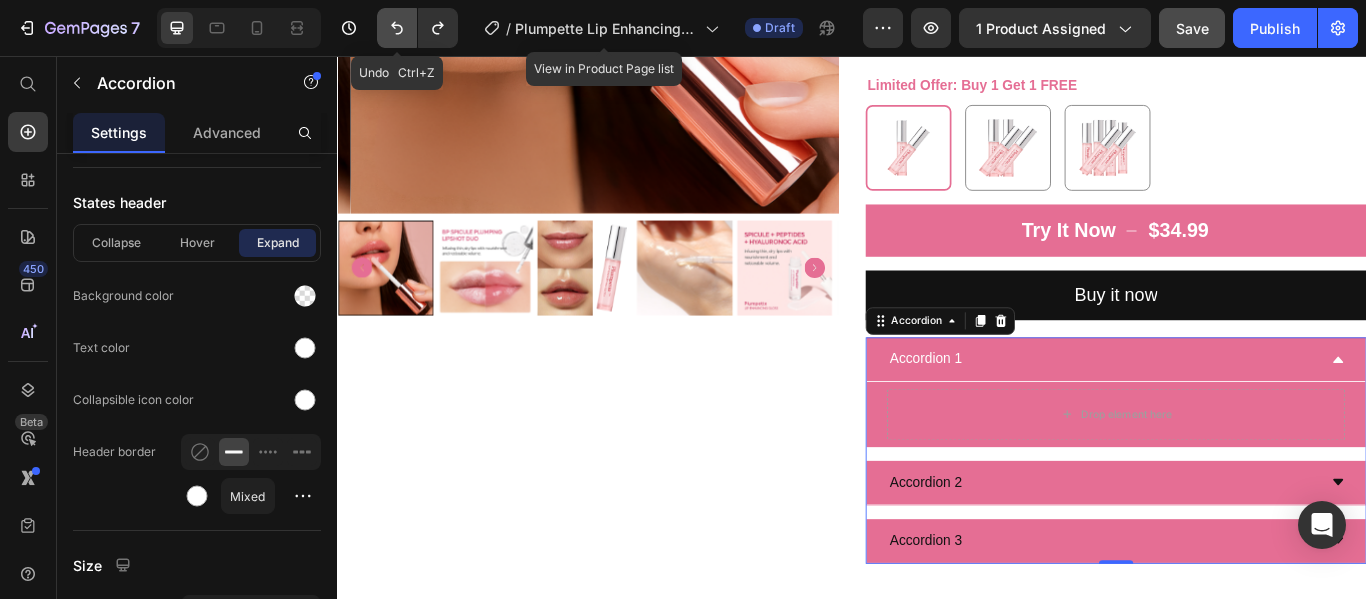 click 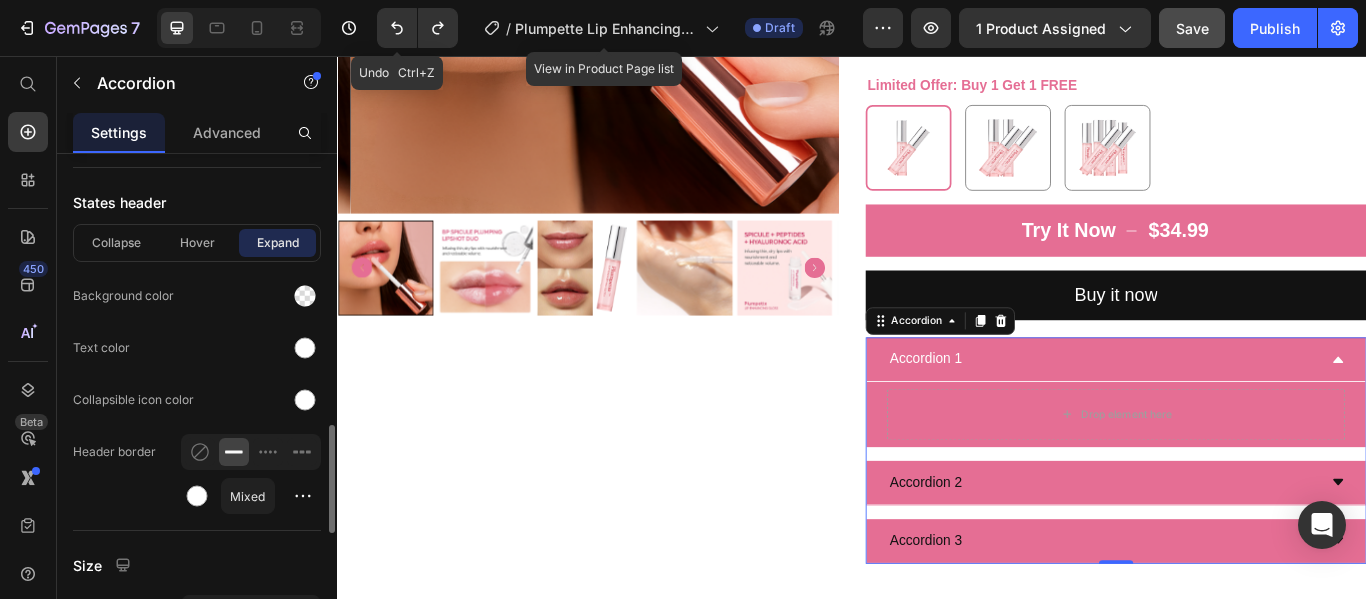 click 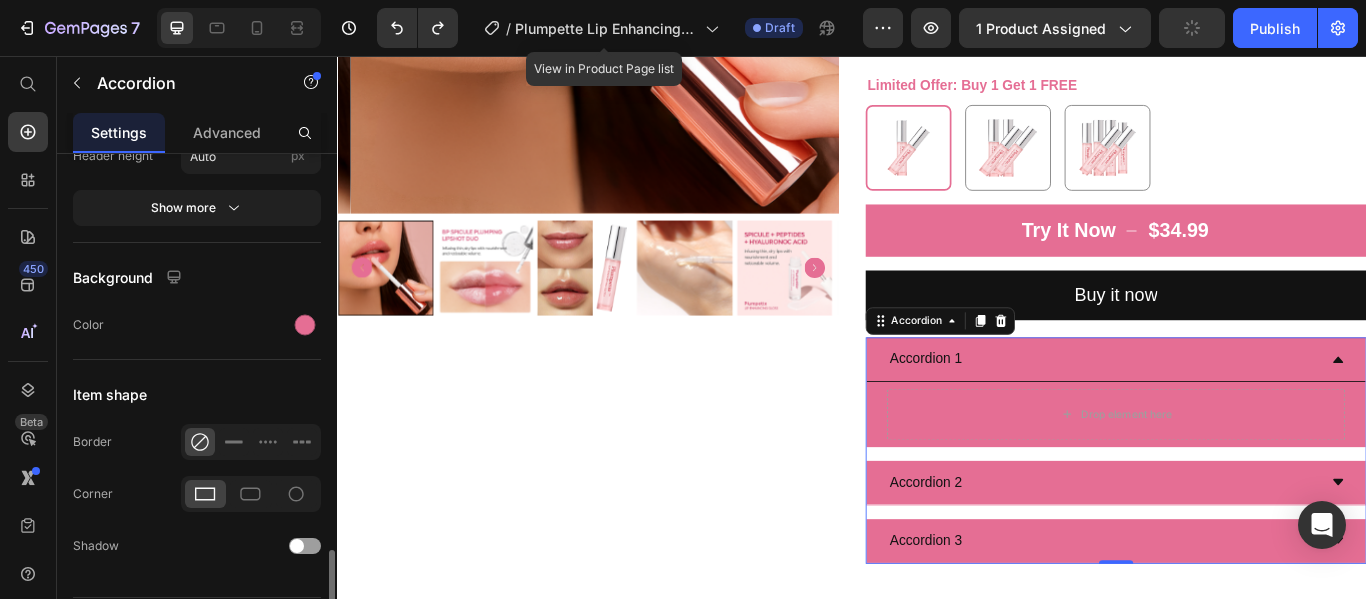 scroll, scrollTop: 1778, scrollLeft: 0, axis: vertical 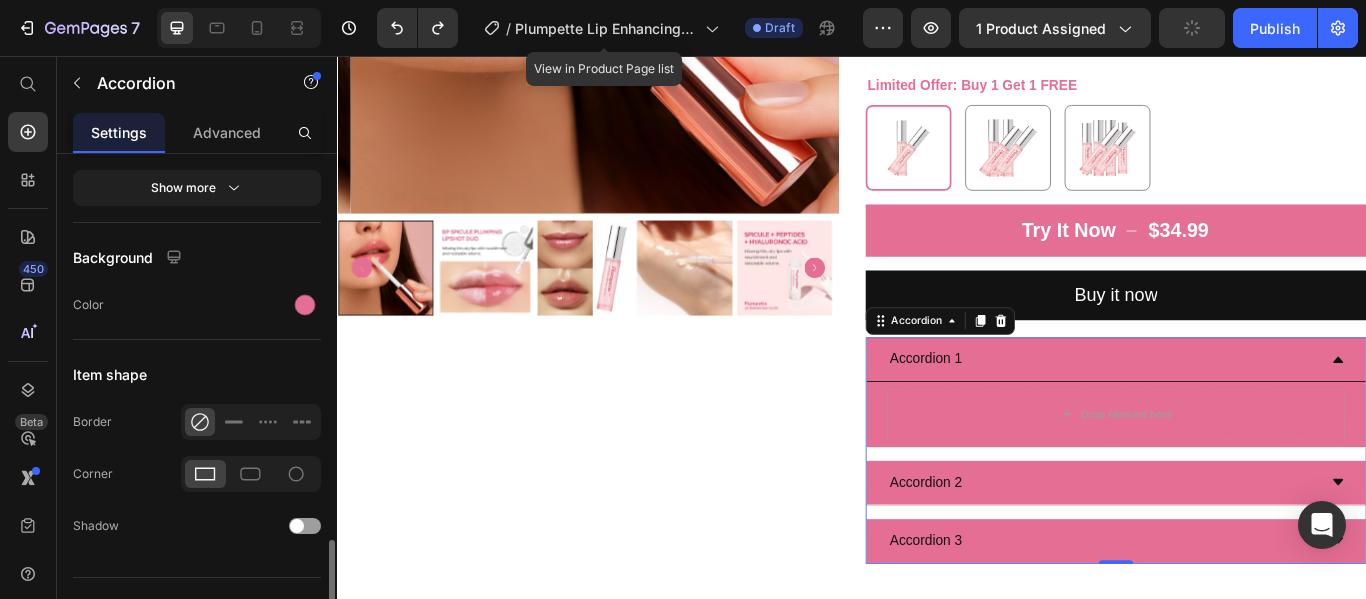 click on "Item shape Border Corner Shadow" 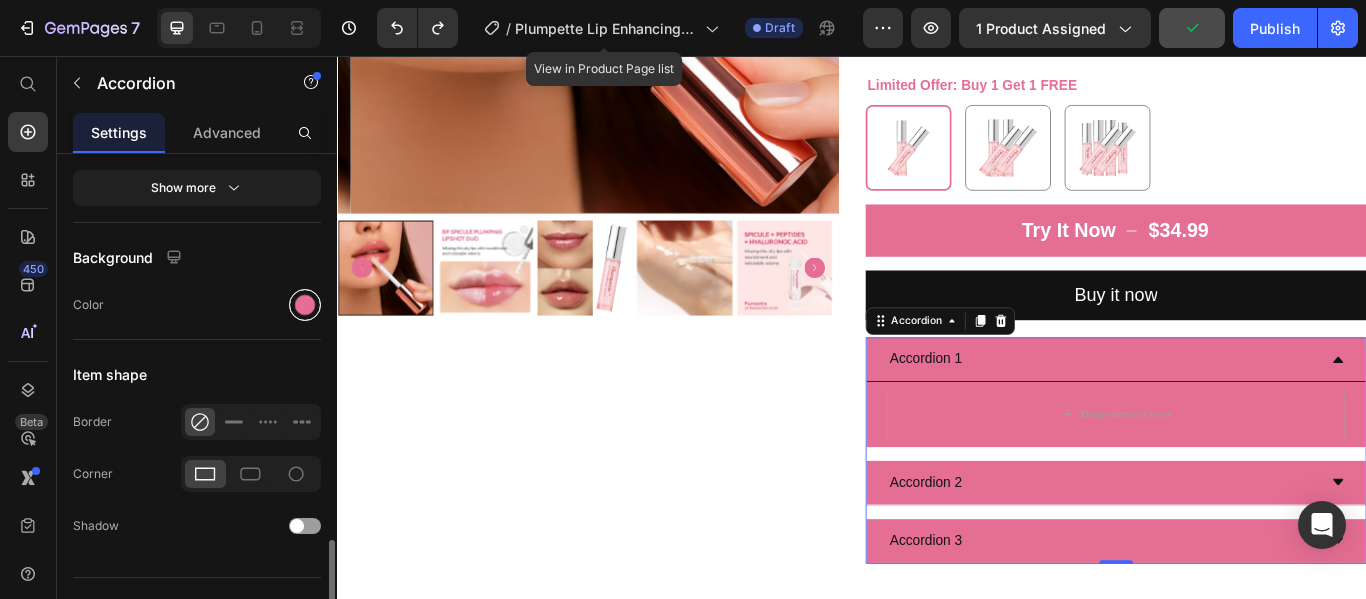 click at bounding box center (305, 305) 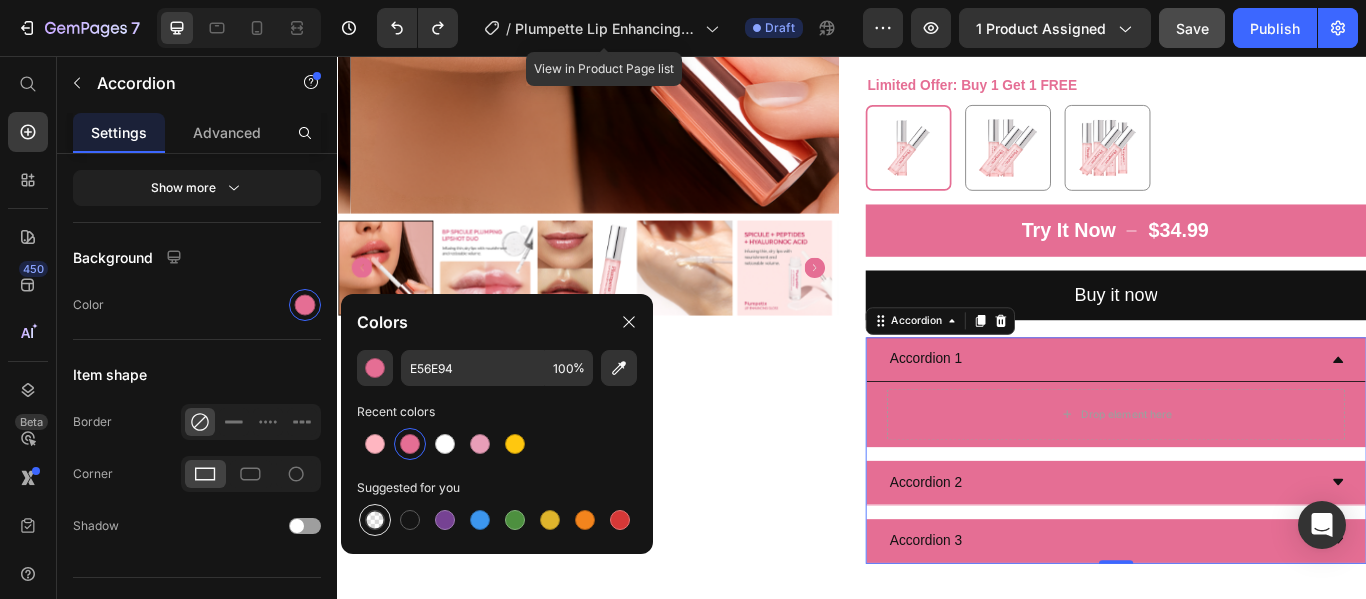 click at bounding box center [375, 520] 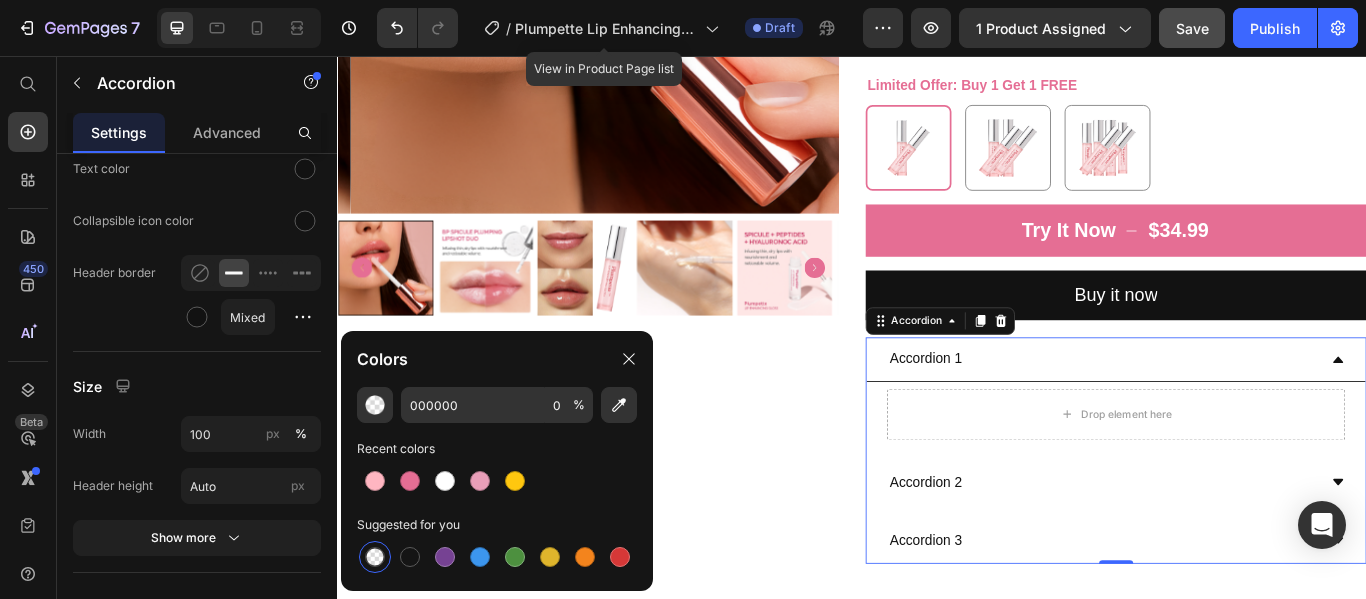 scroll, scrollTop: 981, scrollLeft: 0, axis: vertical 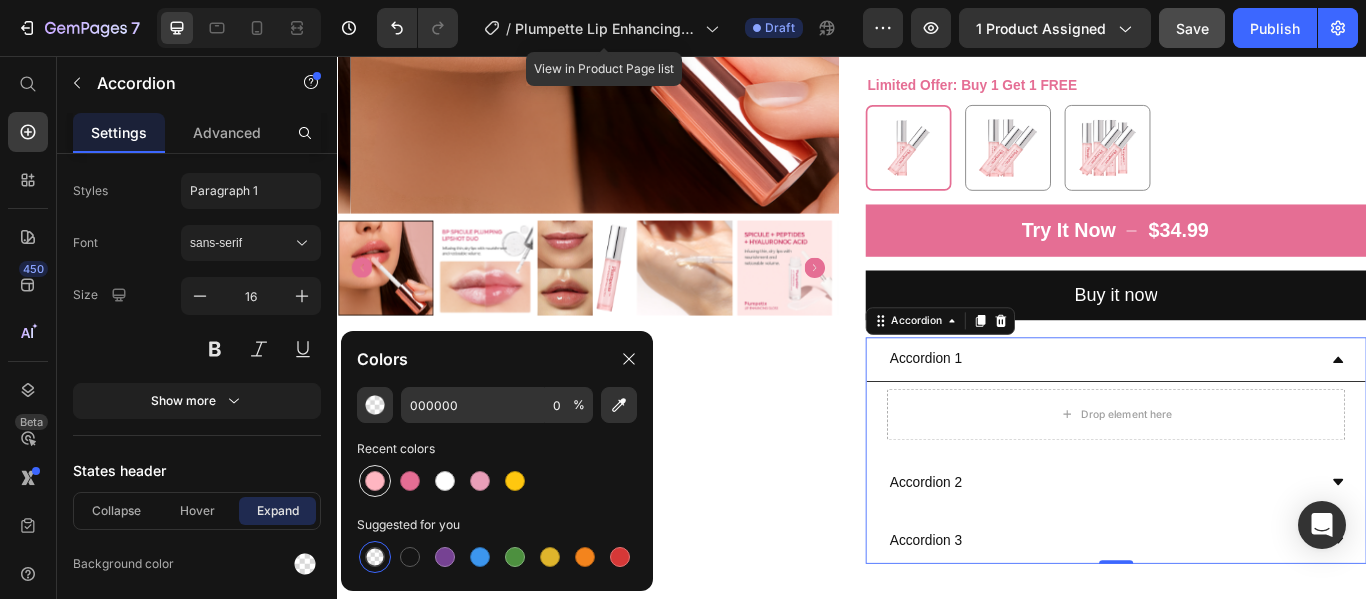 click at bounding box center (375, 481) 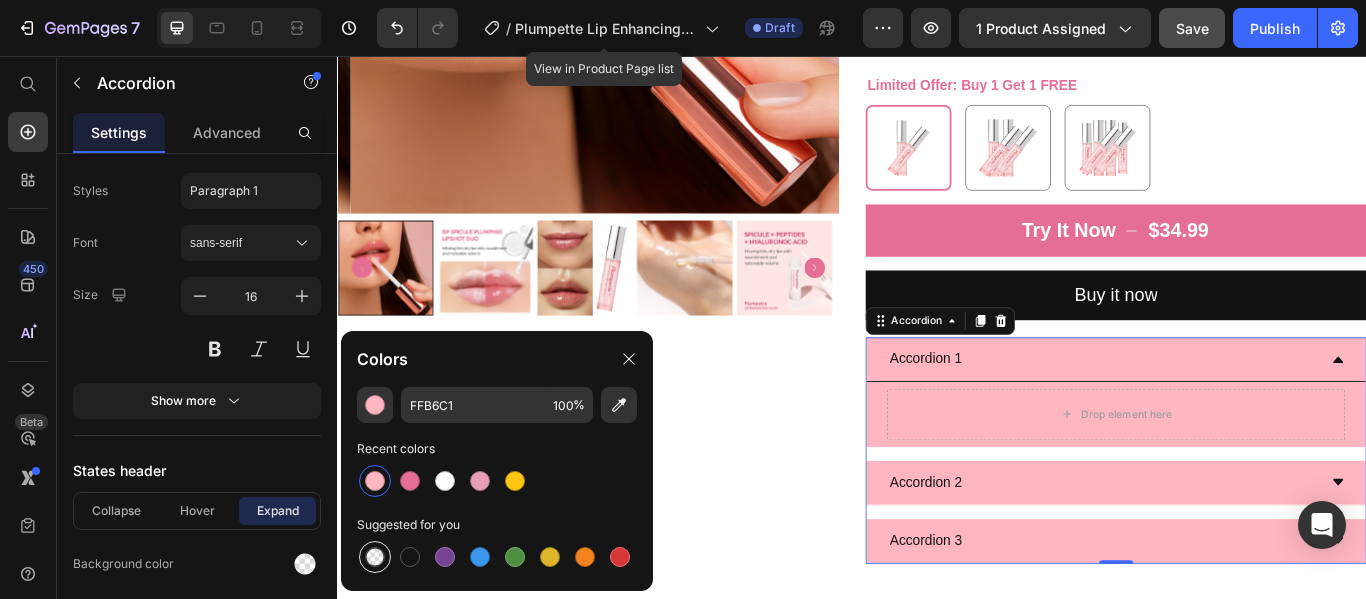 click at bounding box center (375, 557) 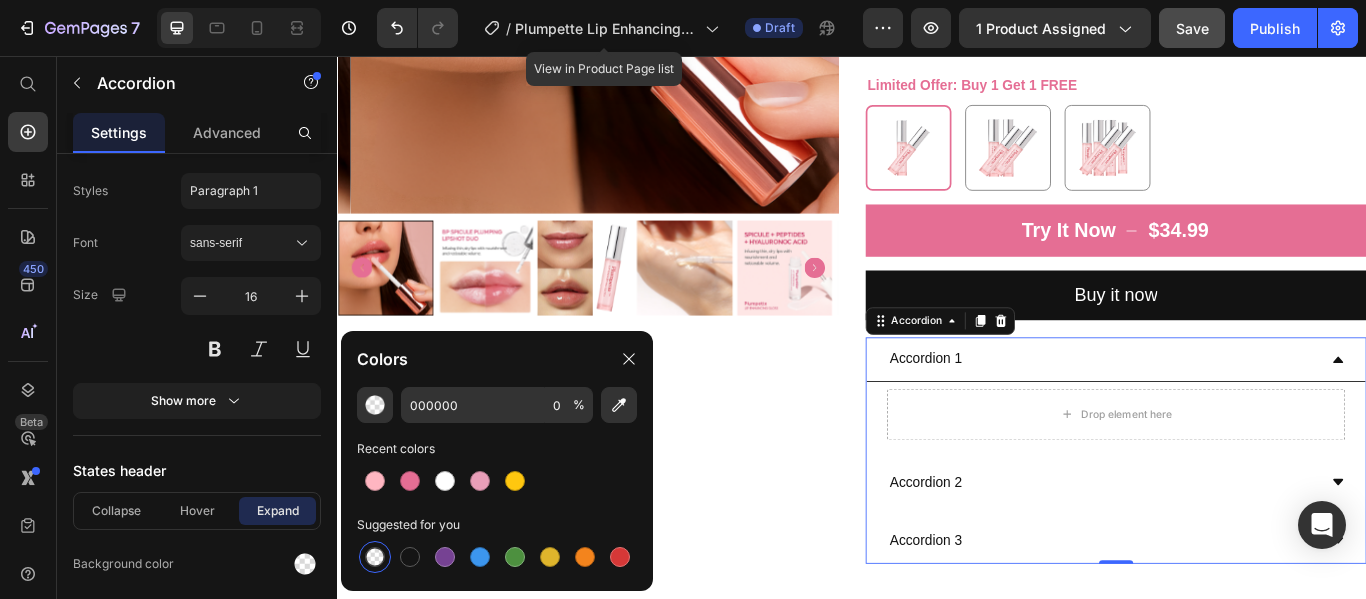 scroll, scrollTop: 1211, scrollLeft: 0, axis: vertical 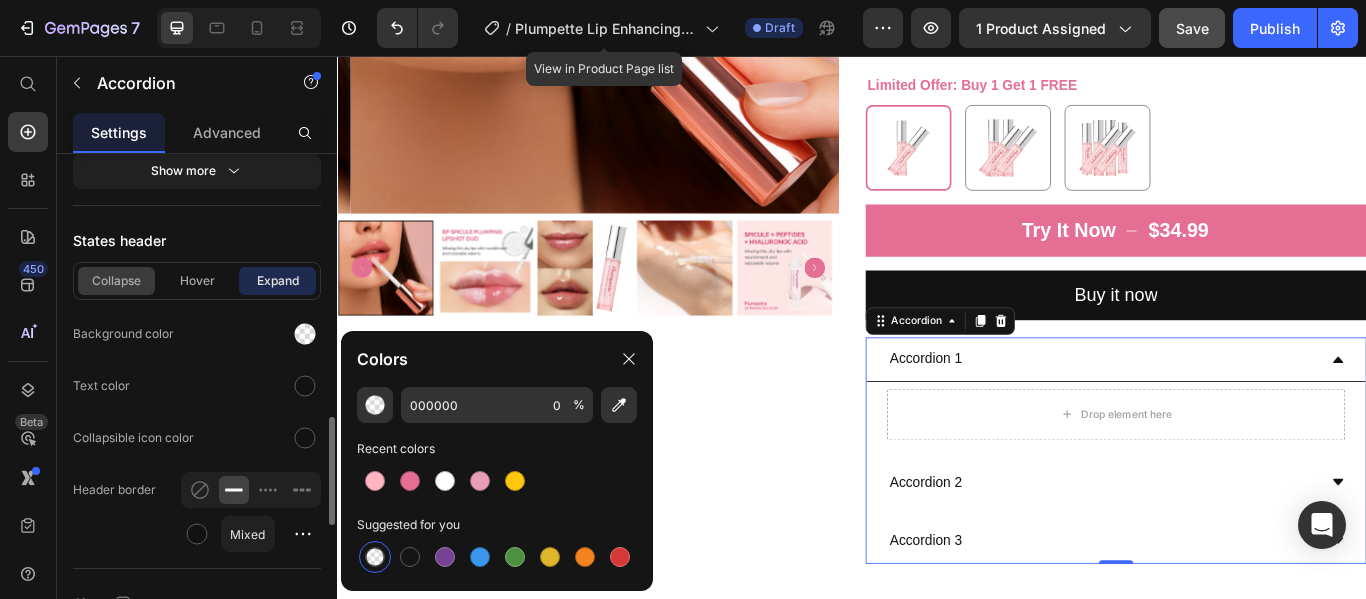 click on "Collapse" at bounding box center [116, 281] 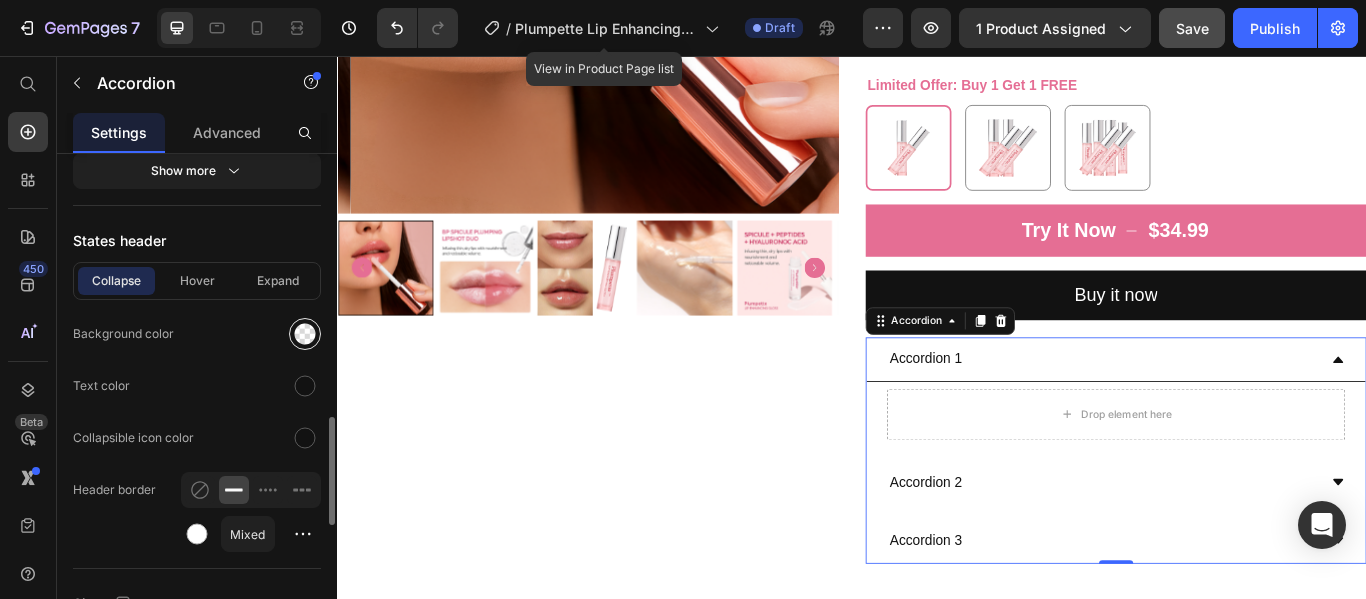 click at bounding box center [305, 334] 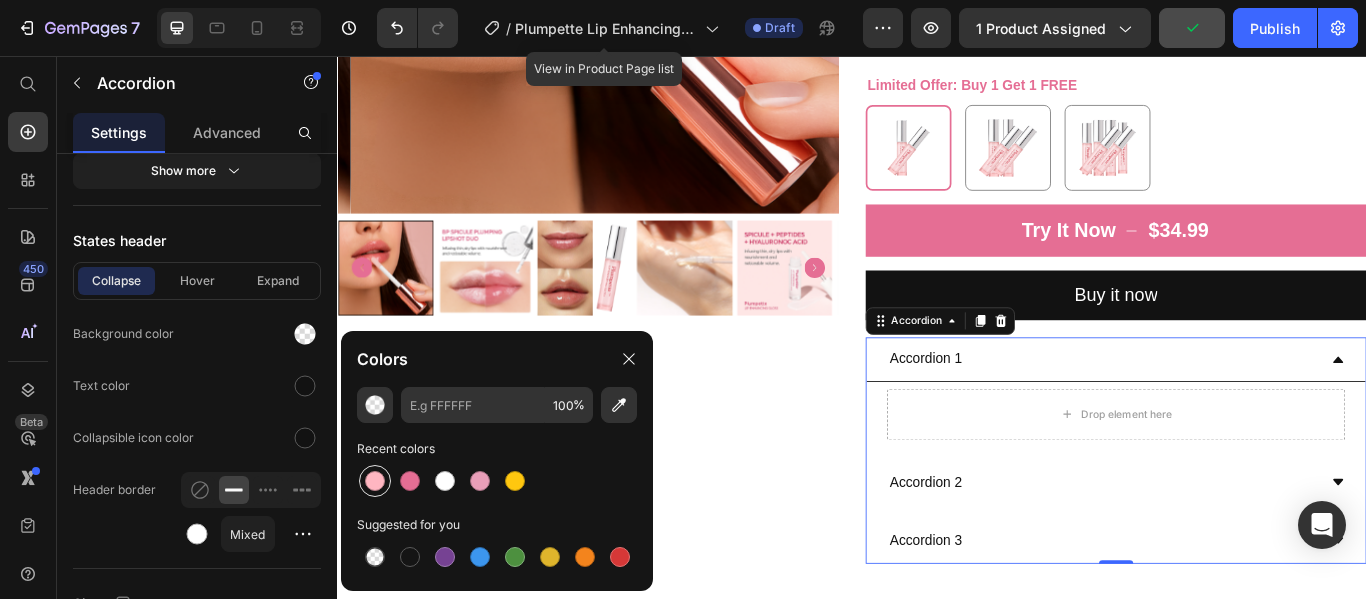 click at bounding box center (375, 481) 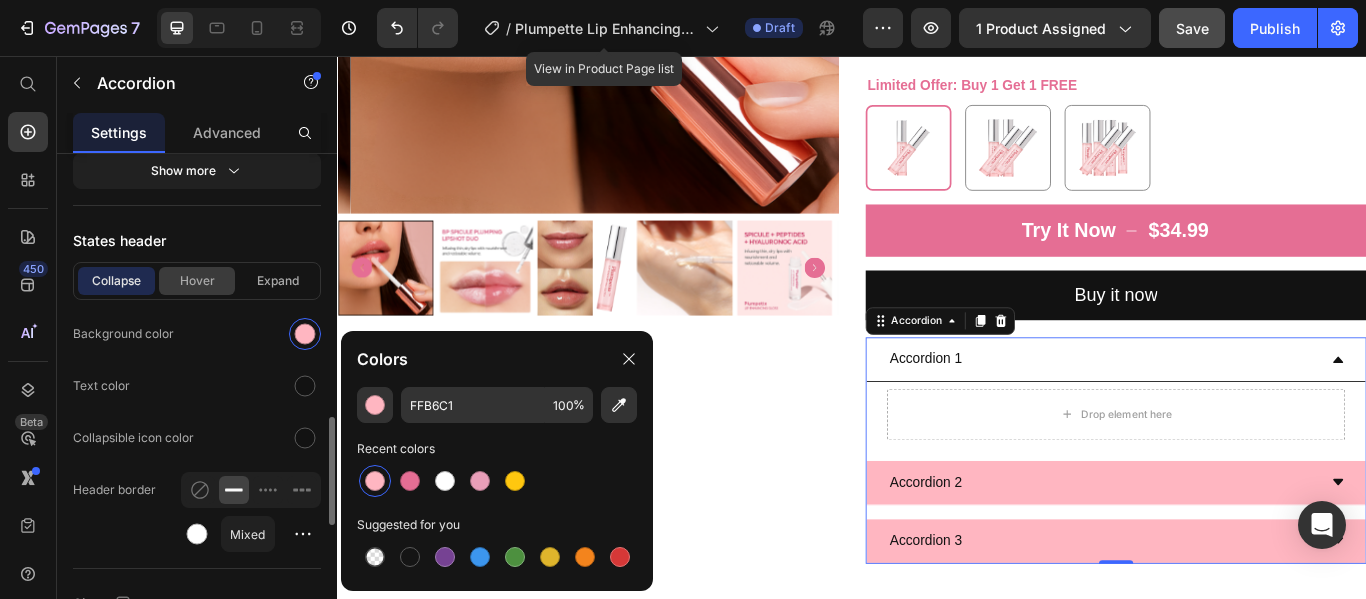 click on "Hover" at bounding box center (197, 281) 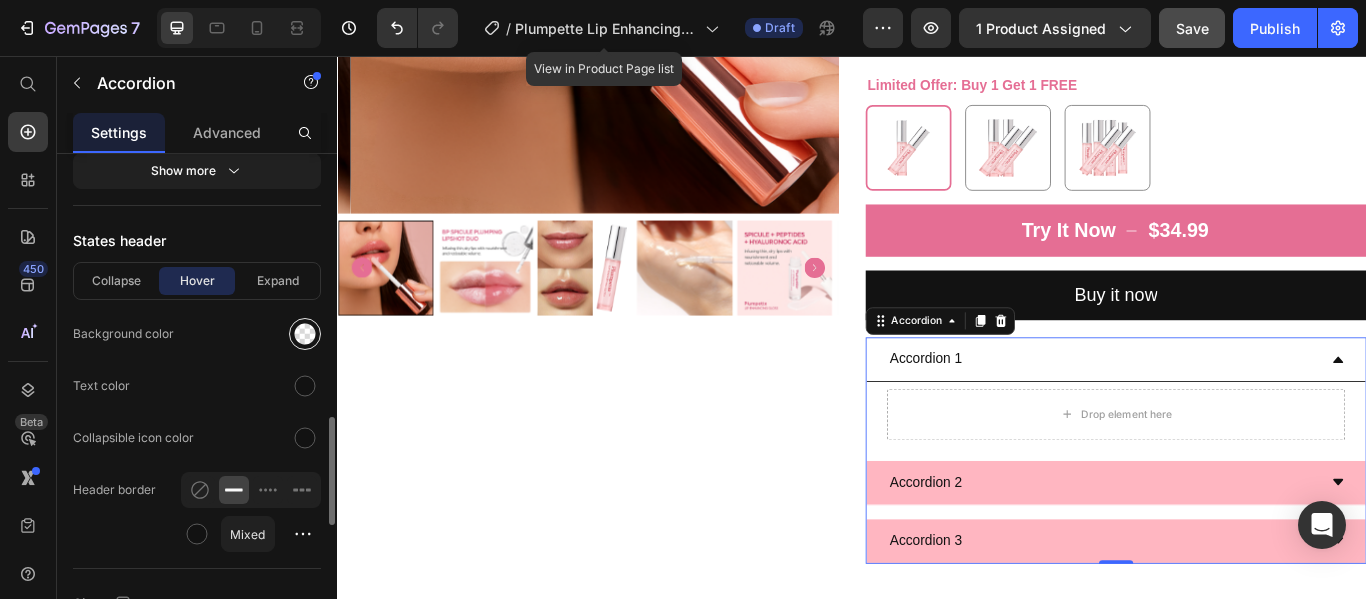 click 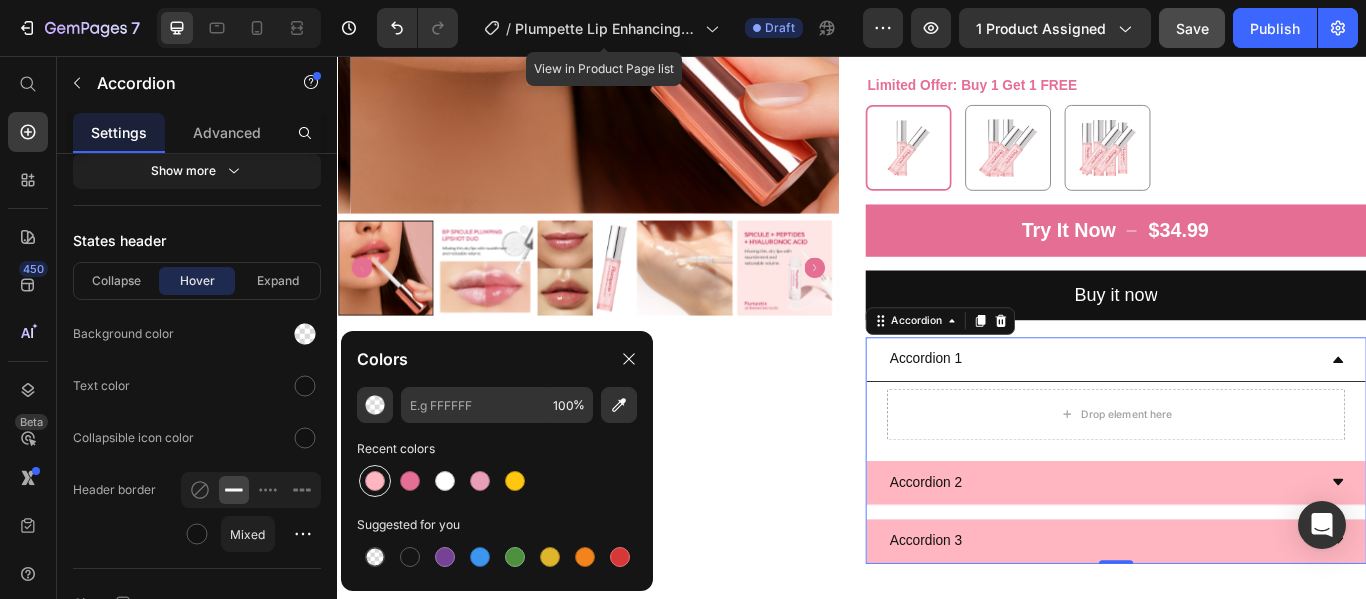 click at bounding box center [375, 481] 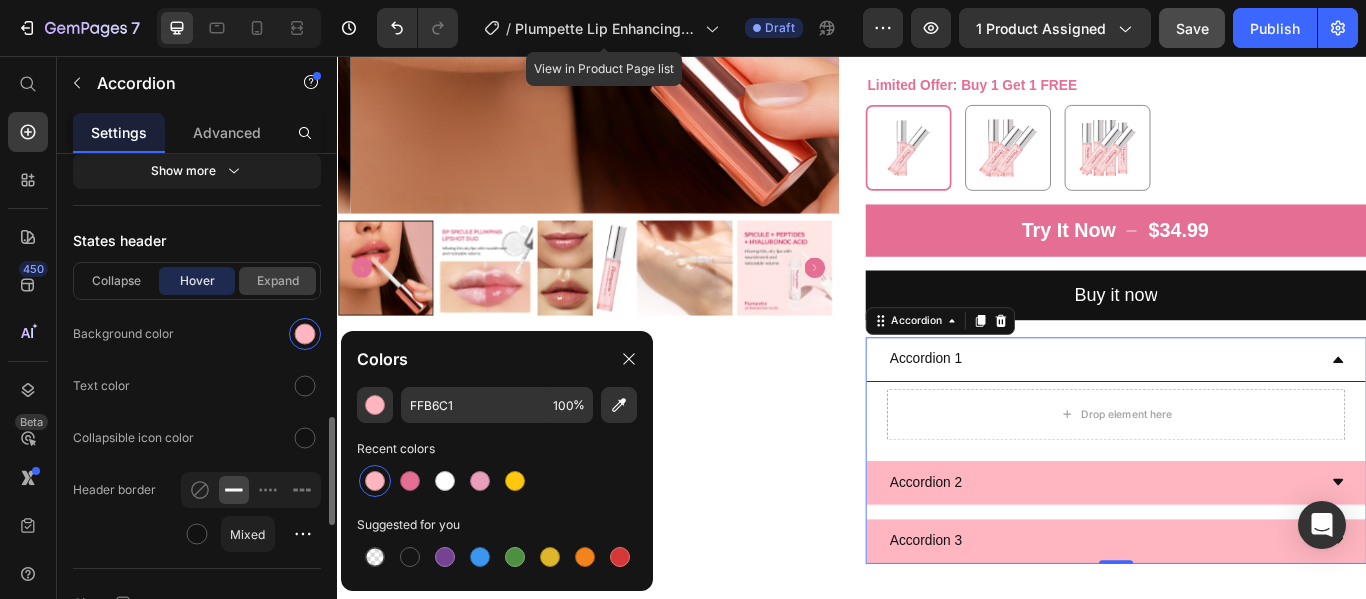 click on "Expand" at bounding box center (277, 281) 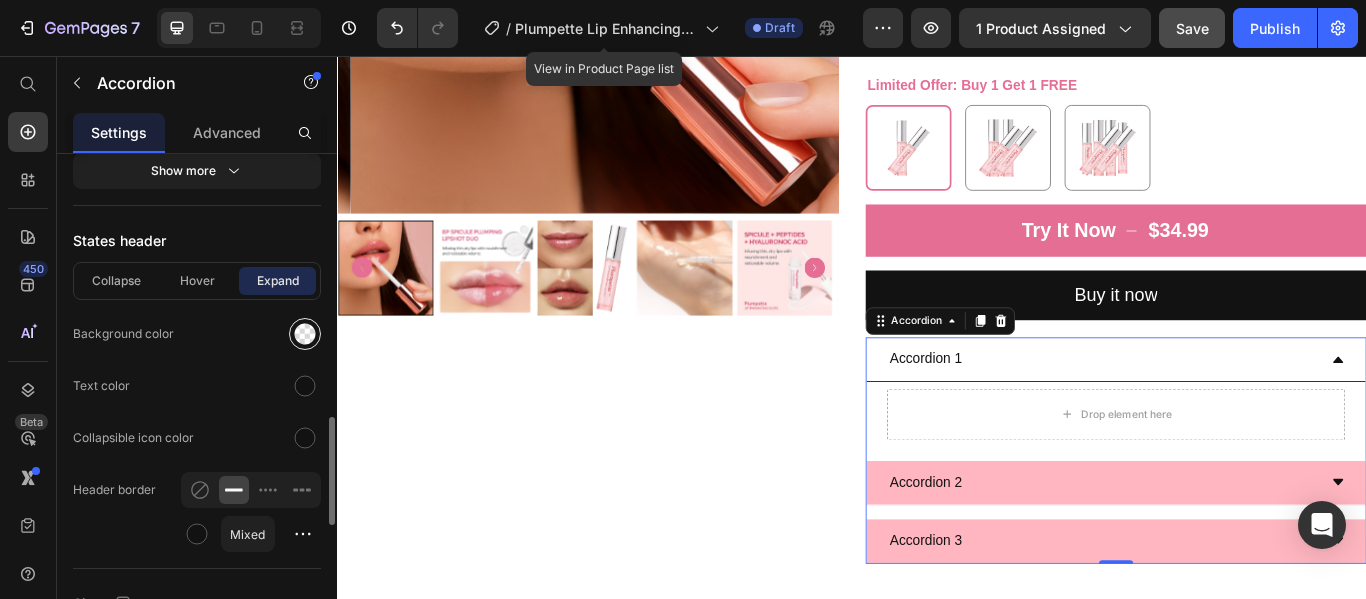 click at bounding box center [305, 334] 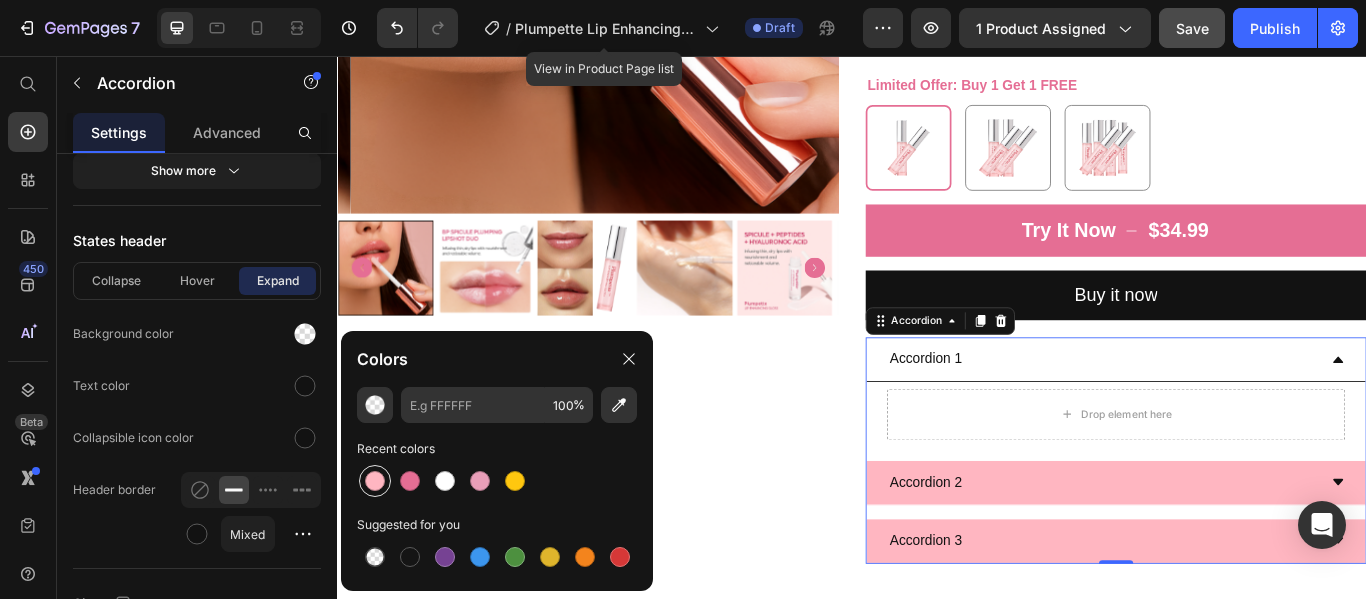 click at bounding box center [375, 481] 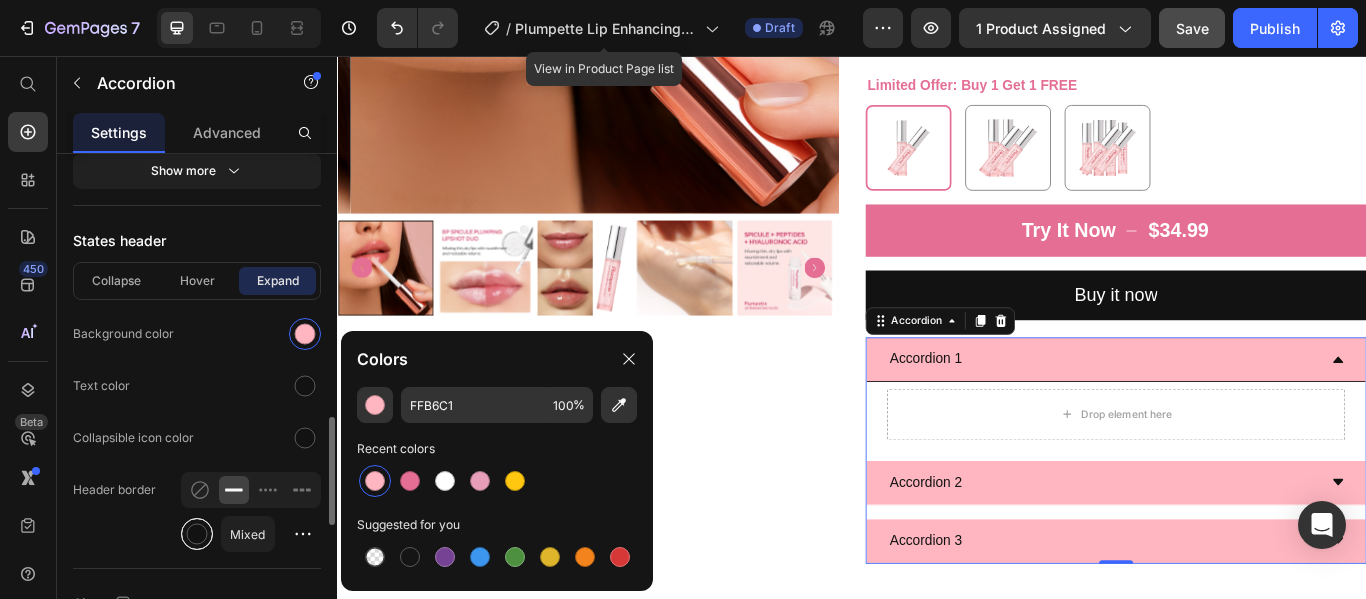 click at bounding box center (197, 534) 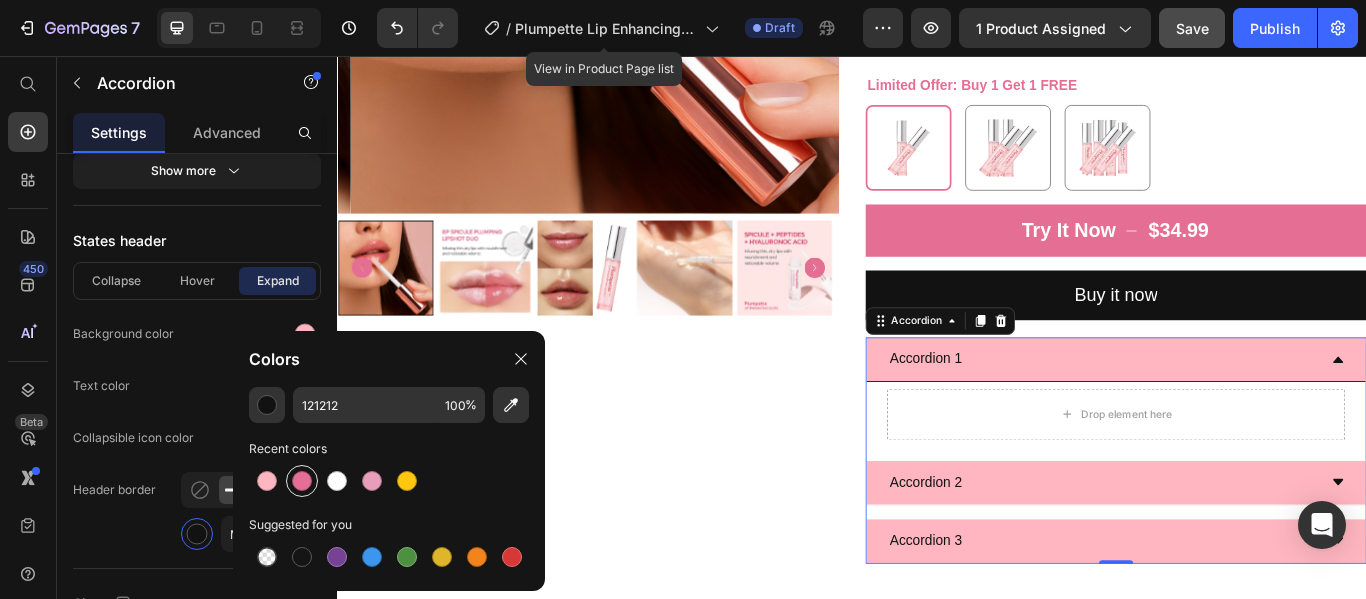 click at bounding box center [302, 481] 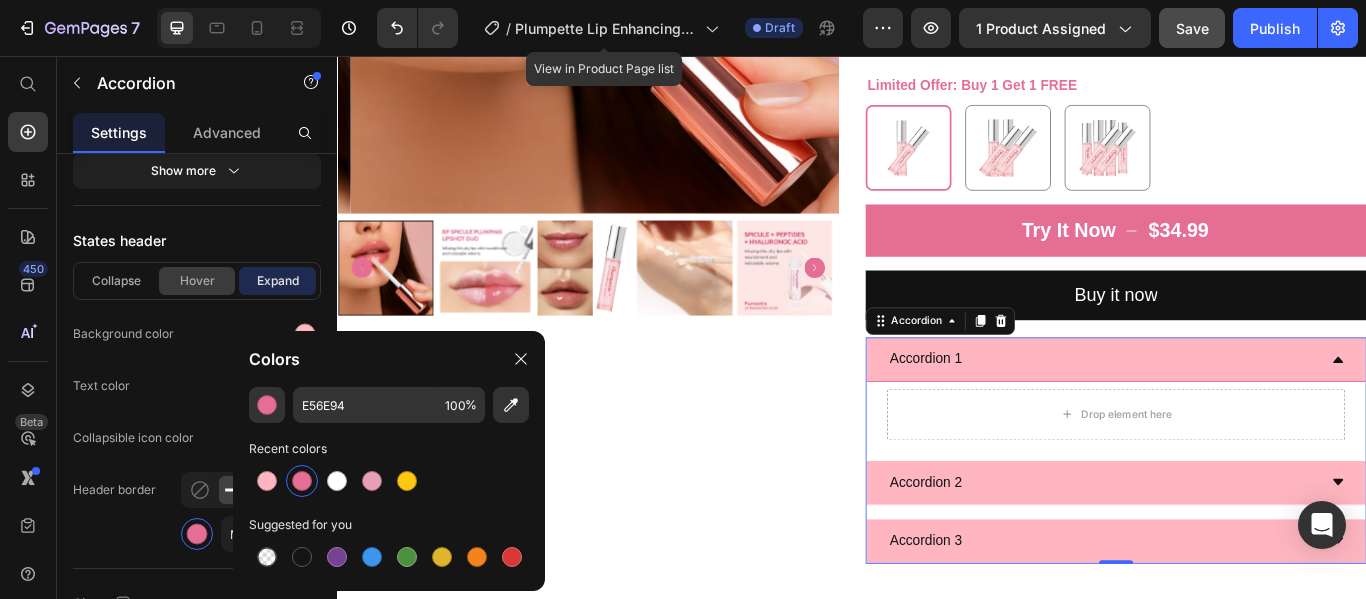 click on "Hover" at bounding box center [197, 281] 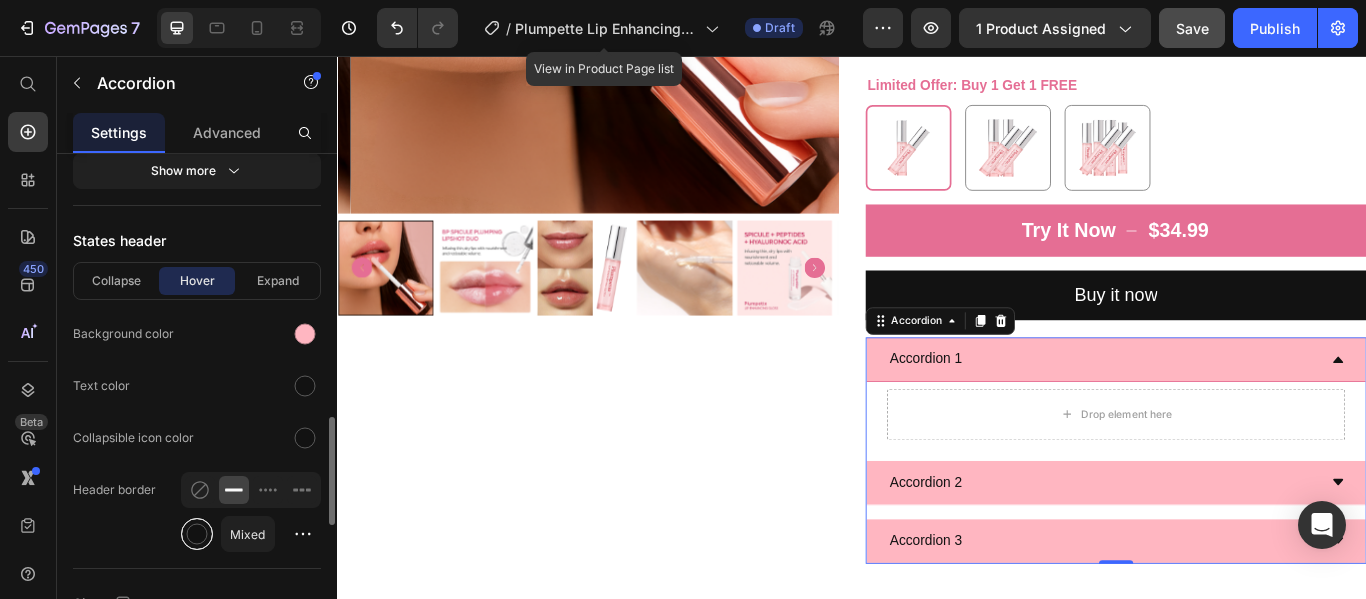 click at bounding box center [197, 534] 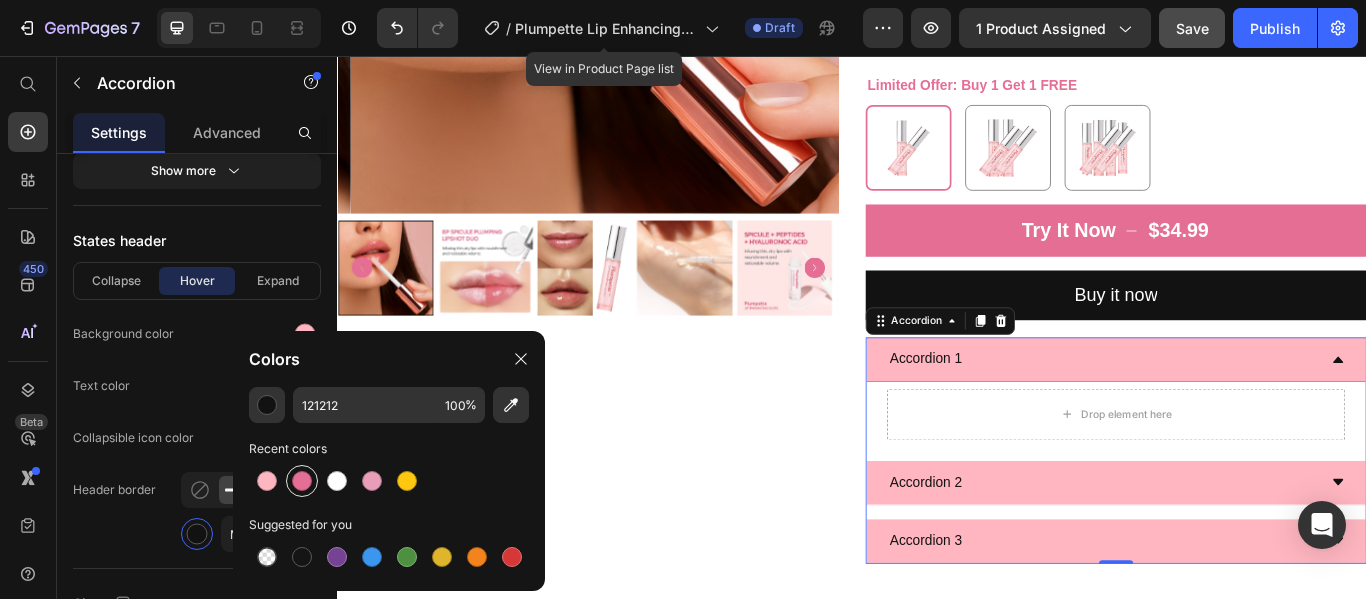 click at bounding box center [302, 481] 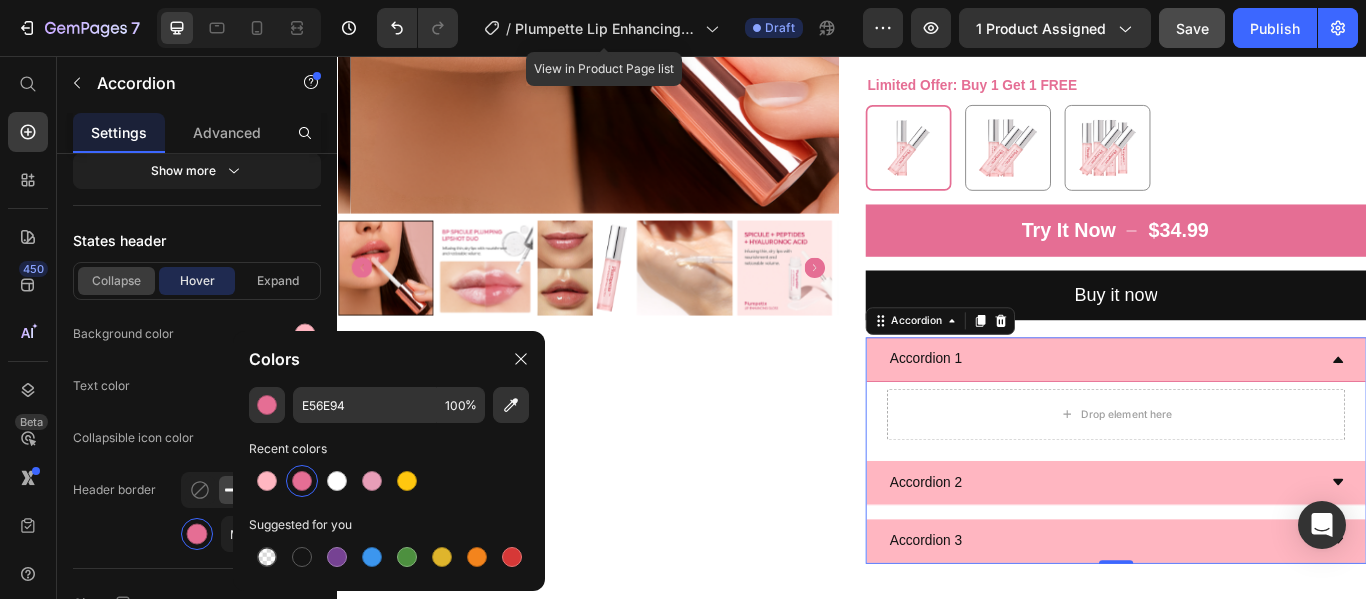 click on "Collapse" at bounding box center (116, 281) 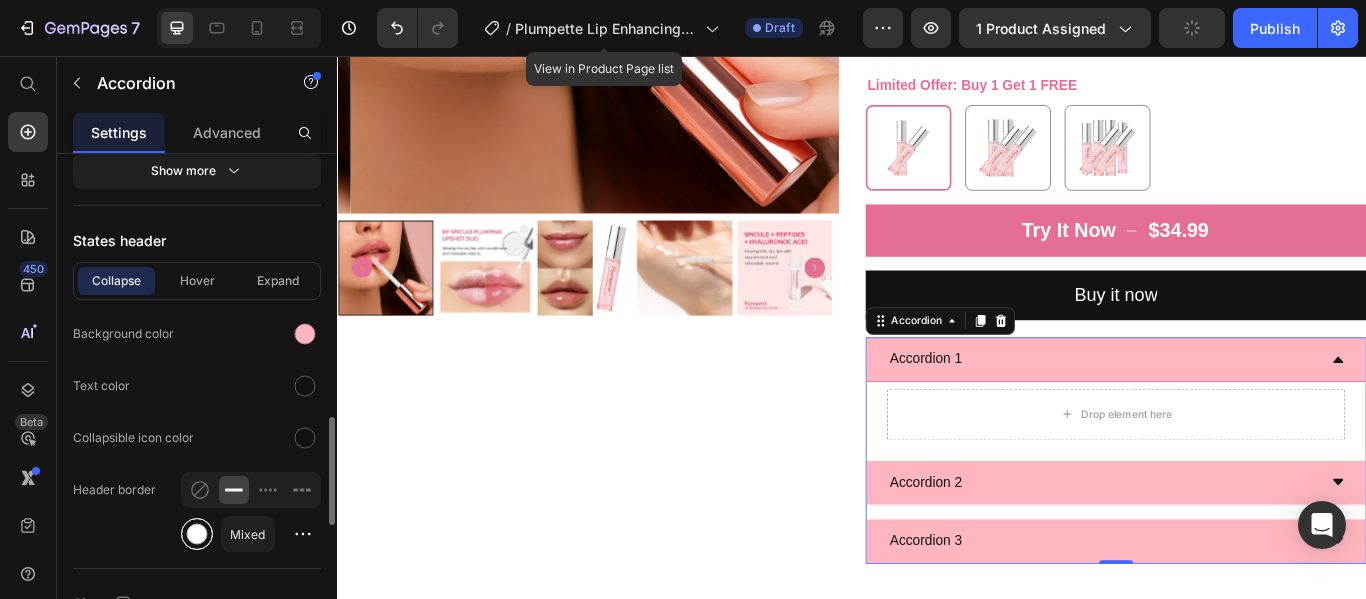 click at bounding box center [197, 534] 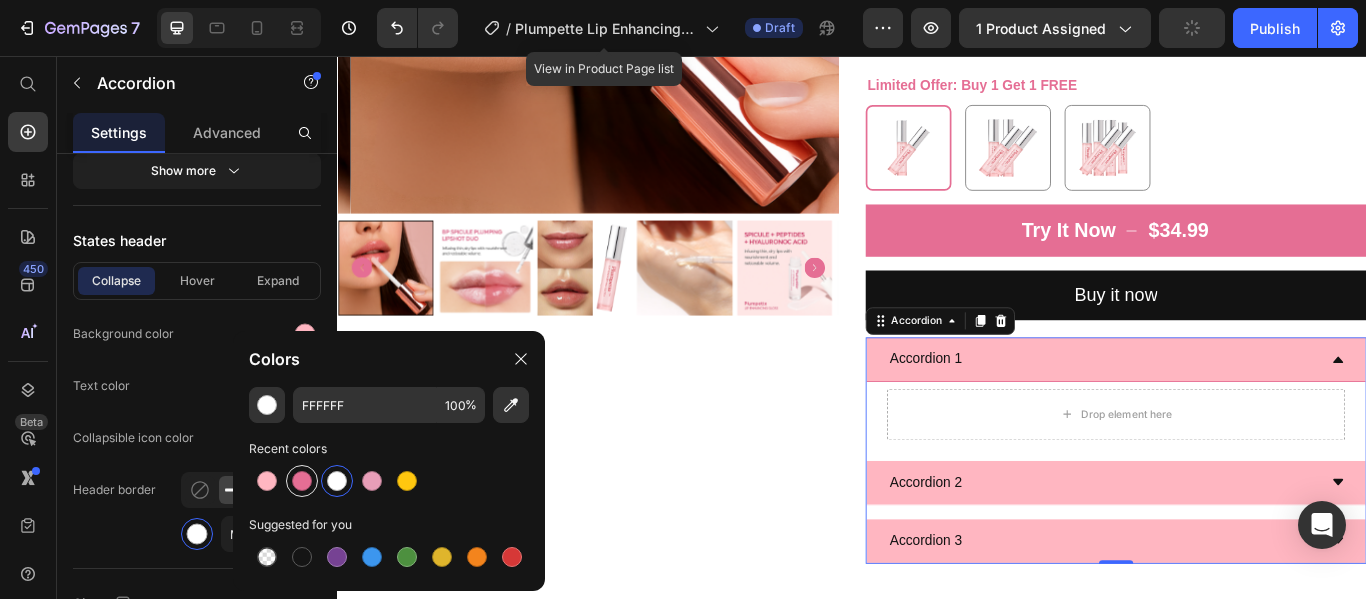 click at bounding box center [302, 481] 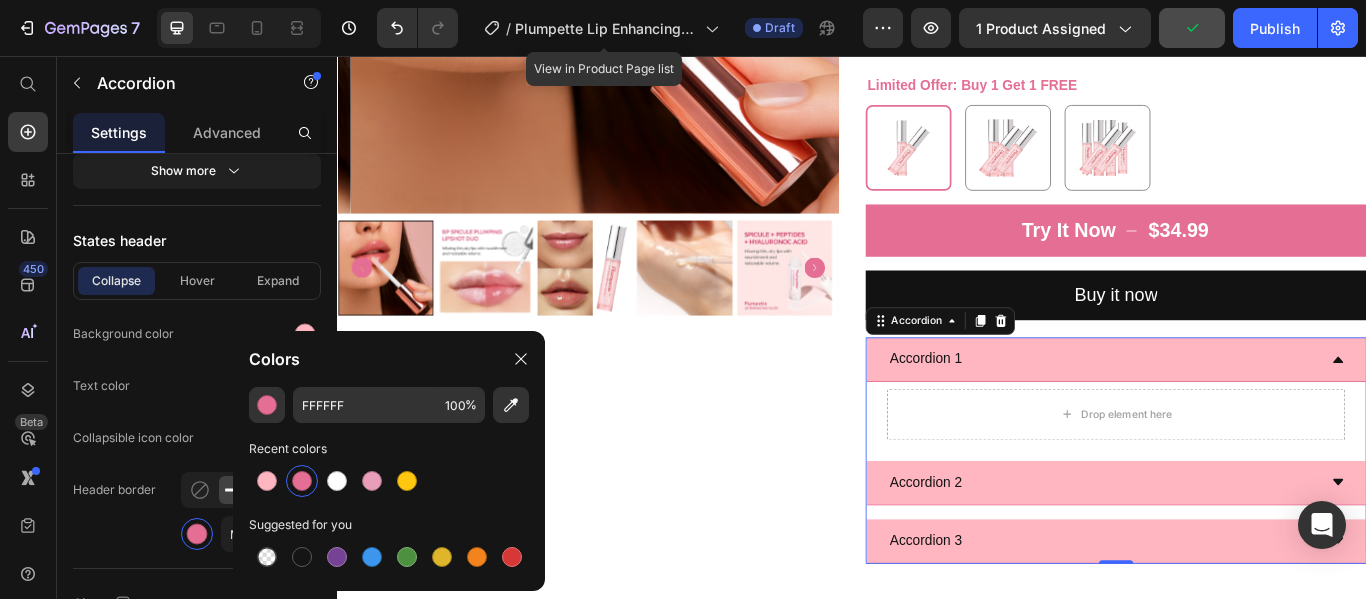 type on "E56E94" 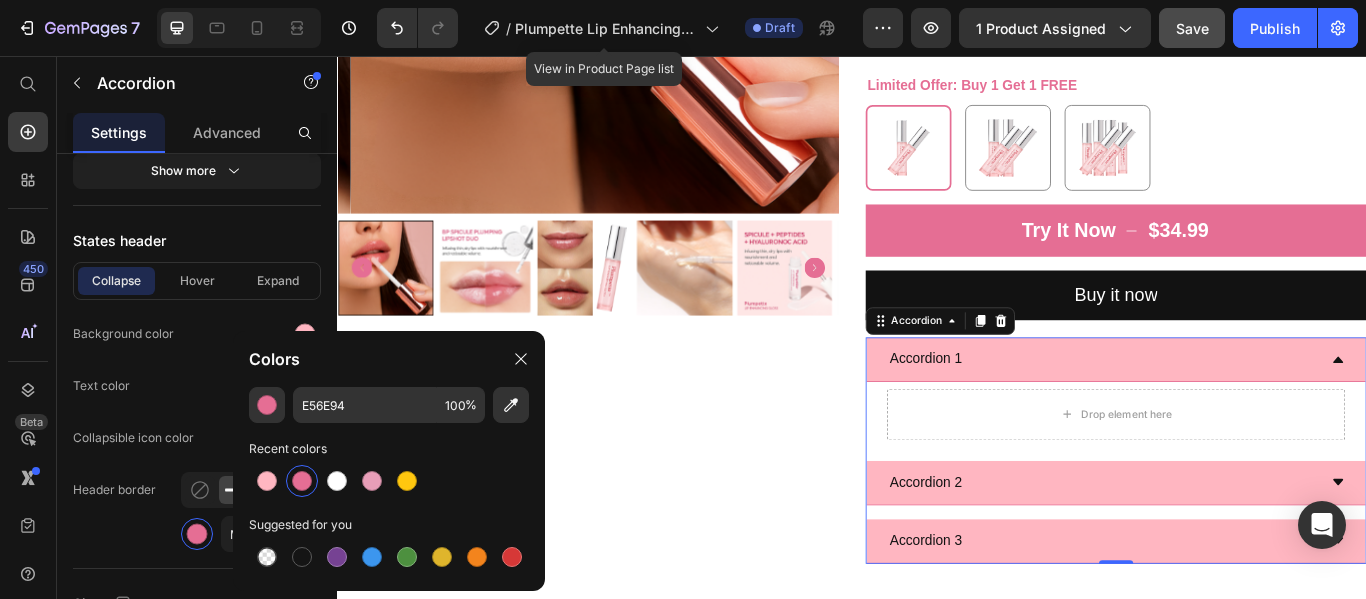 click on "Text color" 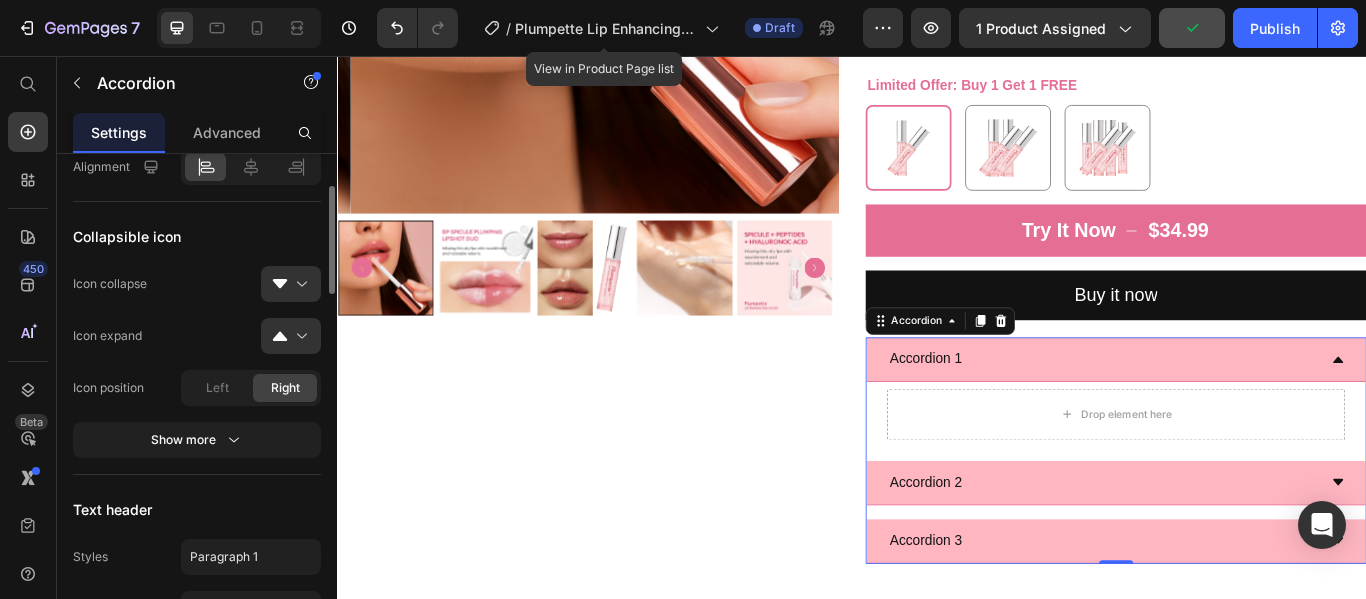 scroll, scrollTop: 532, scrollLeft: 0, axis: vertical 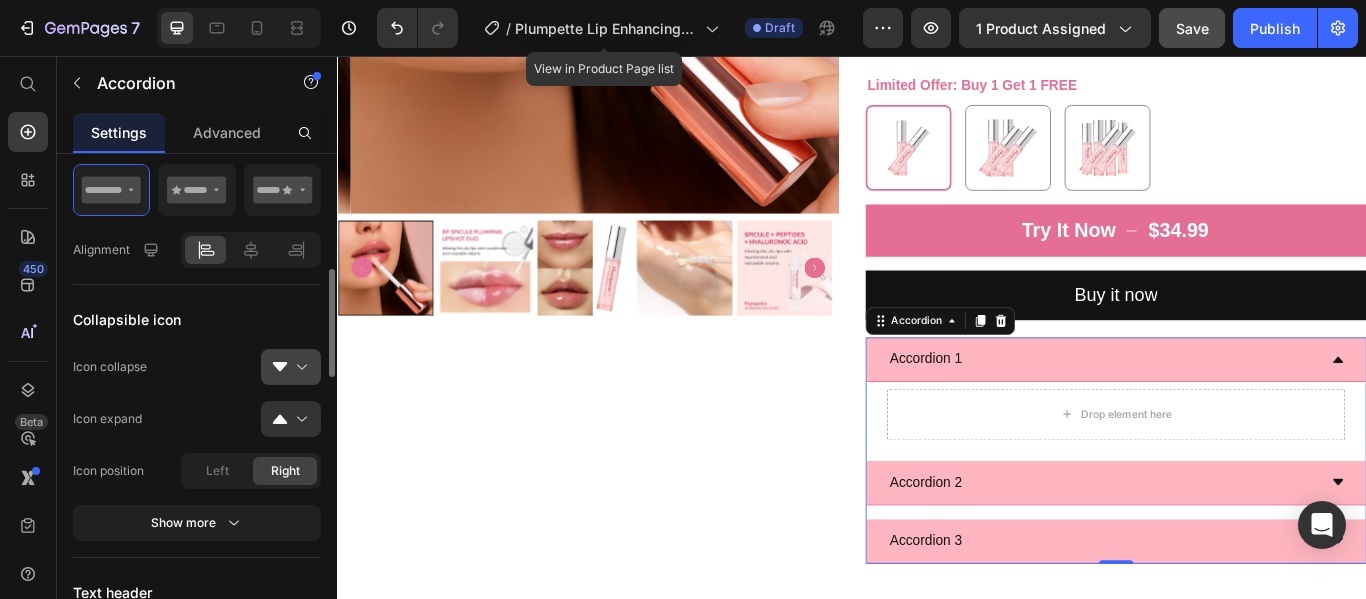 click at bounding box center (299, 367) 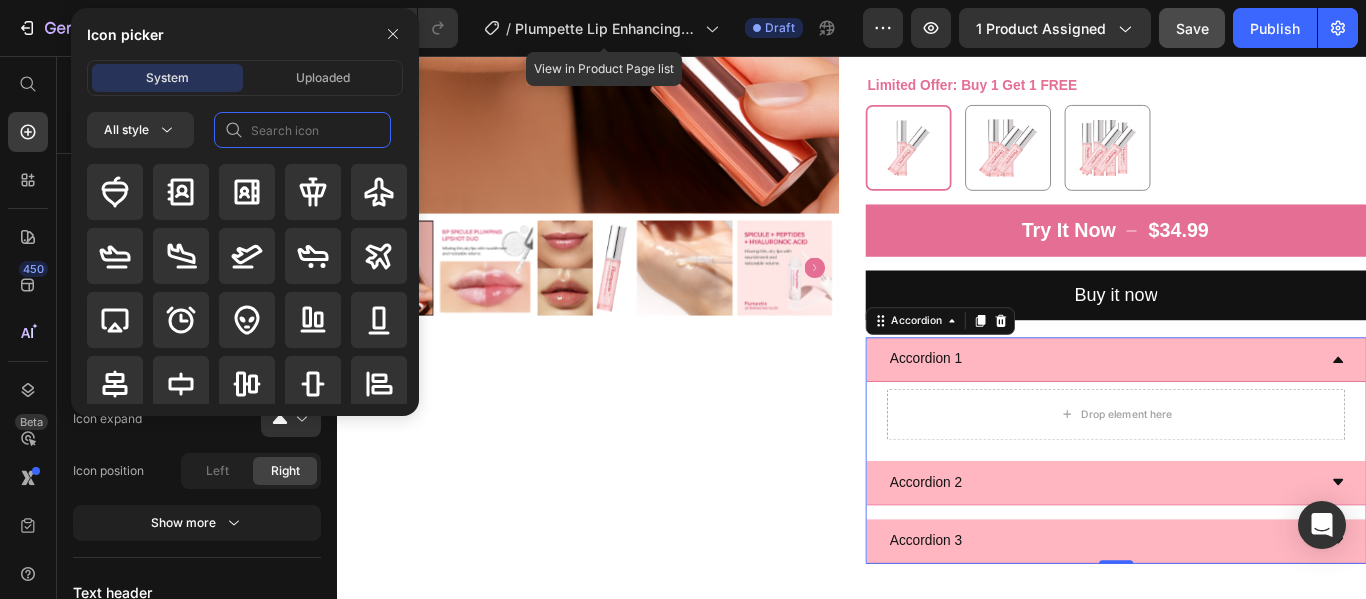 click 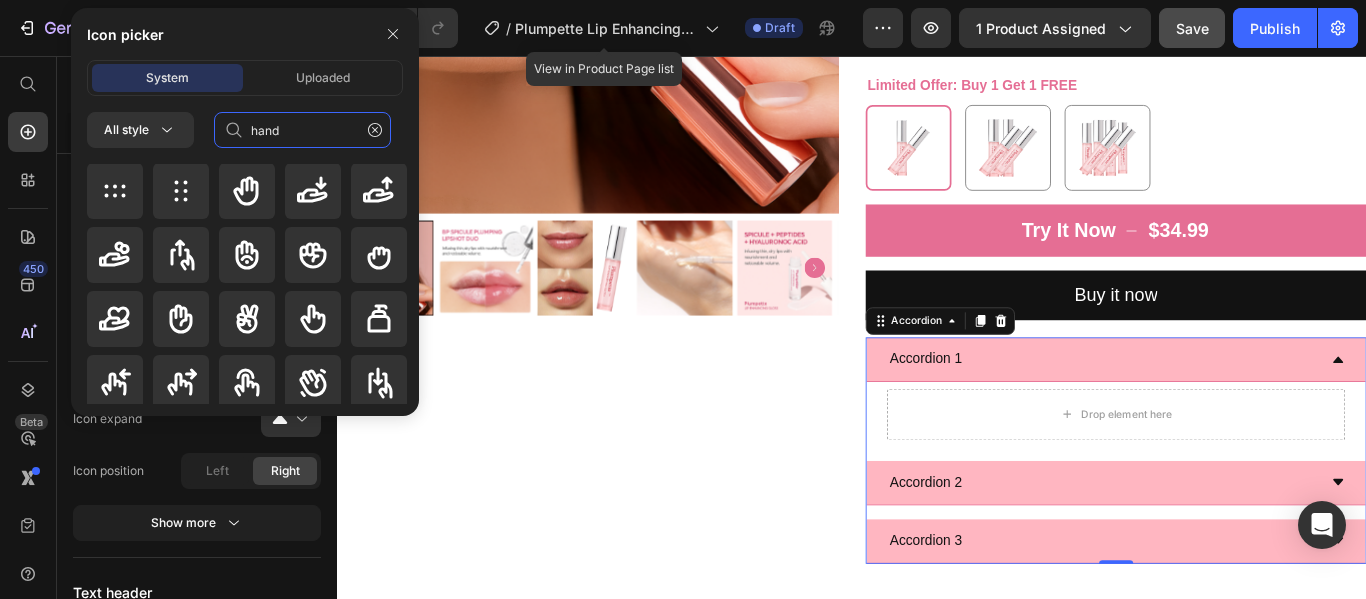 scroll, scrollTop: 0, scrollLeft: 0, axis: both 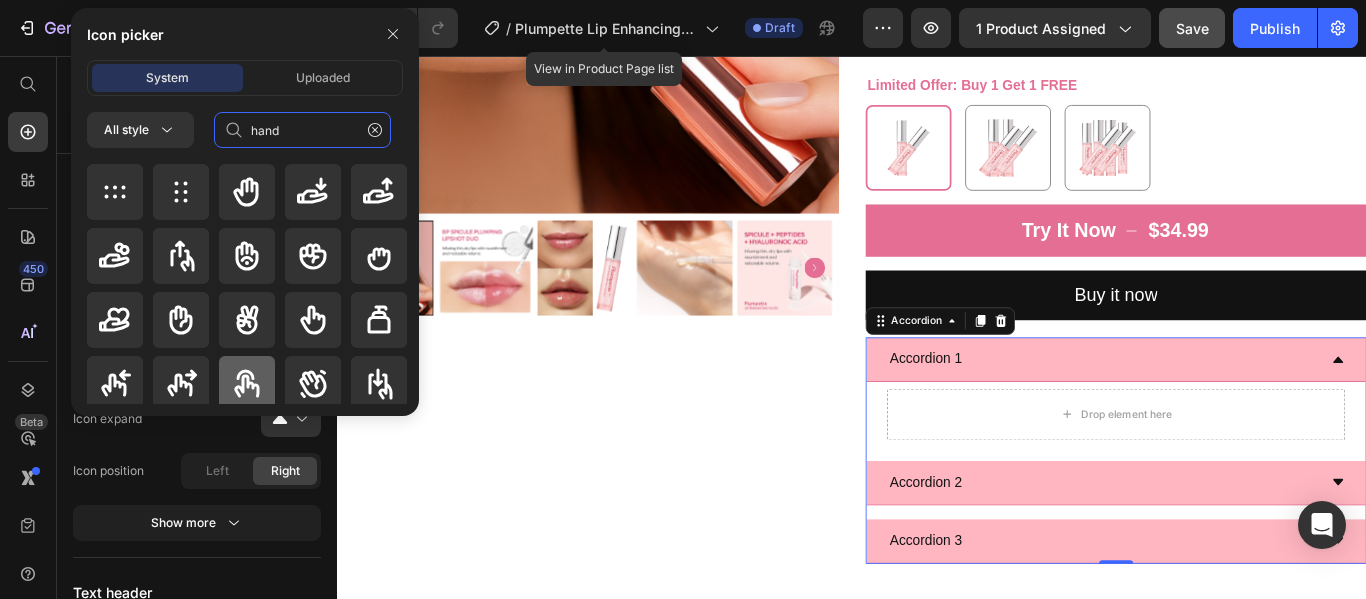 type on "hand" 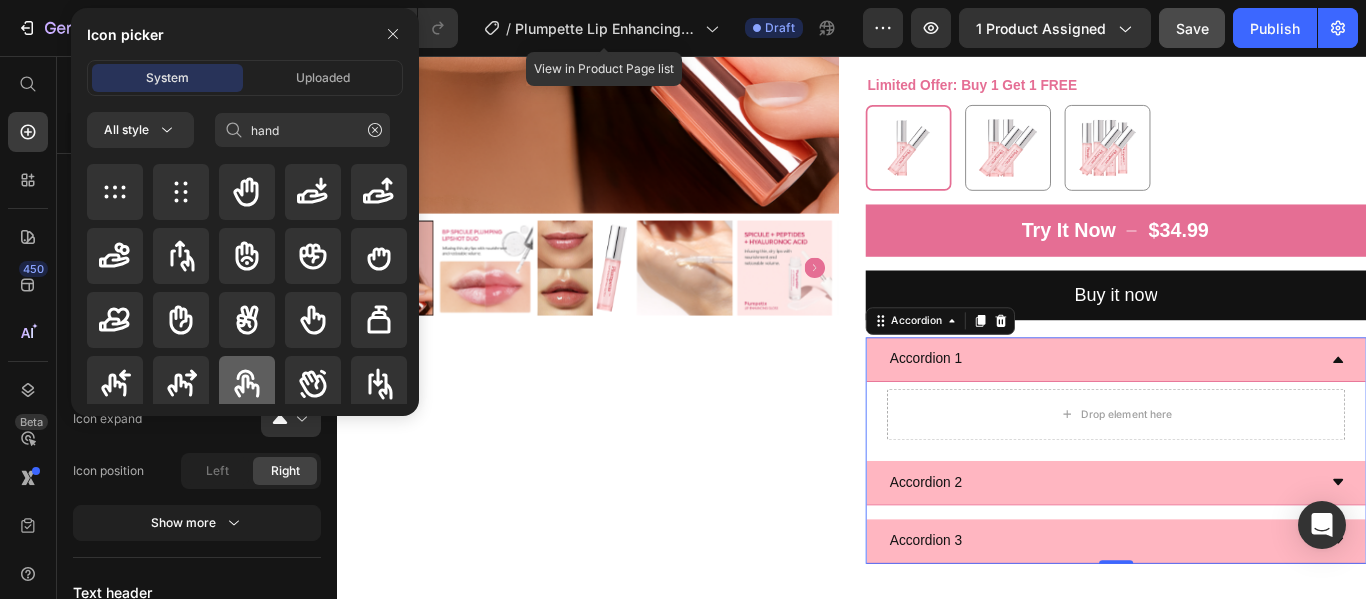 click 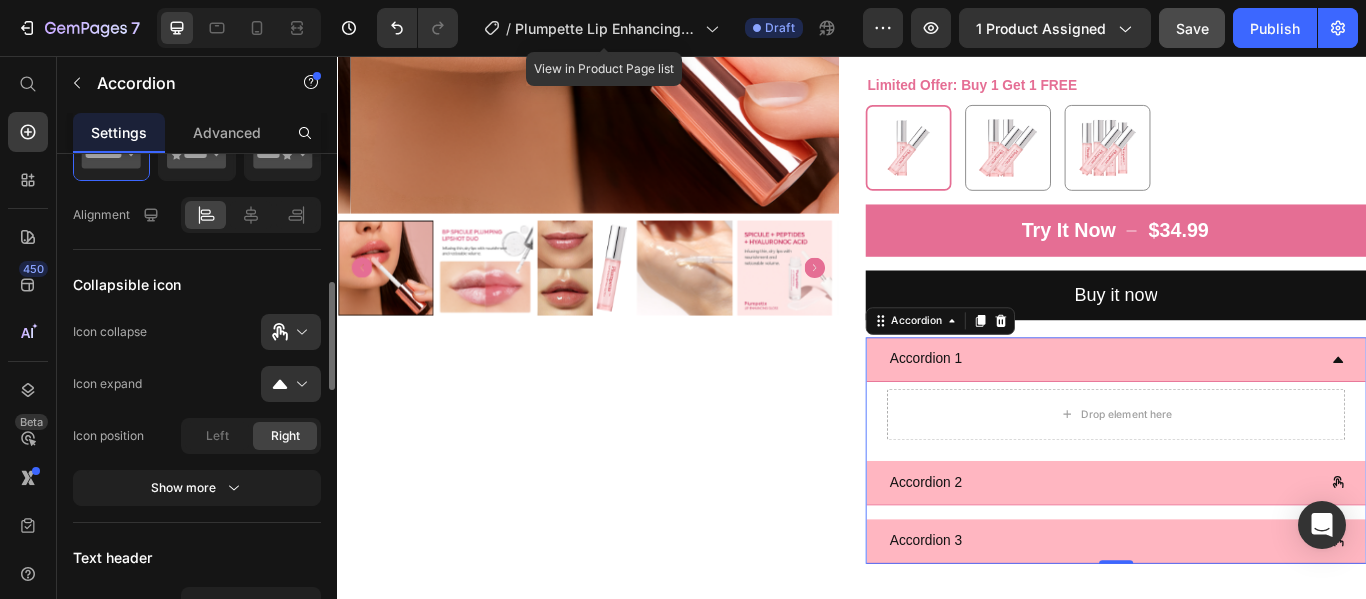 scroll, scrollTop: 571, scrollLeft: 0, axis: vertical 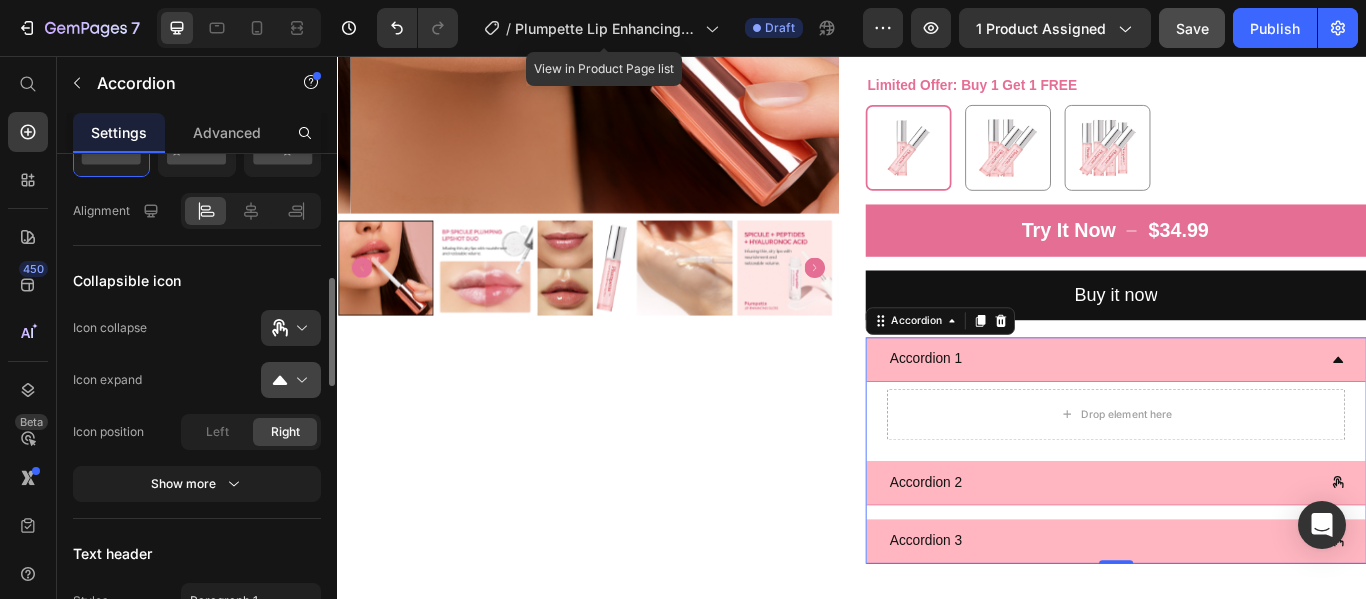 click at bounding box center (299, 380) 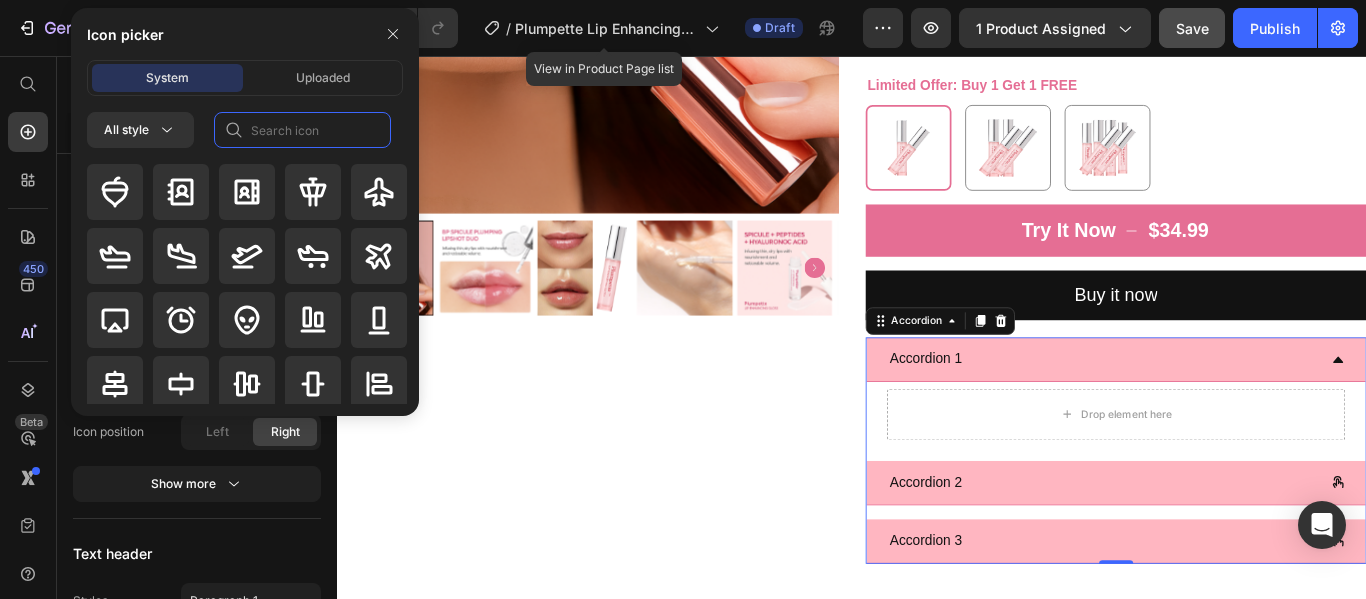 click 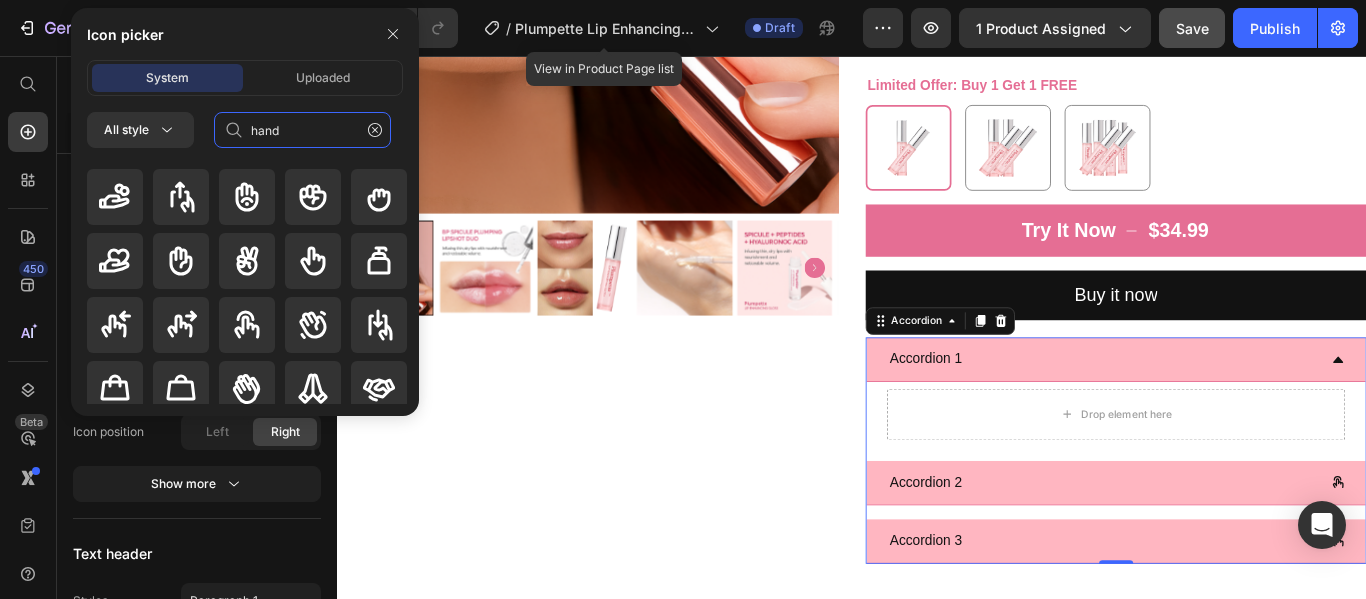 scroll, scrollTop: 56, scrollLeft: 0, axis: vertical 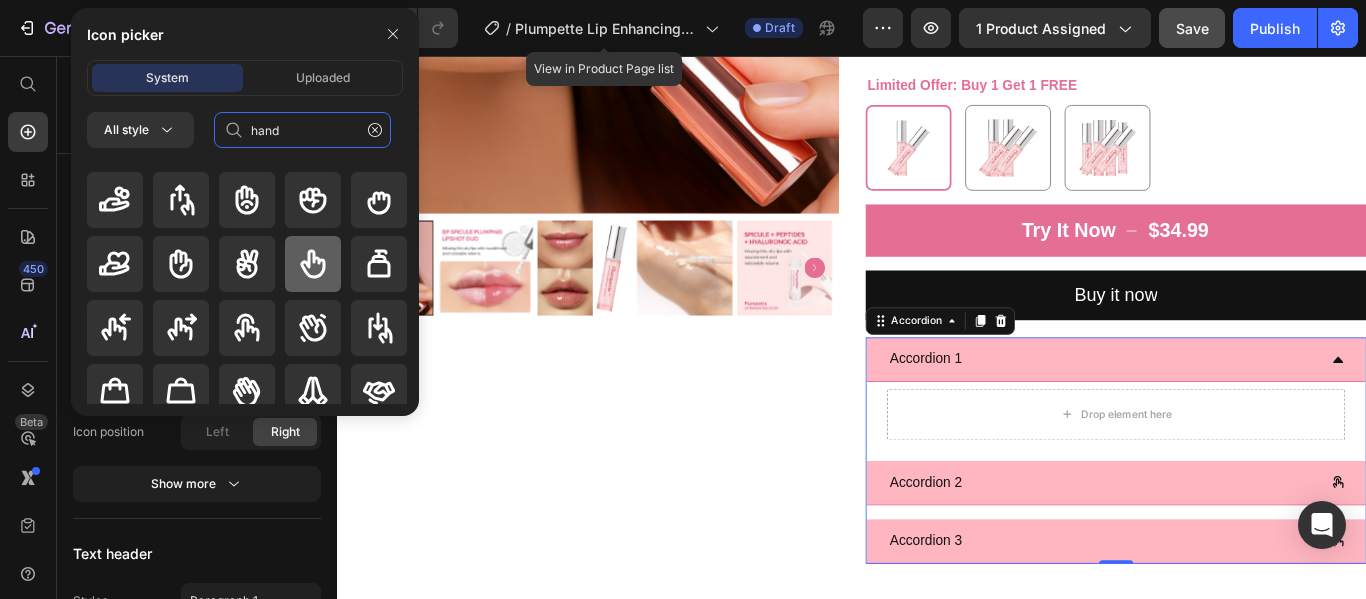 type on "hand" 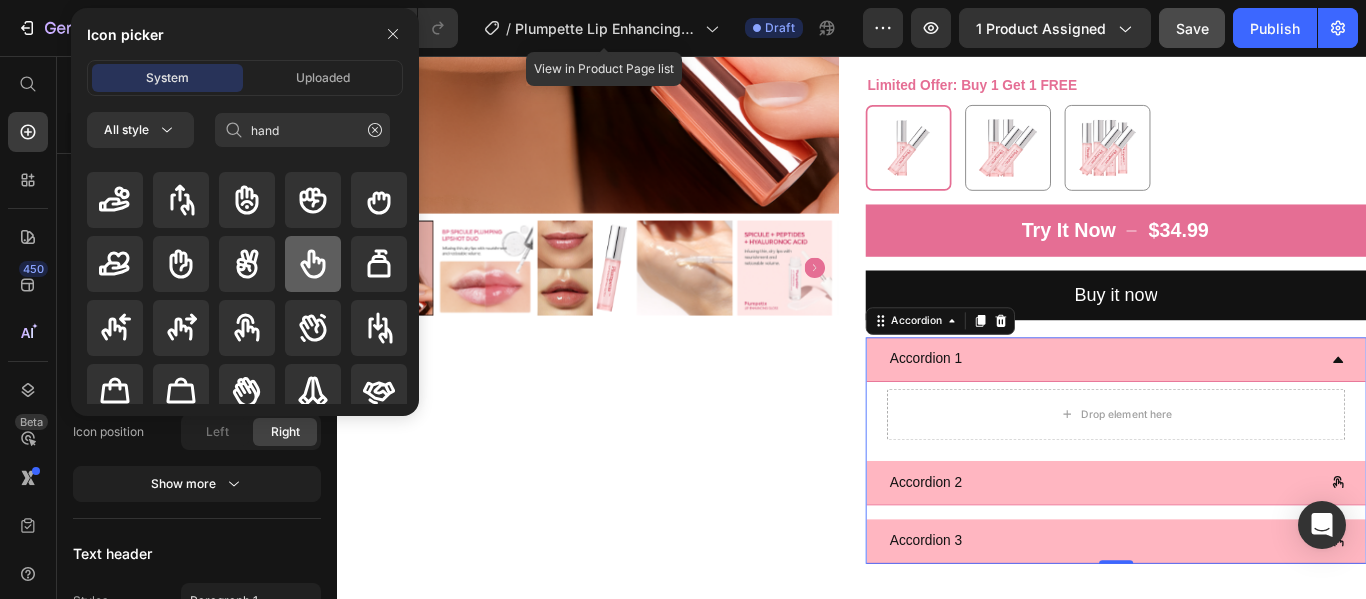 click 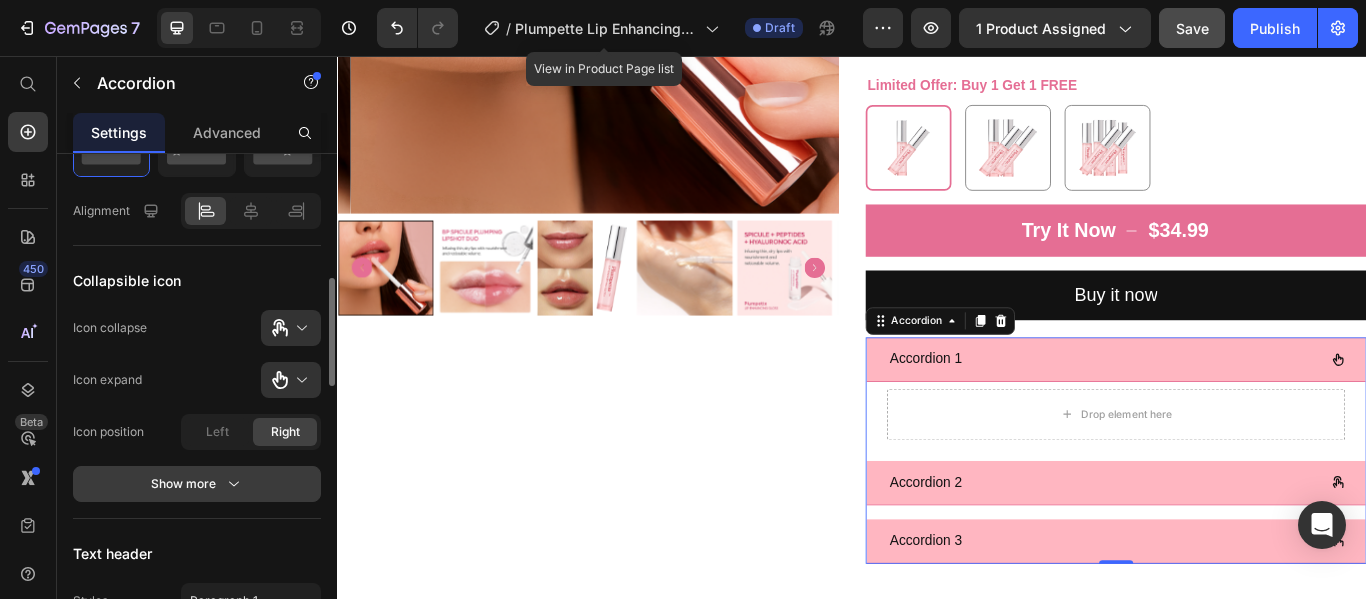 click 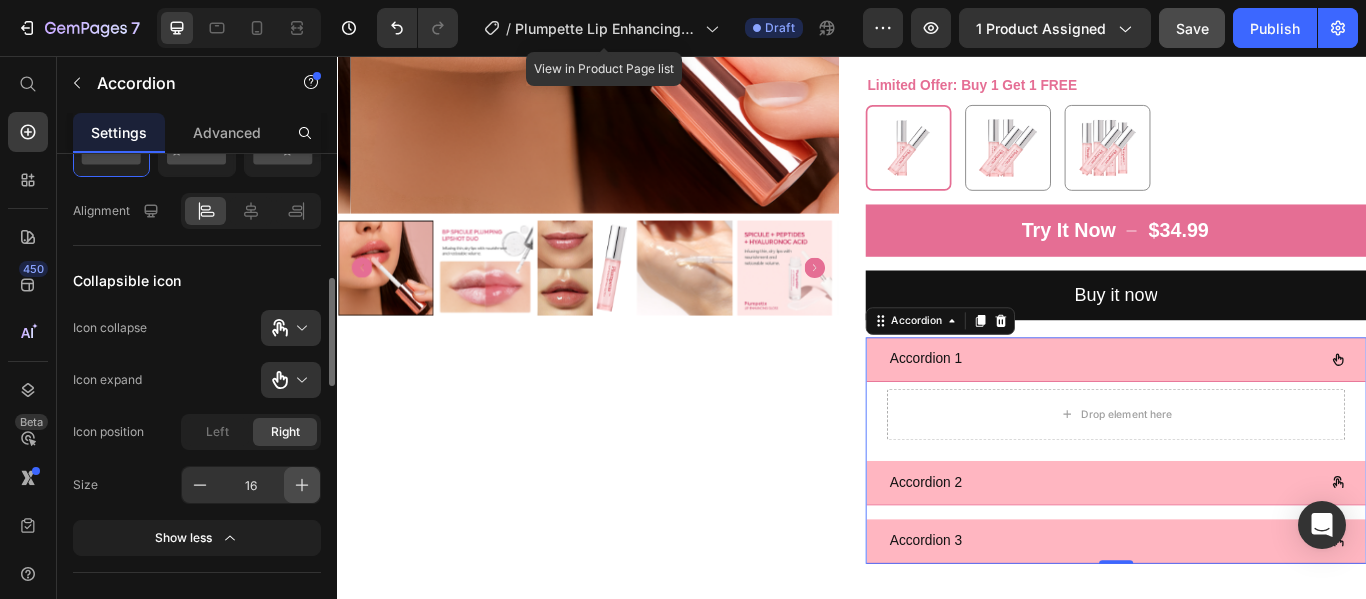 click 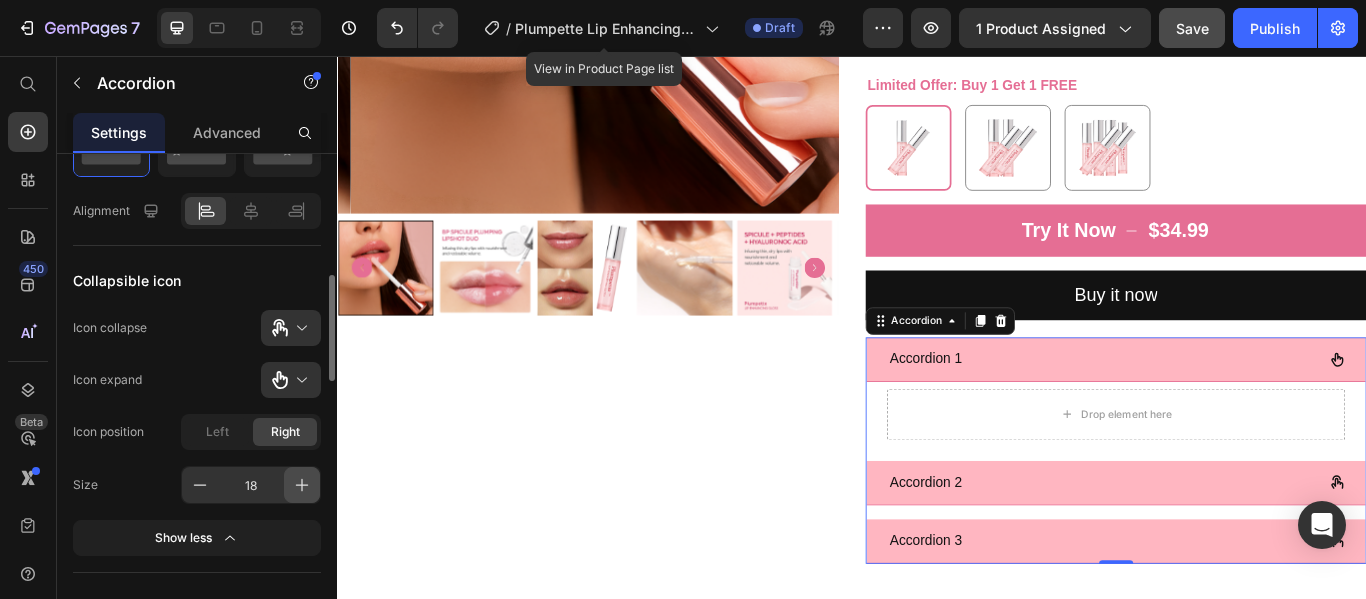 click 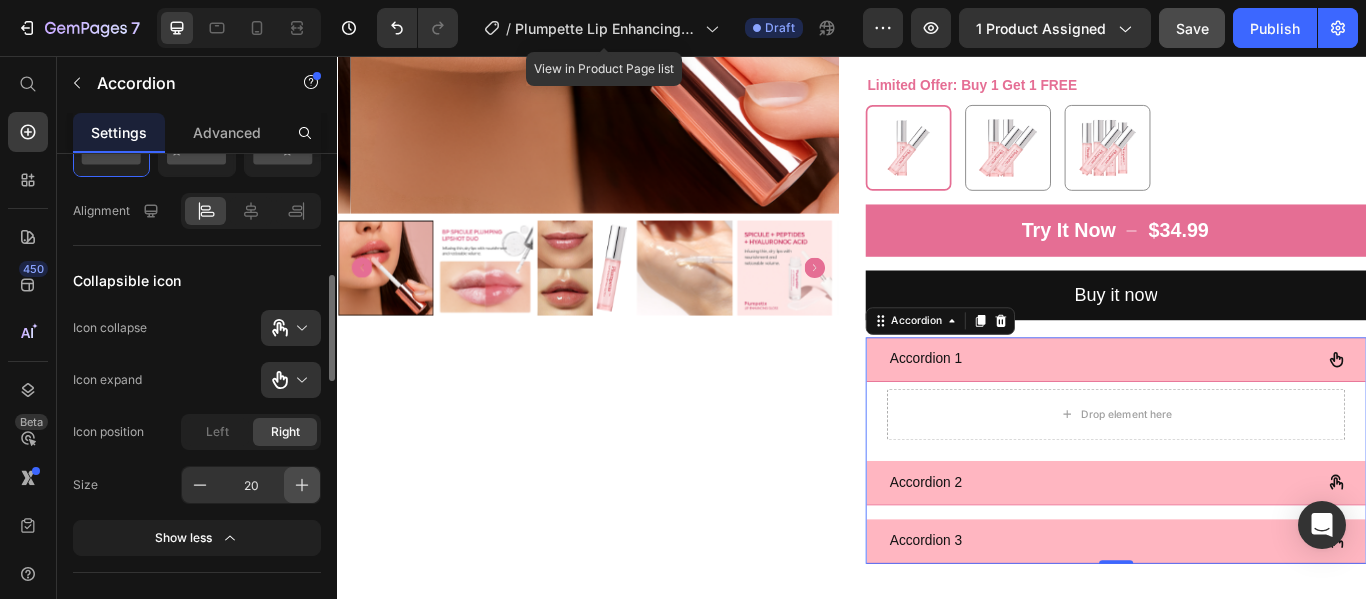 click 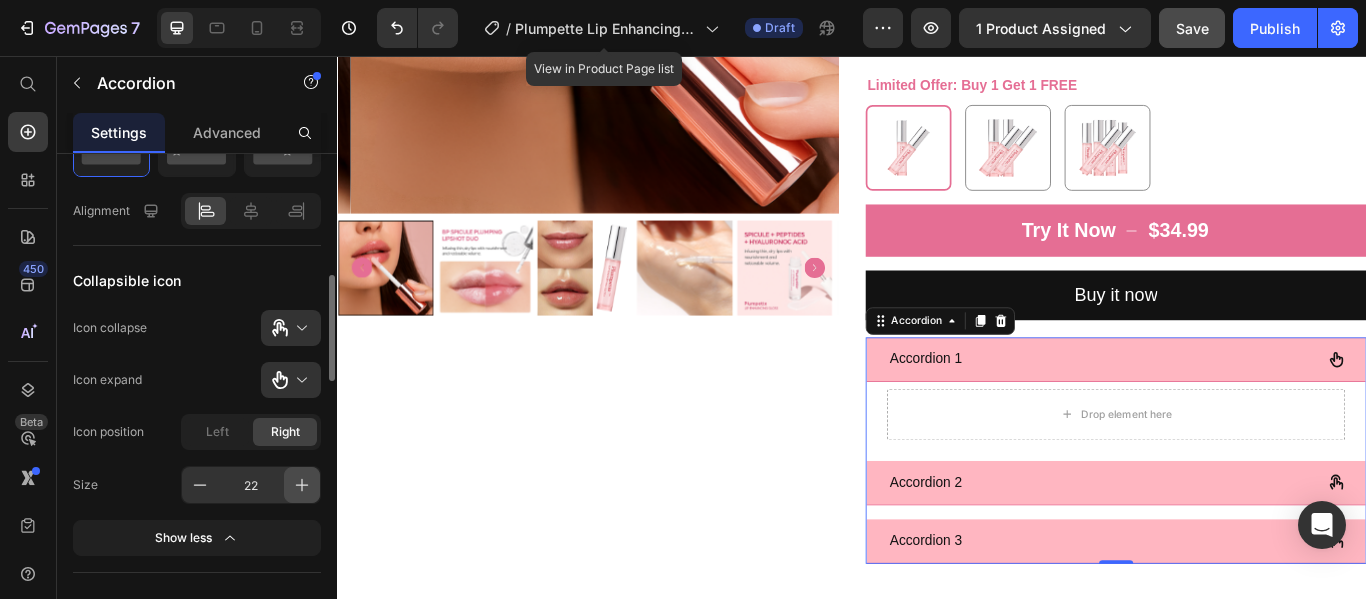 click 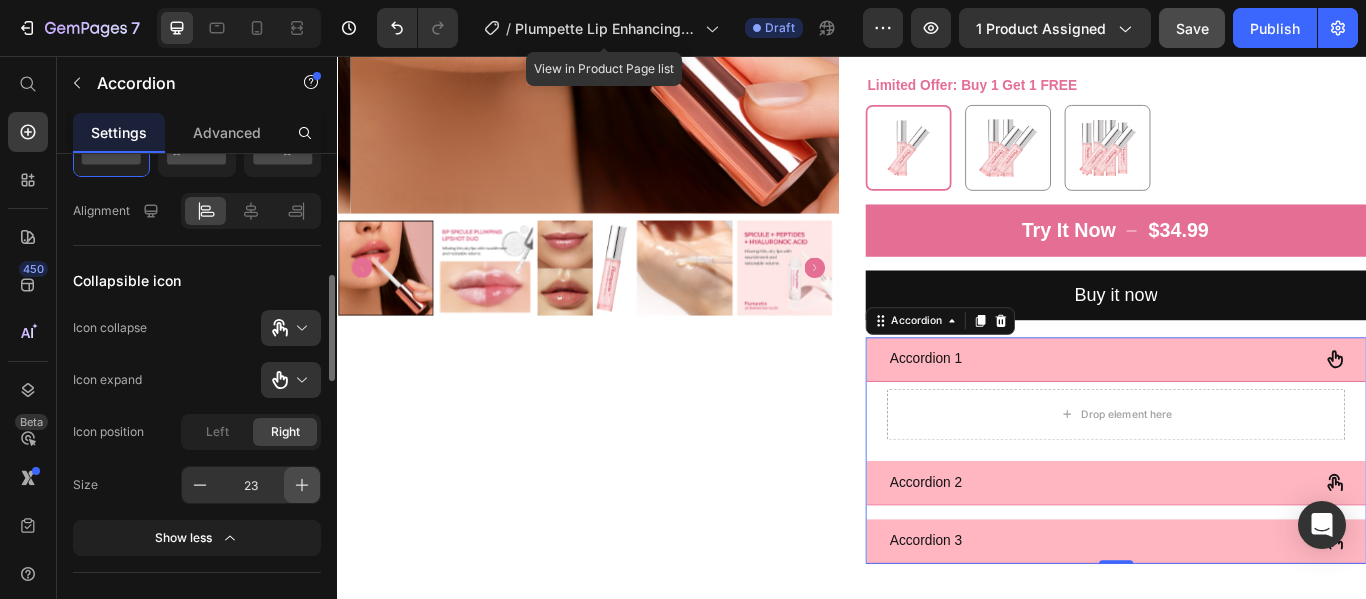 click 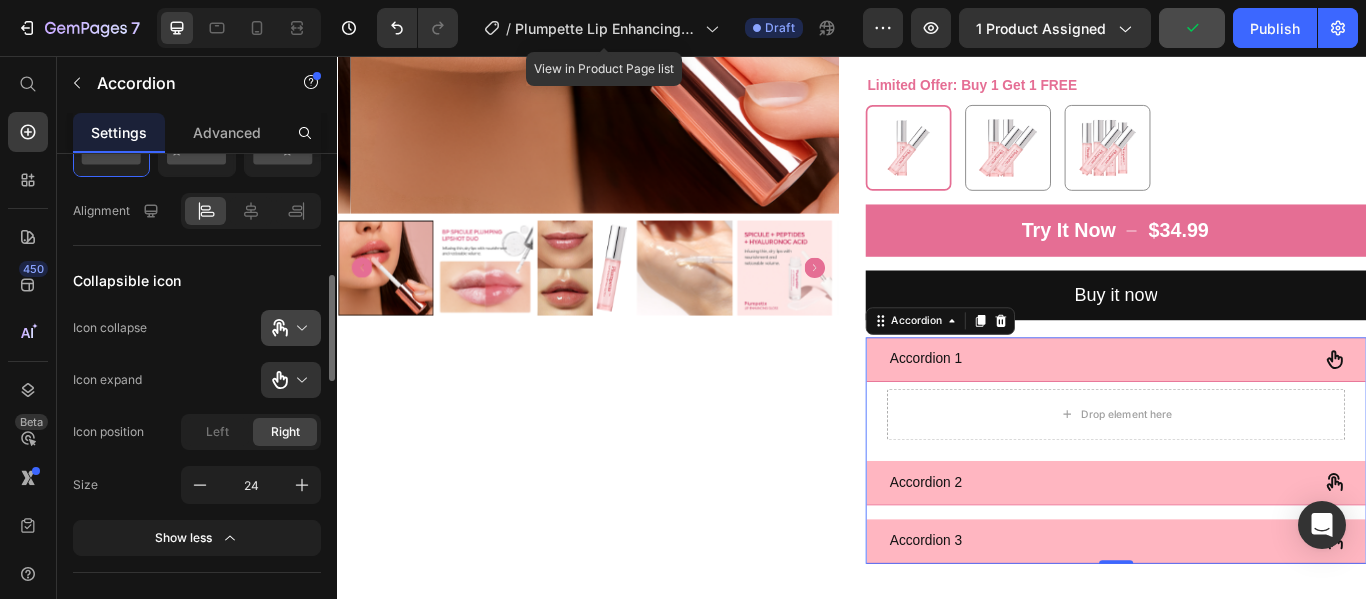 click at bounding box center (299, 328) 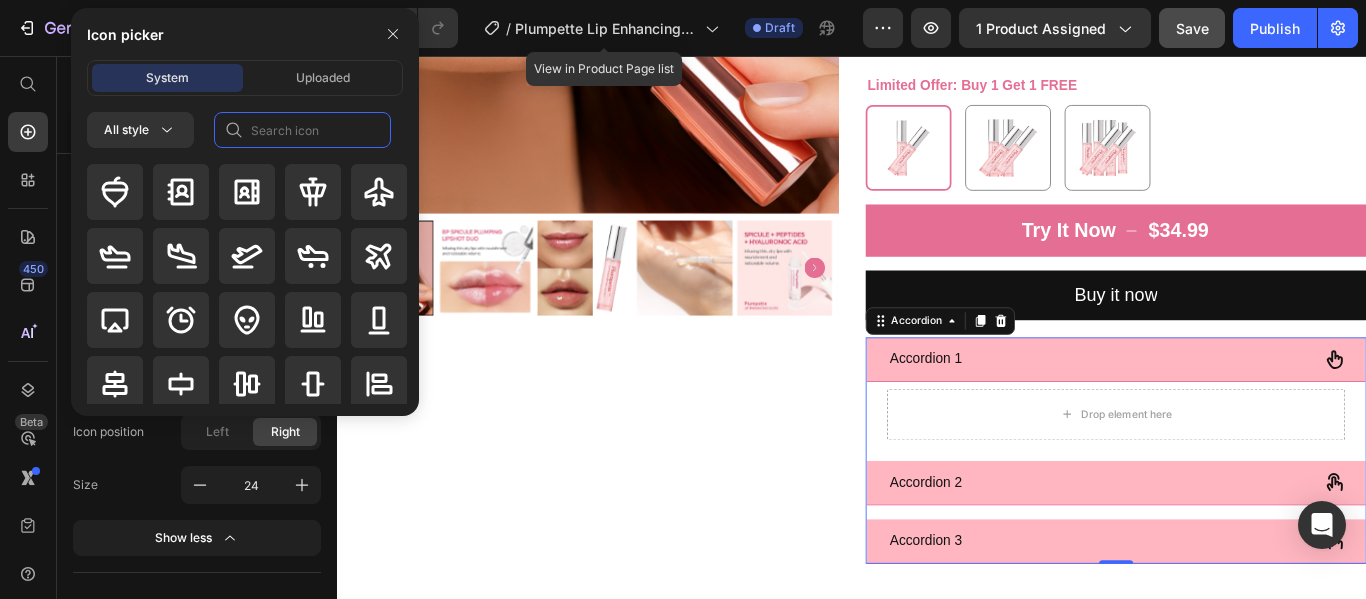click 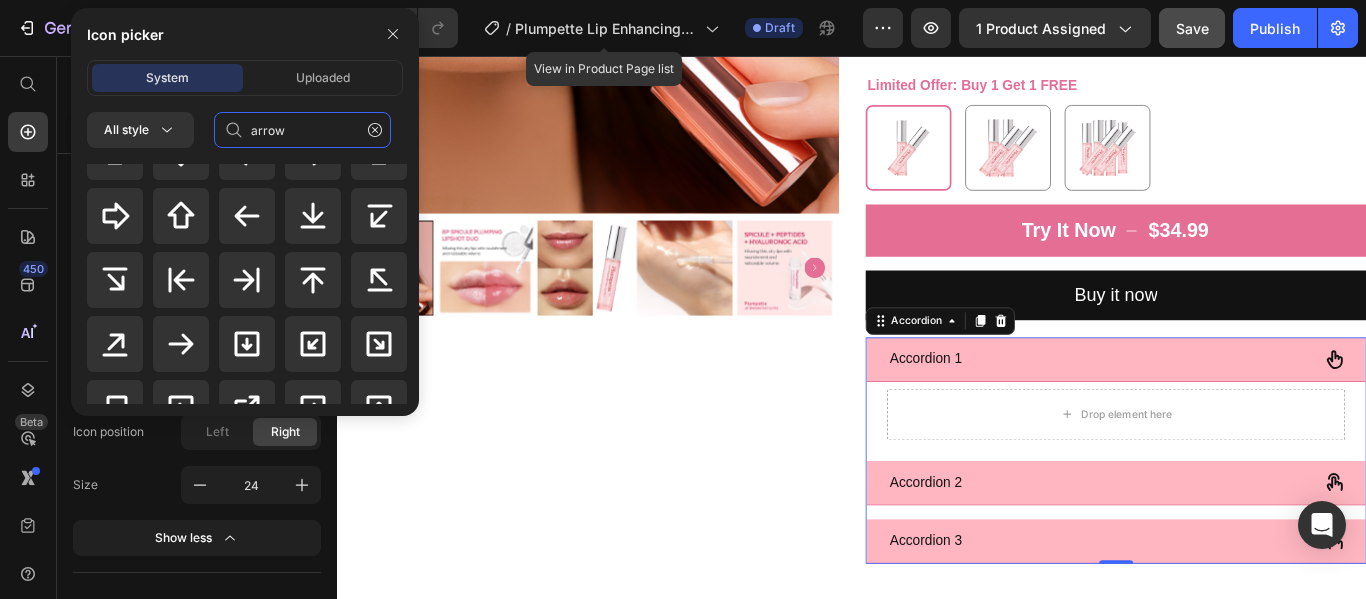 scroll, scrollTop: 498, scrollLeft: 0, axis: vertical 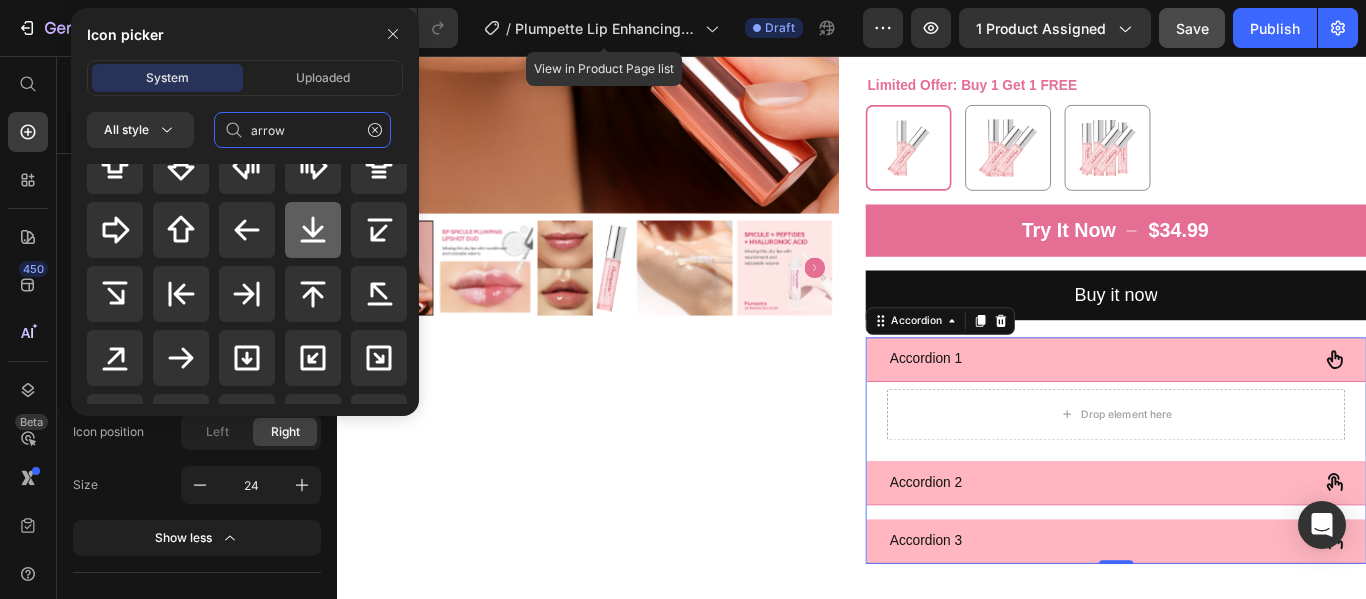 type on "arrow" 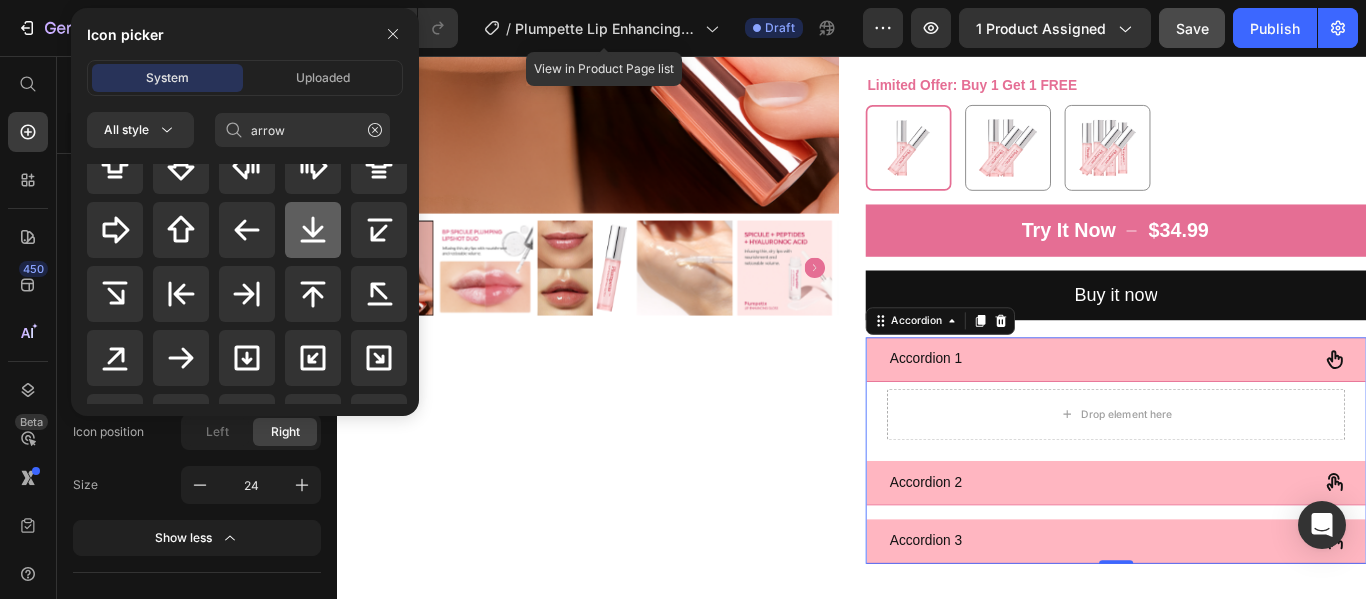 click 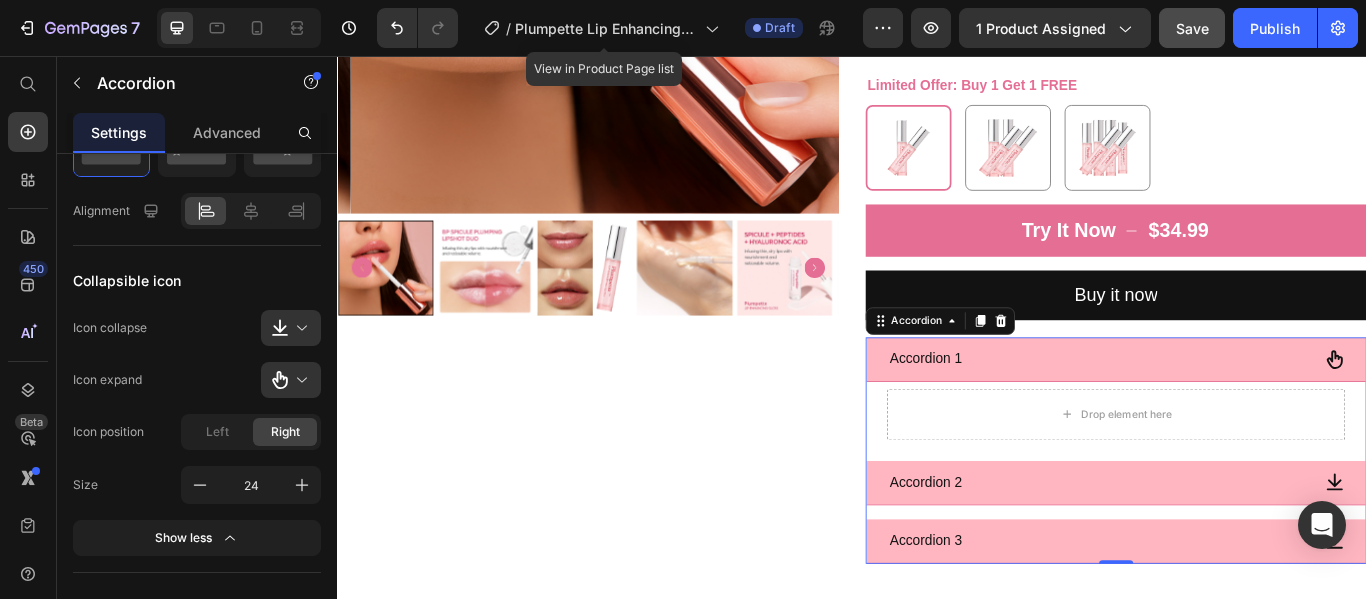 scroll, scrollTop: 0, scrollLeft: 0, axis: both 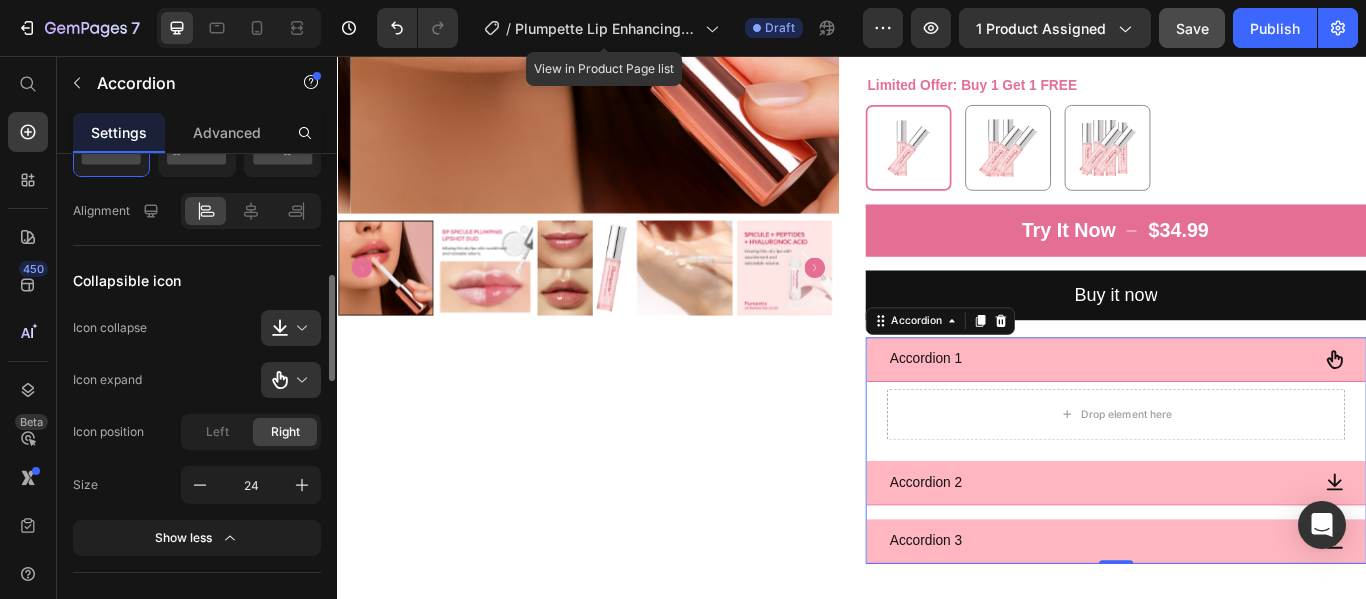 click on "Collapsible icon Icon collapse
Icon expand
Icon position Left Right Size 24 Show less" 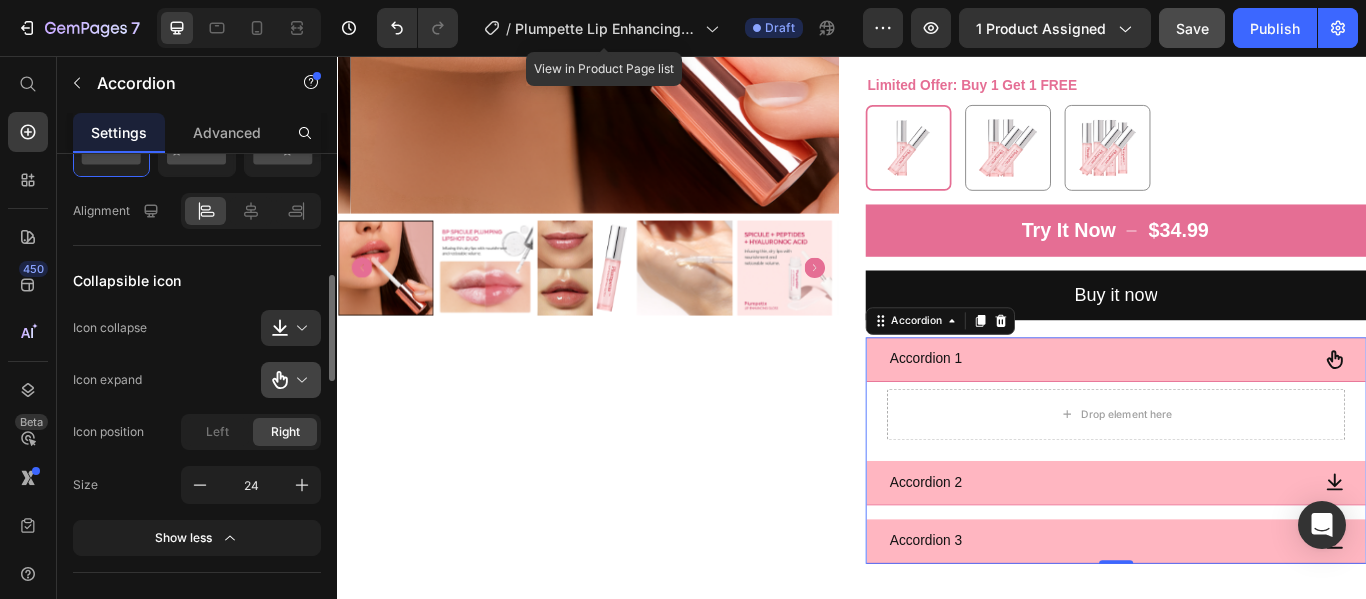 click at bounding box center (299, 380) 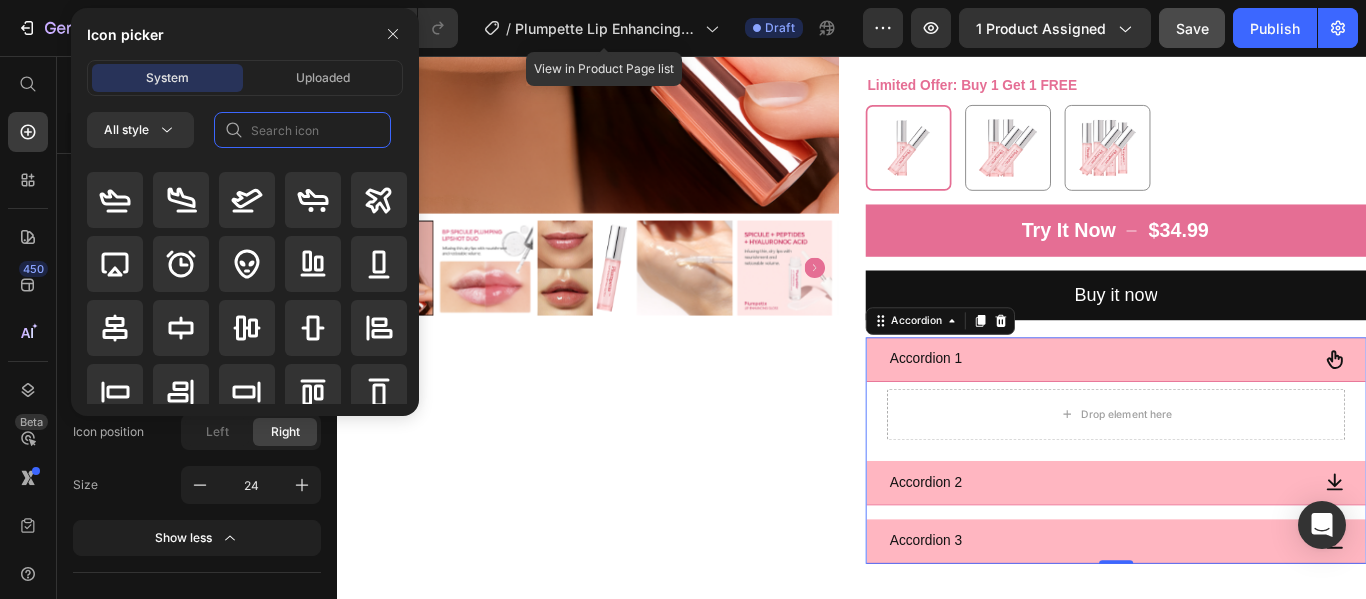 click 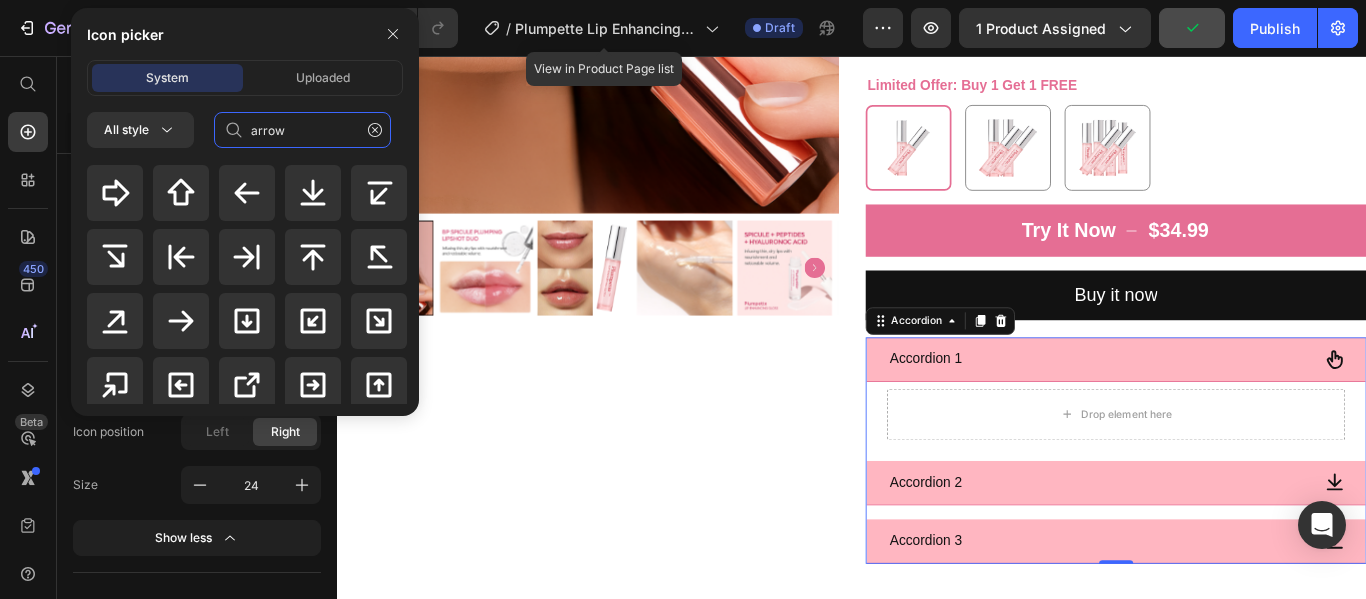 scroll, scrollTop: 512, scrollLeft: 0, axis: vertical 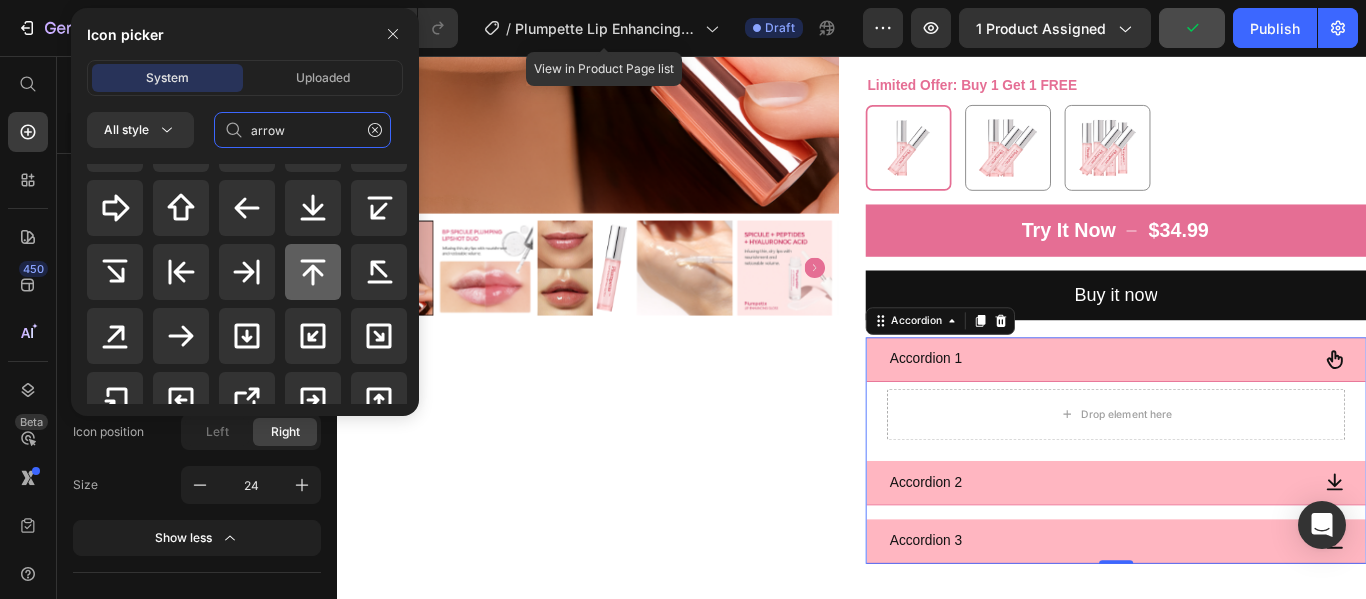 type on "arrow" 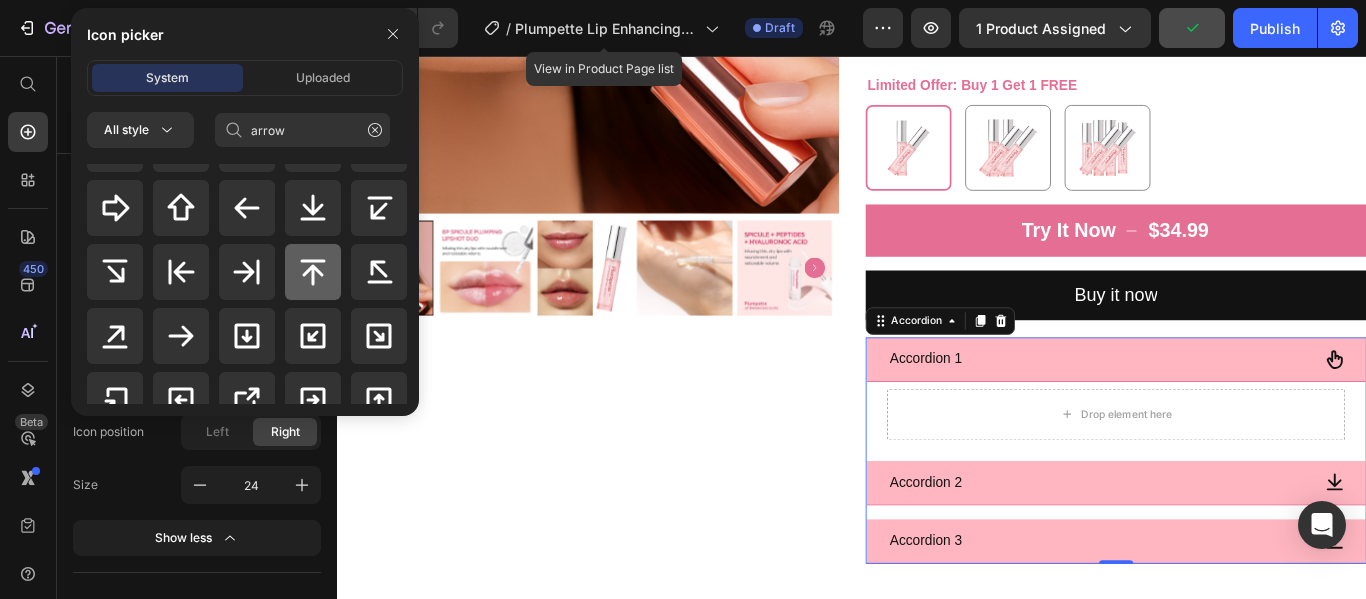 click 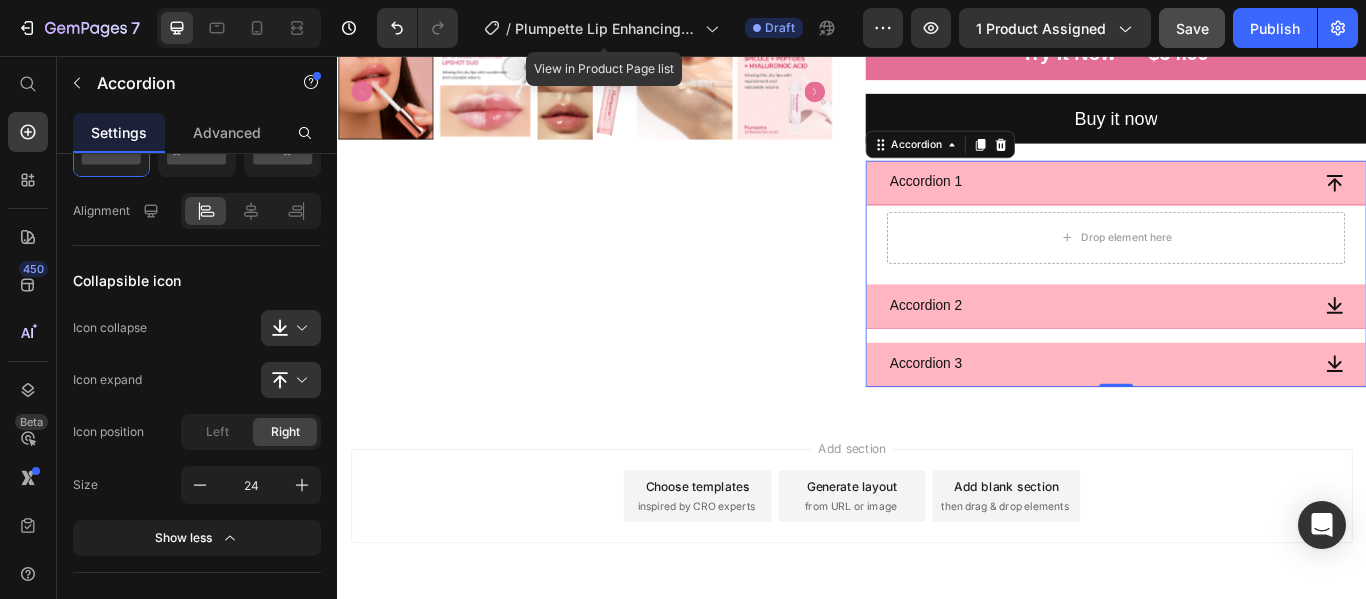 scroll, scrollTop: 755, scrollLeft: 0, axis: vertical 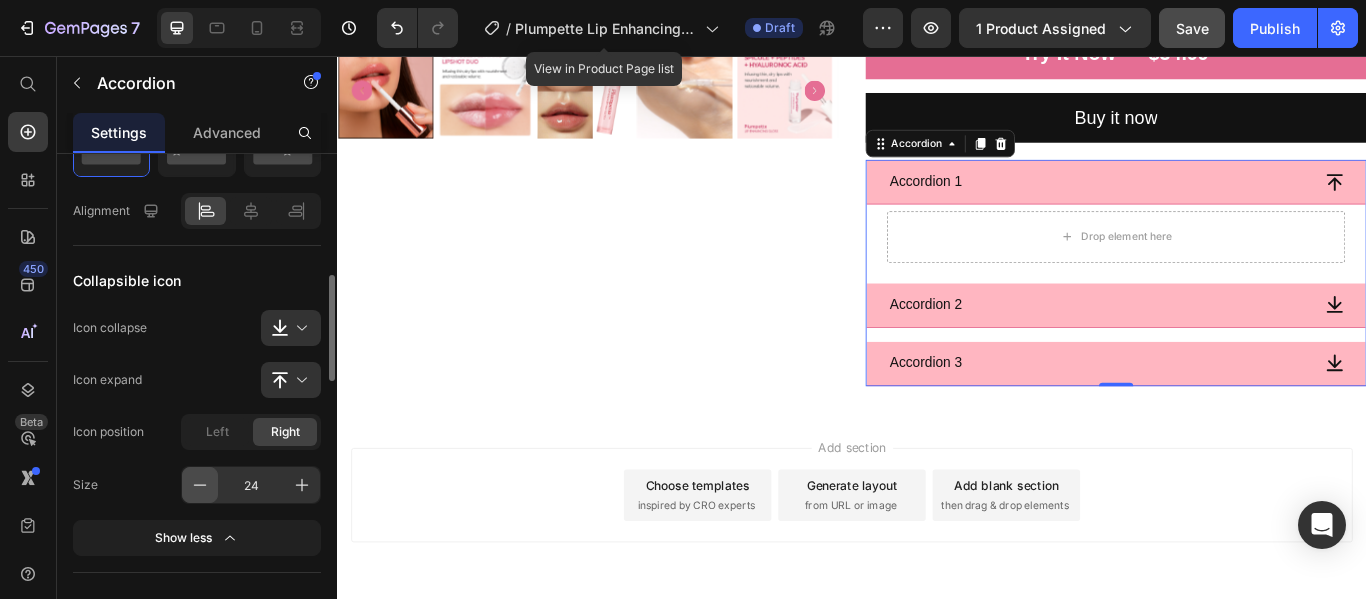 click at bounding box center (200, 485) 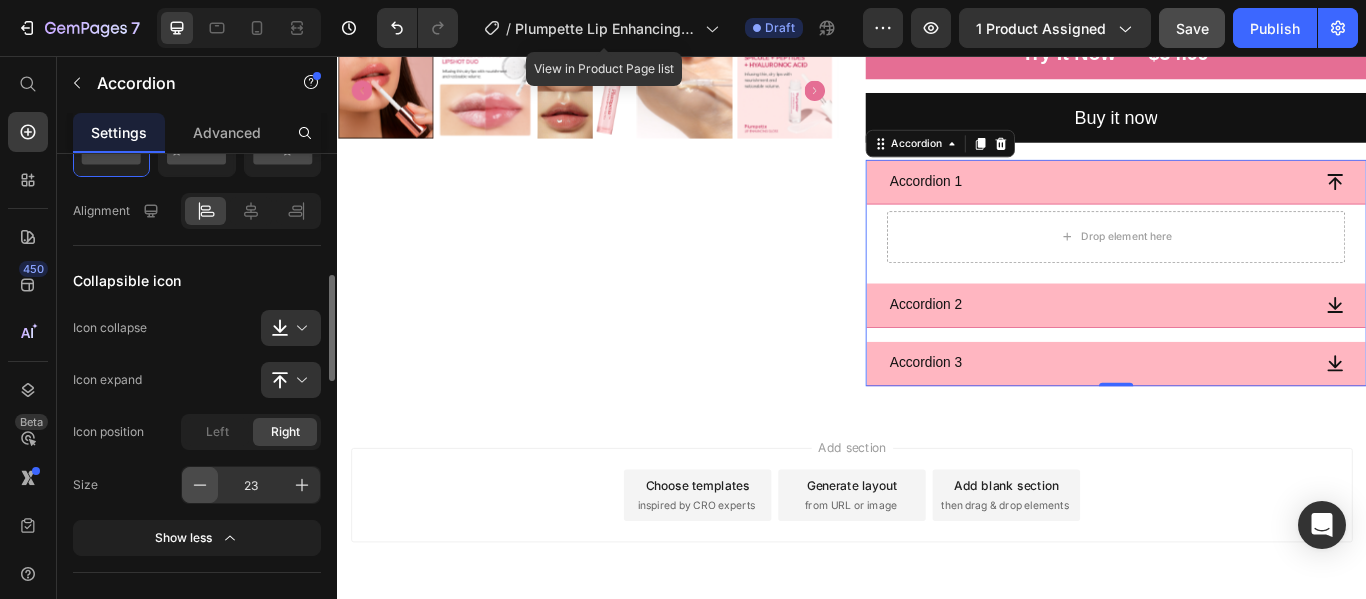 click at bounding box center [200, 485] 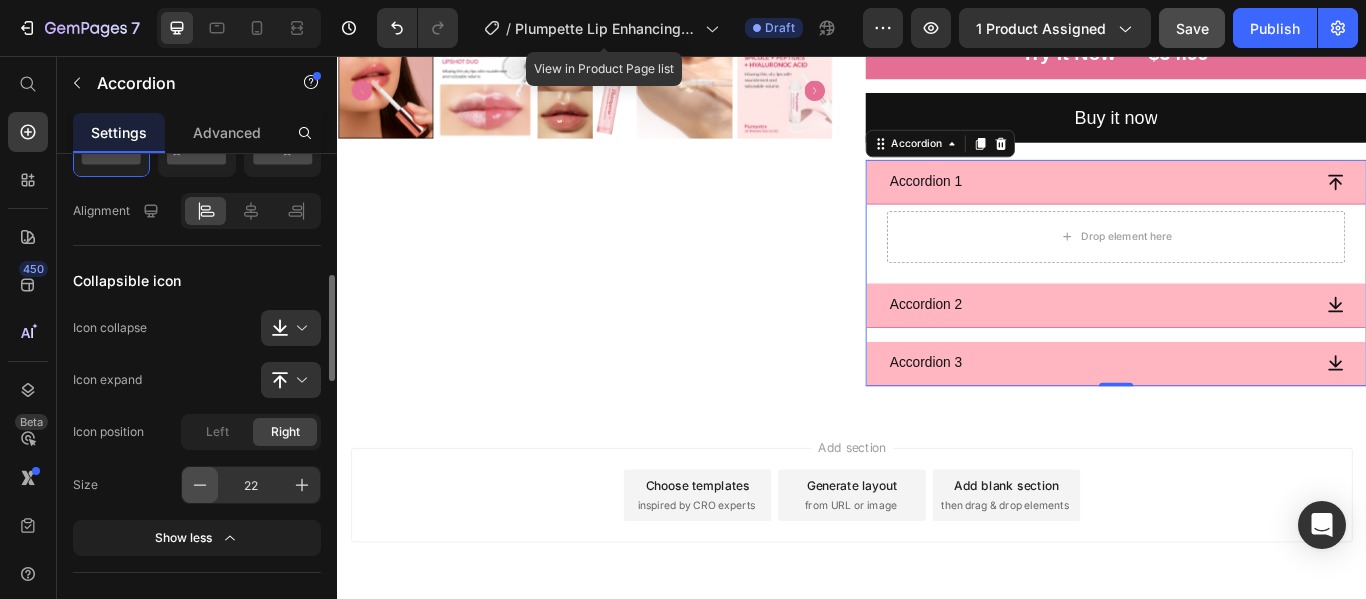 click at bounding box center [200, 485] 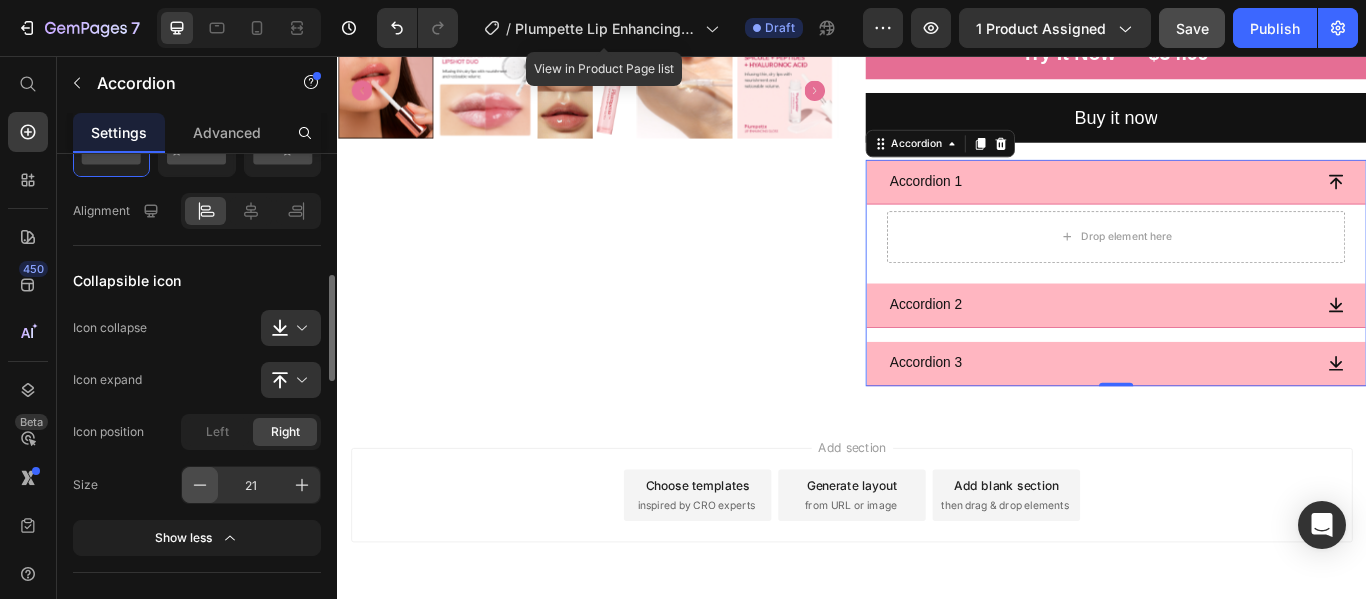click at bounding box center [200, 485] 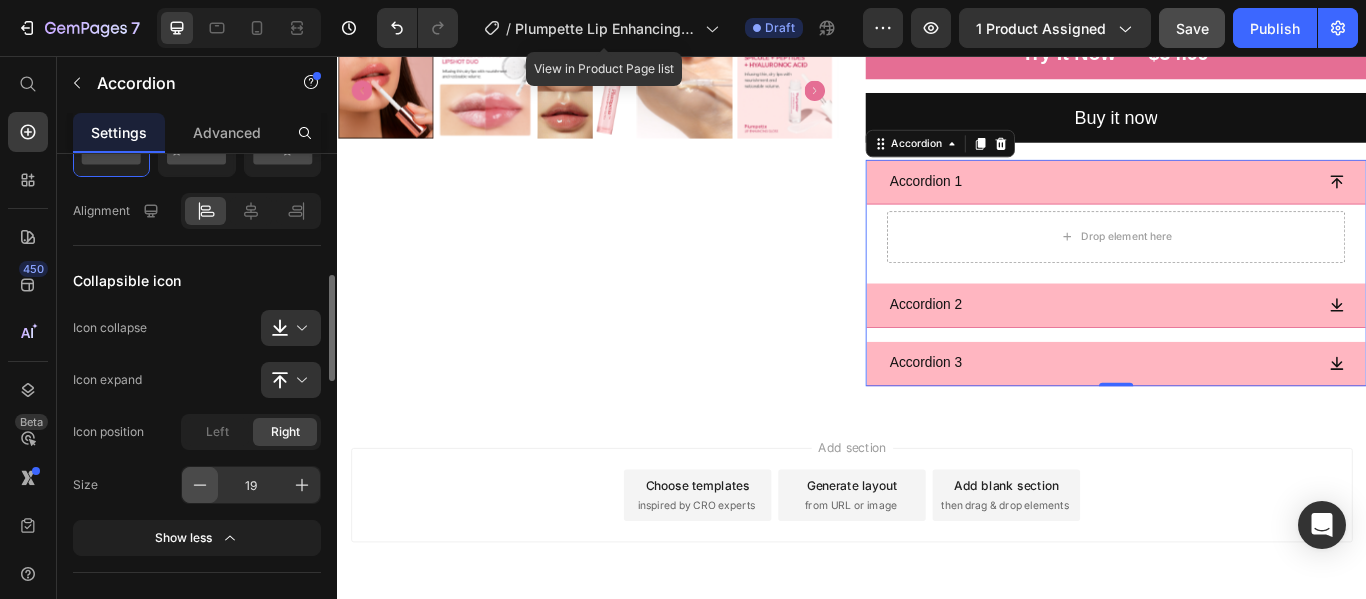 click at bounding box center [200, 485] 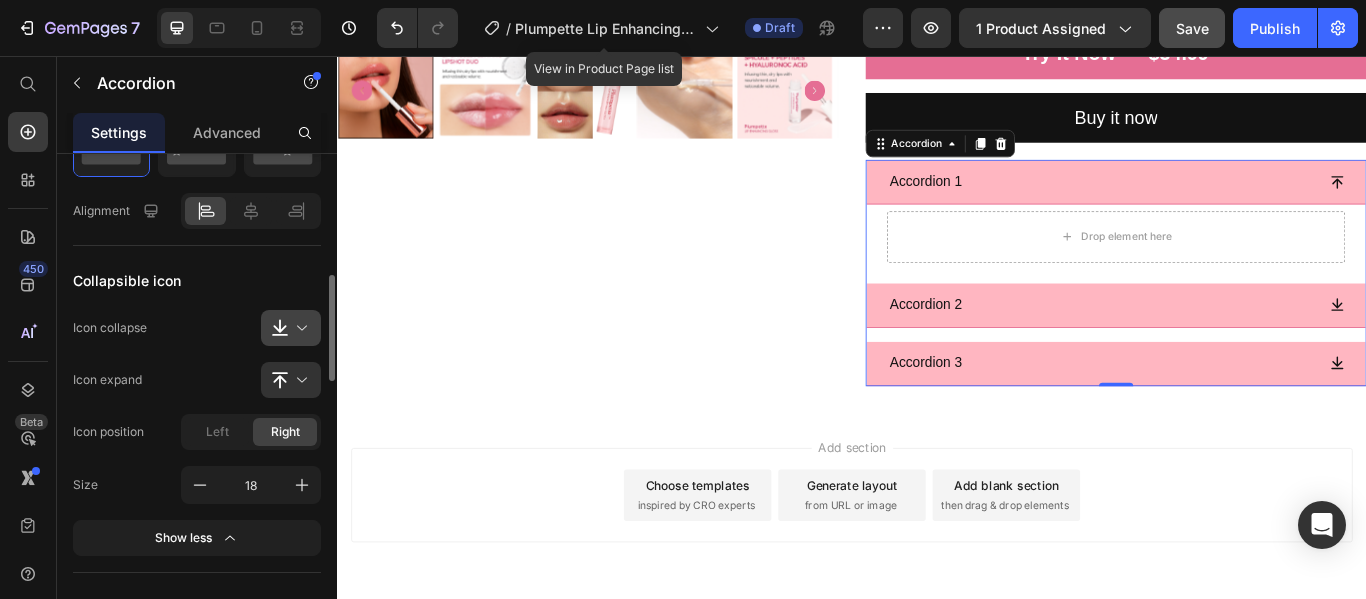 click at bounding box center (299, 328) 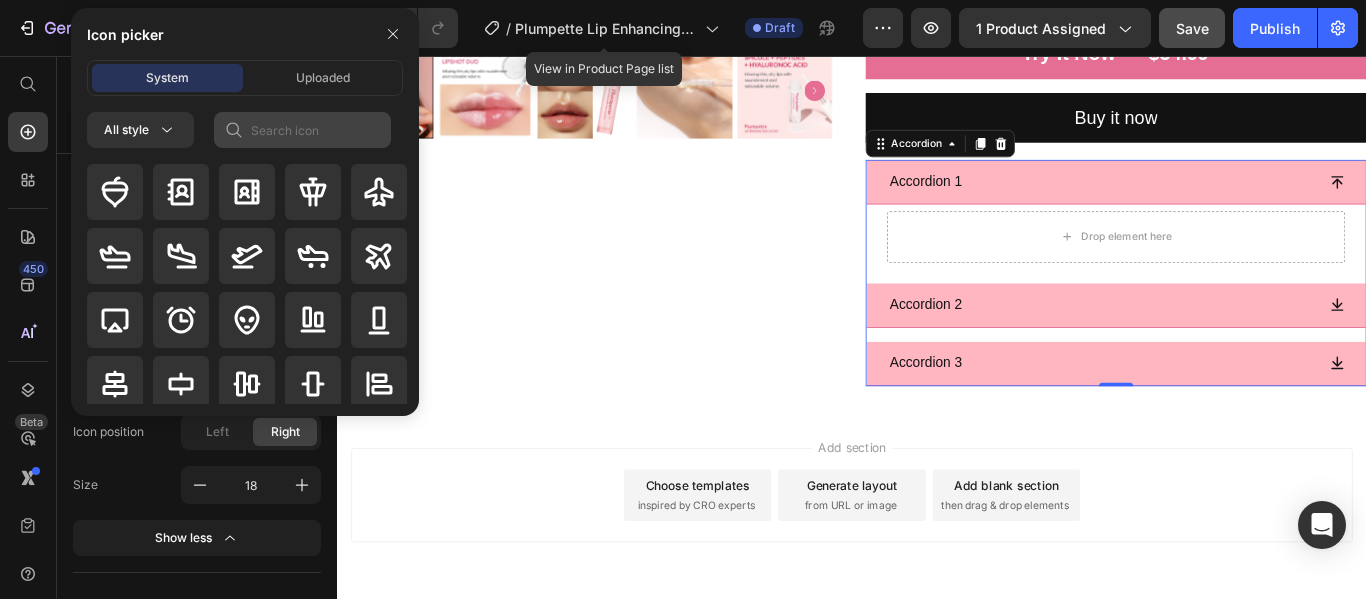 drag, startPoint x: 322, startPoint y: 149, endPoint x: 319, endPoint y: 116, distance: 33.13608 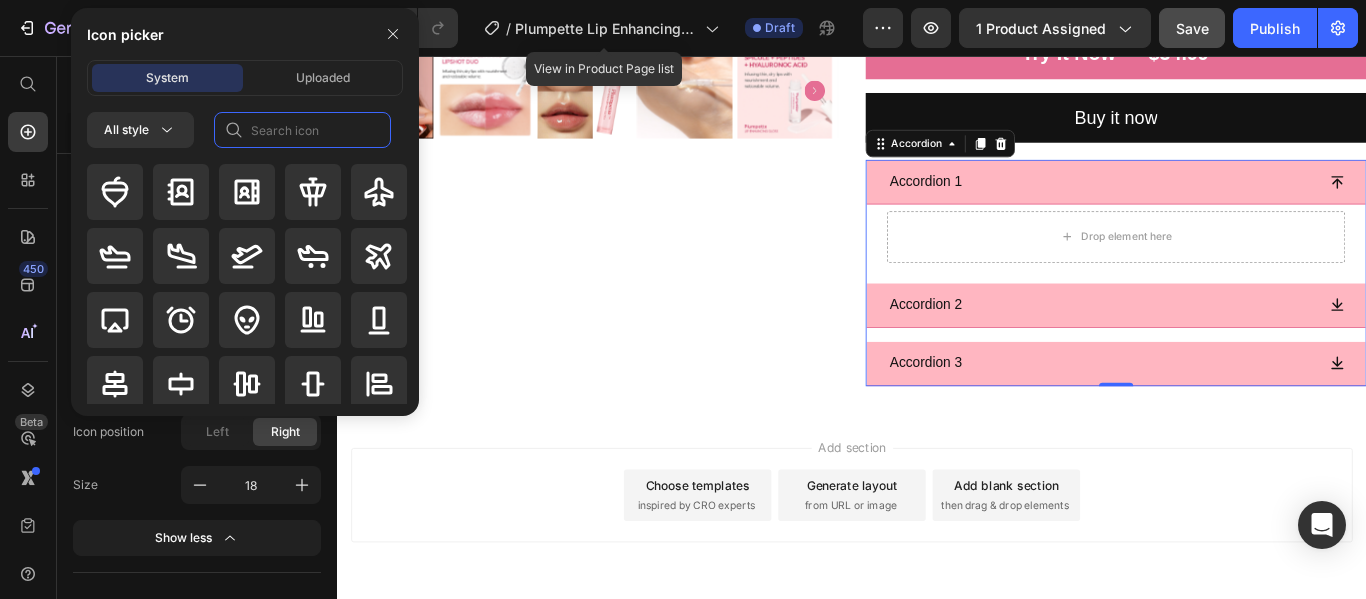 click 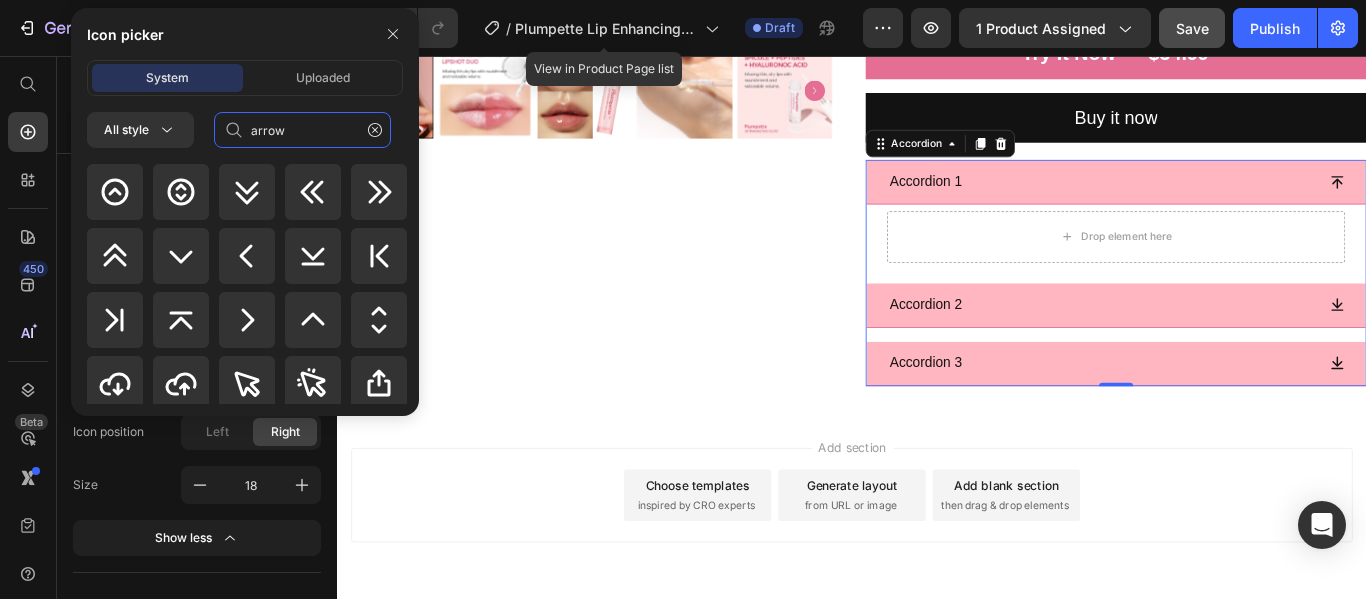 scroll, scrollTop: 1211, scrollLeft: 0, axis: vertical 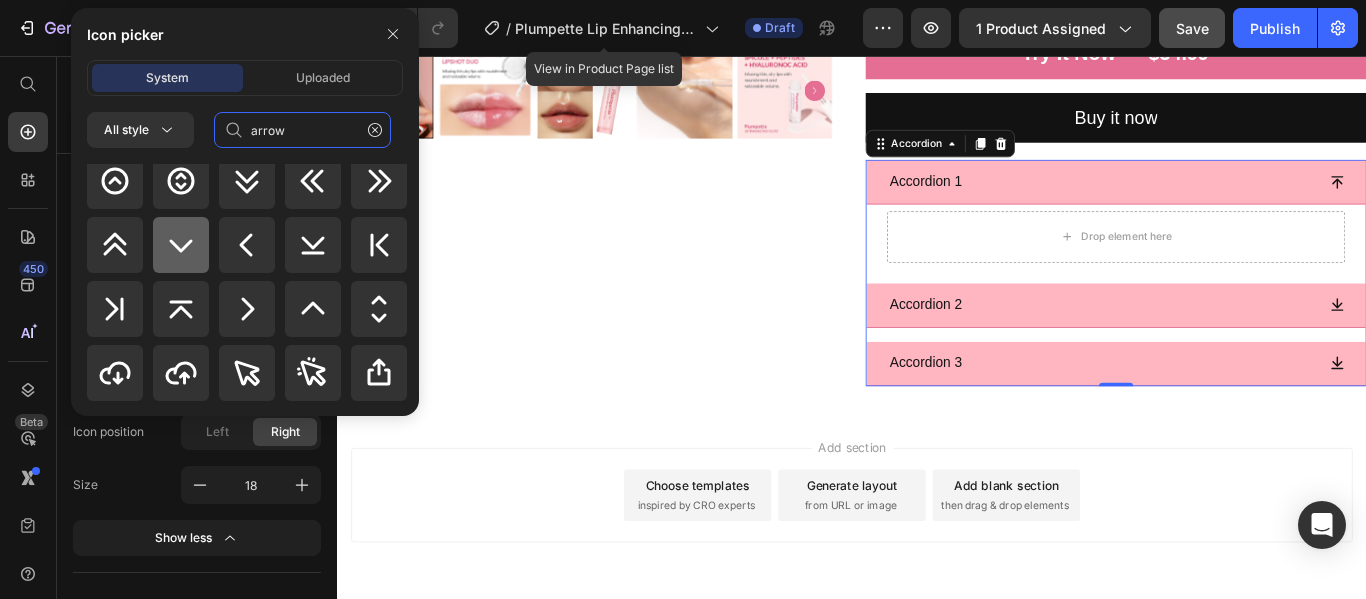 type on "arrow" 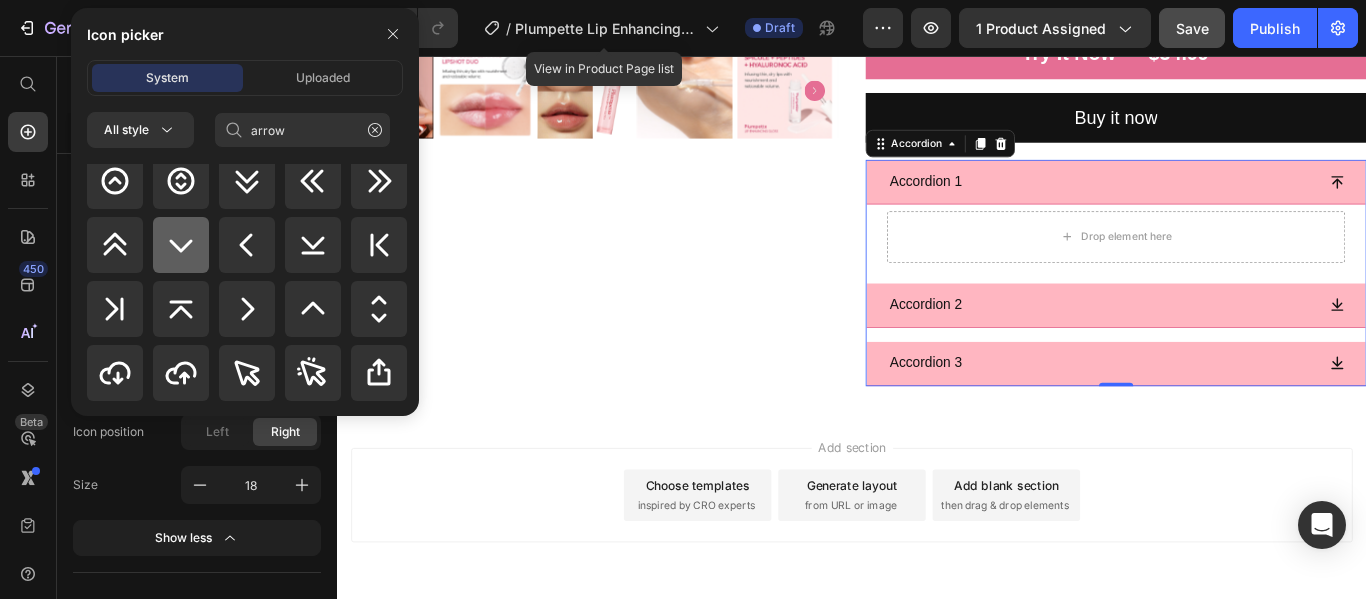 click 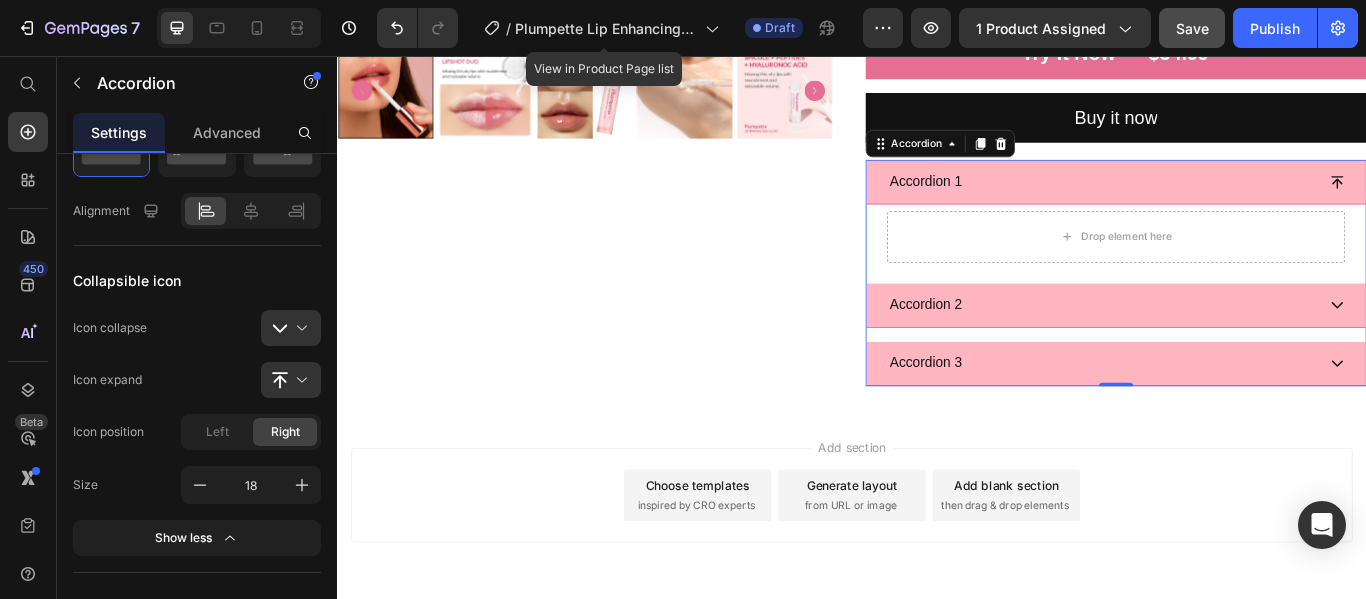 scroll, scrollTop: 0, scrollLeft: 0, axis: both 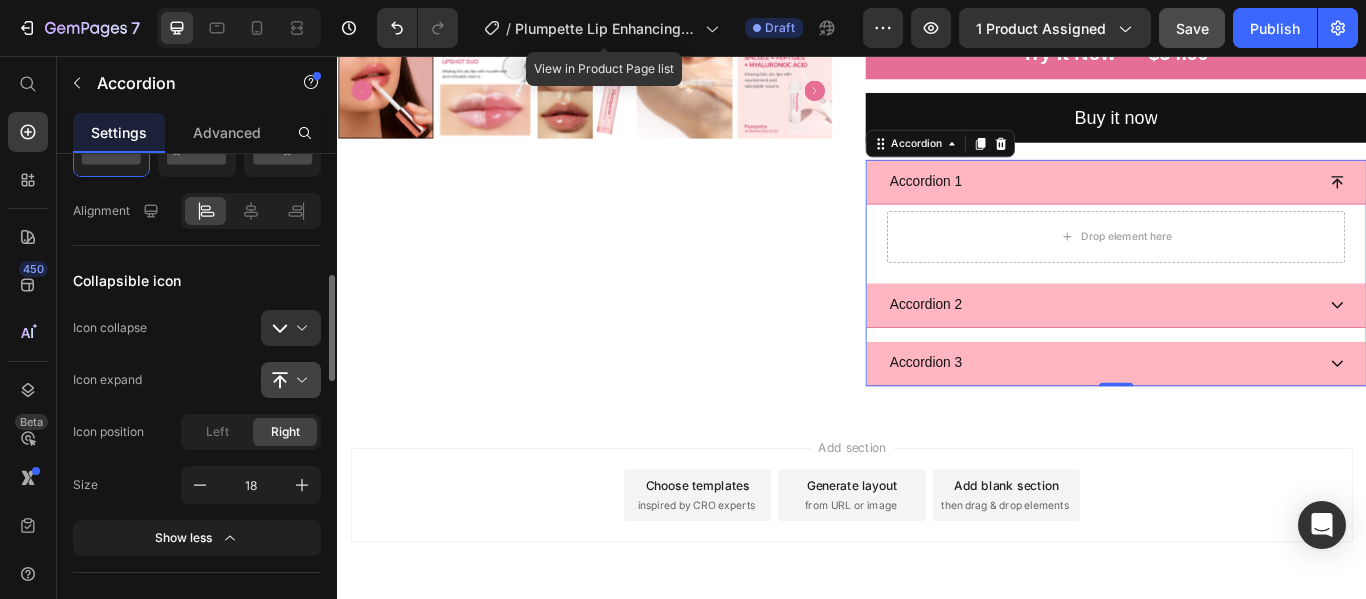 click at bounding box center (299, 380) 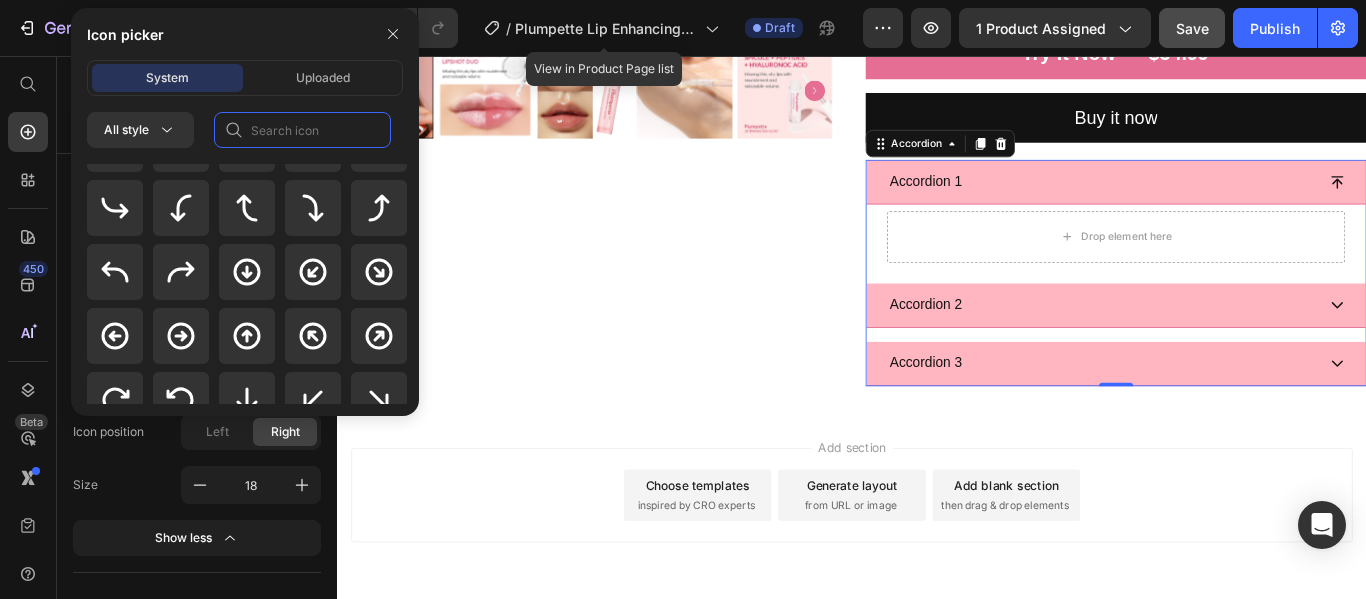 click 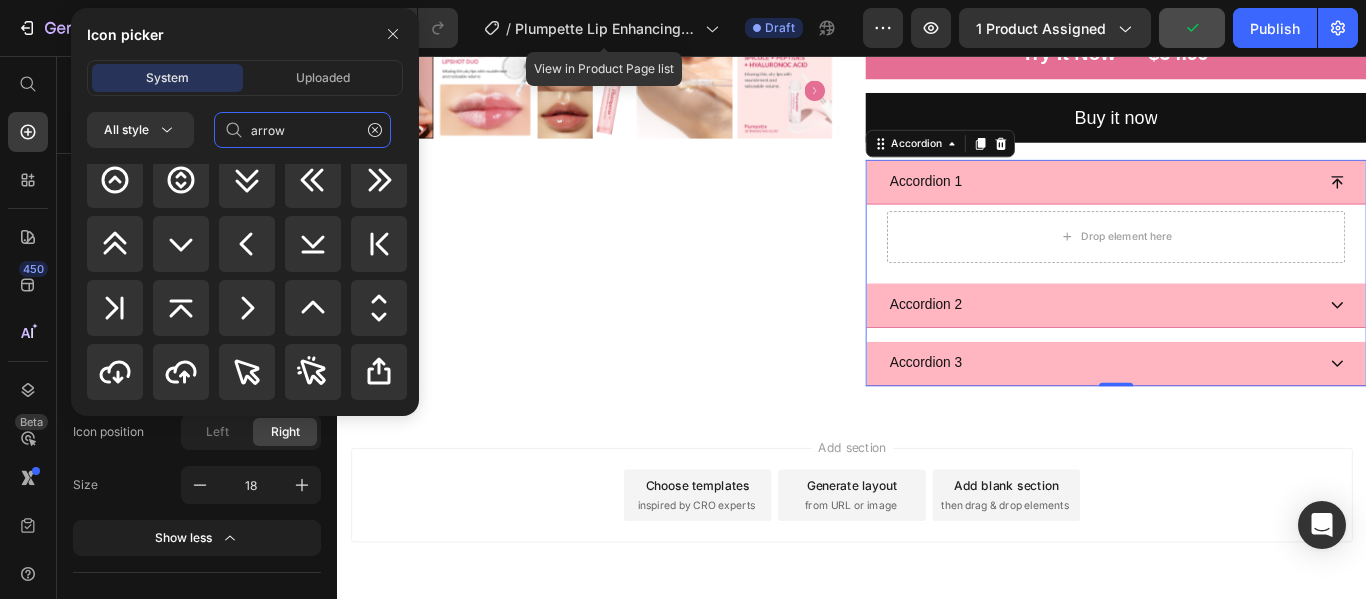 scroll, scrollTop: 1215, scrollLeft: 0, axis: vertical 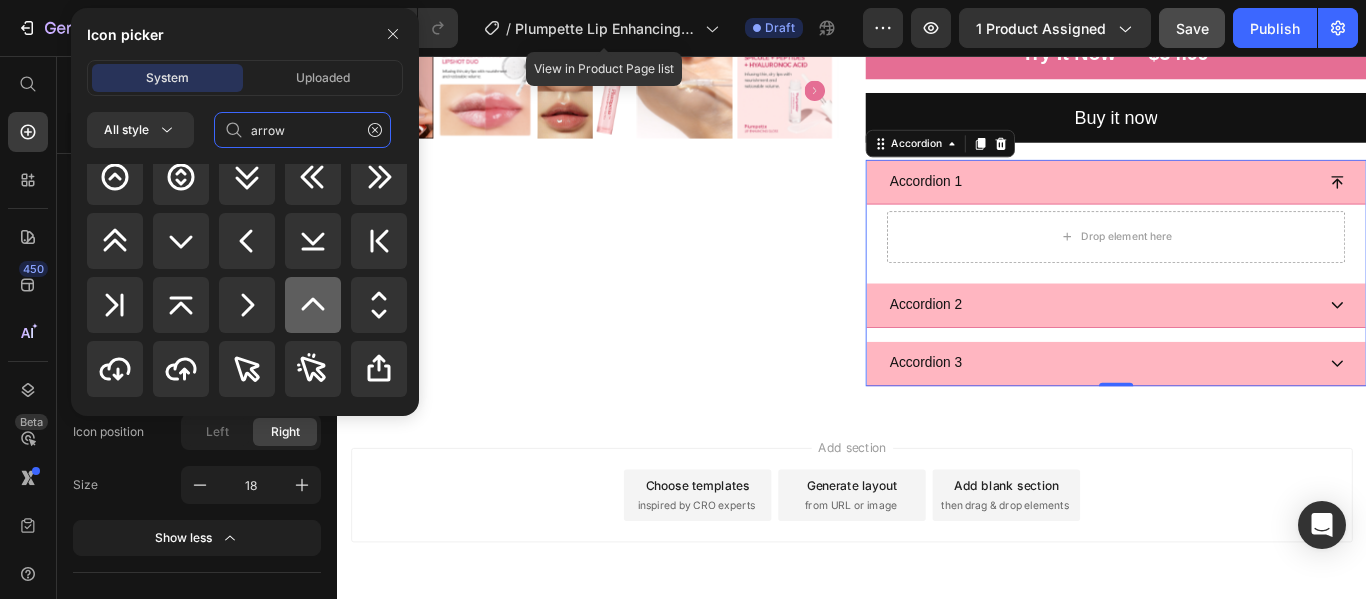 type on "arrow" 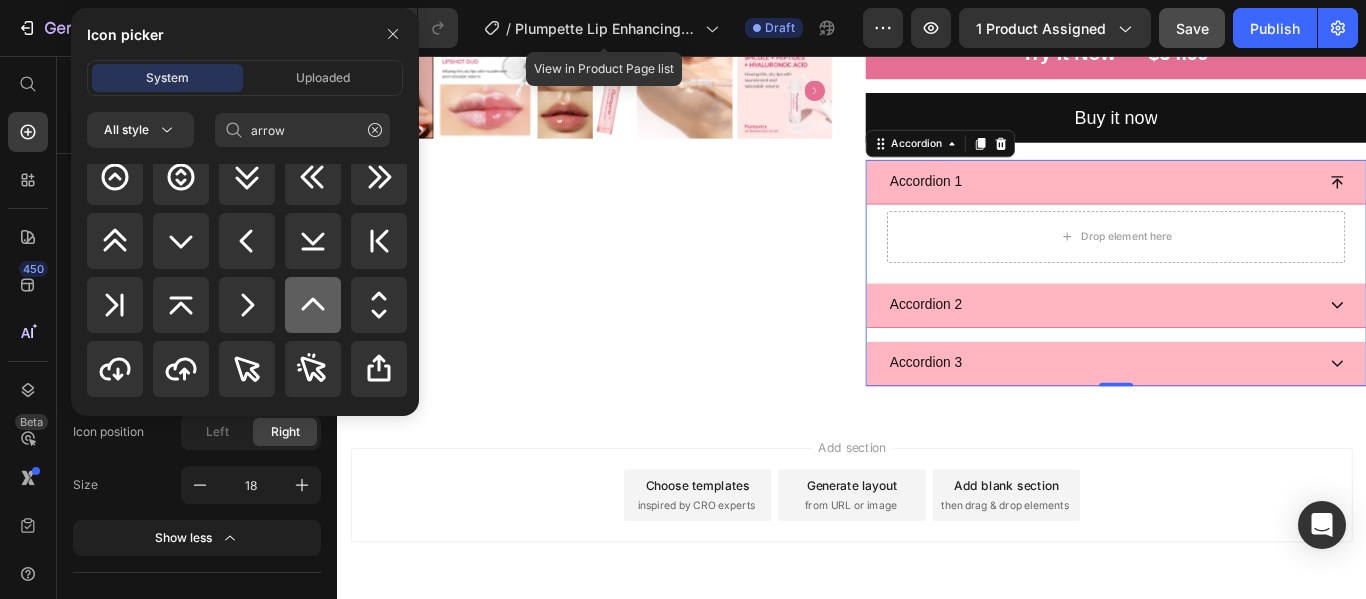 click 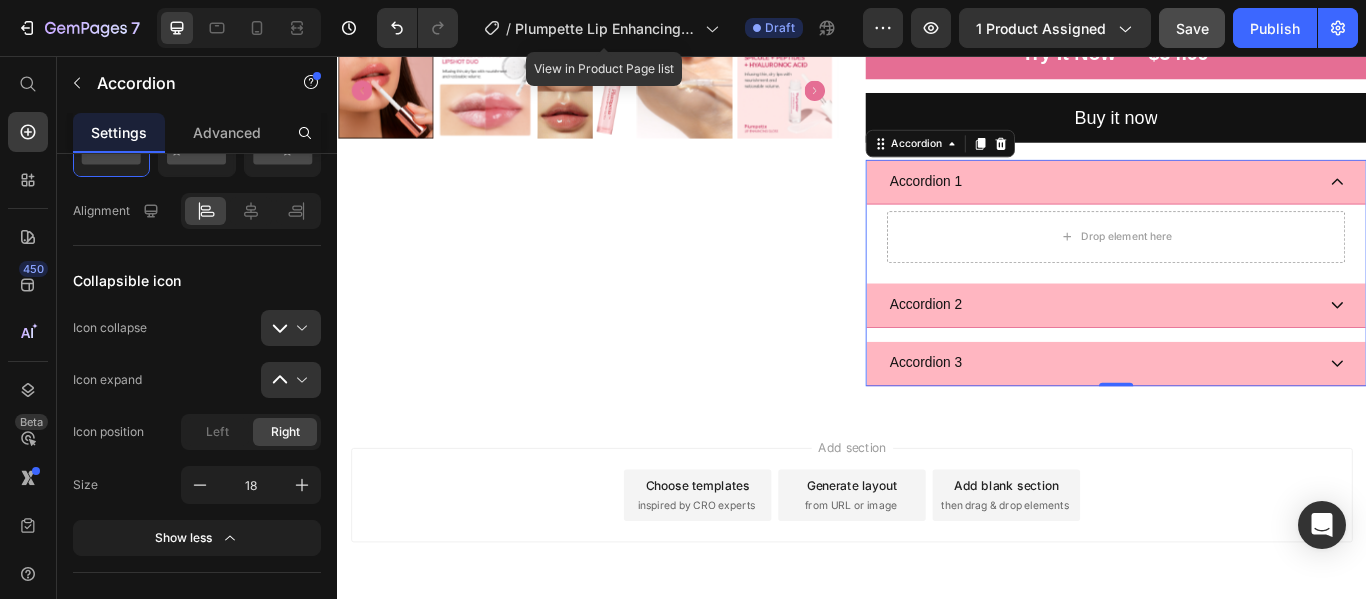 scroll, scrollTop: 888, scrollLeft: 0, axis: vertical 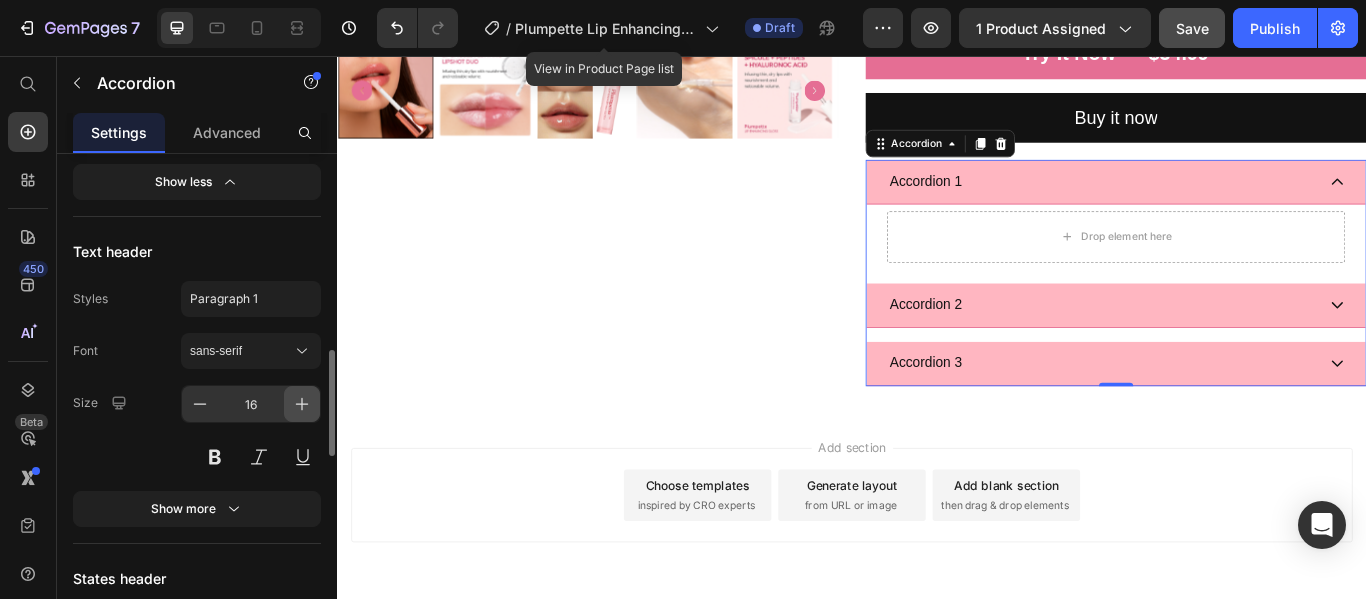 click 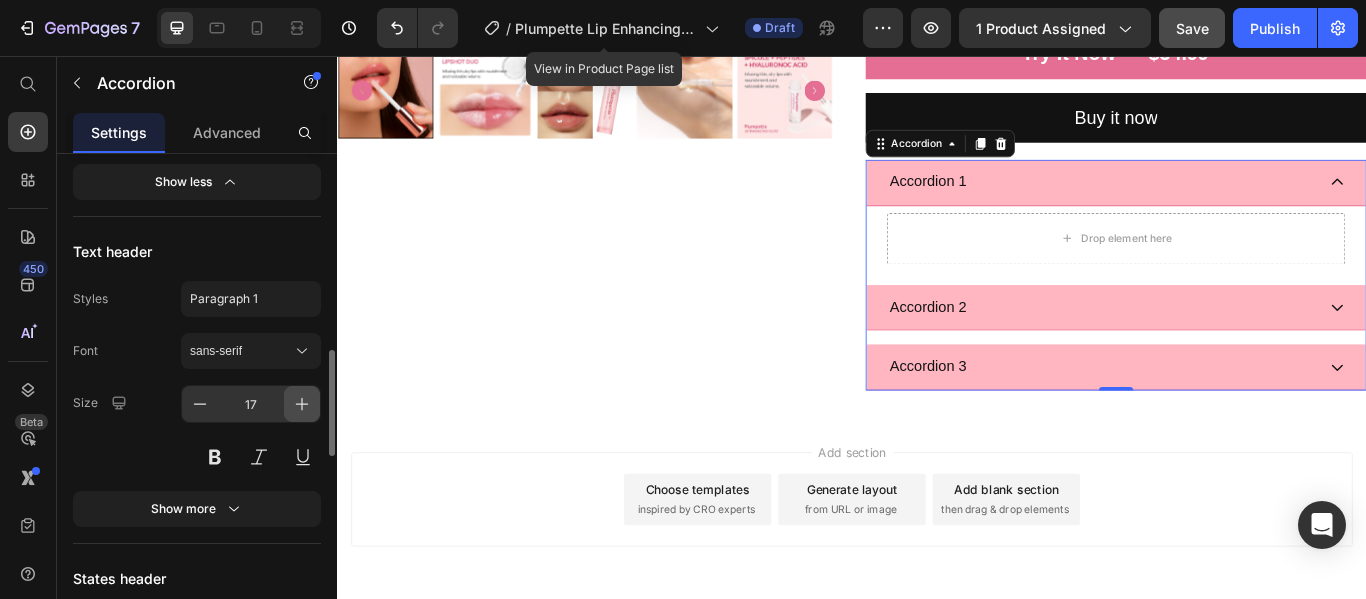 click 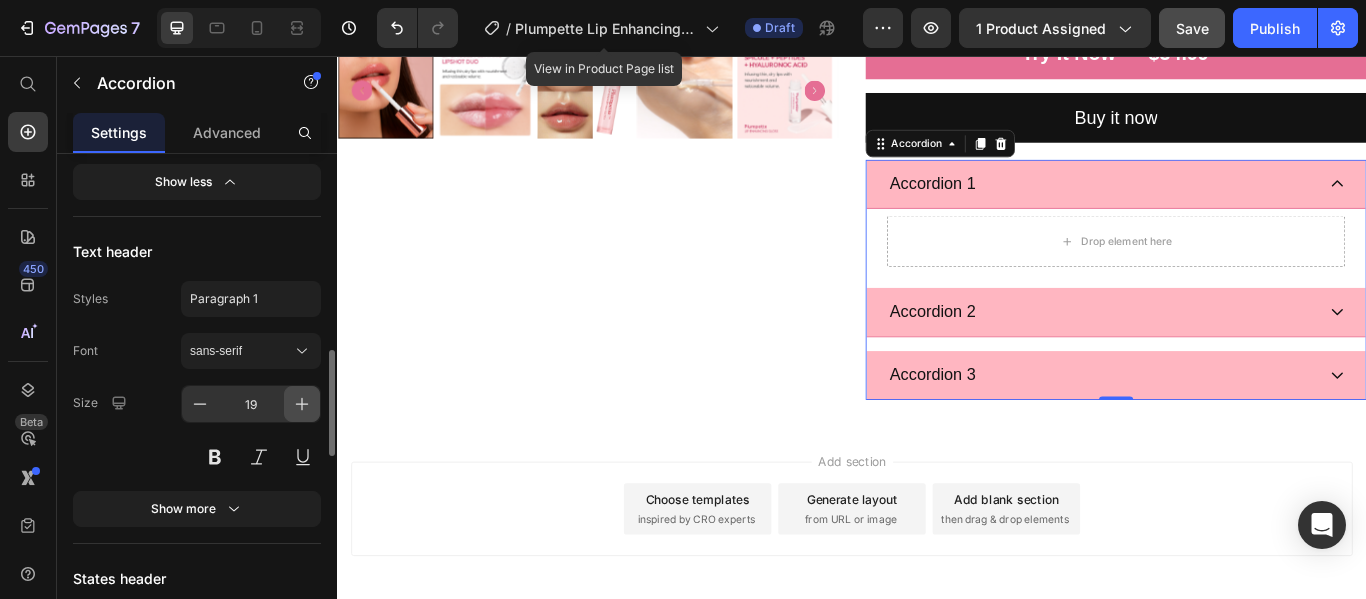 click 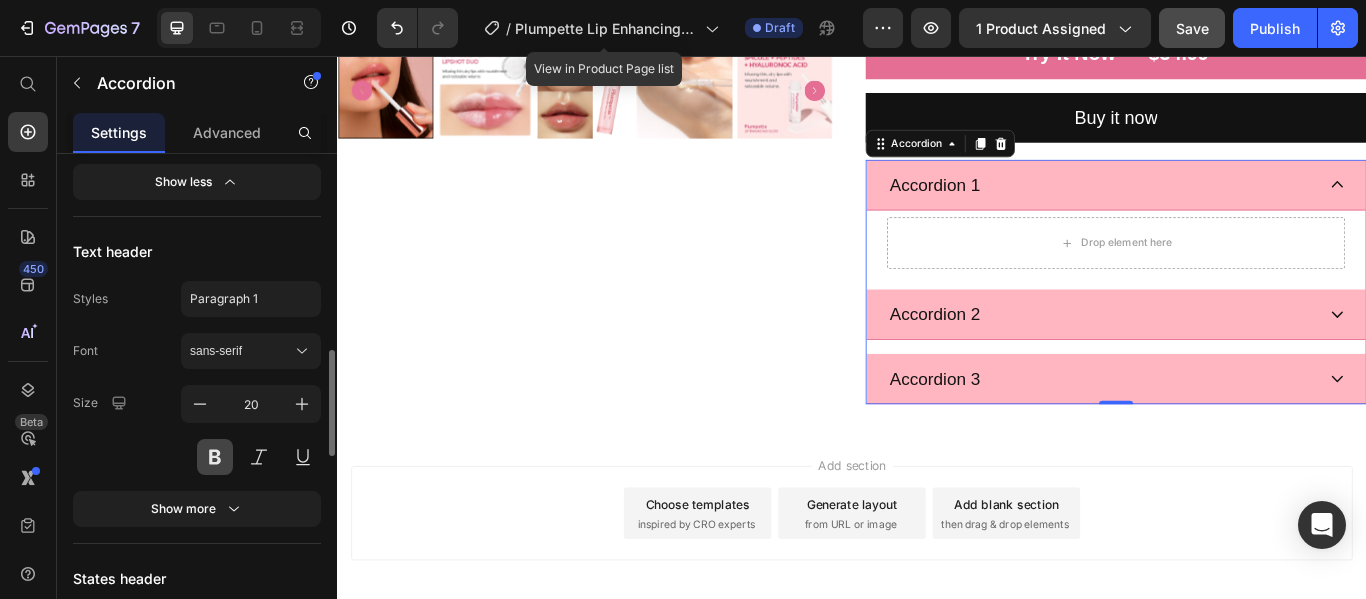 click at bounding box center (215, 457) 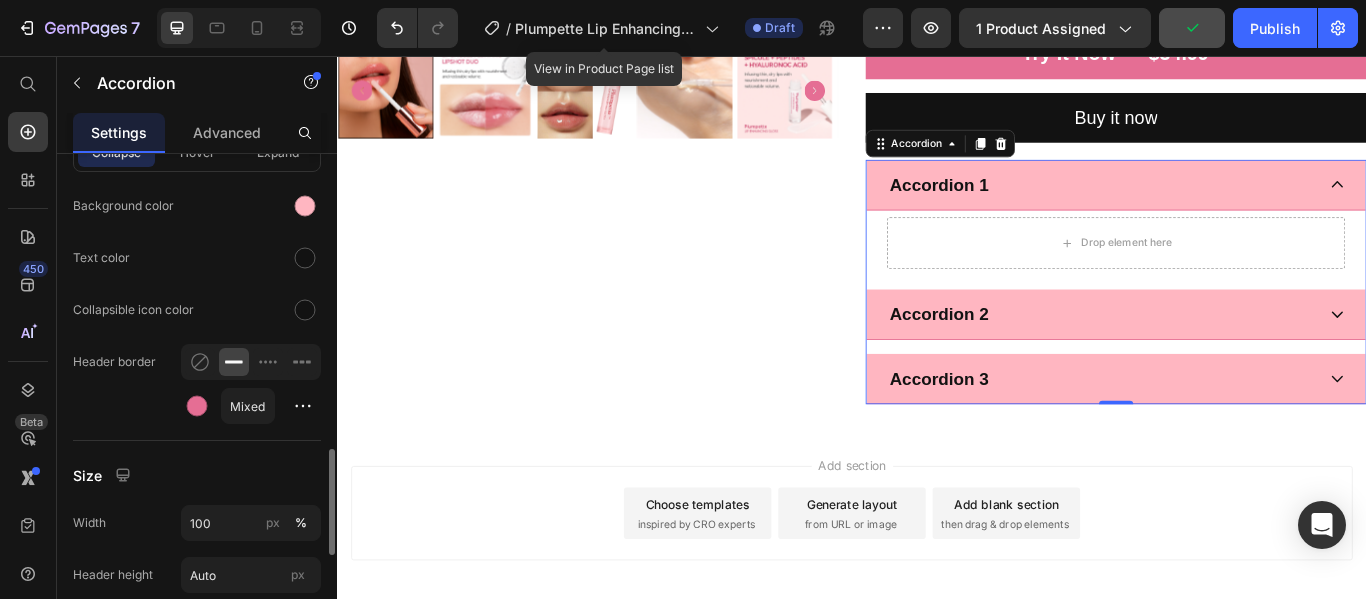 scroll, scrollTop: 1660, scrollLeft: 0, axis: vertical 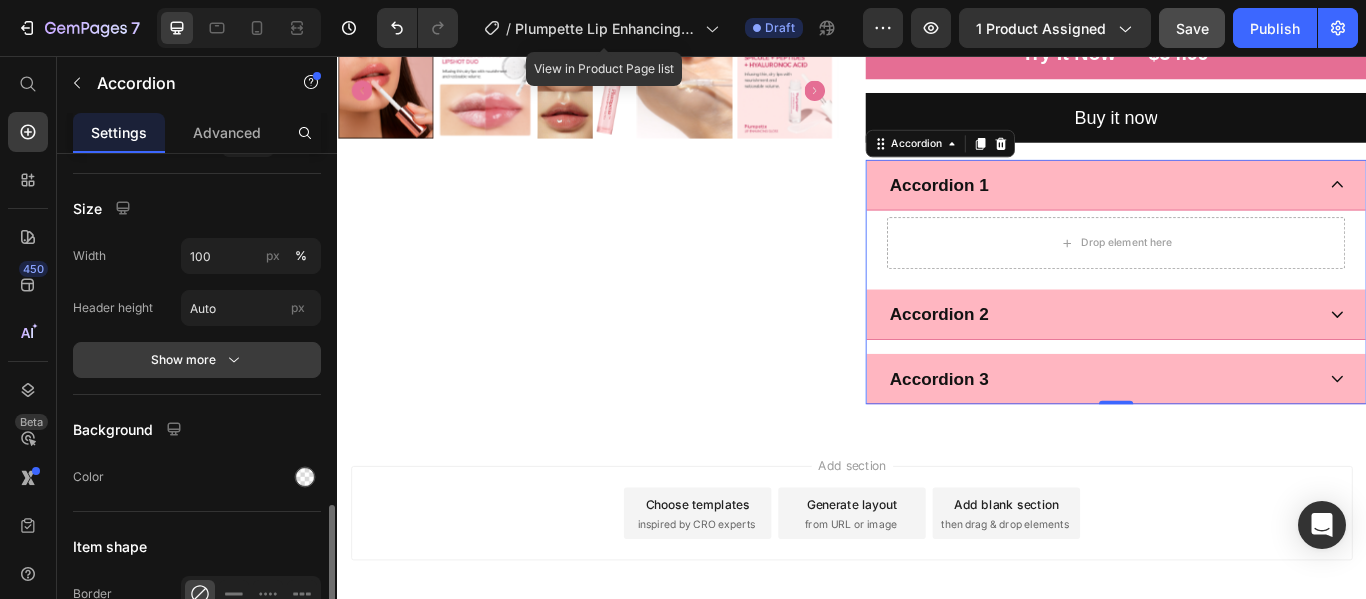 click on "Show more" at bounding box center [197, 360] 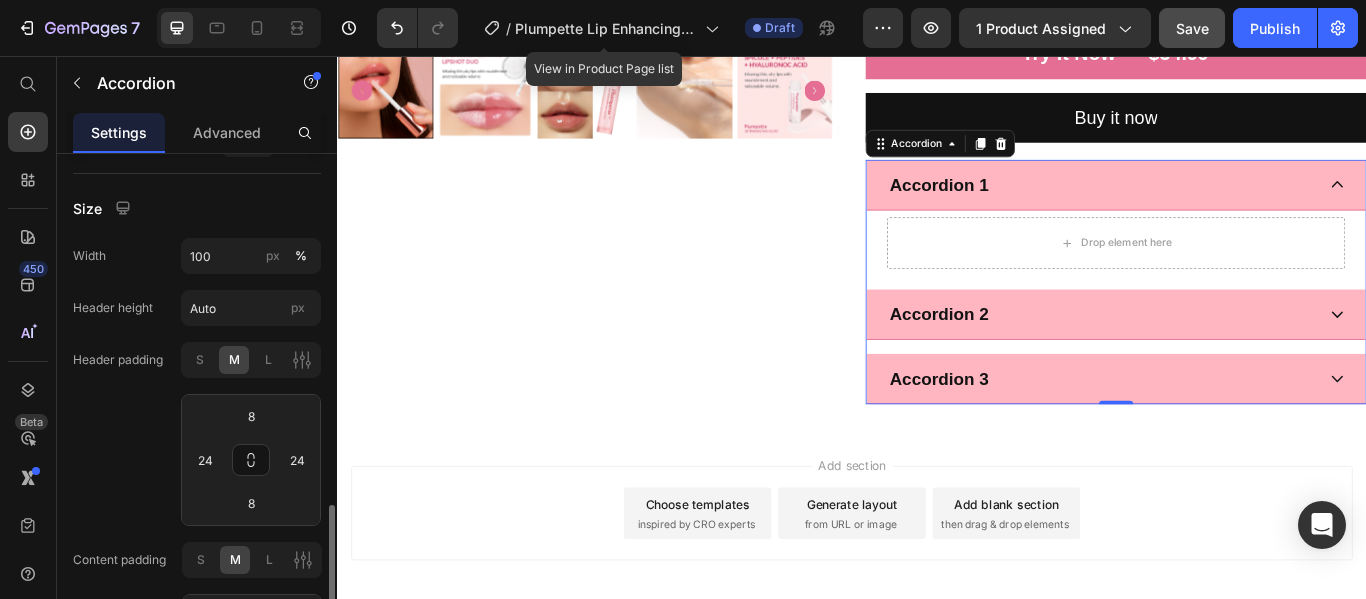 click on "S M L 8 24 8 24" at bounding box center (251, 434) 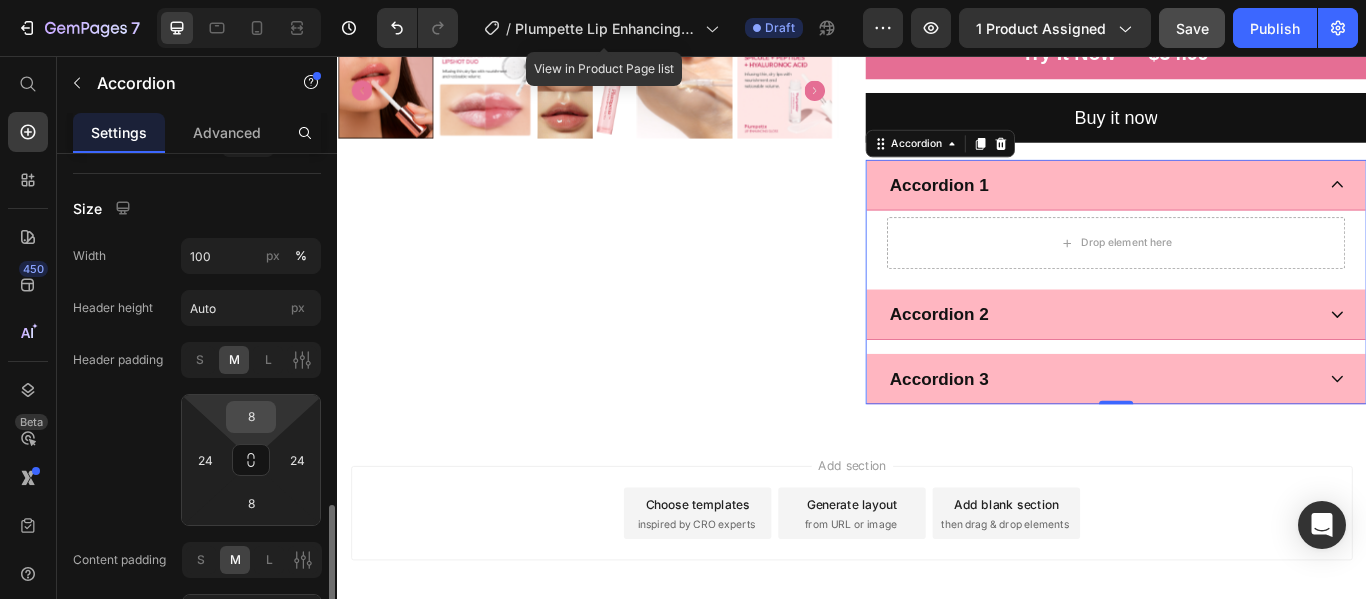 click on "8" at bounding box center (251, 417) 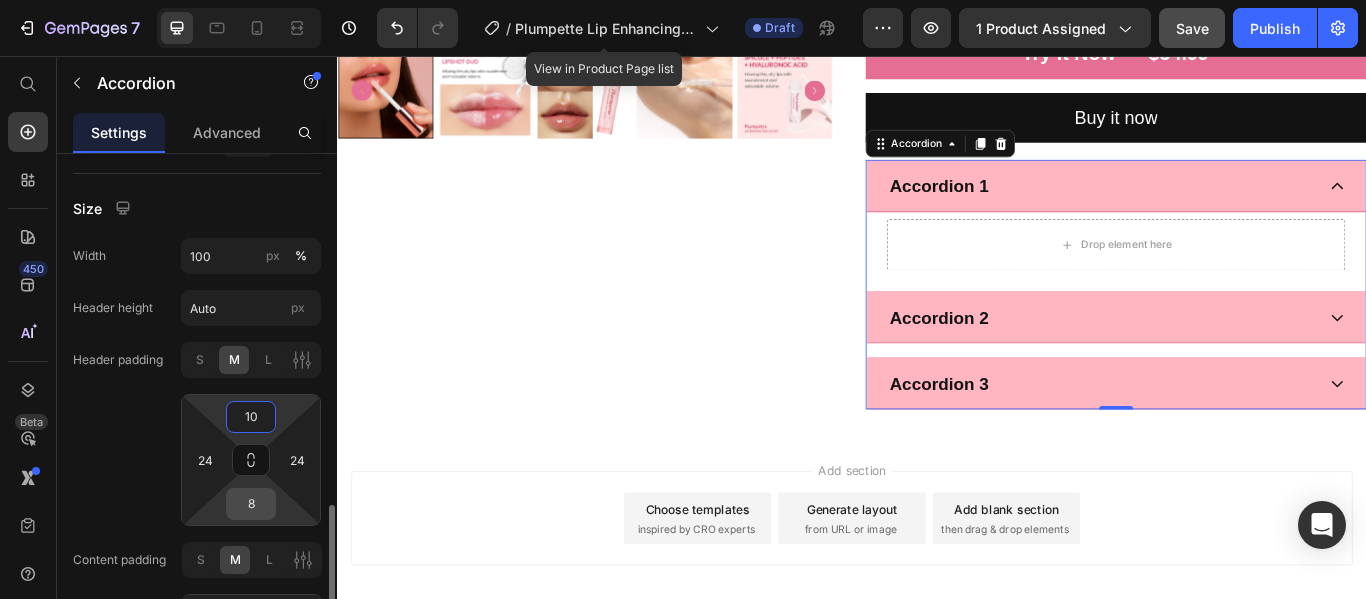 type on "10" 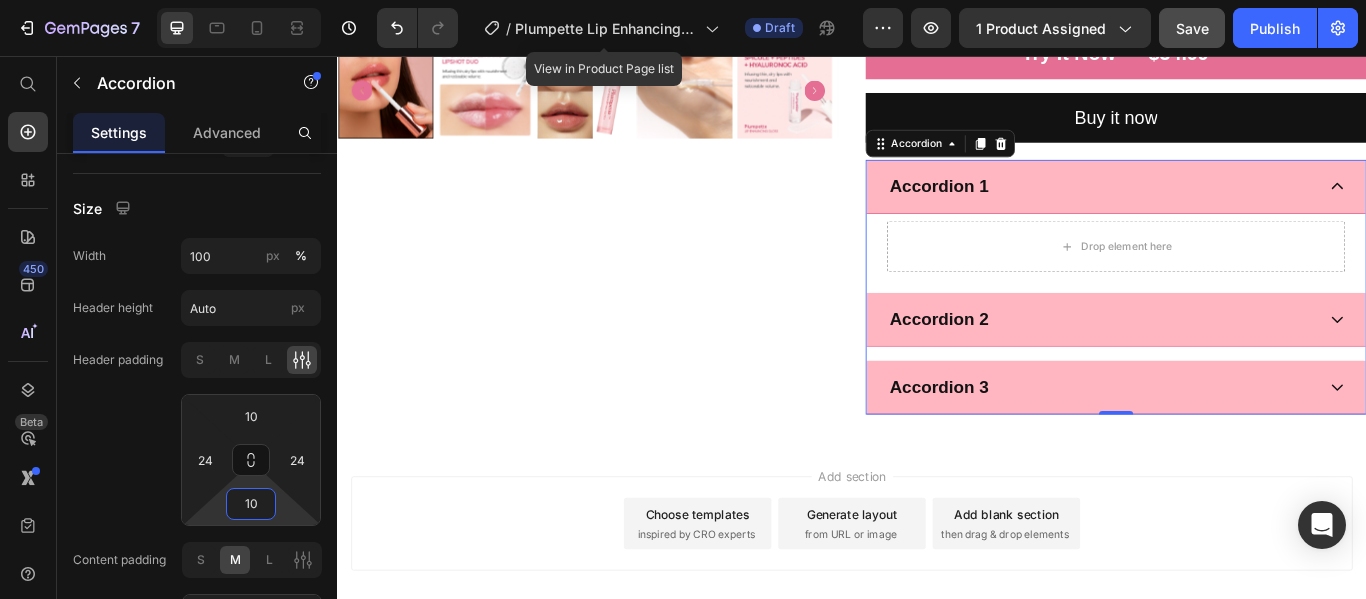 scroll, scrollTop: 1879, scrollLeft: 0, axis: vertical 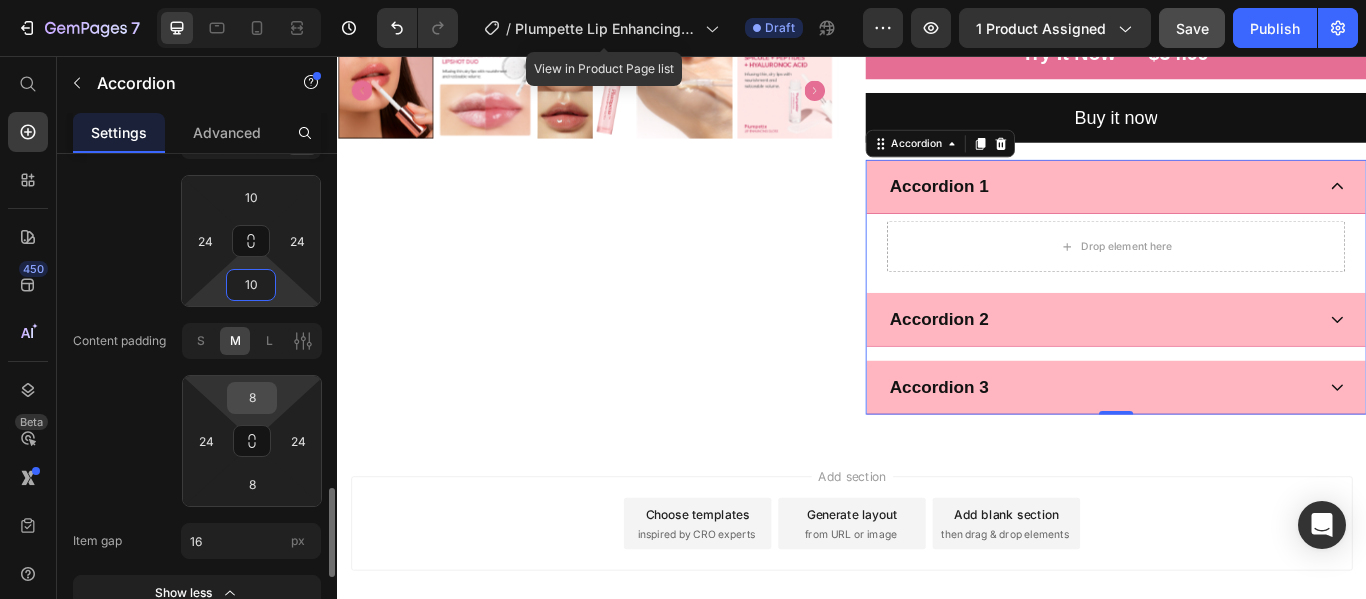 type on "10" 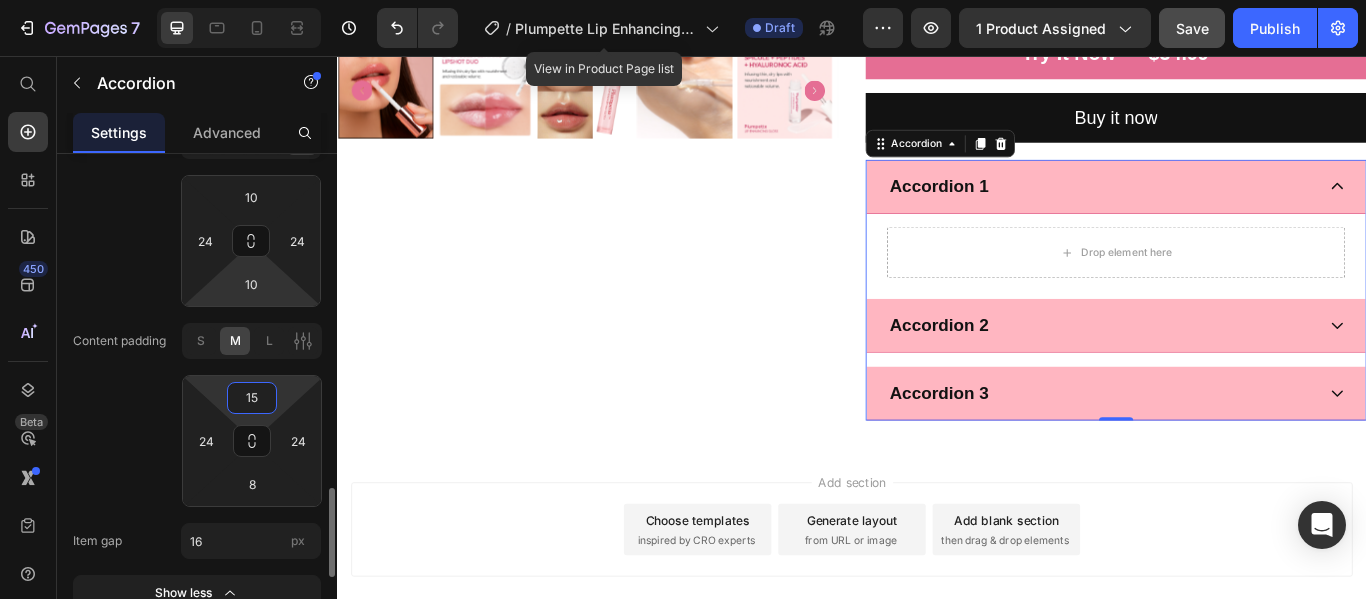 type on "15" 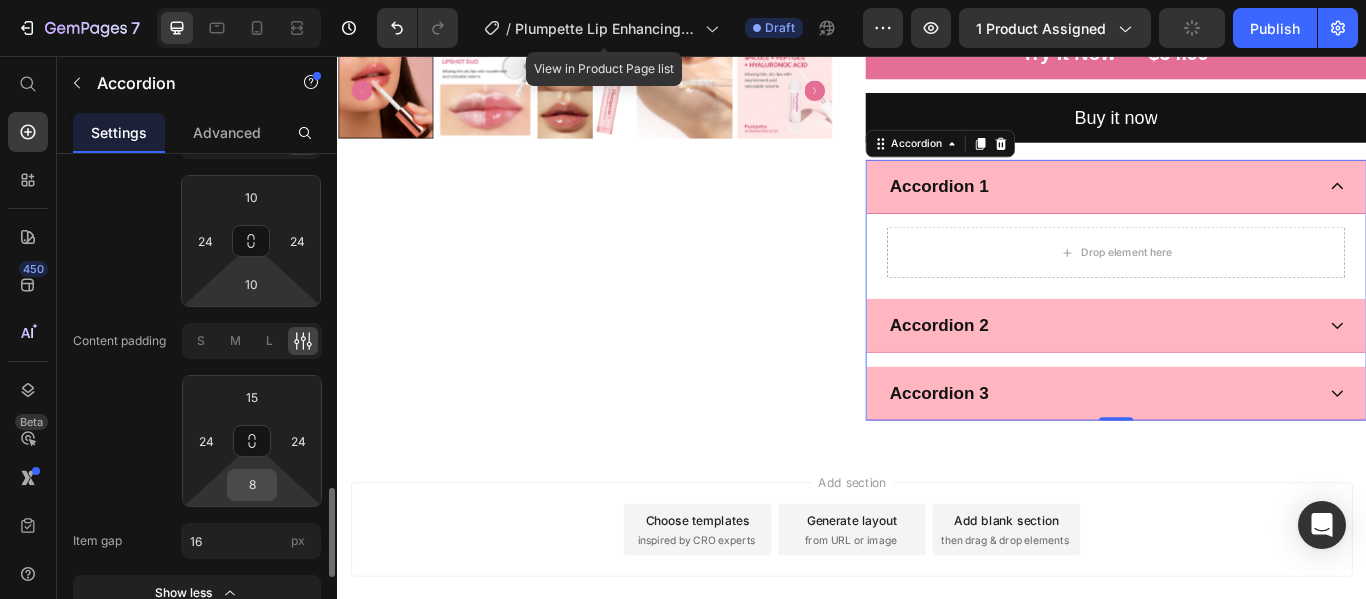 click on "8" at bounding box center [252, 485] 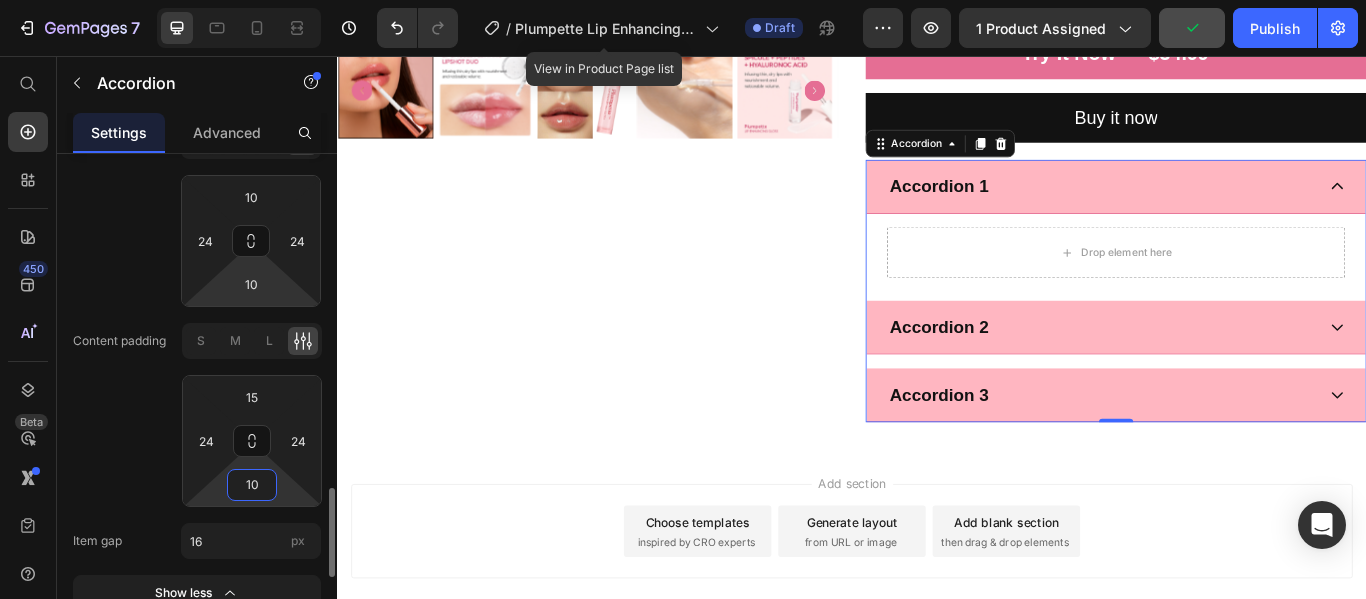 type on "10" 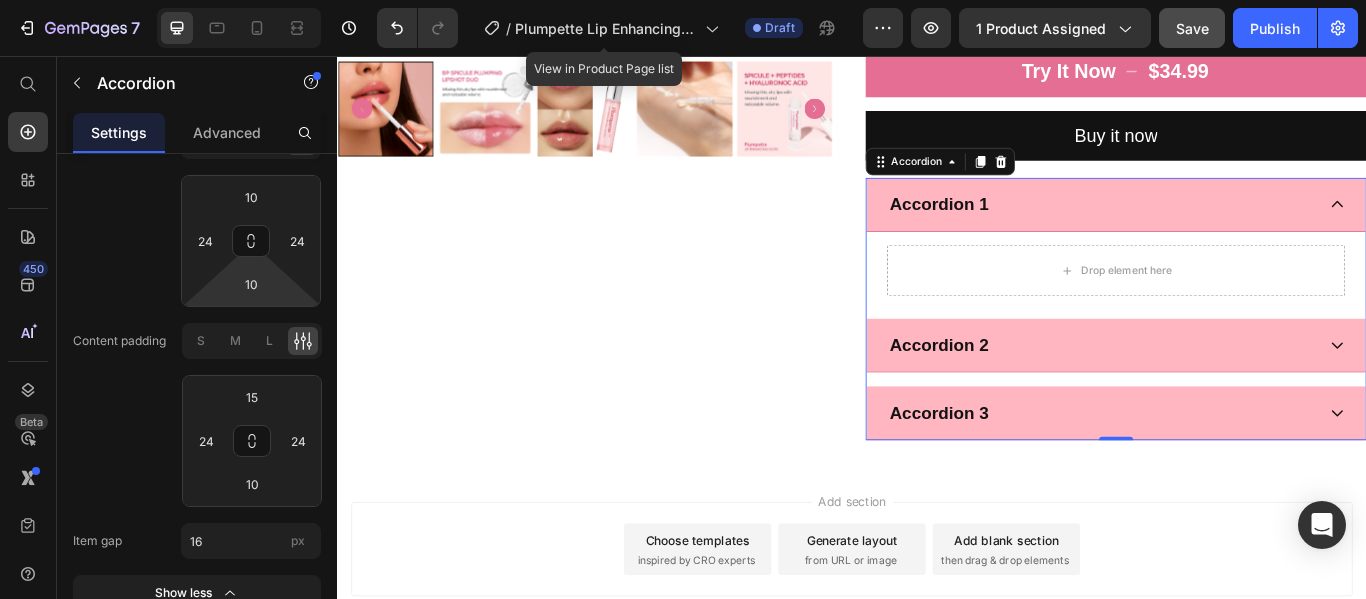 scroll, scrollTop: 736, scrollLeft: 0, axis: vertical 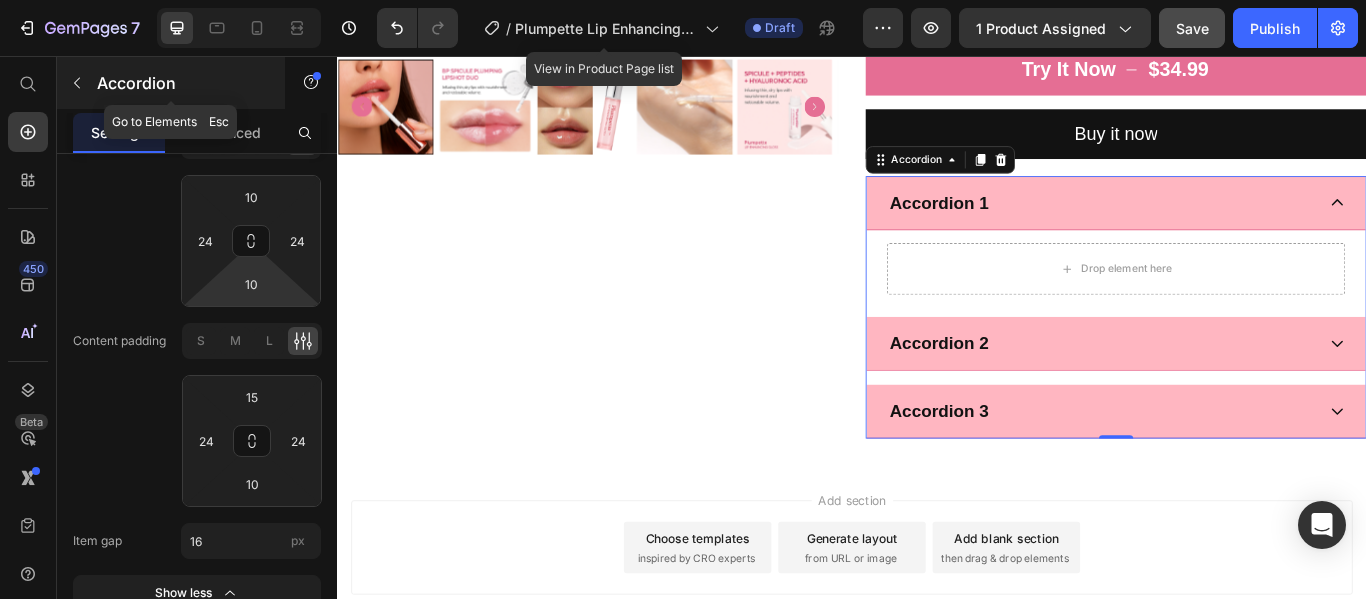 click 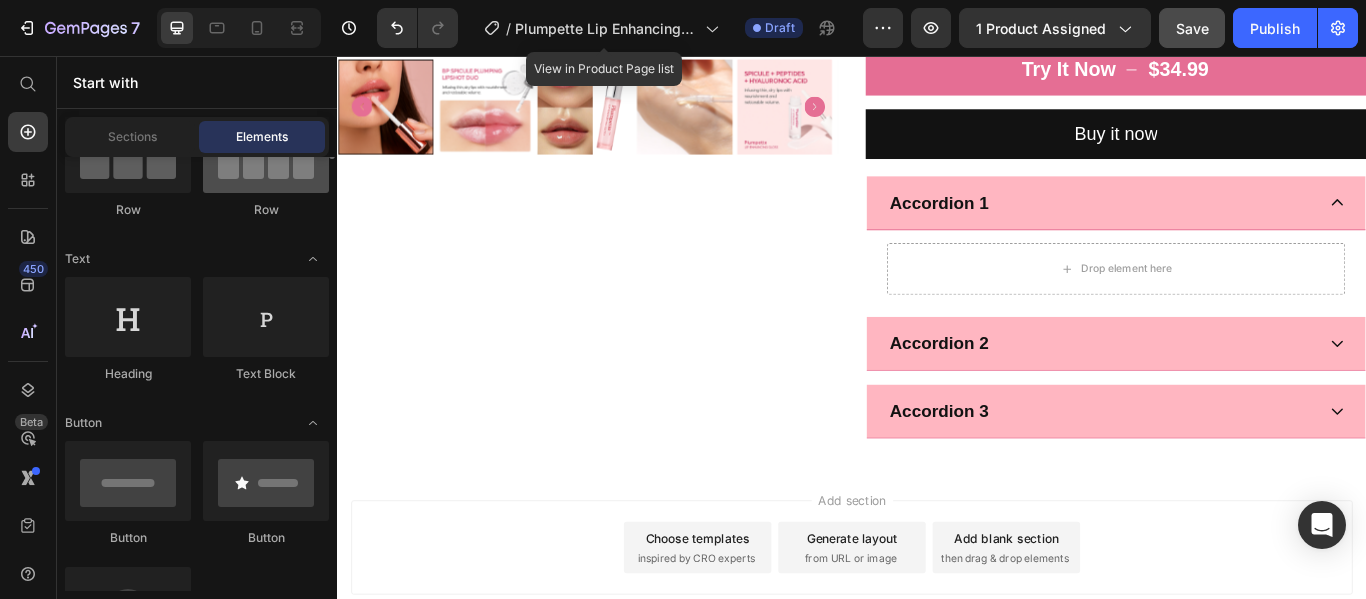 scroll, scrollTop: 143, scrollLeft: 0, axis: vertical 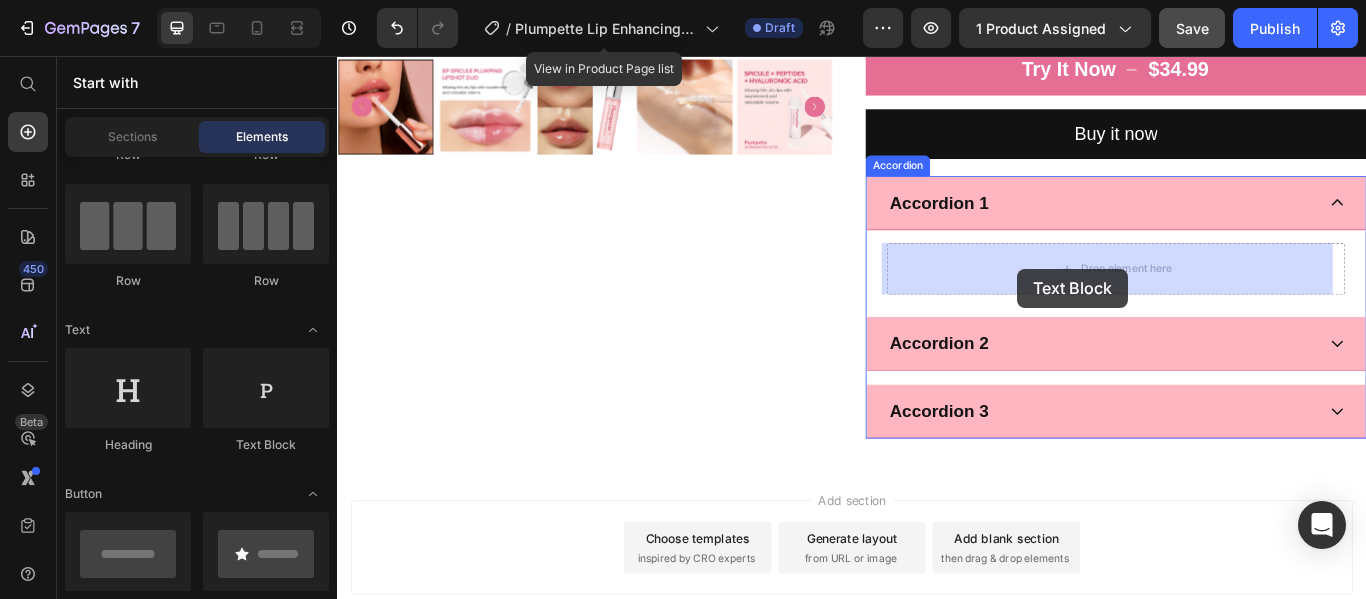 drag, startPoint x: 577, startPoint y: 331, endPoint x: 1130, endPoint y: 304, distance: 553.65875 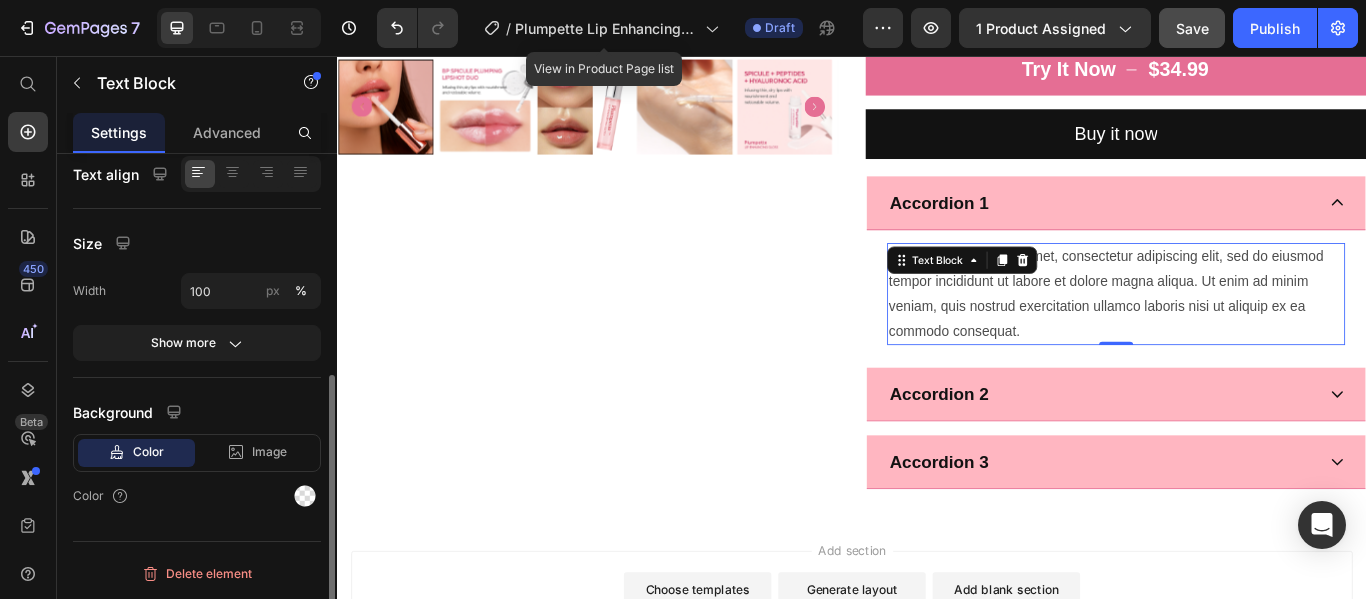 scroll, scrollTop: 0, scrollLeft: 0, axis: both 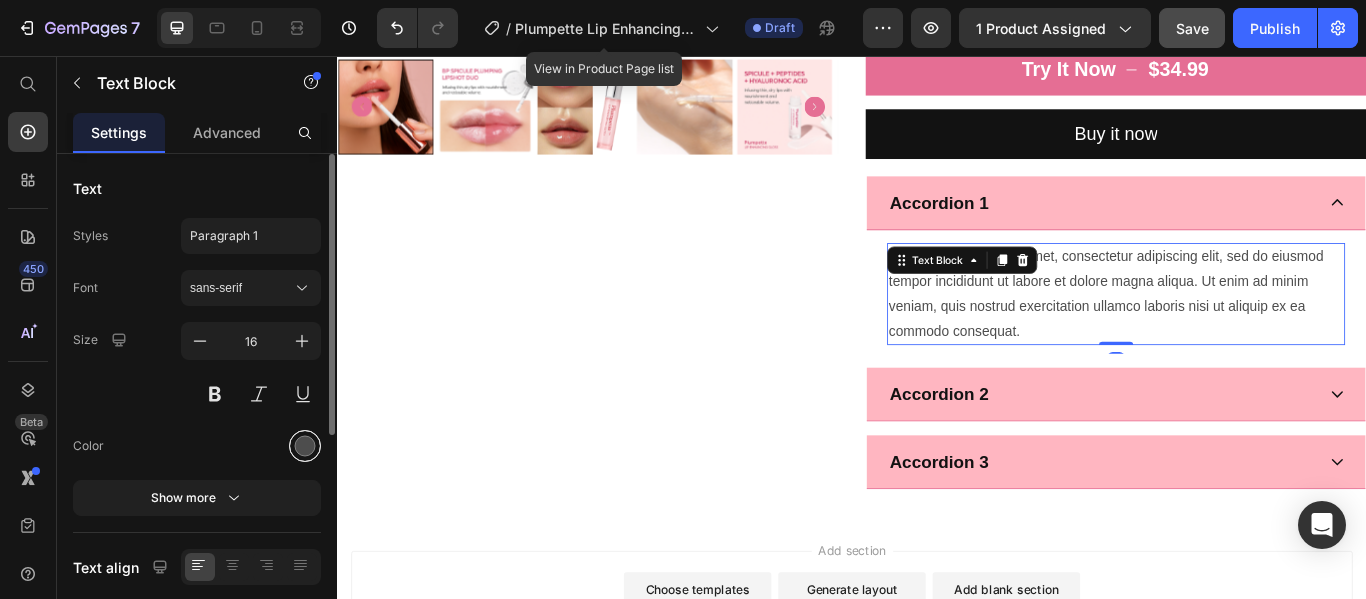 click at bounding box center [305, 446] 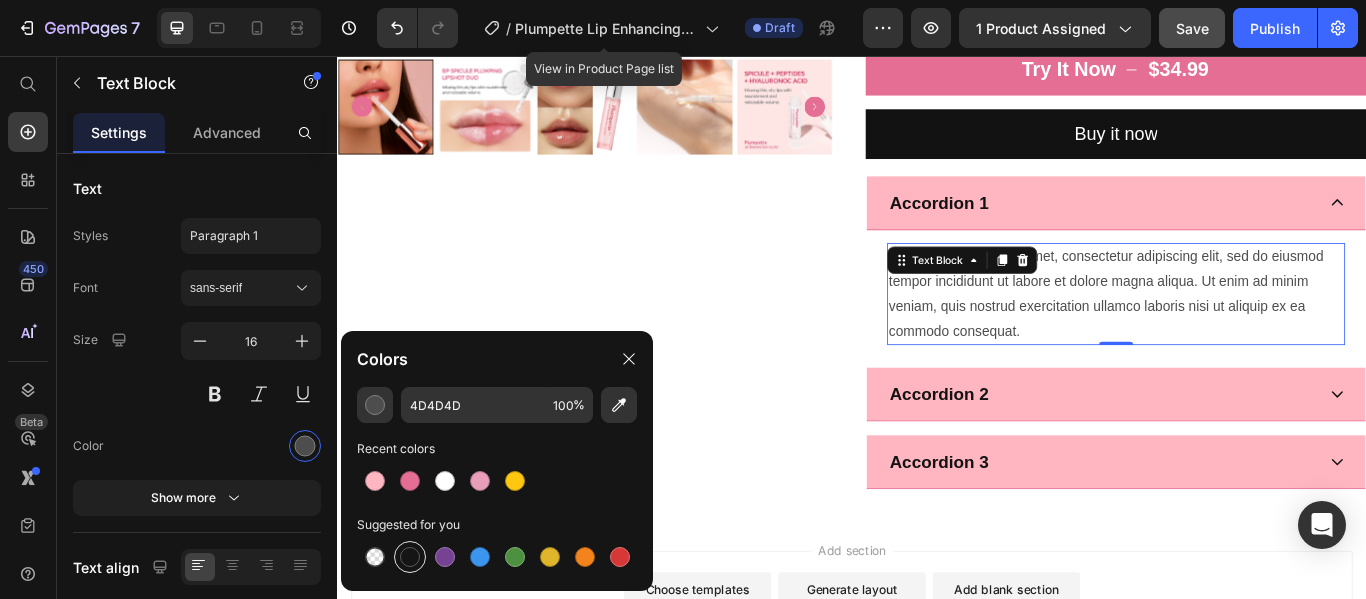 click at bounding box center (410, 557) 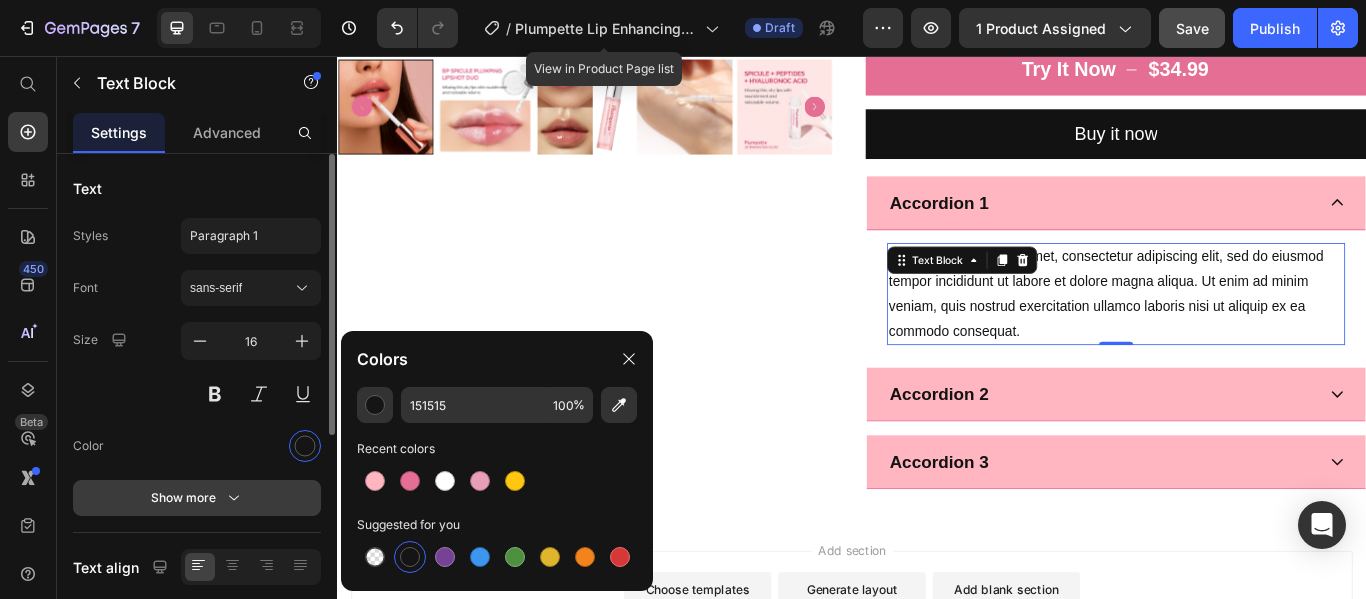 click 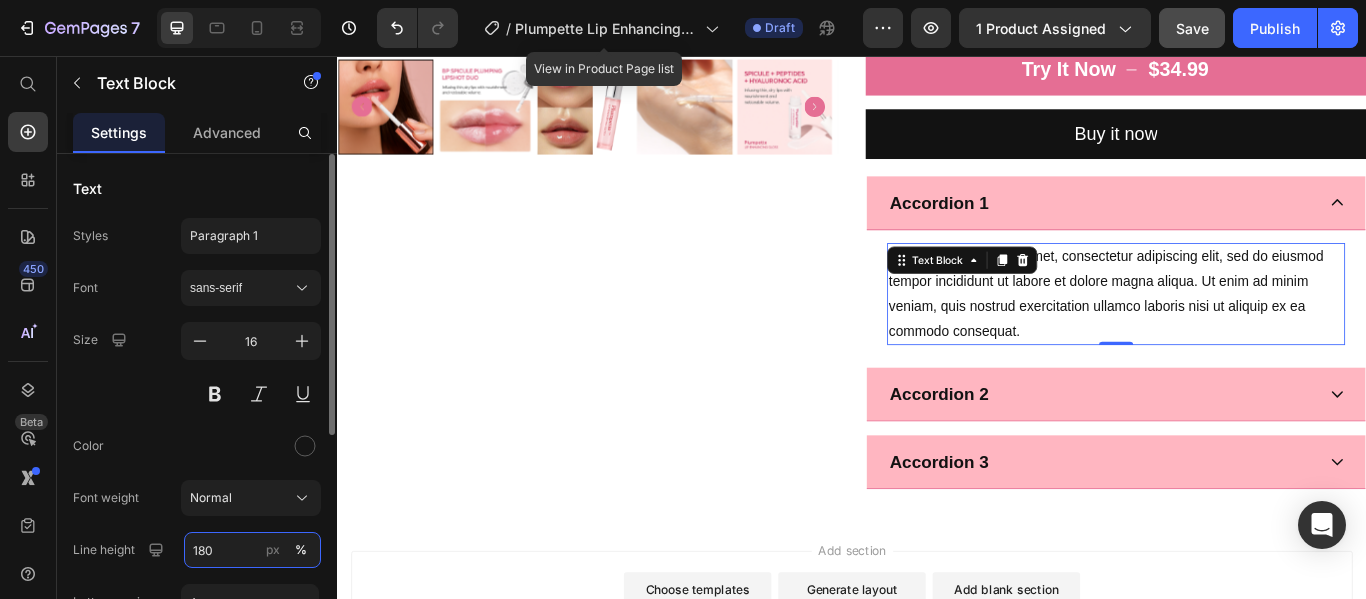 click on "180" at bounding box center [252, 550] 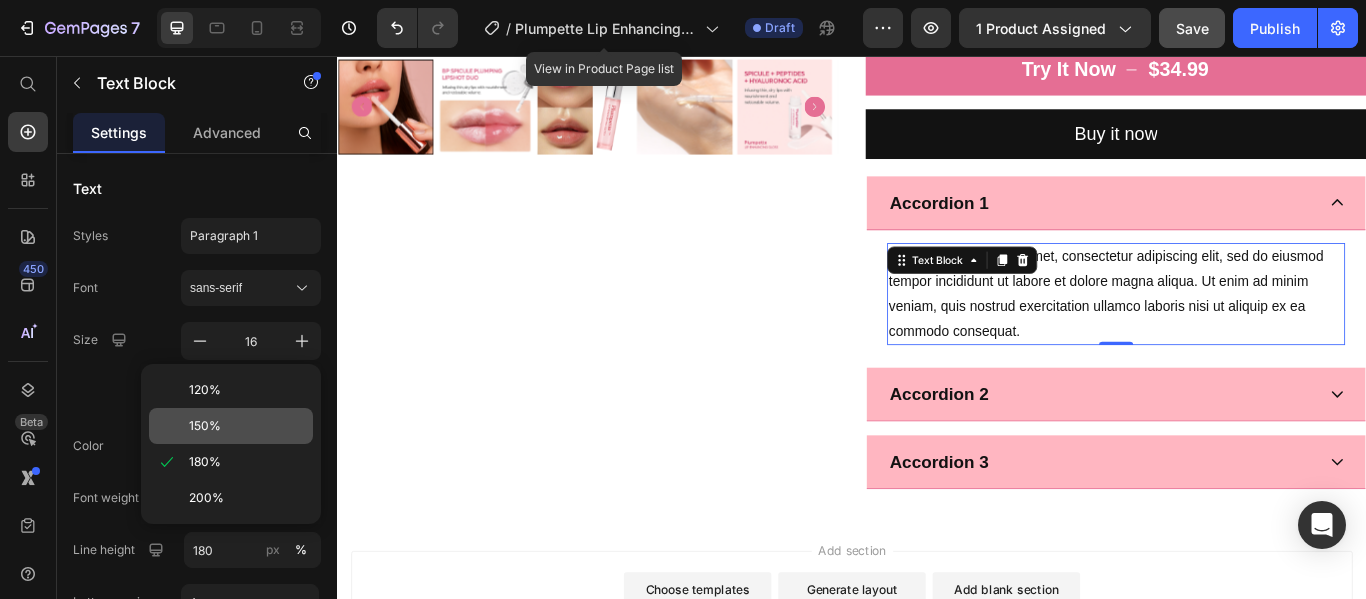click on "150%" at bounding box center [247, 426] 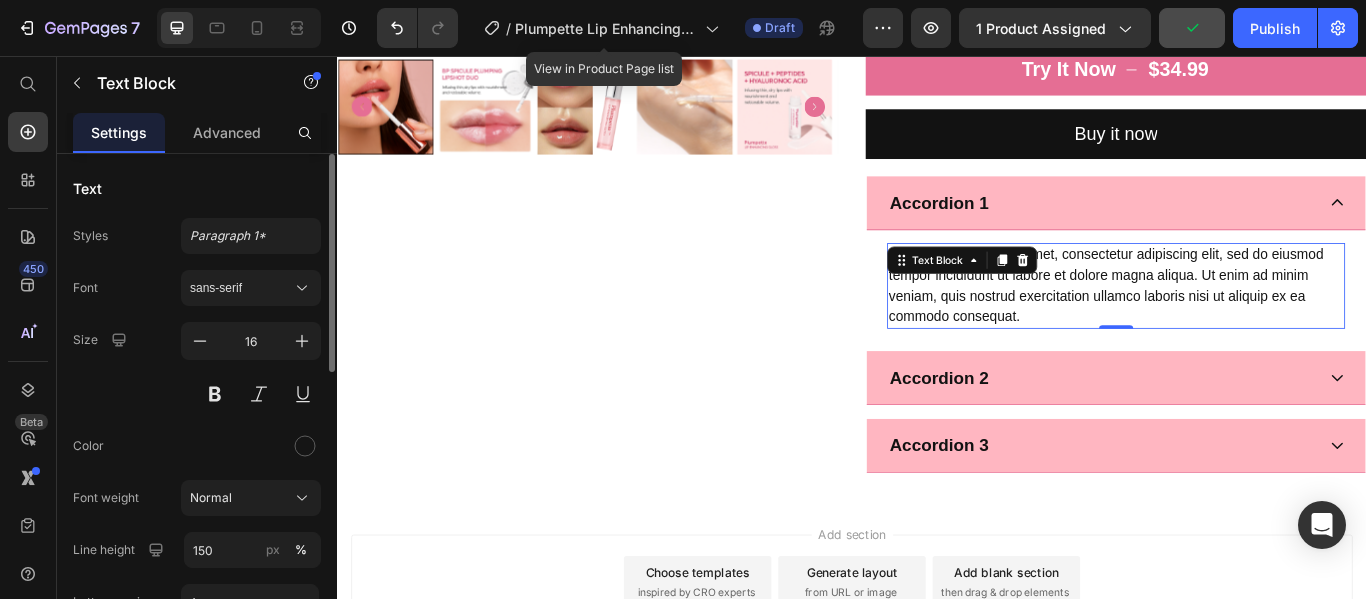click at bounding box center [251, 446] 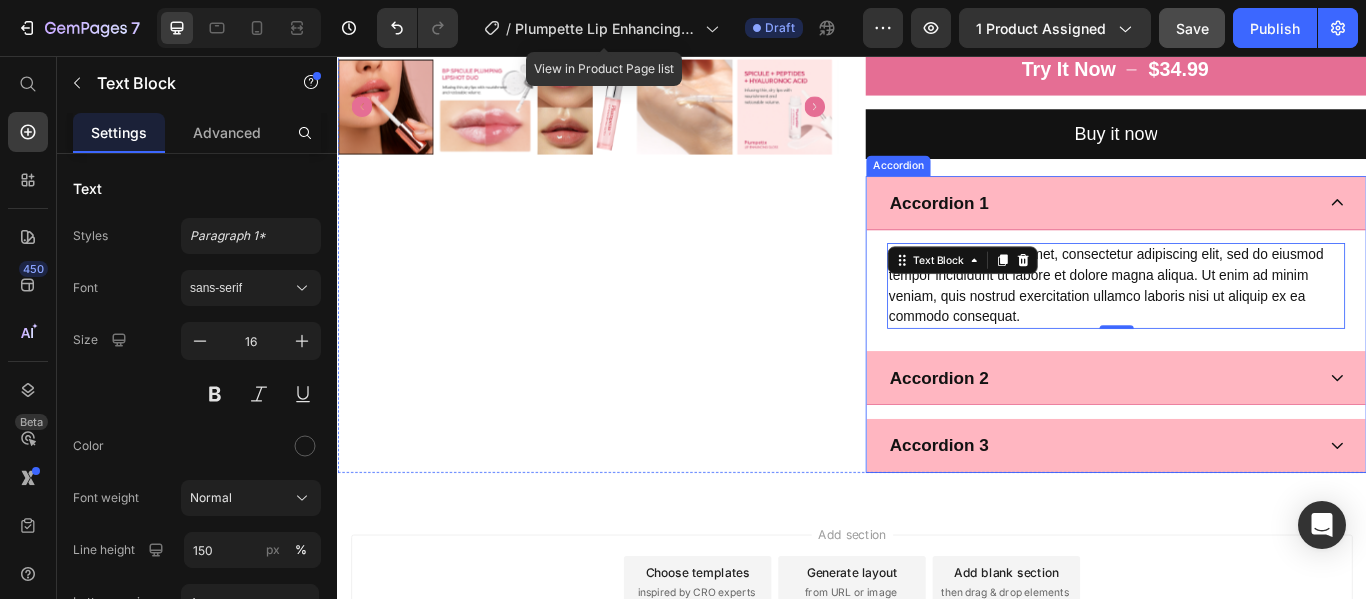 click on "Lorem ipsum dolor sit amet, consectetur adipiscing elit, sed do eiusmod tempor incididunt ut labore et dolore magna aliqua. Ut enim ad minim veniam, quis nostrud exercitation ullamco laboris nisi ut aliquip ex ea commodo consequat. Text Block   0" at bounding box center (1245, 321) 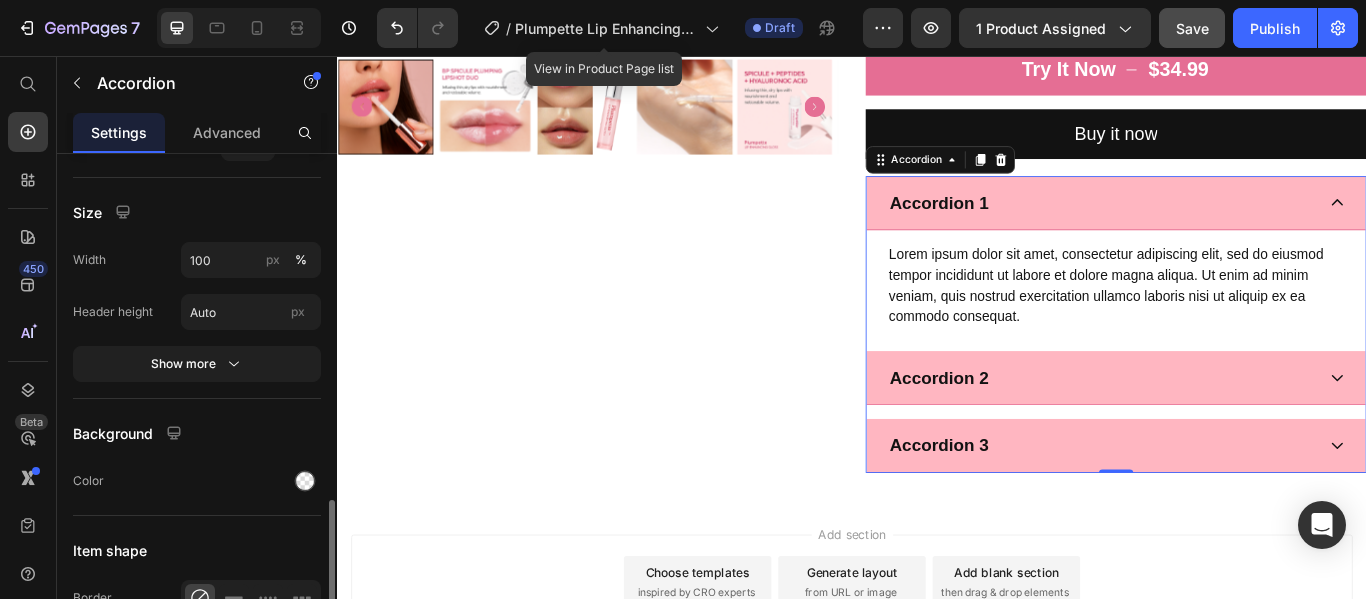 scroll, scrollTop: 1603, scrollLeft: 0, axis: vertical 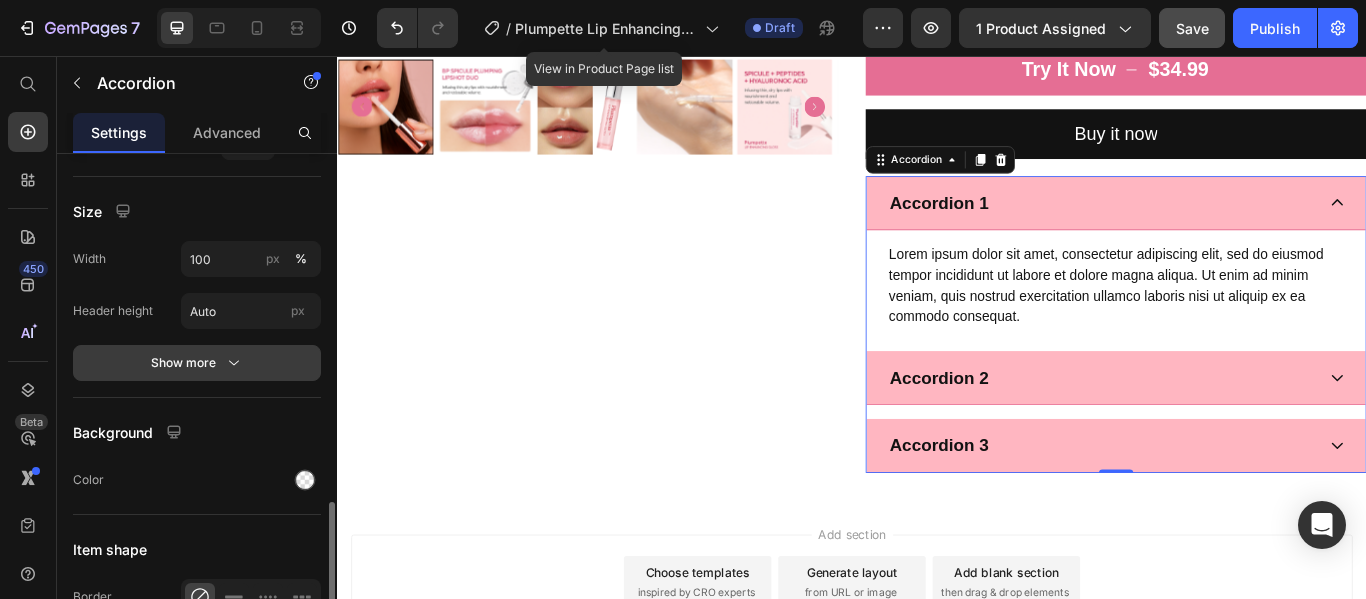 click on "Show more" at bounding box center (197, 363) 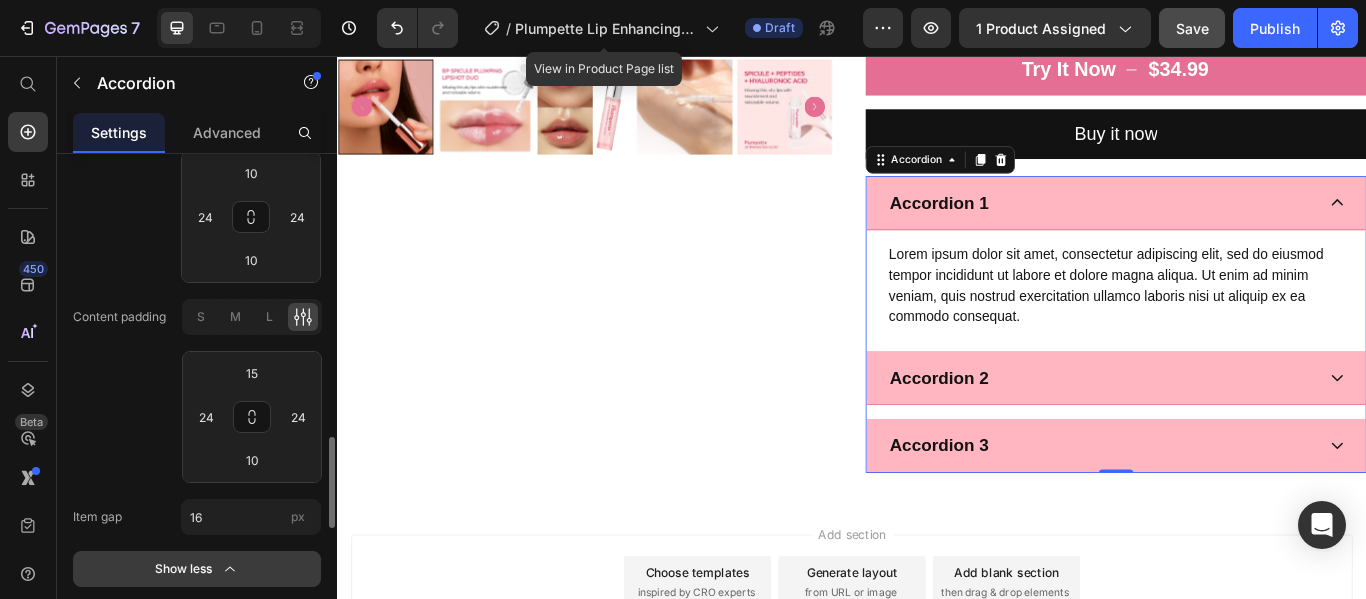 scroll, scrollTop: 1805, scrollLeft: 0, axis: vertical 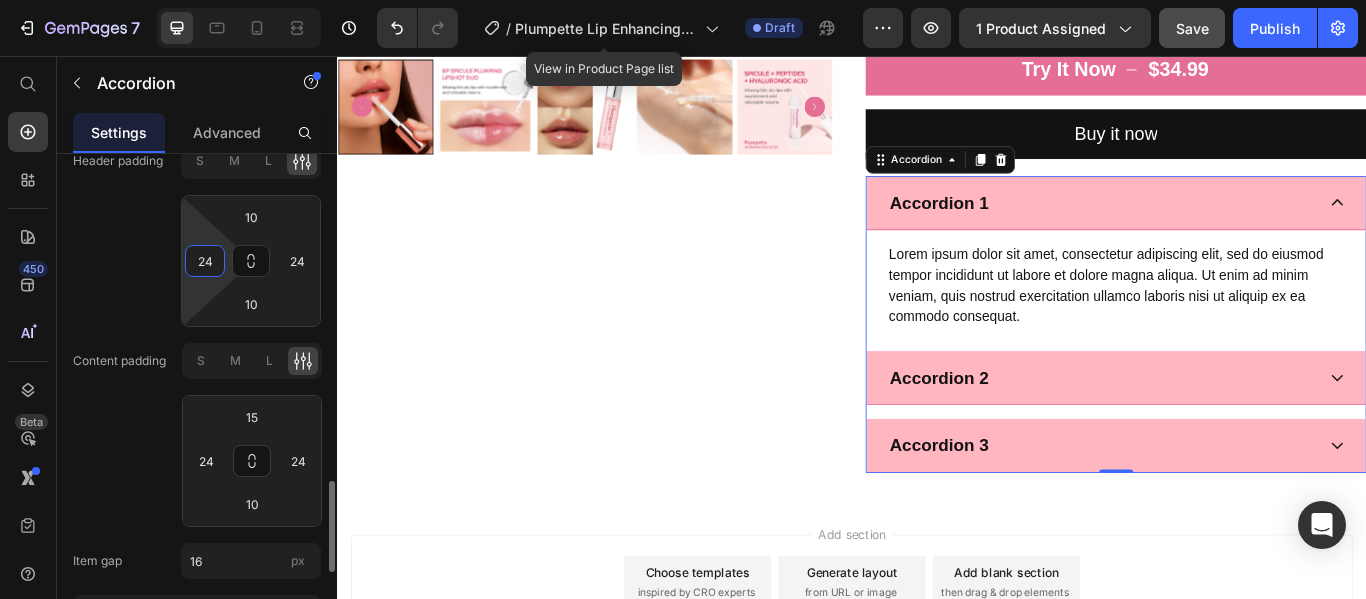 click on "24" at bounding box center (205, 261) 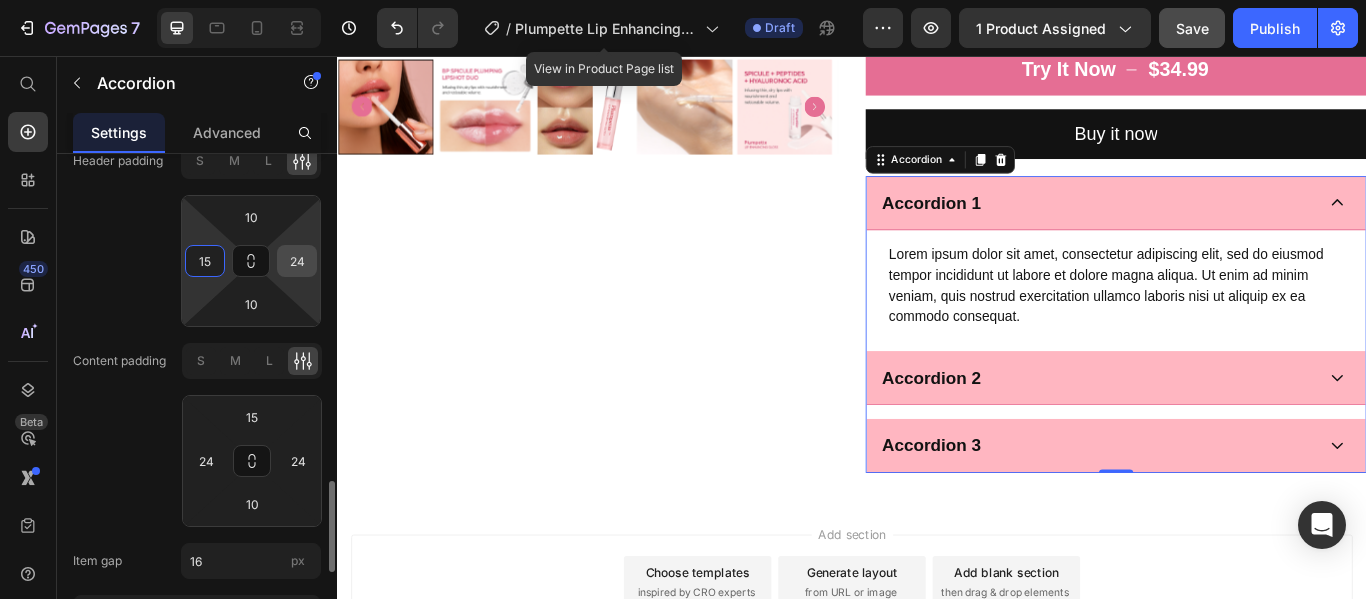 type on "15" 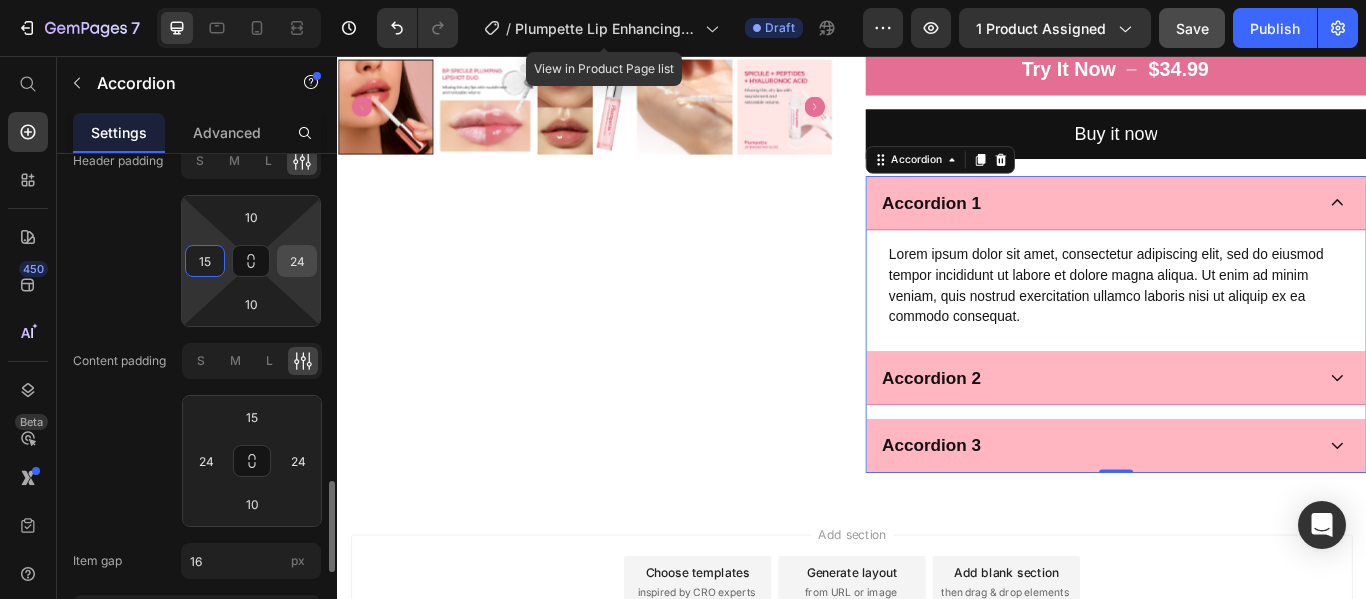 click on "24" at bounding box center [297, 261] 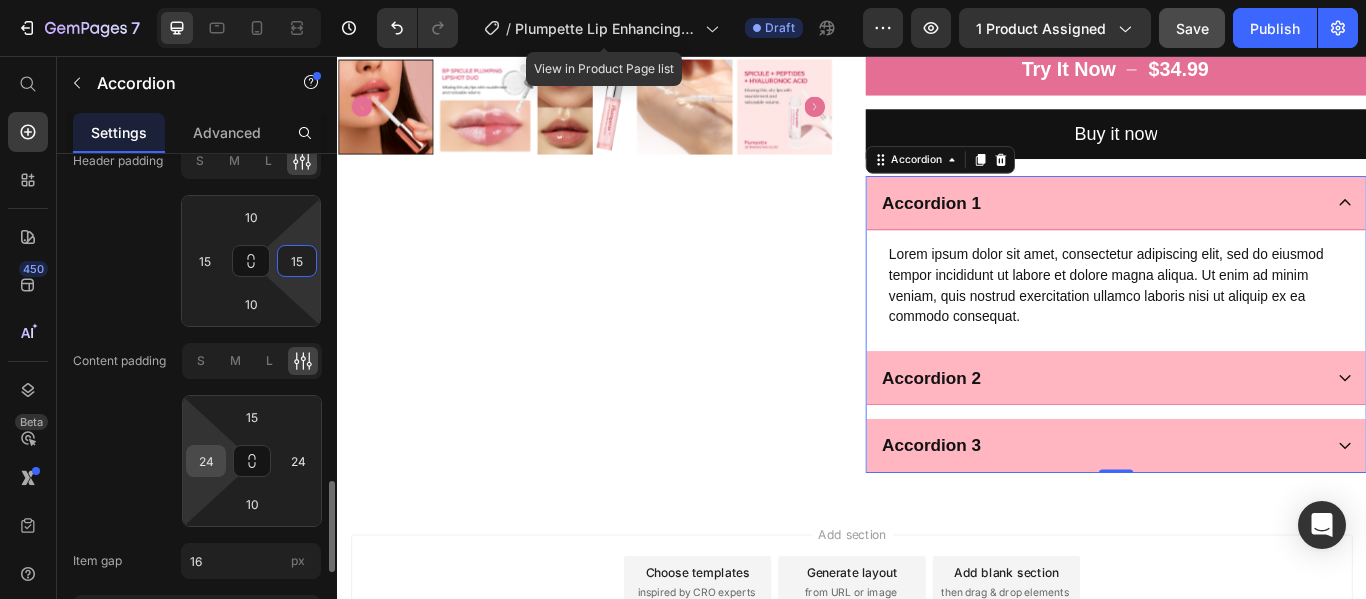 type on "15" 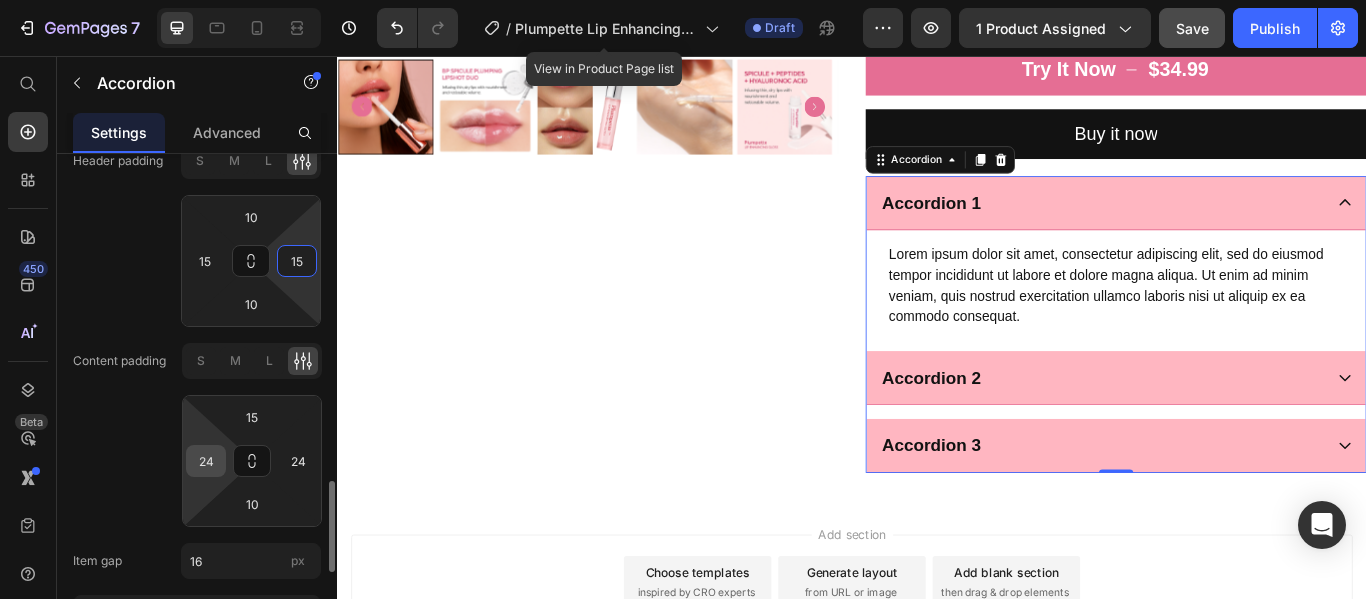 click on "24" at bounding box center [206, 461] 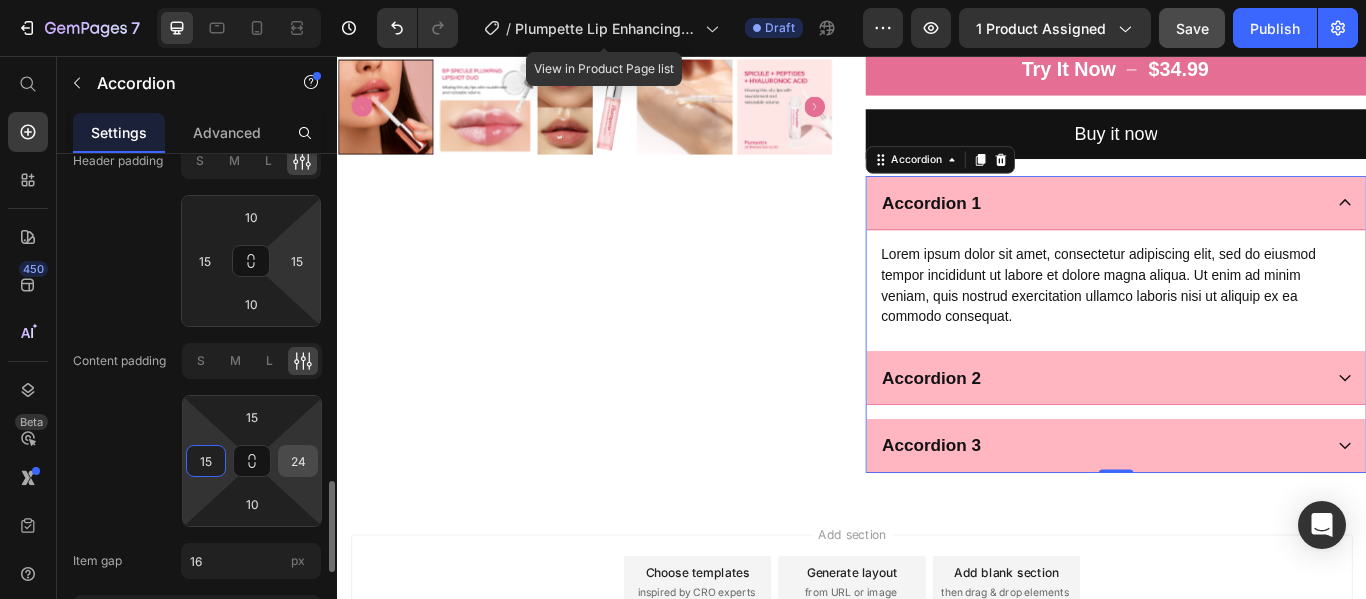 type on "15" 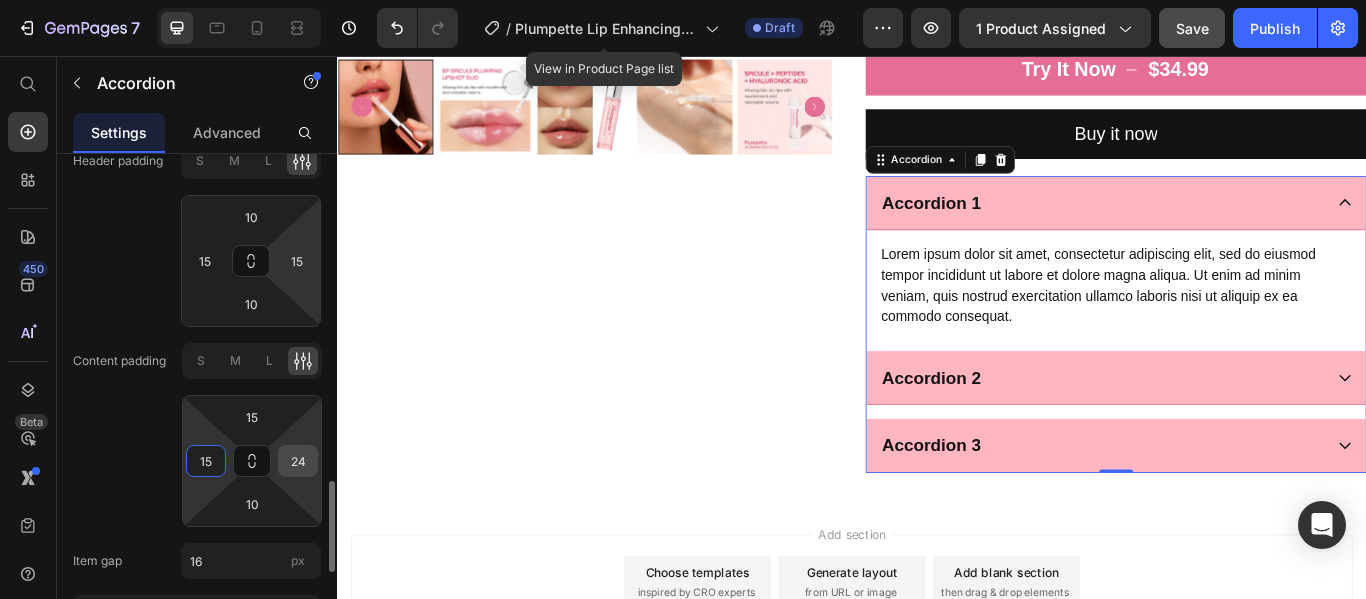 click on "24" at bounding box center [298, 461] 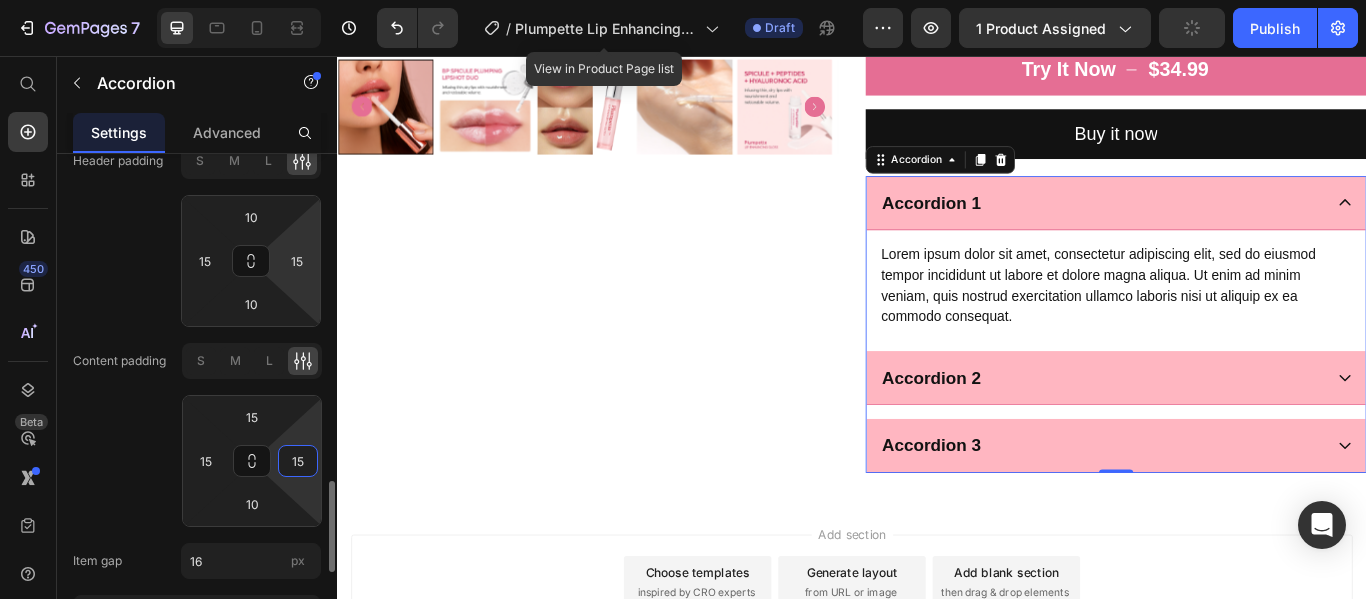 type on "15" 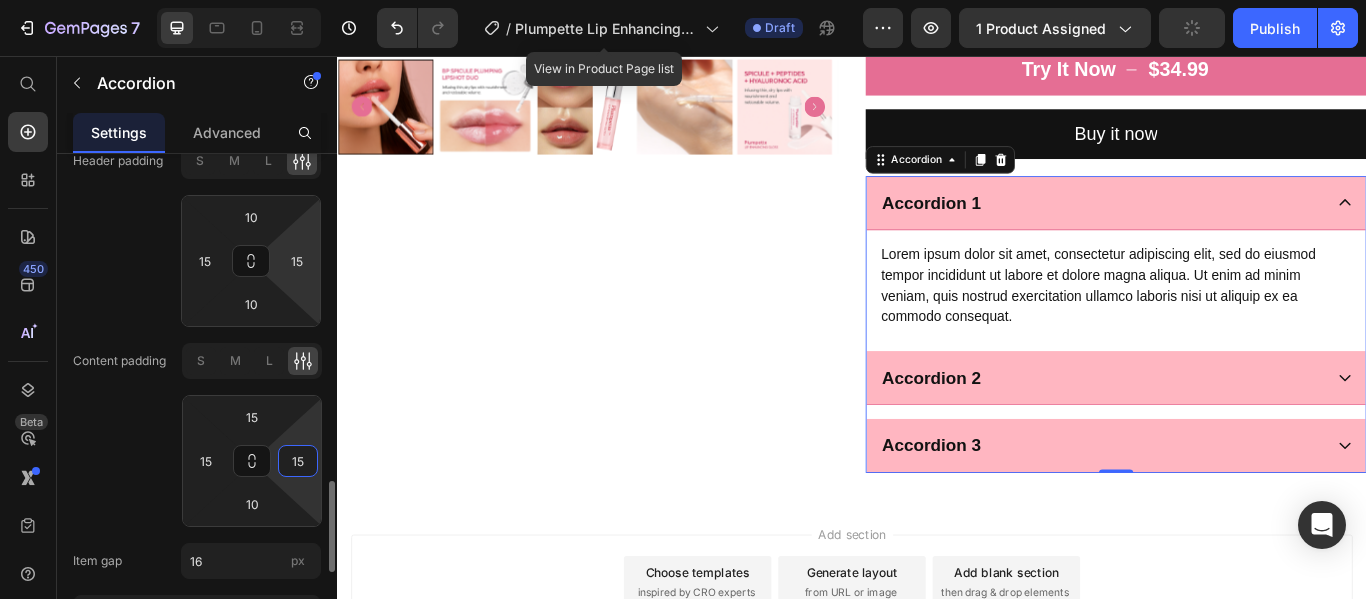 click on "Content padding S M L 15 15 10 15" 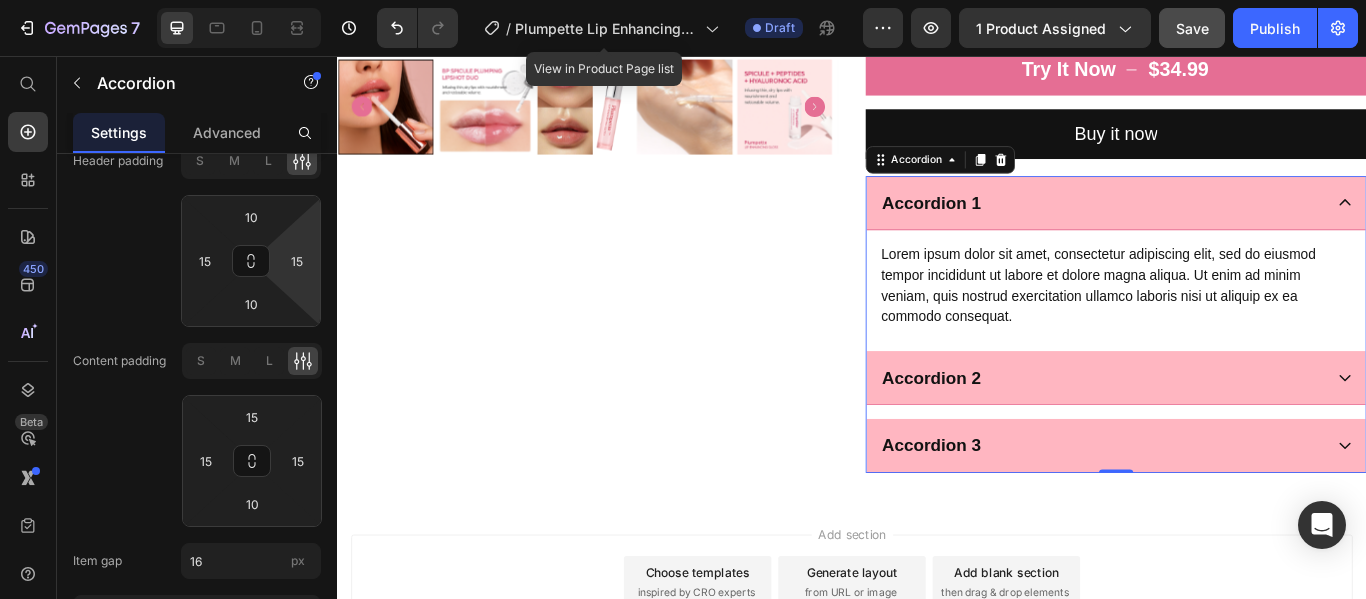 click 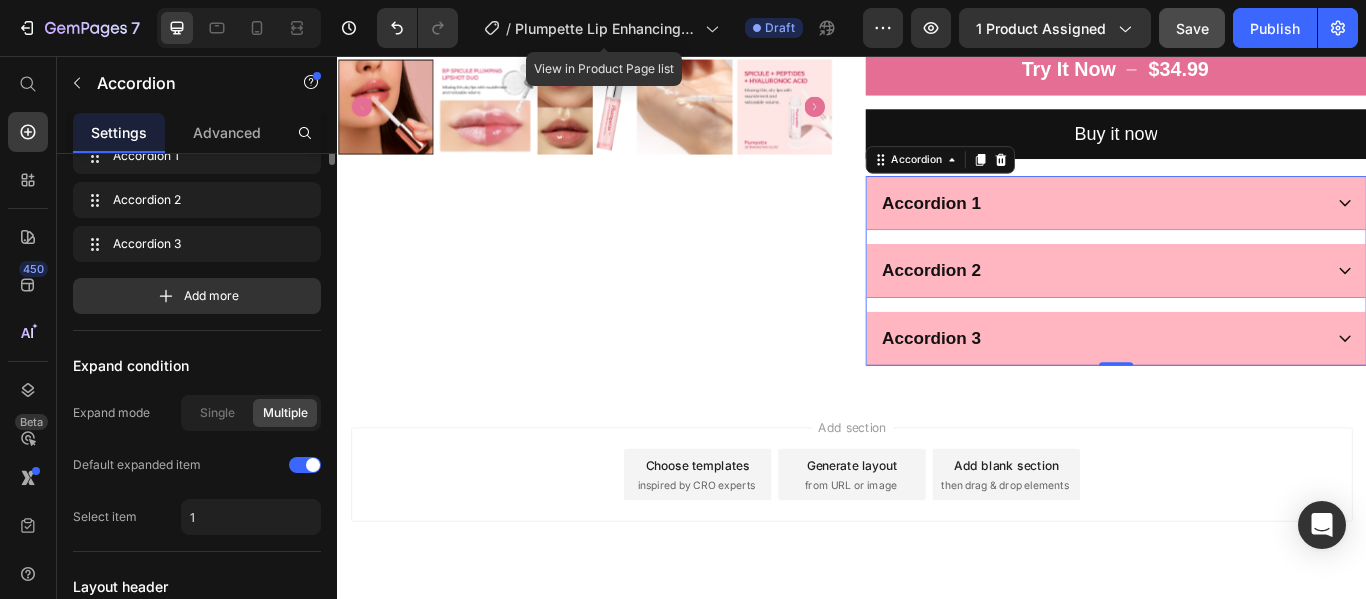 scroll, scrollTop: 0, scrollLeft: 0, axis: both 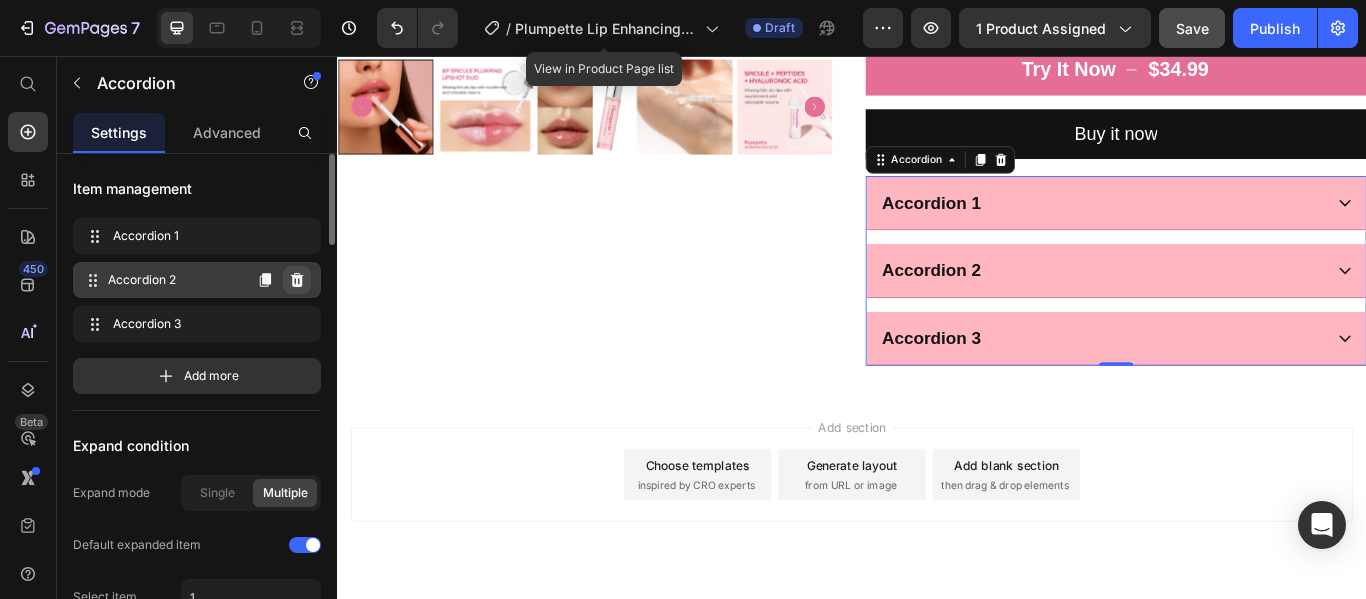 click 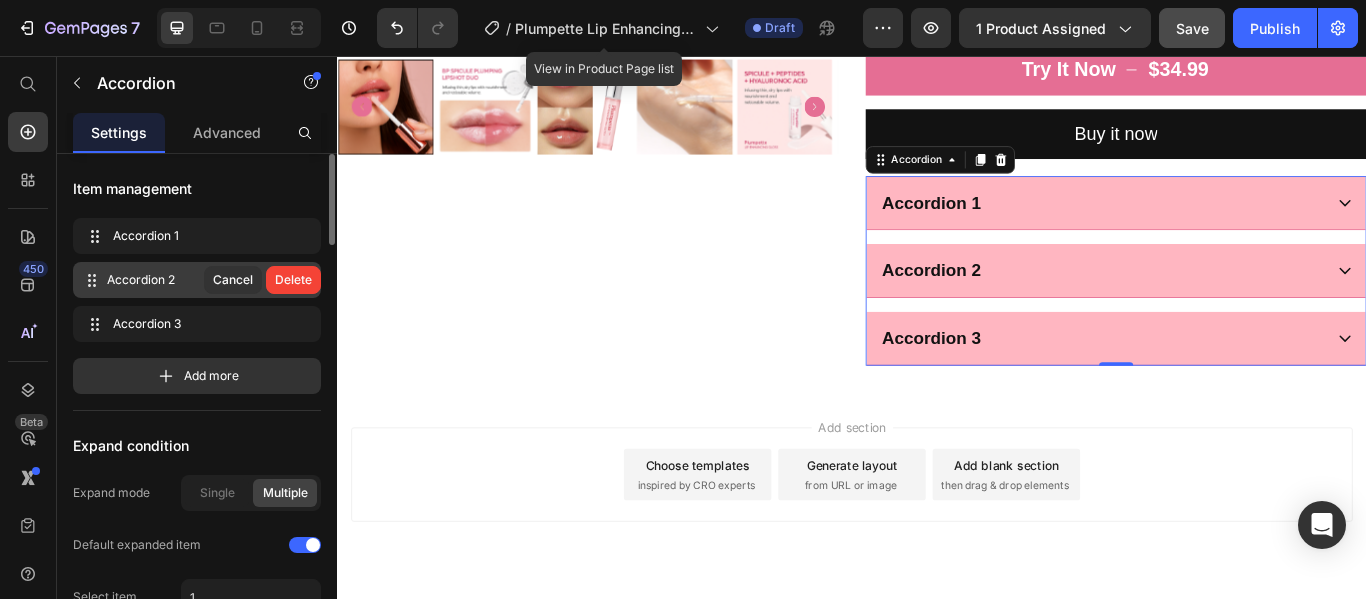 click on "Delete" at bounding box center [293, 280] 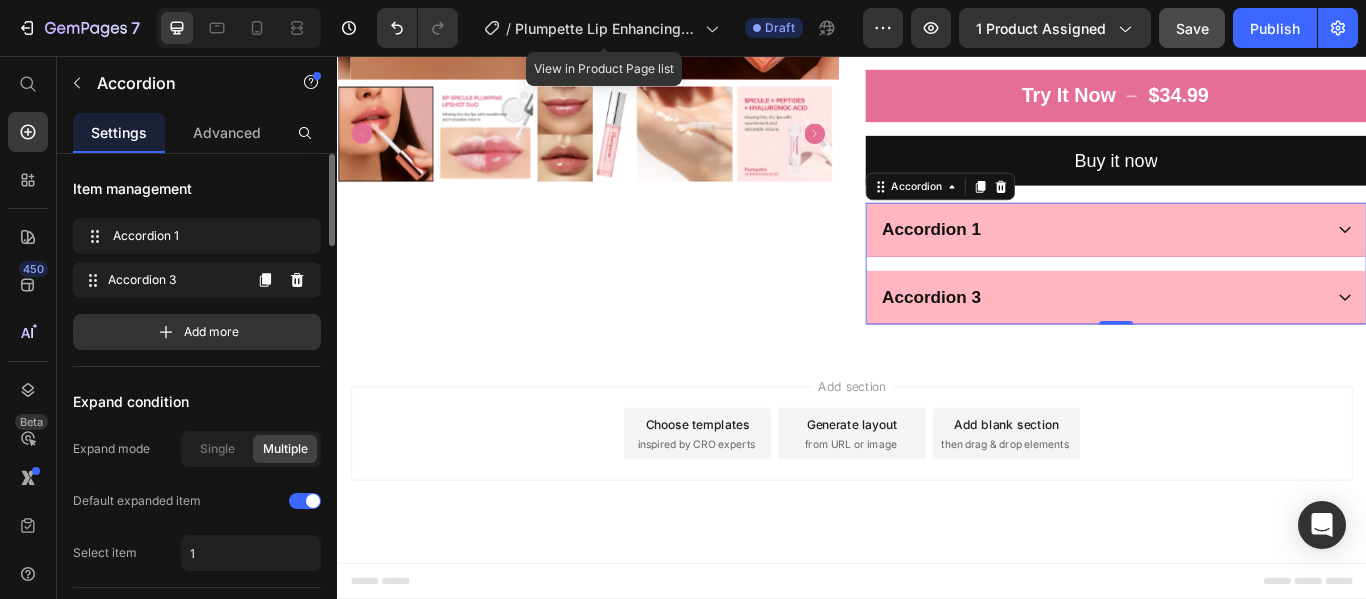 scroll, scrollTop: 705, scrollLeft: 0, axis: vertical 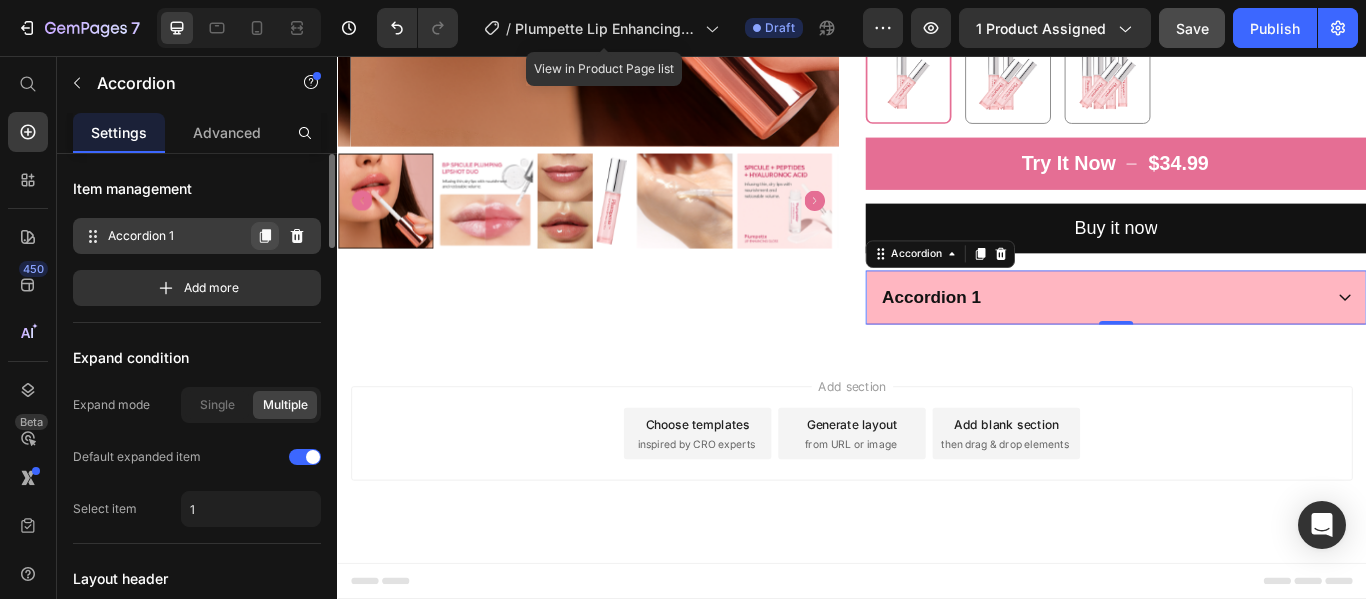 click 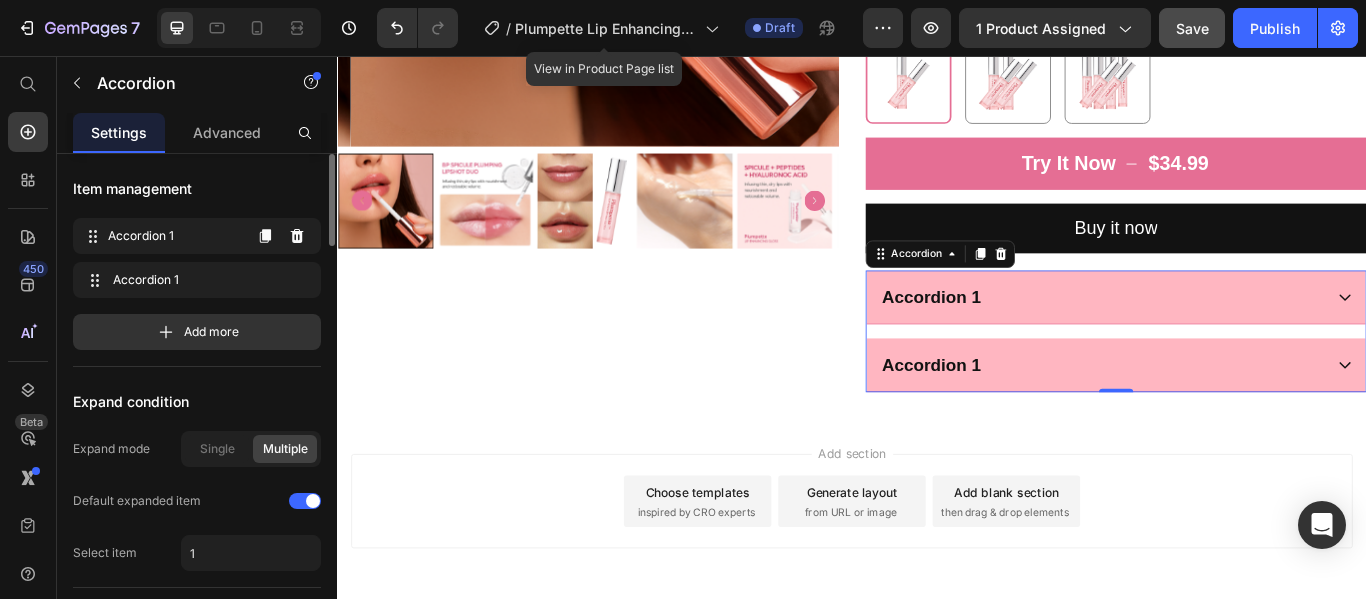 scroll, scrollTop: 705, scrollLeft: 0, axis: vertical 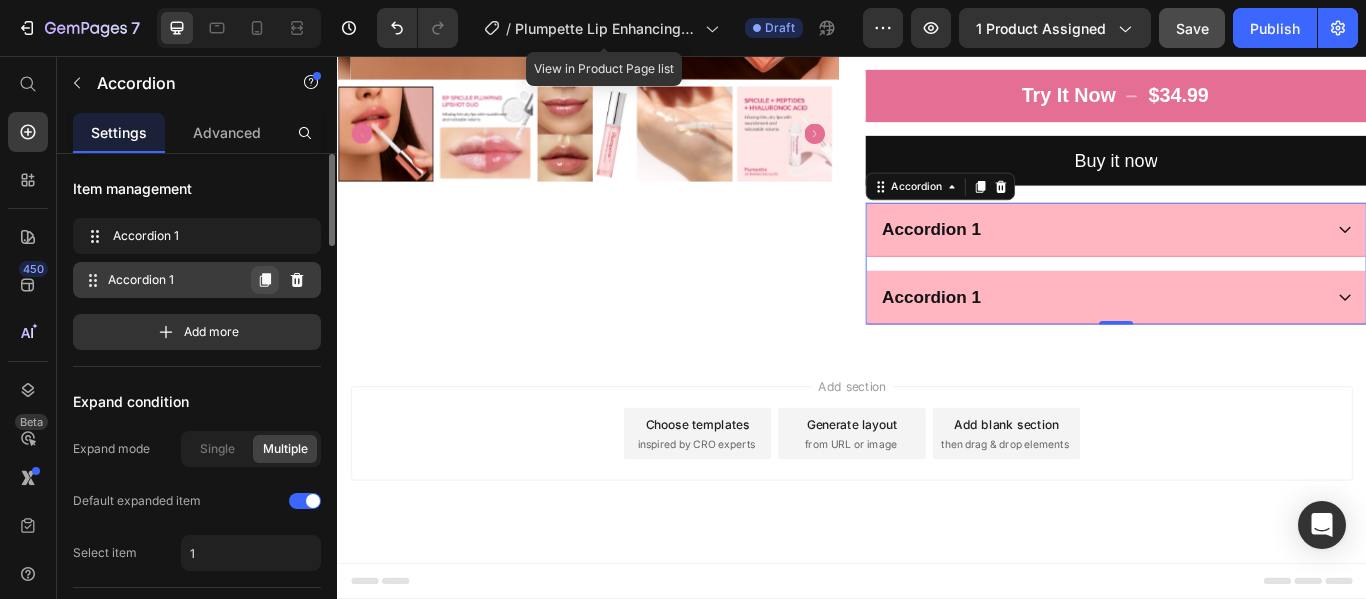 click 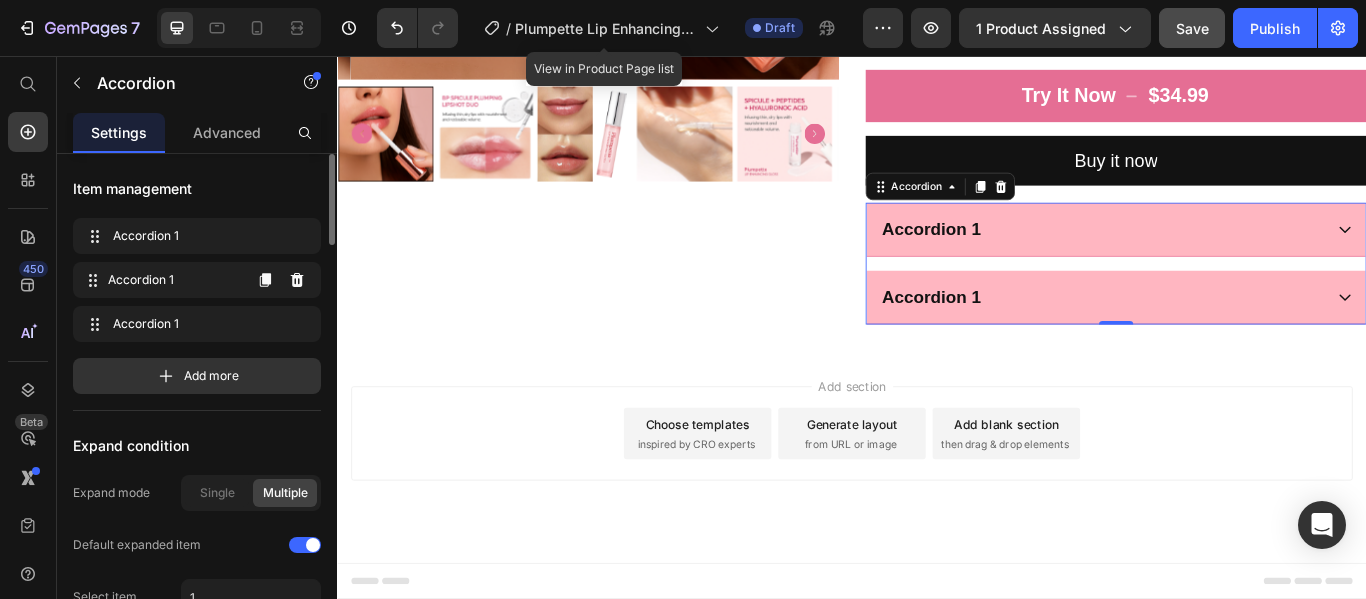 scroll, scrollTop: 736, scrollLeft: 0, axis: vertical 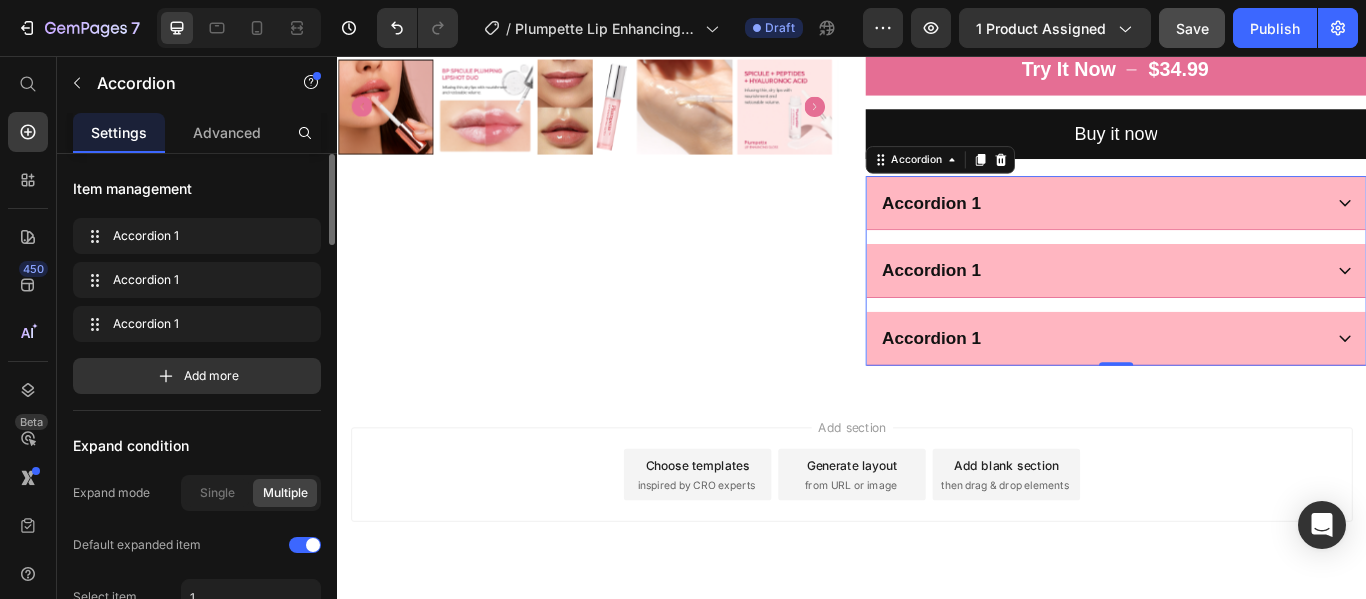 click on "Accordion 1" at bounding box center (1030, 227) 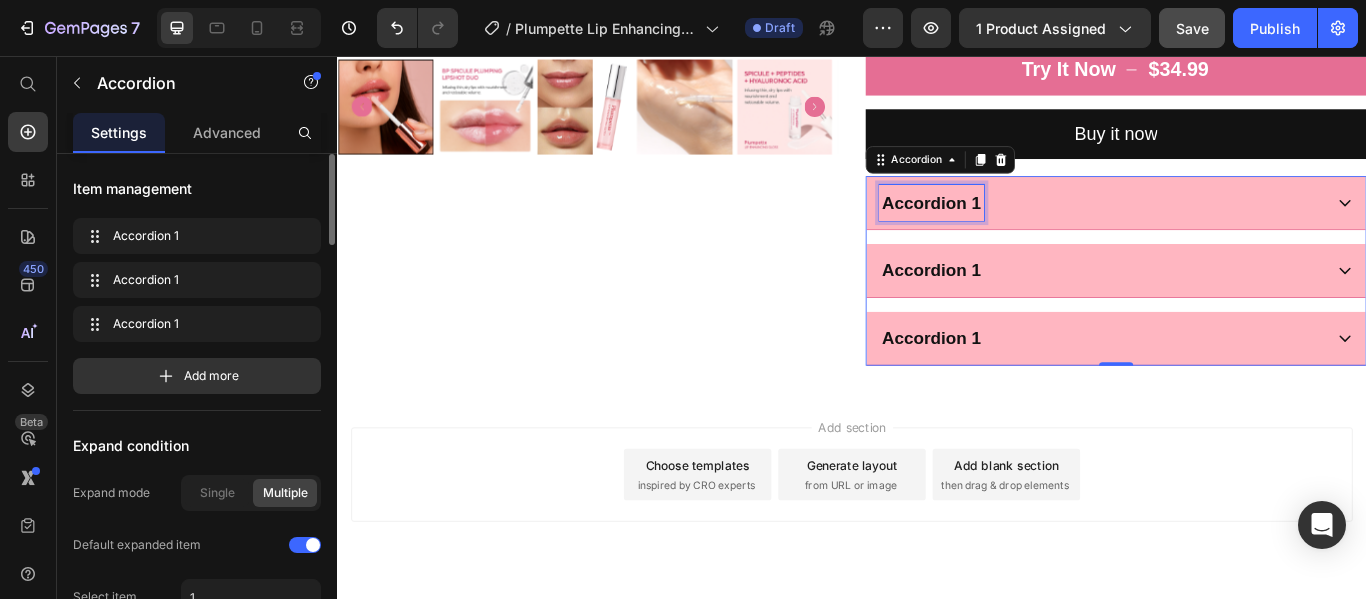 click on "Accordion 1" at bounding box center (1030, 227) 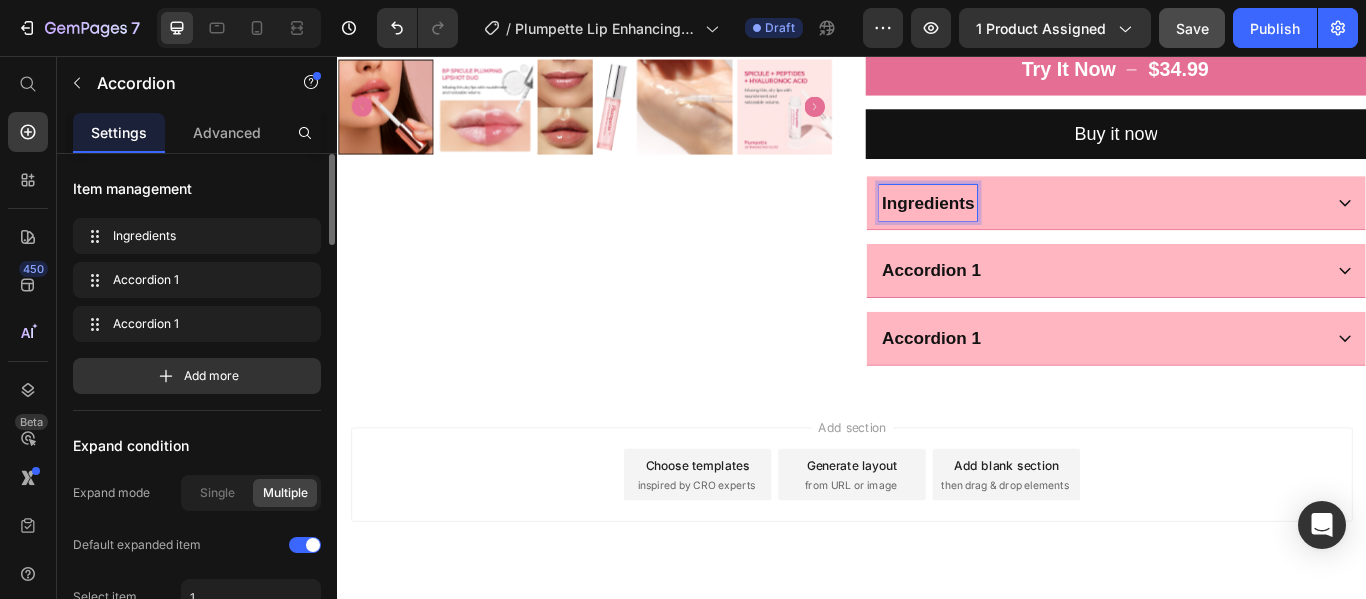 click on "Accordion 1" at bounding box center [1030, 306] 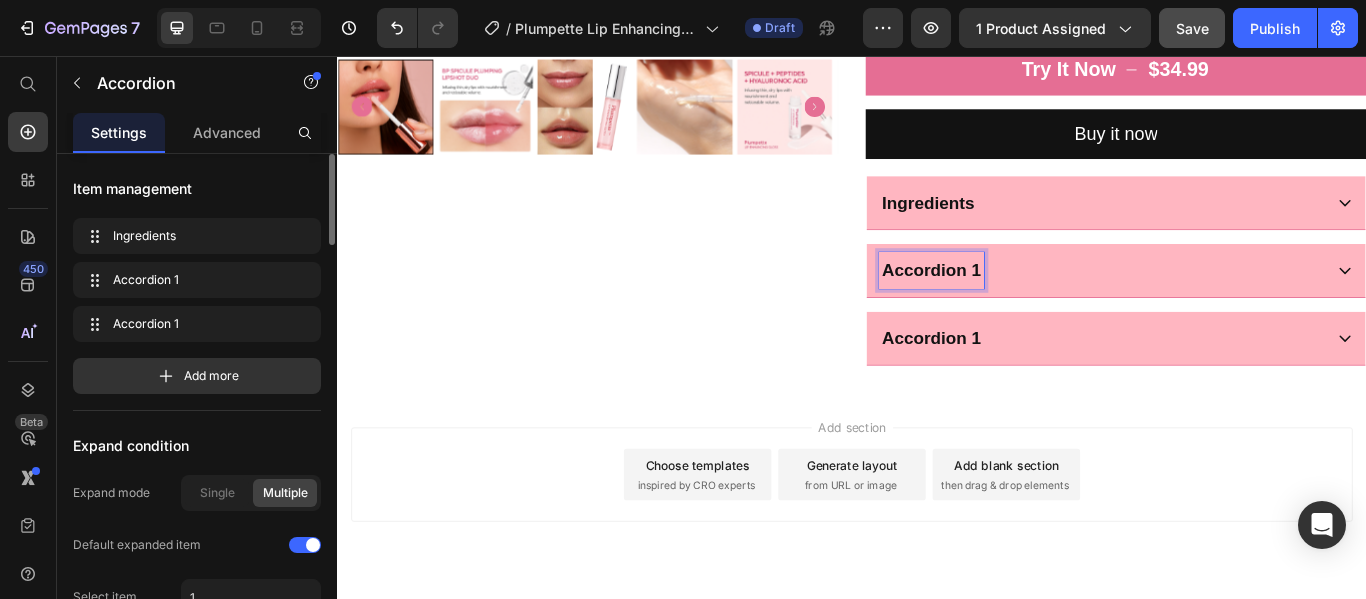 click on "Accordion 1" at bounding box center (1030, 306) 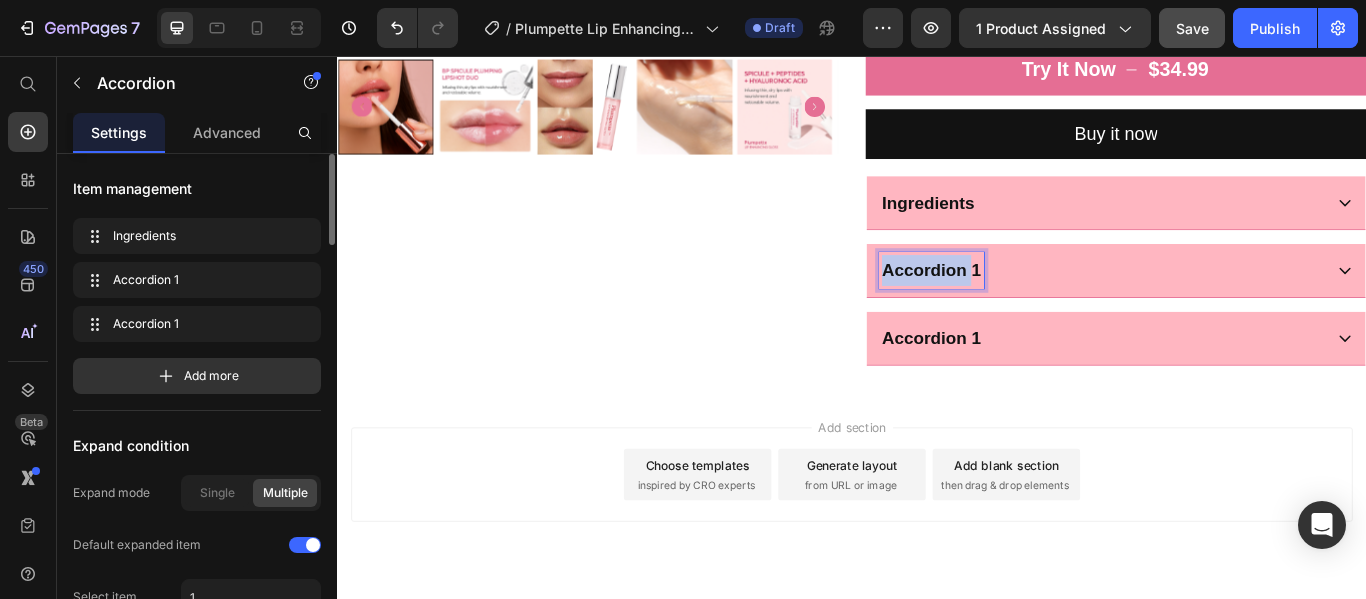 click on "Accordion 1" at bounding box center [1030, 306] 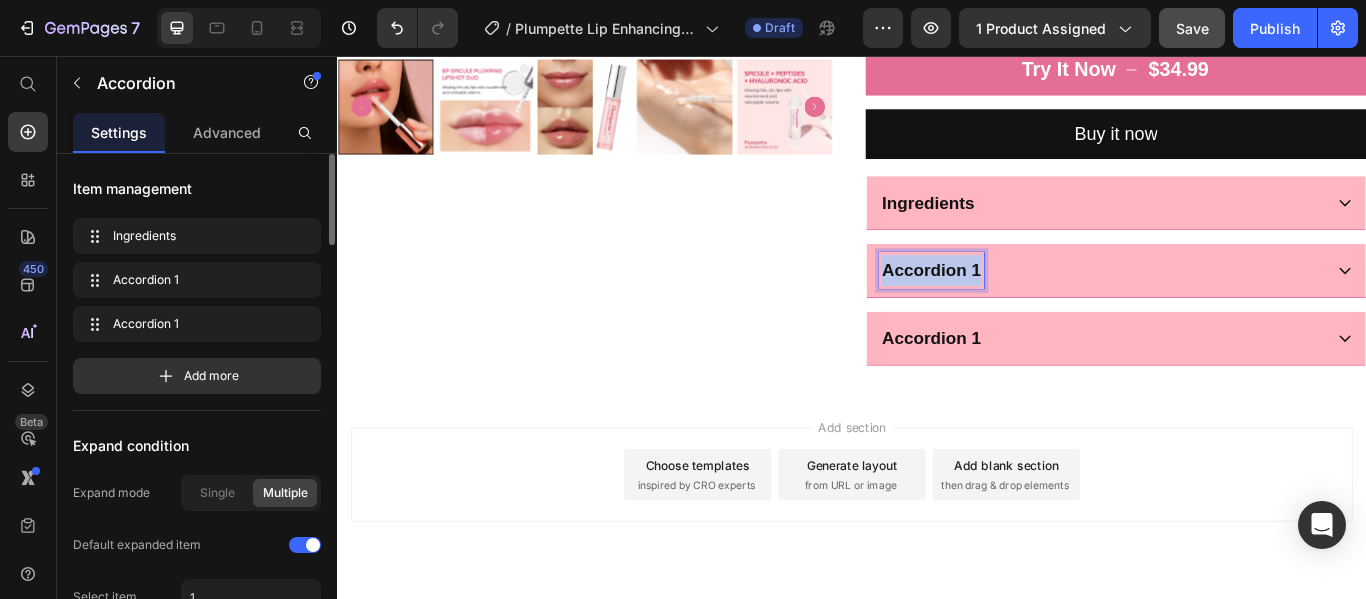click on "Accordion 1" at bounding box center (1030, 306) 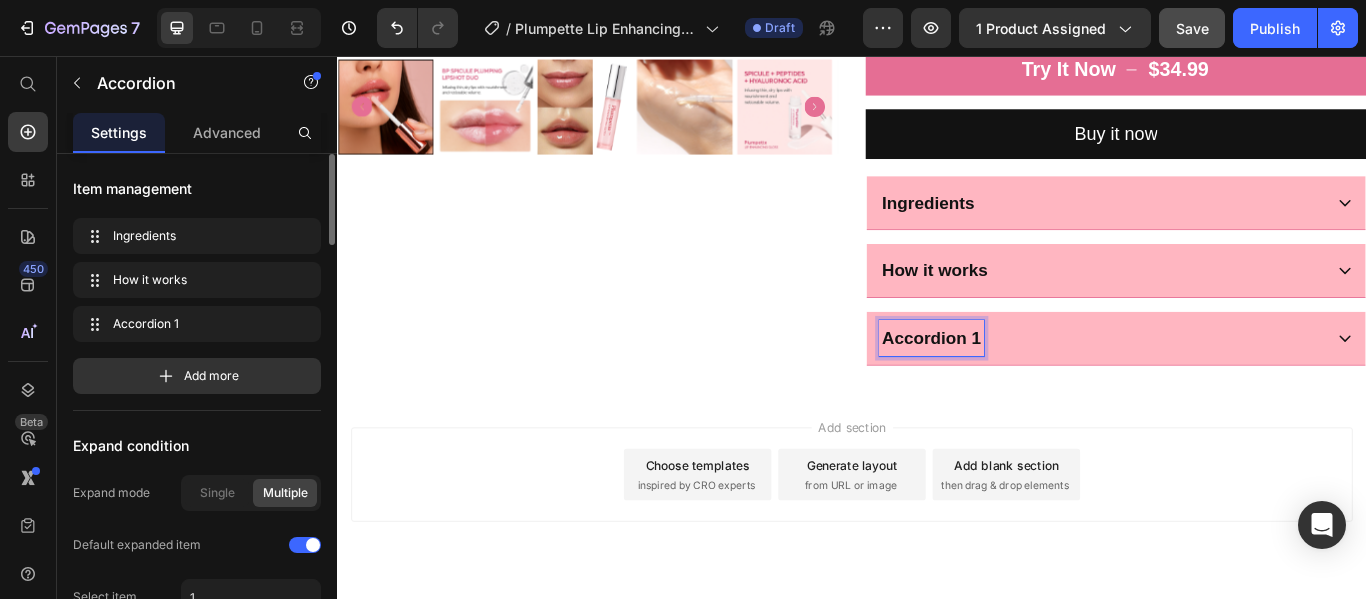 click on "Accordion 1" at bounding box center (1030, 385) 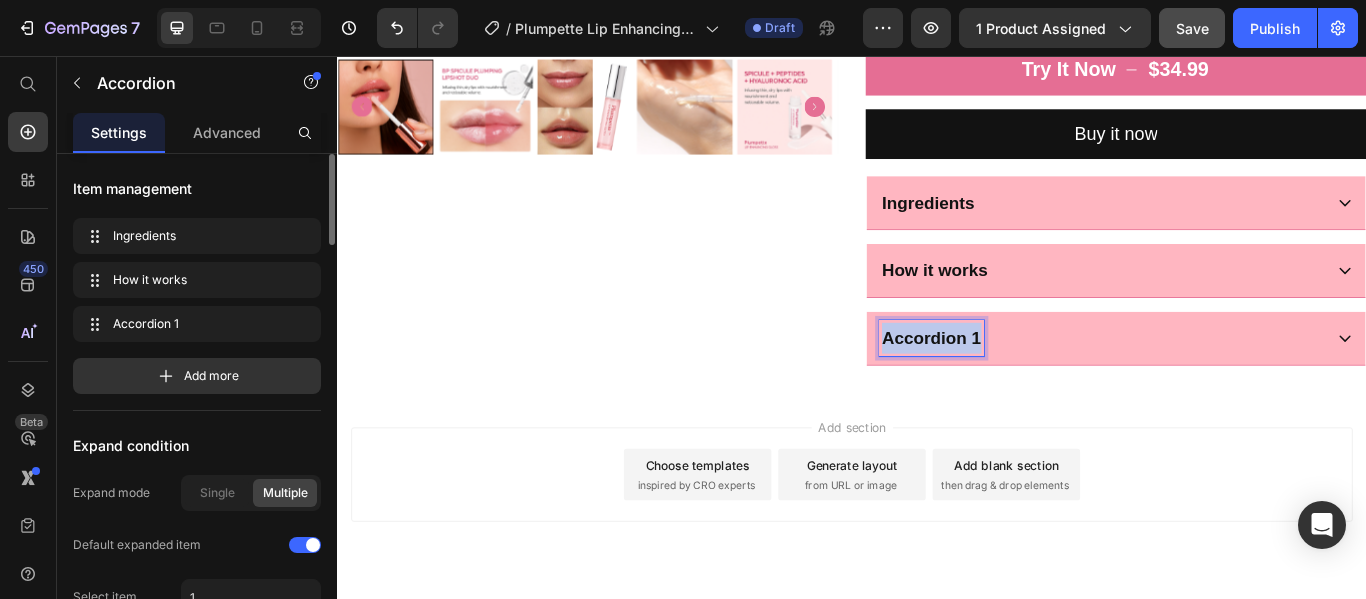 click on "Accordion 1" at bounding box center (1030, 385) 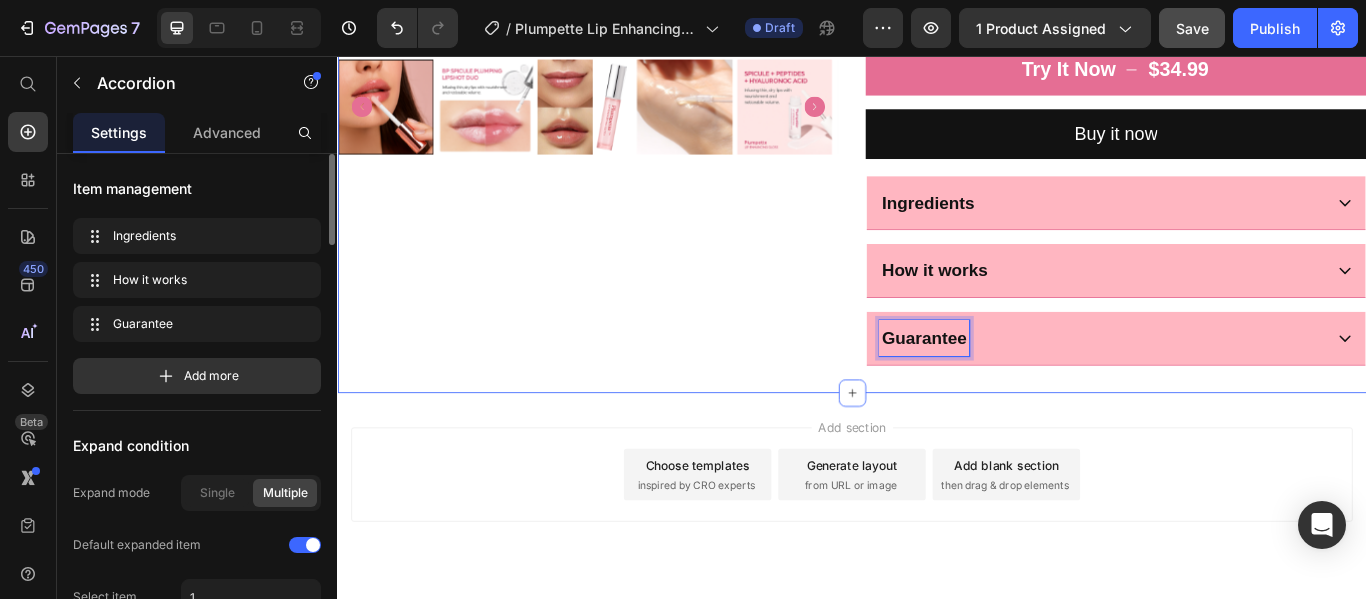 click on "Product Images
Selling Fast Item List
Drop element here Row Plumpette™ Lip Enhancing Gloss Product Title Icon Icon Icon Icon Icon Icon List 2107 Reviews Text Block Row $34.99 Product Price $0.00 Product Price Row Get softer, fuller-looking lips in seconds. Plumpette™ delivers a gentle tingle, deep hydration, and a smooth glossy finish — no needles, no fuss. Perfect for daily wear or that extra boost of confidence. Product Description 🌸  Your heading text goes here 🌸  Your heading text goes here 🌸  Your heading text goes here Text Block Limited Offer: Buy 1 Get 1 FREE Buy 1 Get 1 FREE Buy 1 Get 1 FREE Buy 2 Get 2 FREE Buy 2 Get 2 FREE Buy 3 Get 3 FREE Buy 3 Get 3 FREE Product Variants & Swatches Try It Now
$34.99 Add to Cart Buy it now Dynamic Checkout
Ingredients
How it works
Guarantee Accordion   0 Product Row Section 2" at bounding box center (937, -58) 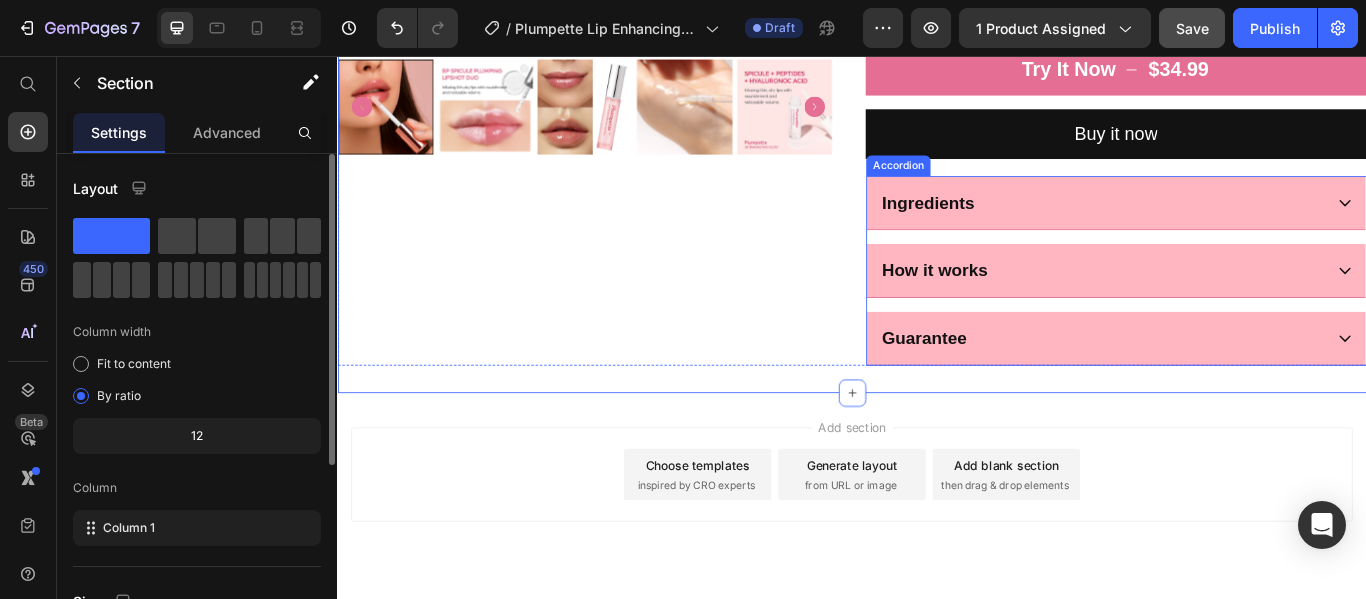 click on "Ingredients
How it works
Guarantee" at bounding box center (1245, 306) 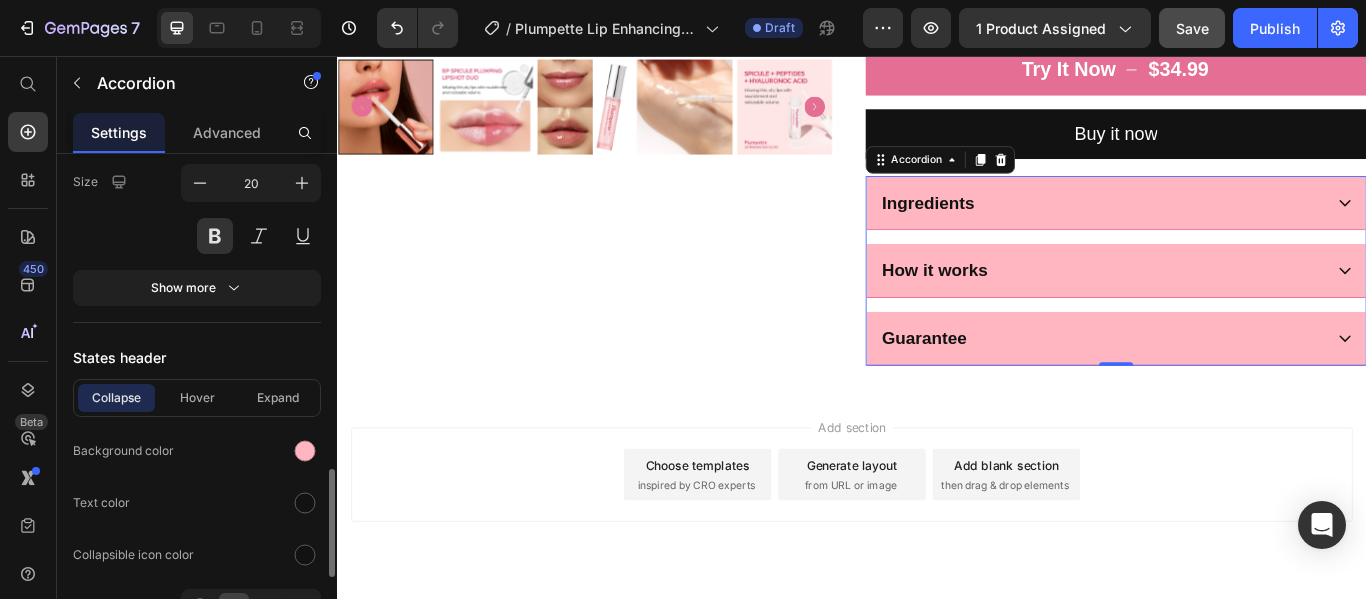 scroll, scrollTop: 1168, scrollLeft: 0, axis: vertical 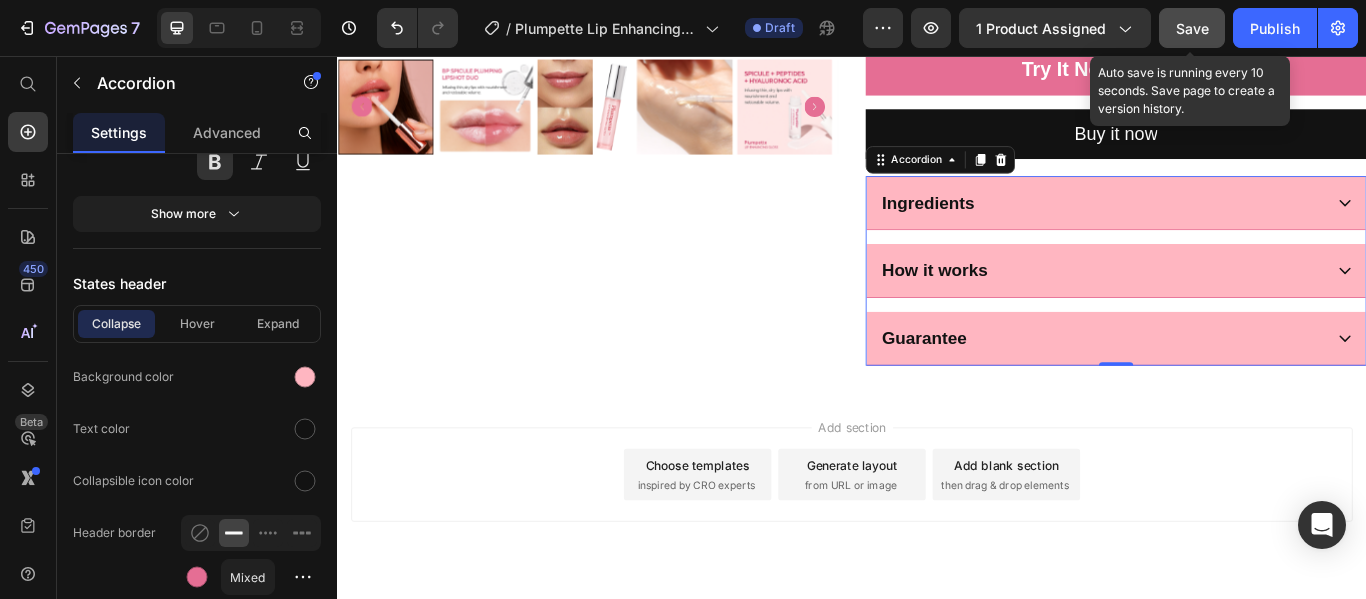 click on "Save" at bounding box center (1192, 28) 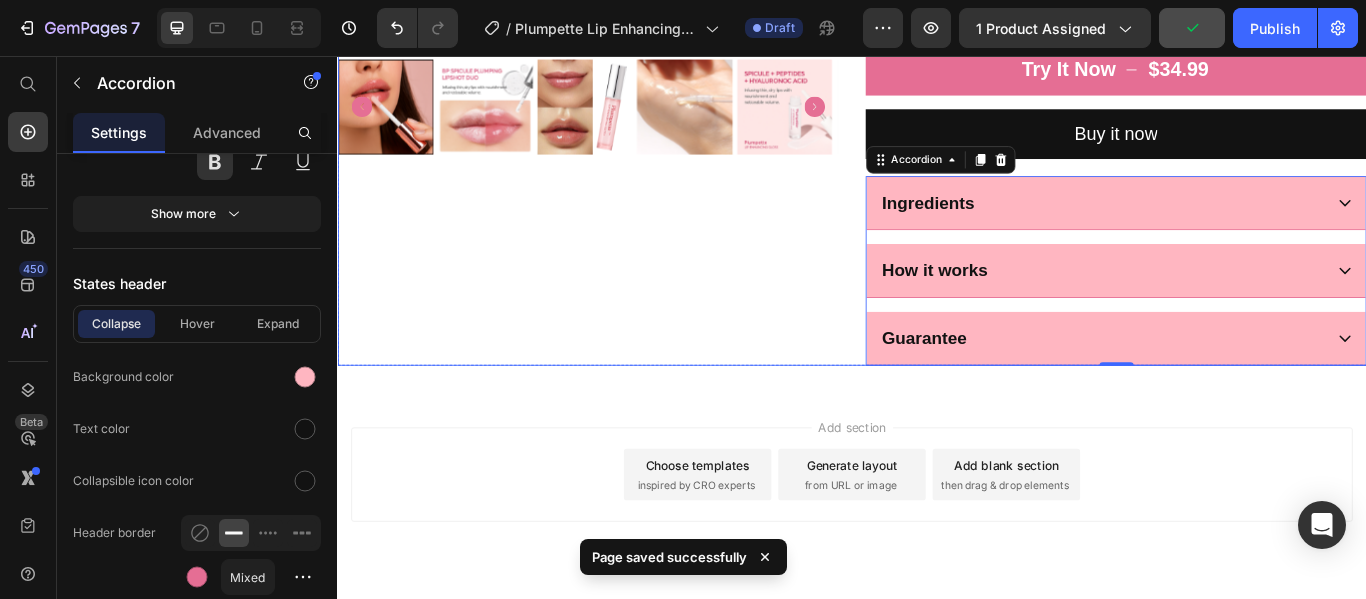 click on "Product Images" at bounding box center [629, -58] 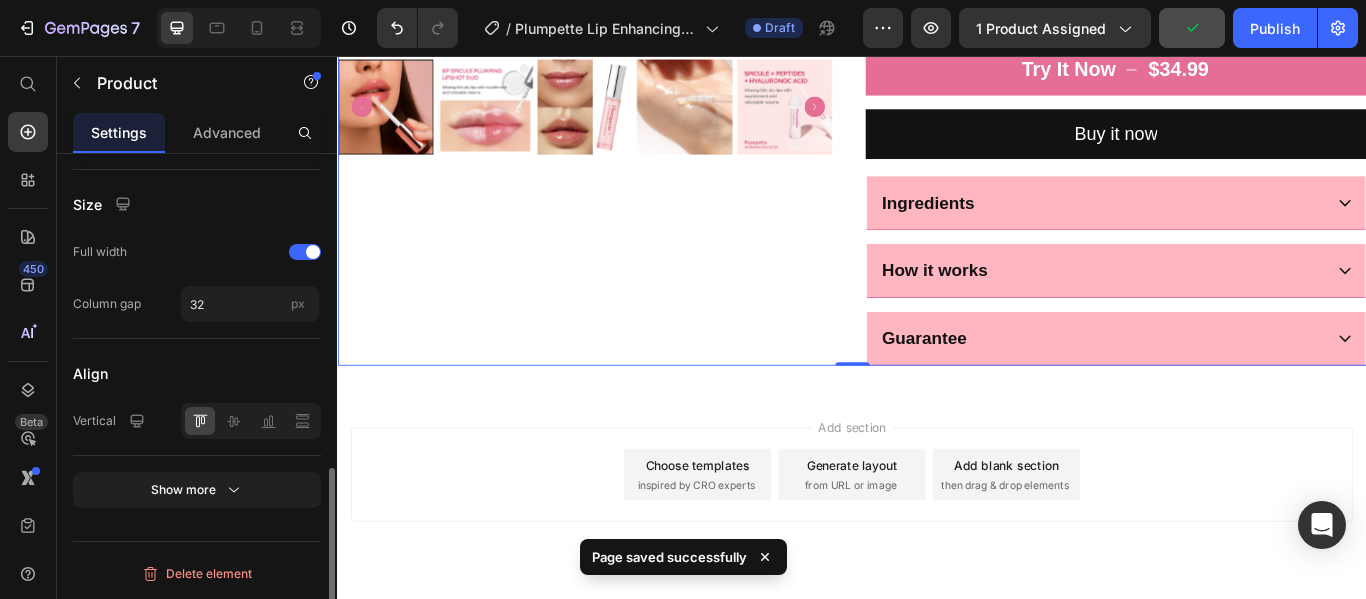 scroll, scrollTop: 666, scrollLeft: 0, axis: vertical 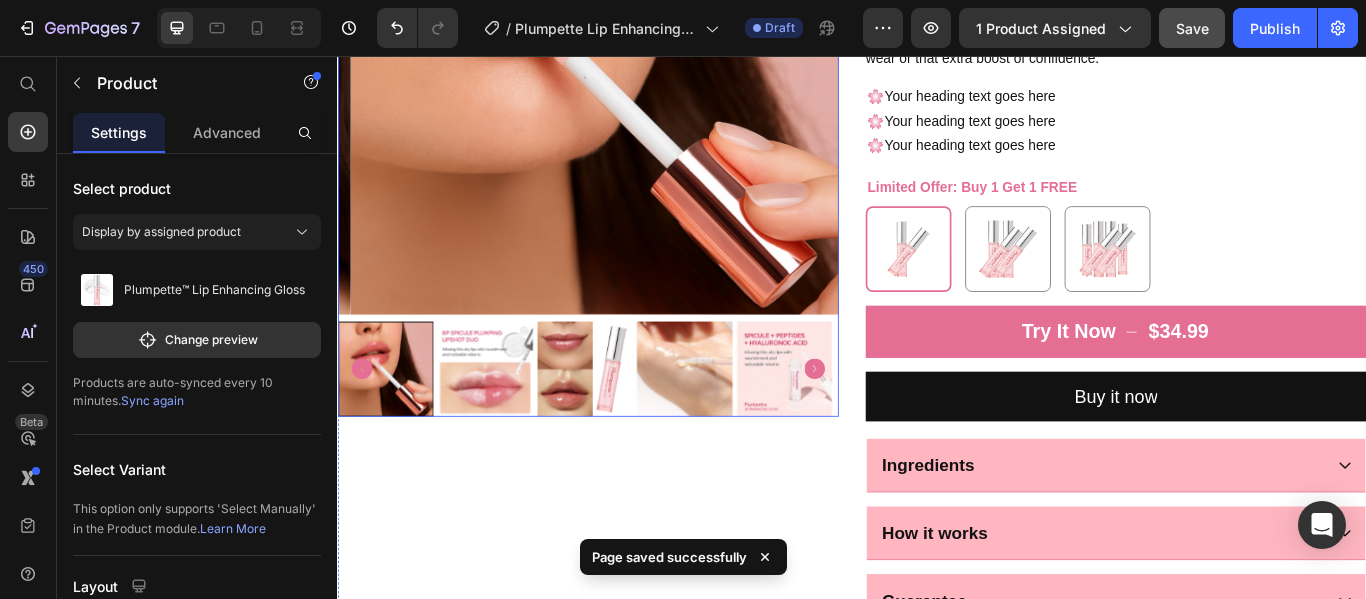 click at bounding box center [644, 66] 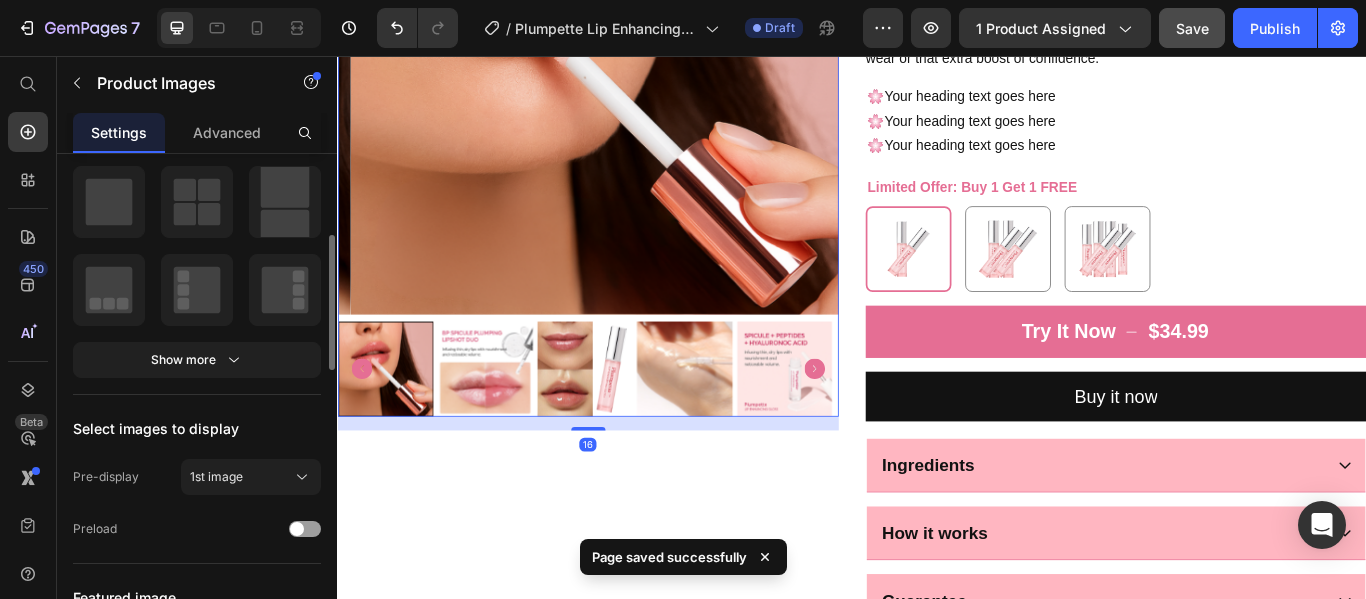 scroll, scrollTop: 304, scrollLeft: 0, axis: vertical 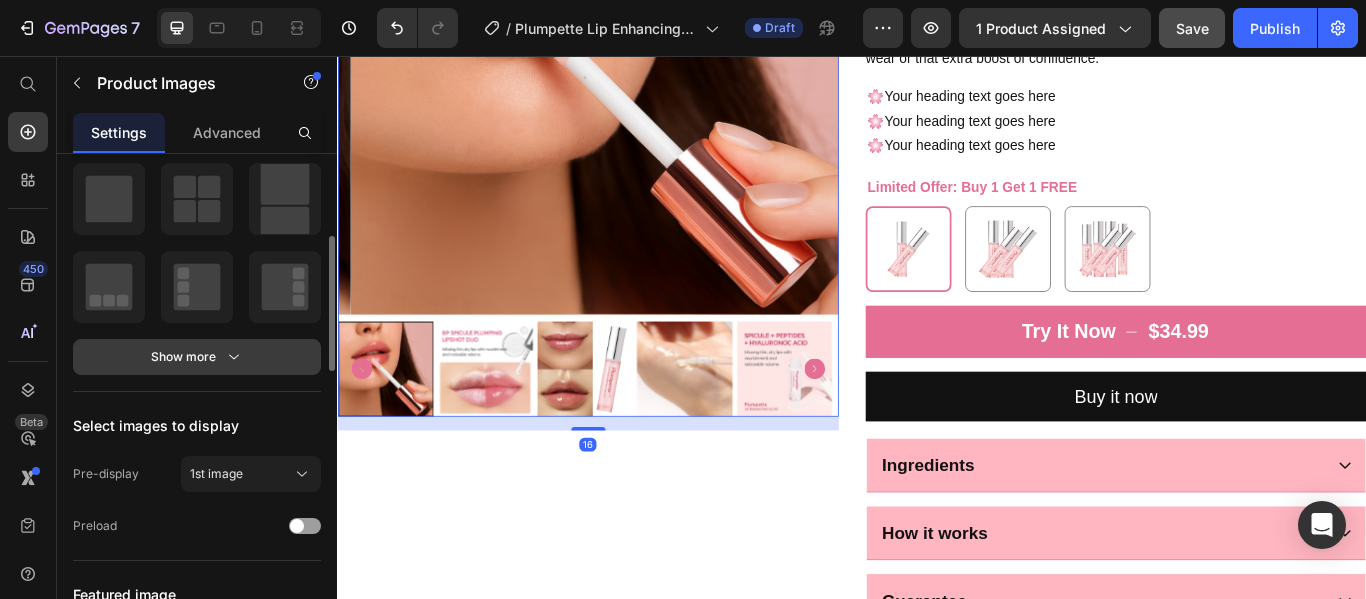 click on "Show more" at bounding box center [197, 357] 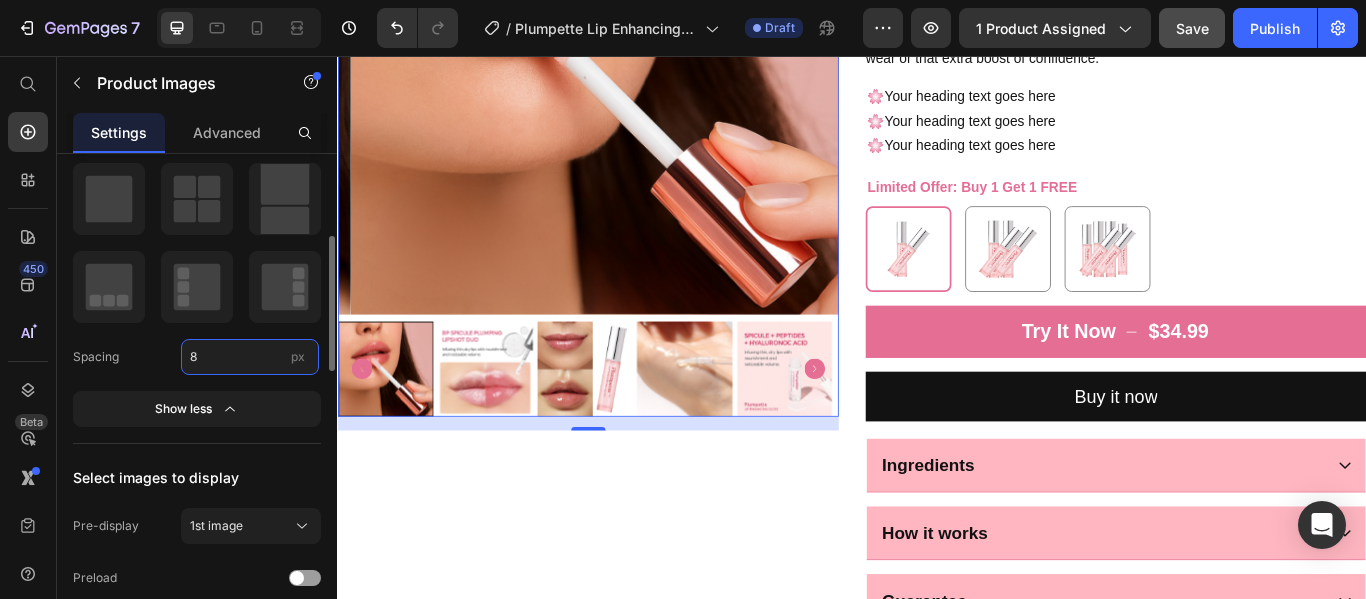 click on "8" at bounding box center (250, 357) 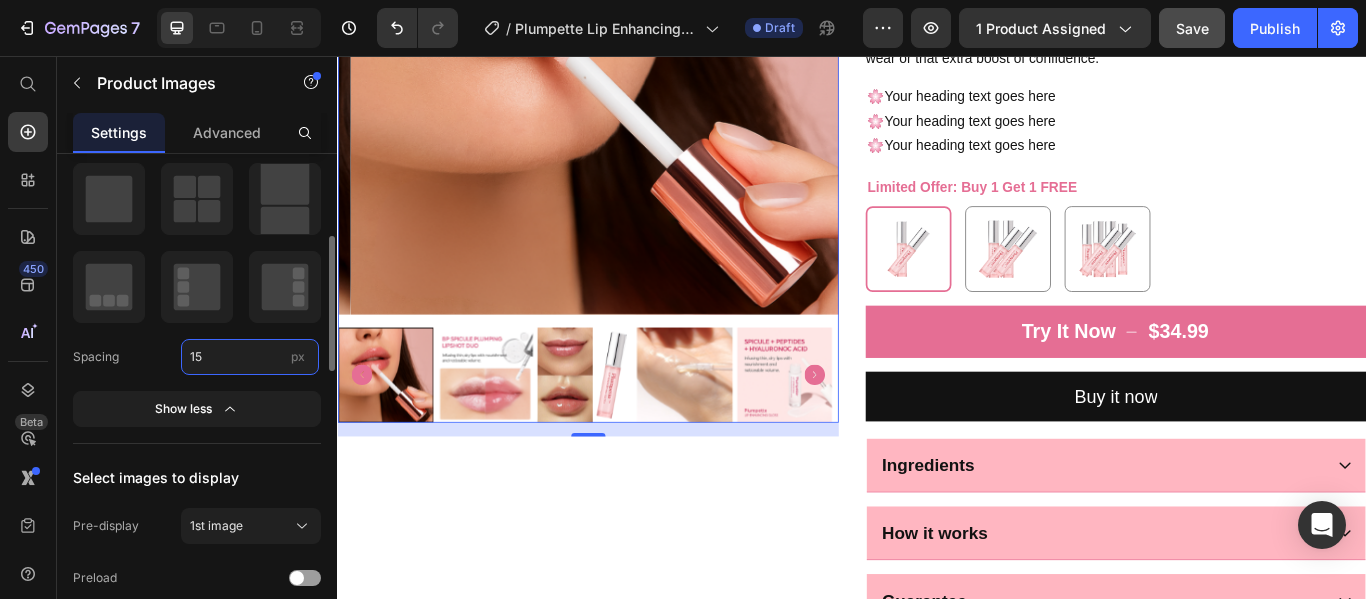 type on "15" 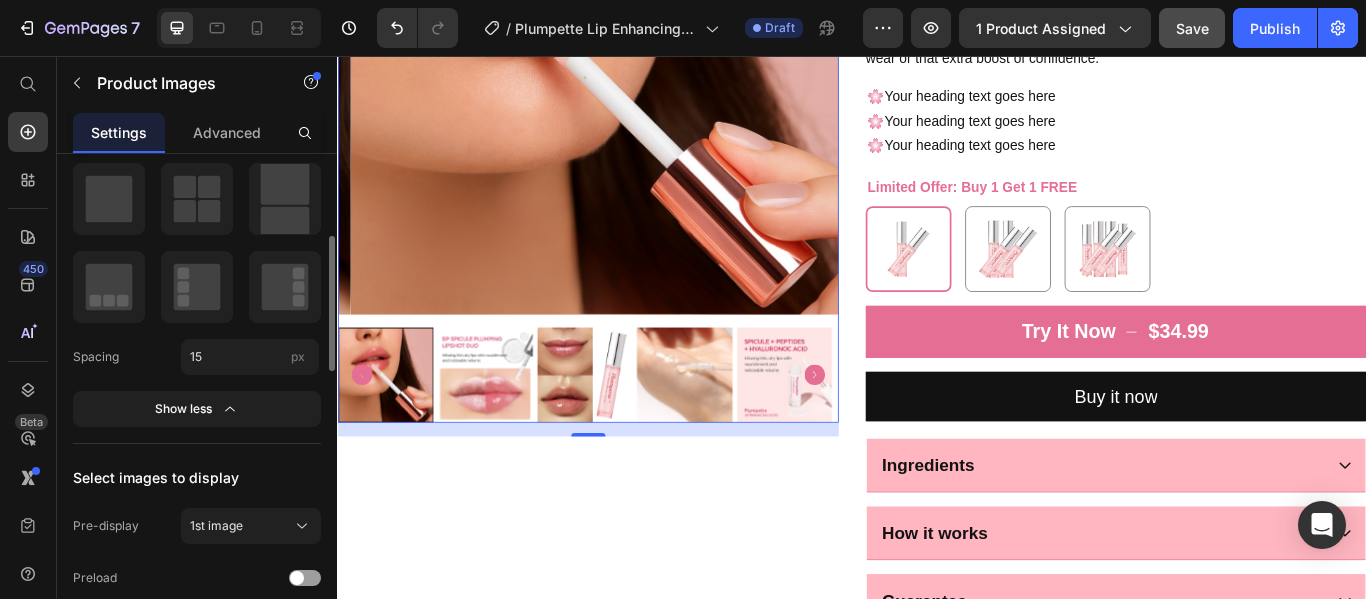 click on "Spacing 15 px" 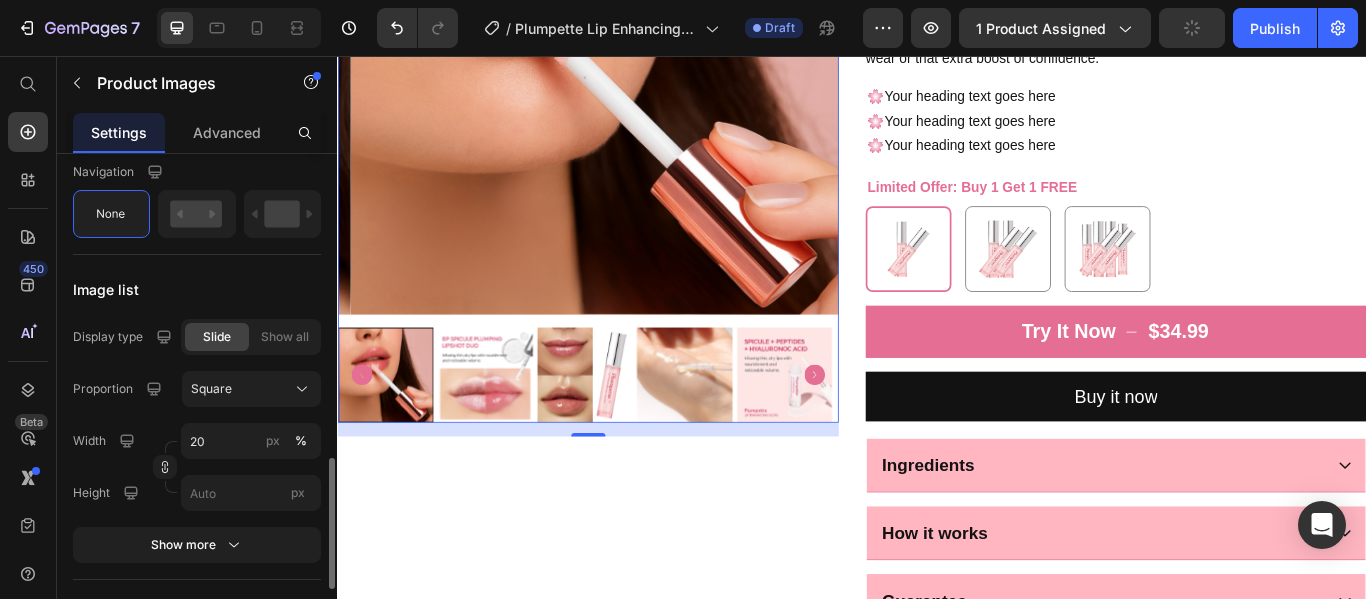 scroll, scrollTop: 1074, scrollLeft: 0, axis: vertical 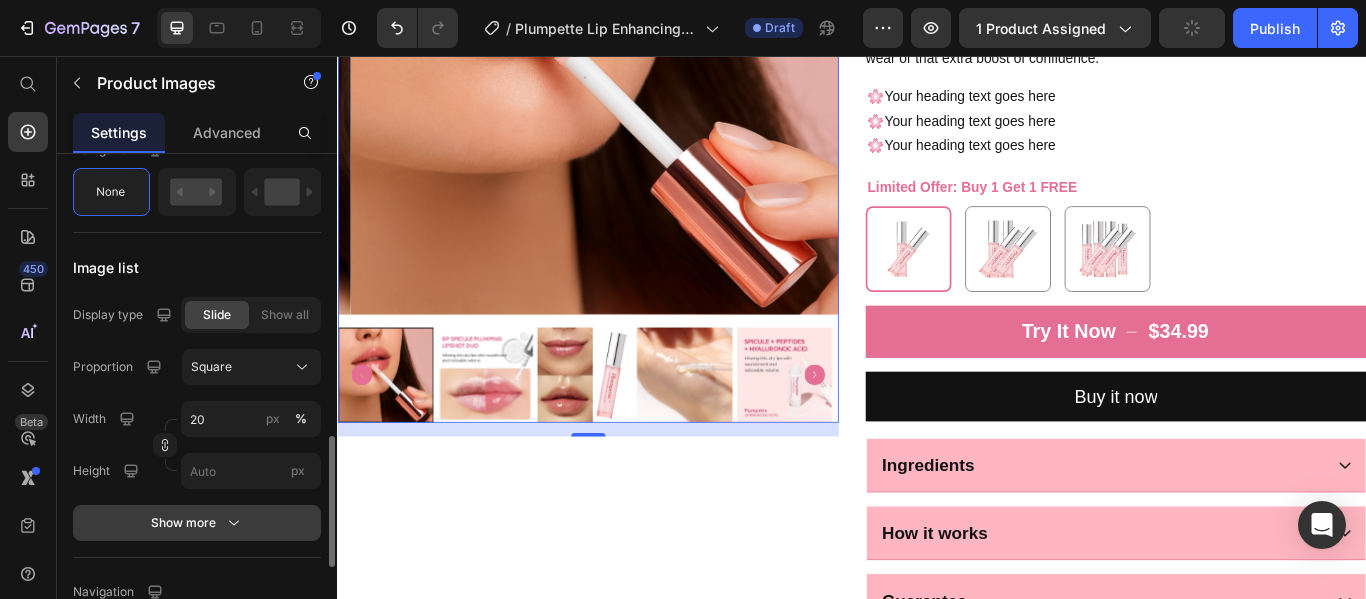 click 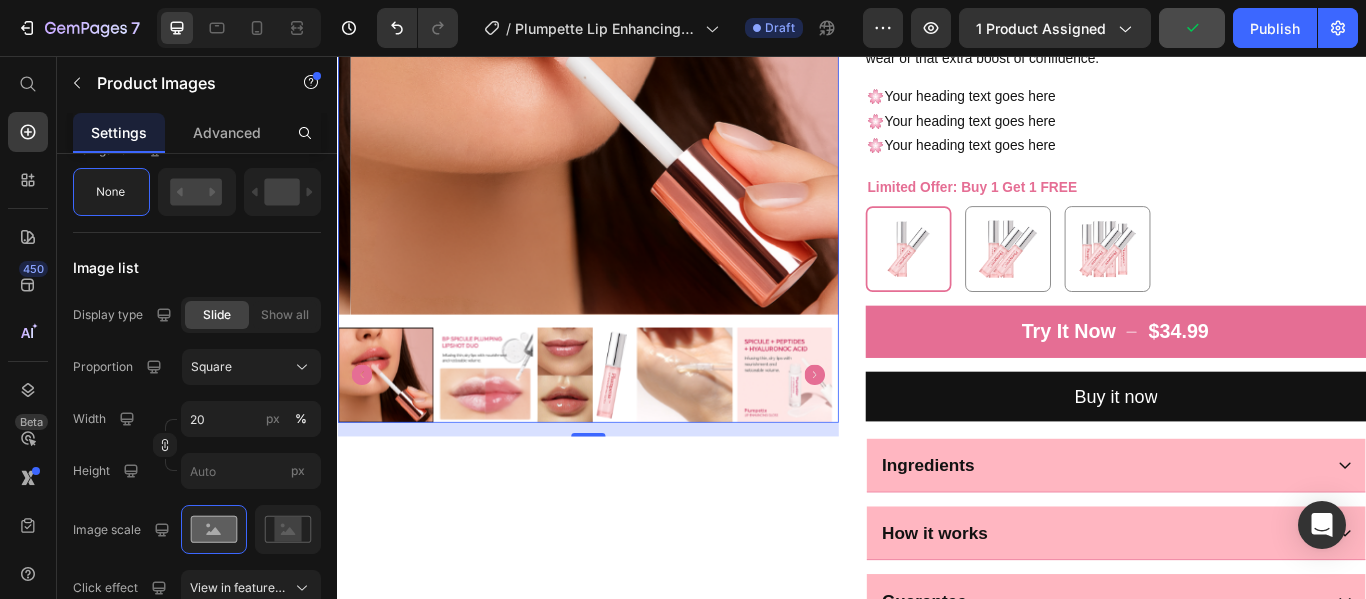 scroll, scrollTop: 1376, scrollLeft: 0, axis: vertical 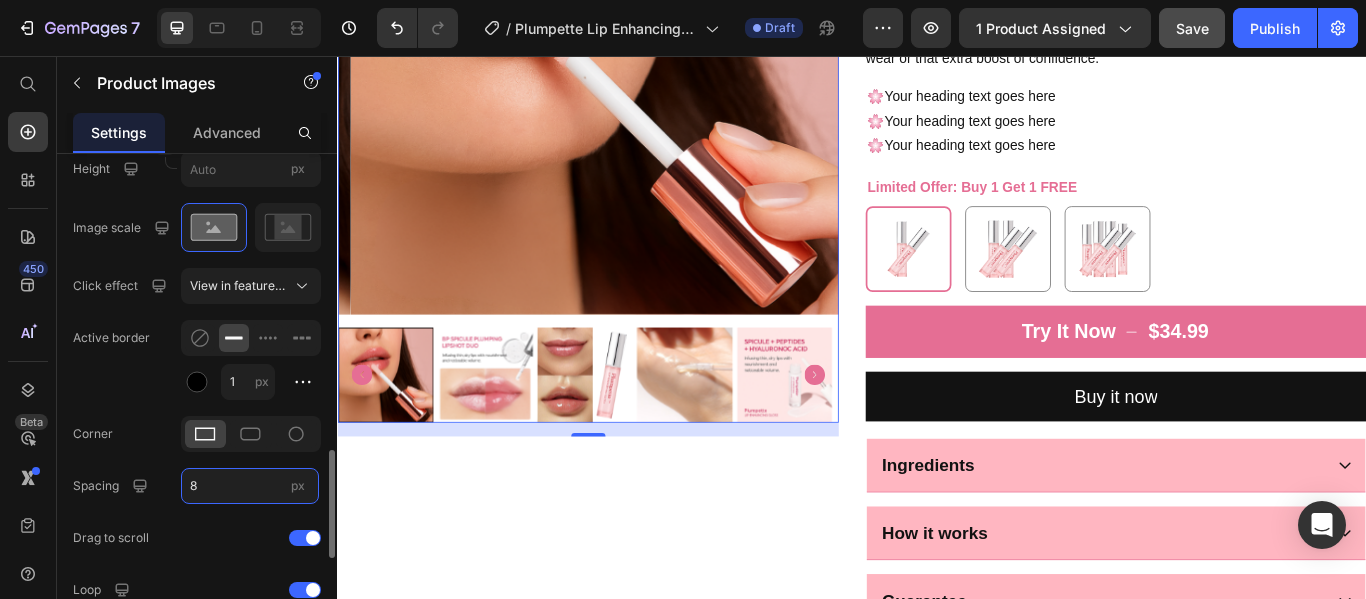 click on "8" at bounding box center [250, 486] 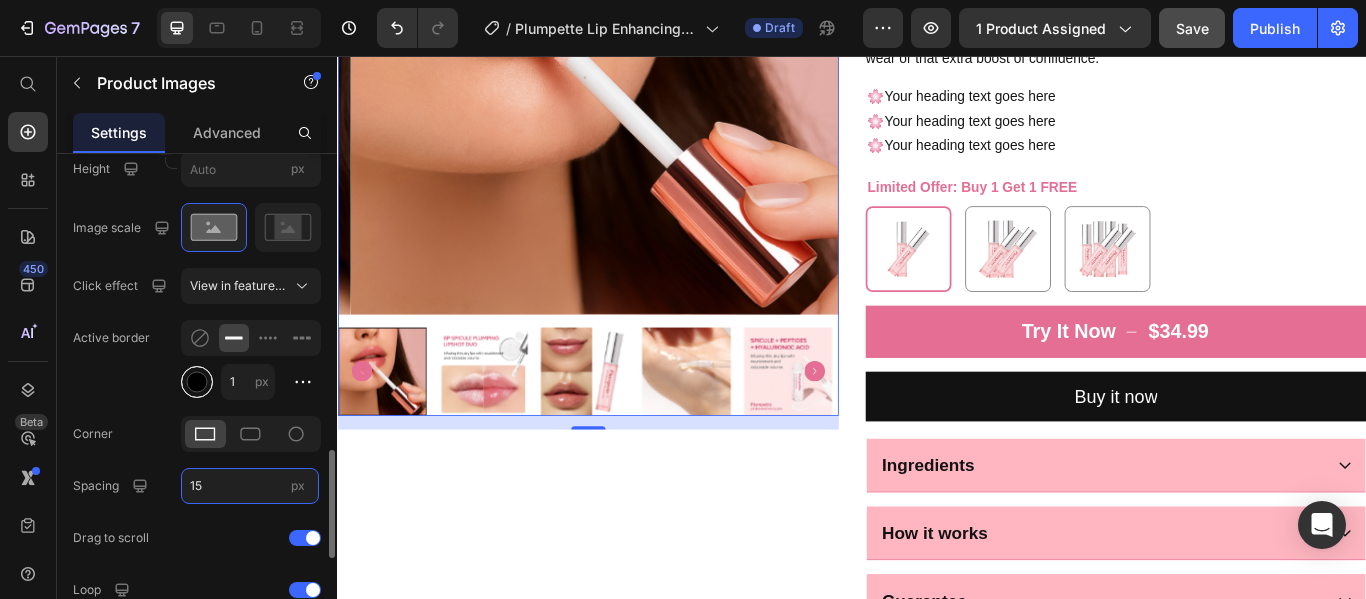 type on "15" 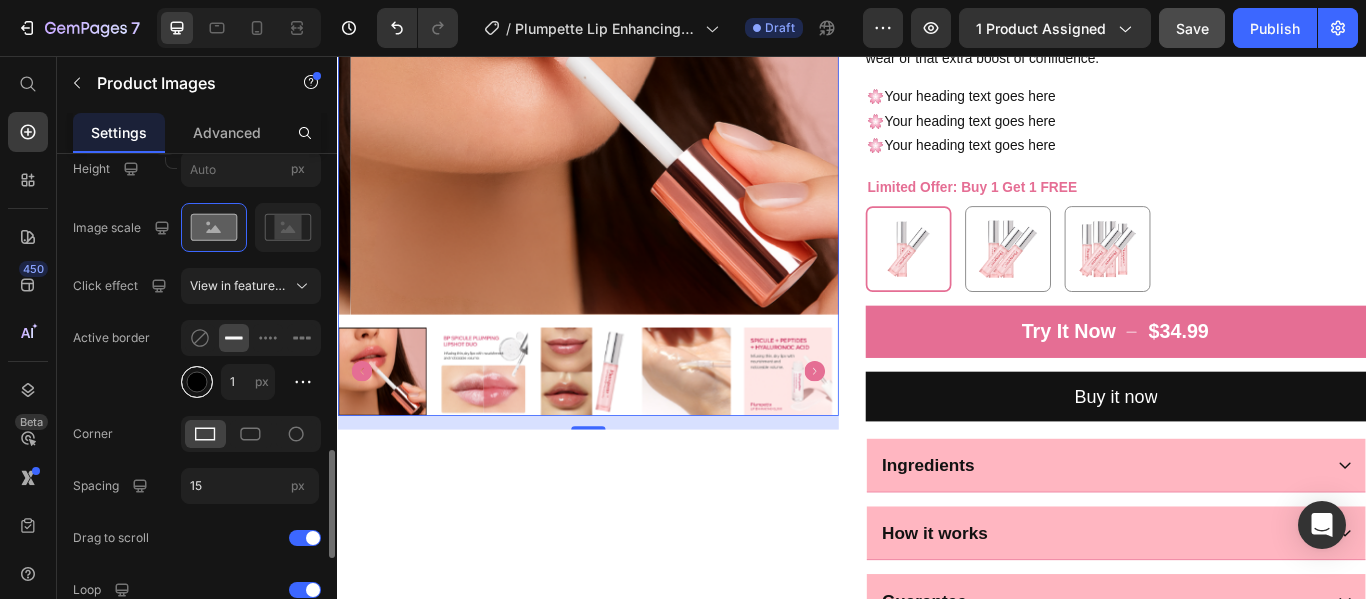 click at bounding box center (197, 381) 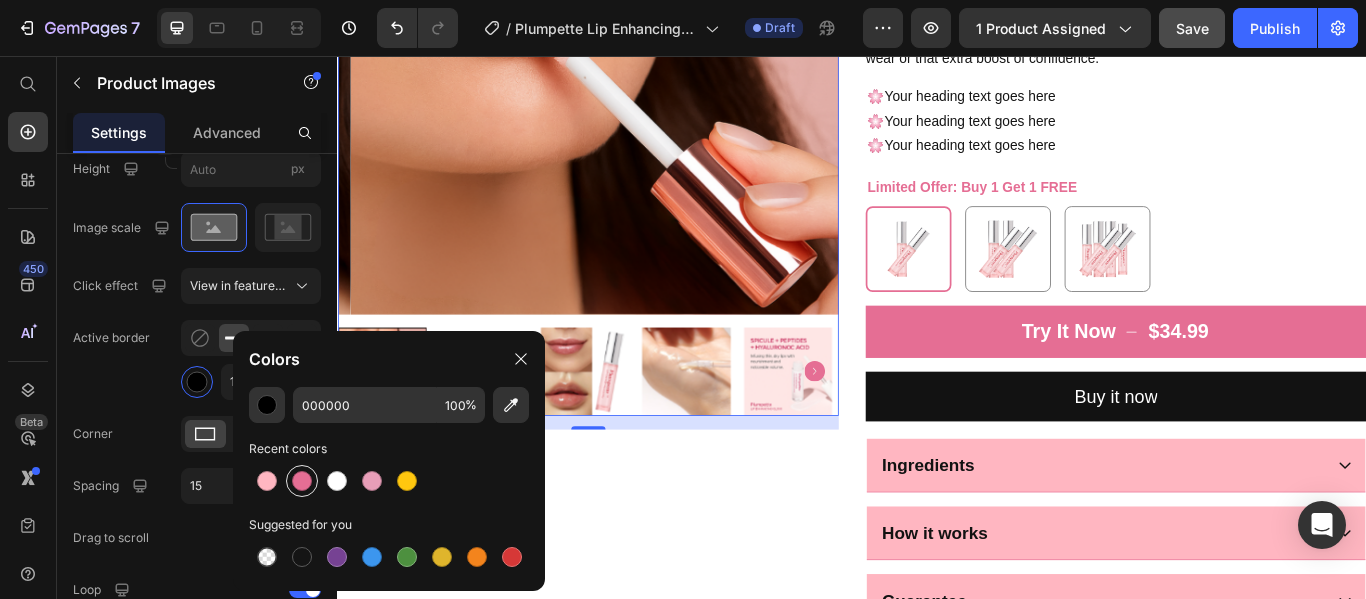 click at bounding box center [302, 481] 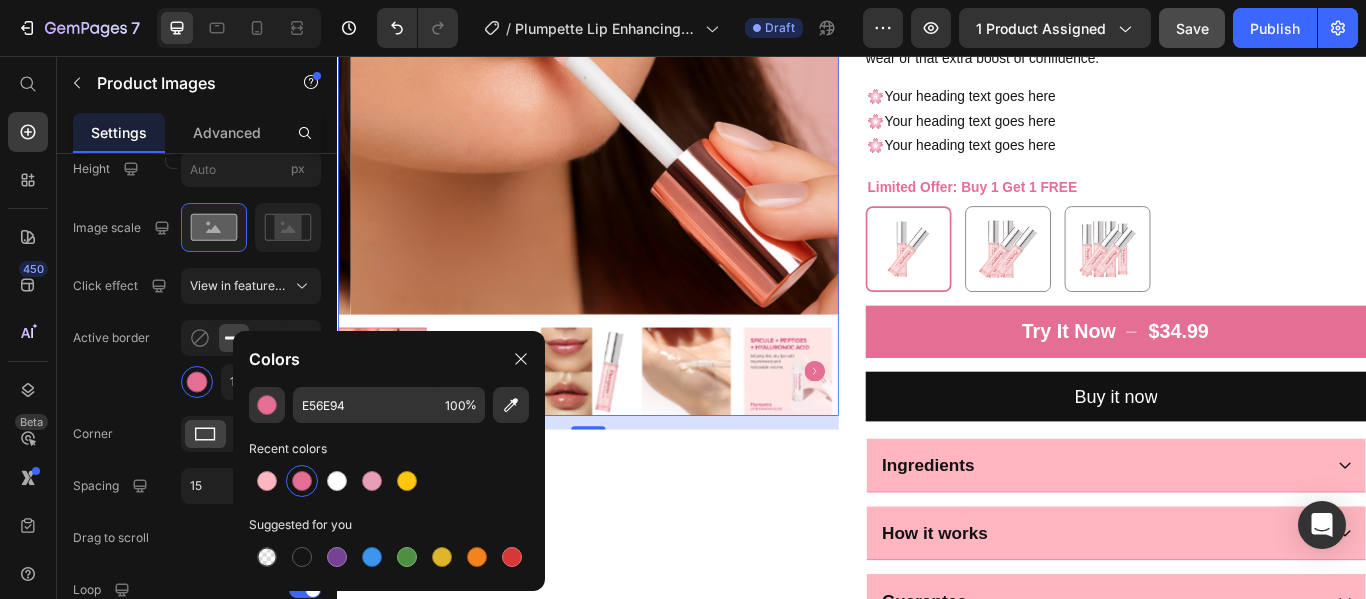 click 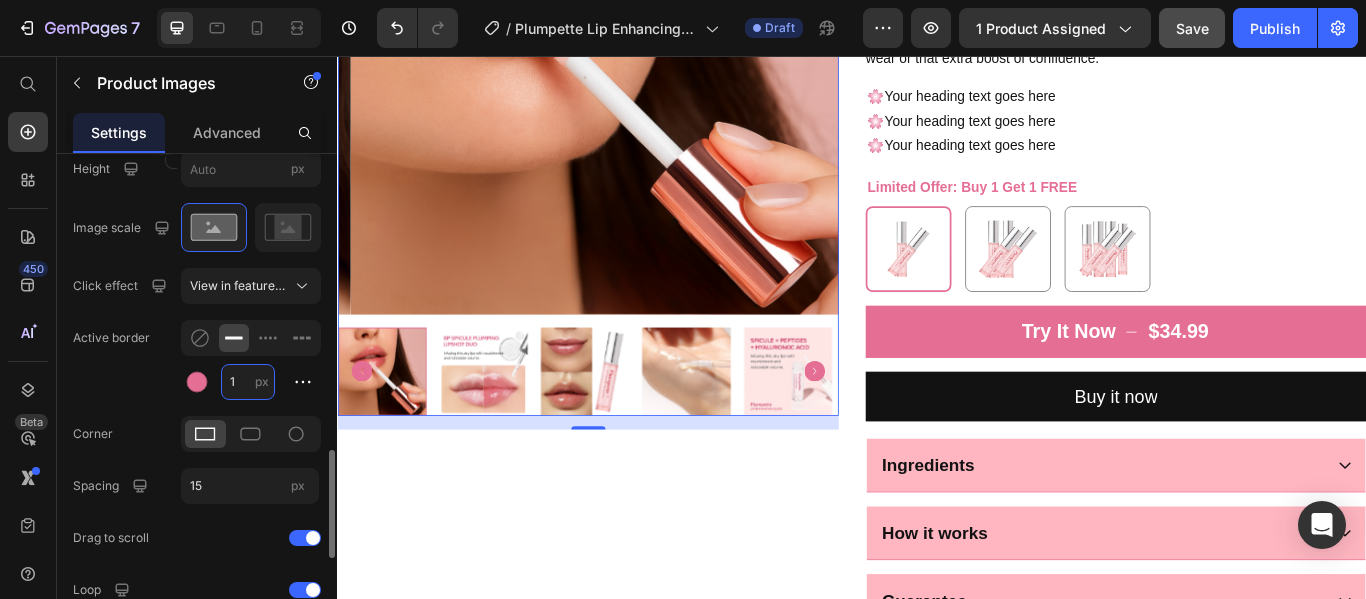 click on "1" at bounding box center [248, 382] 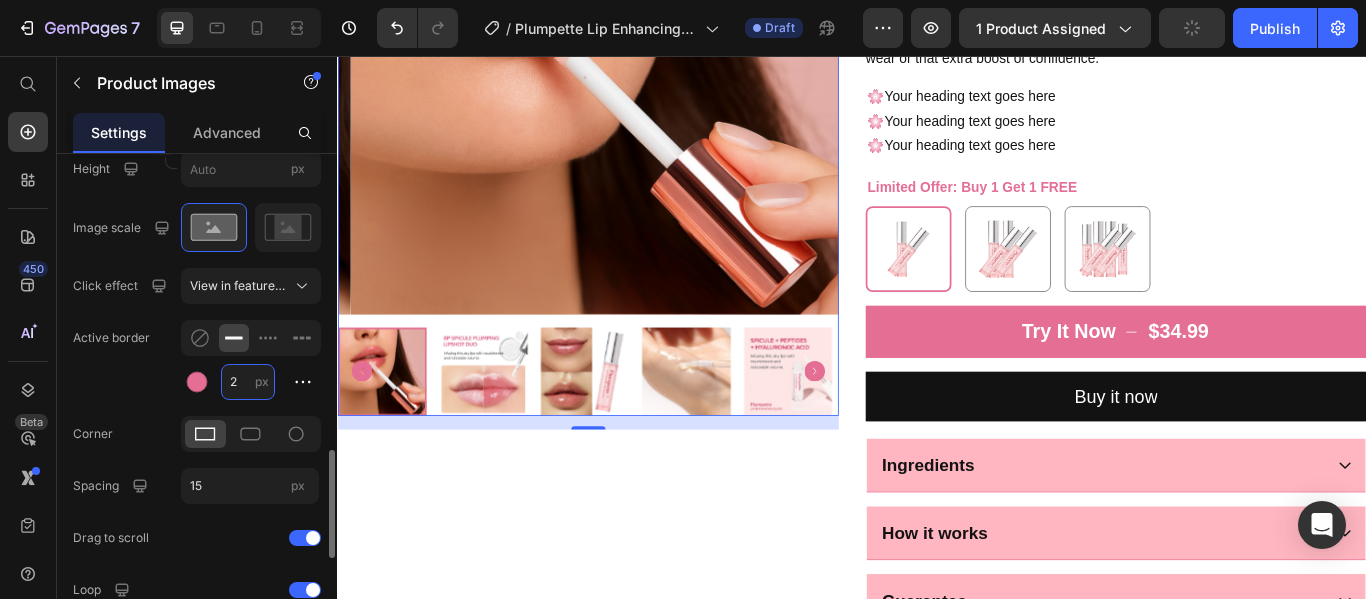type on "1" 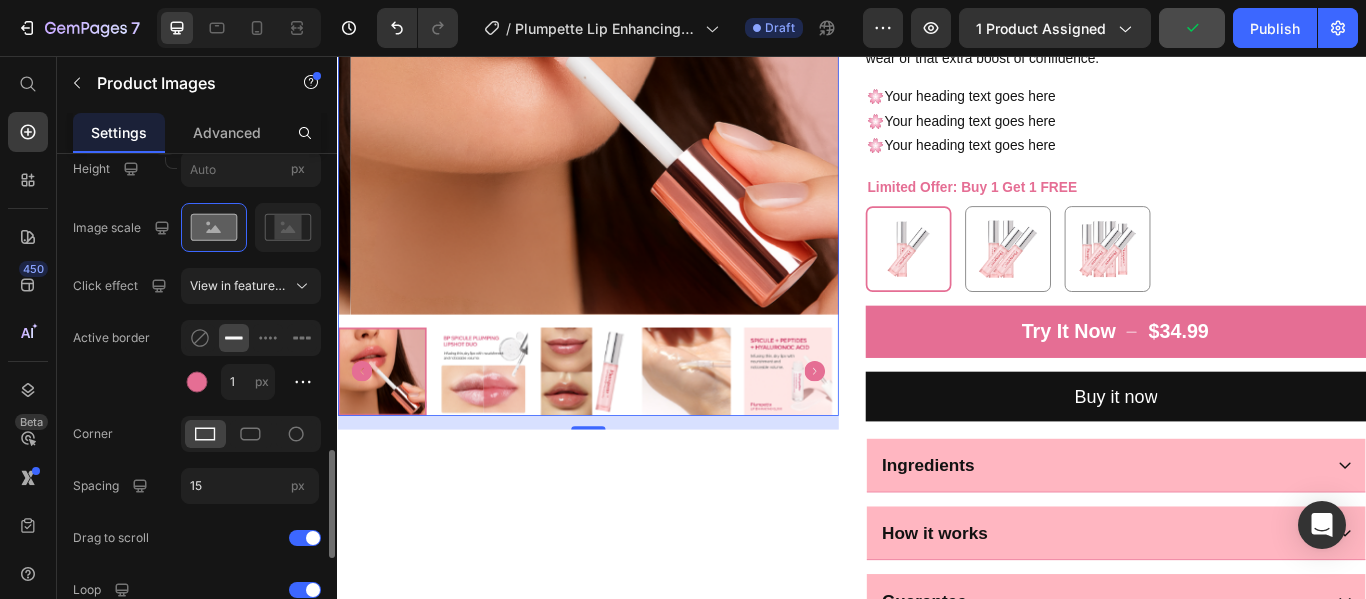 click 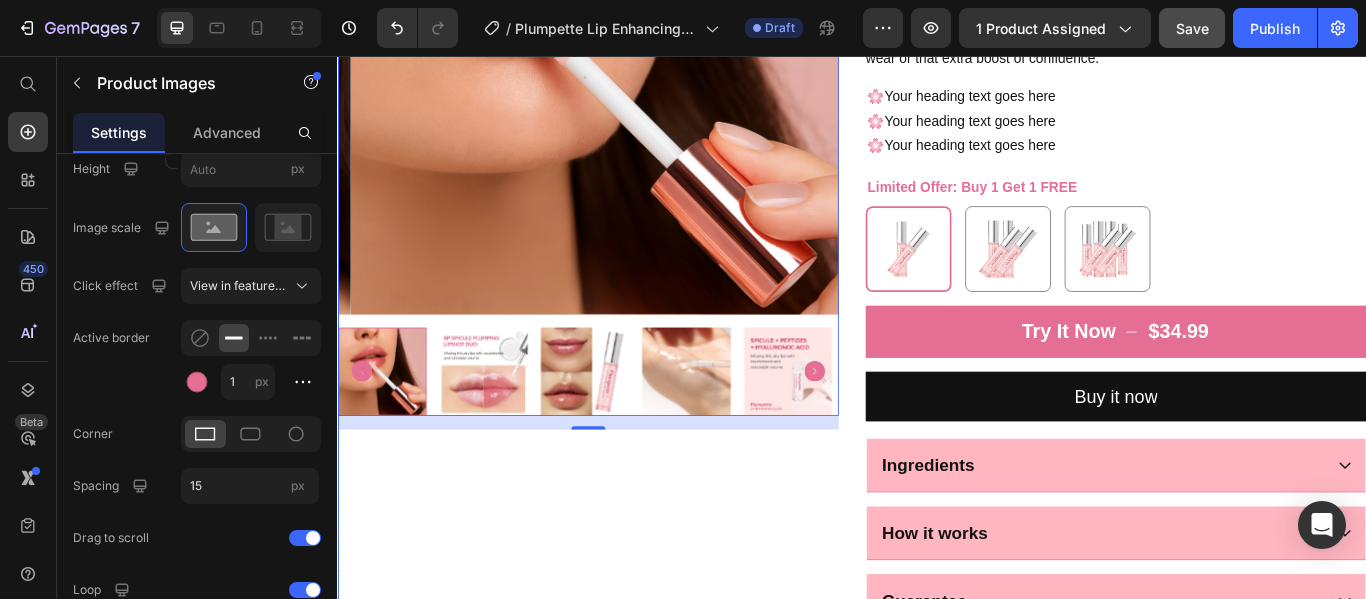 click on "Product Images   16" at bounding box center (629, 248) 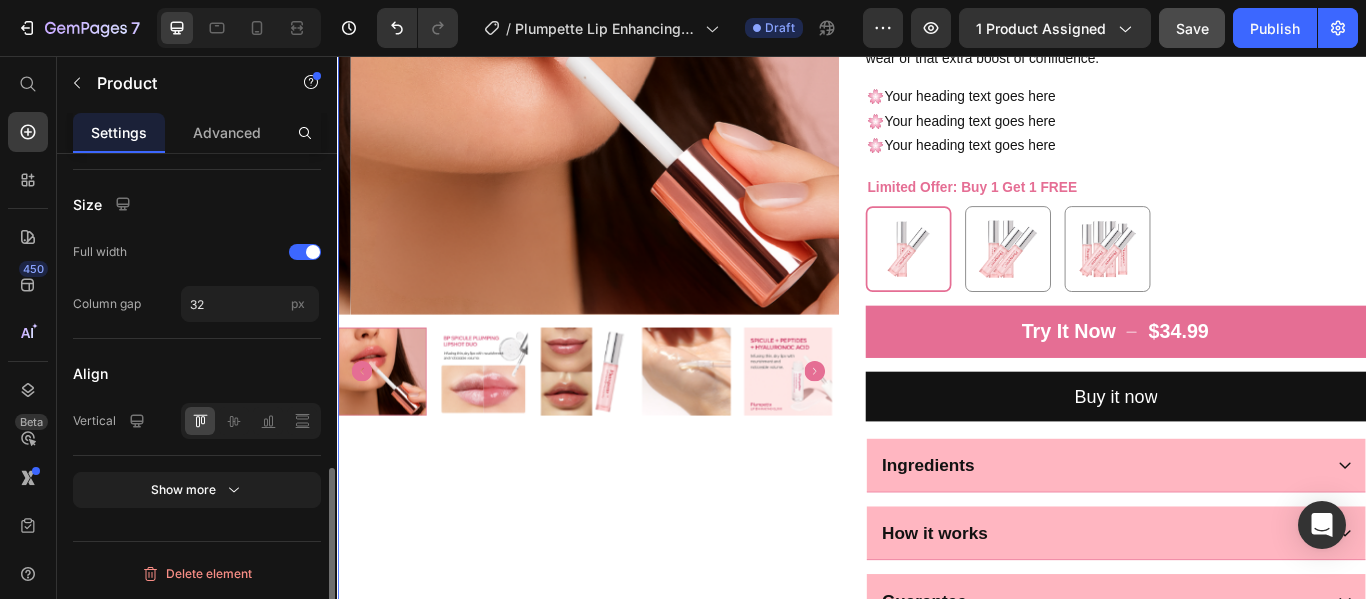 scroll, scrollTop: 0, scrollLeft: 0, axis: both 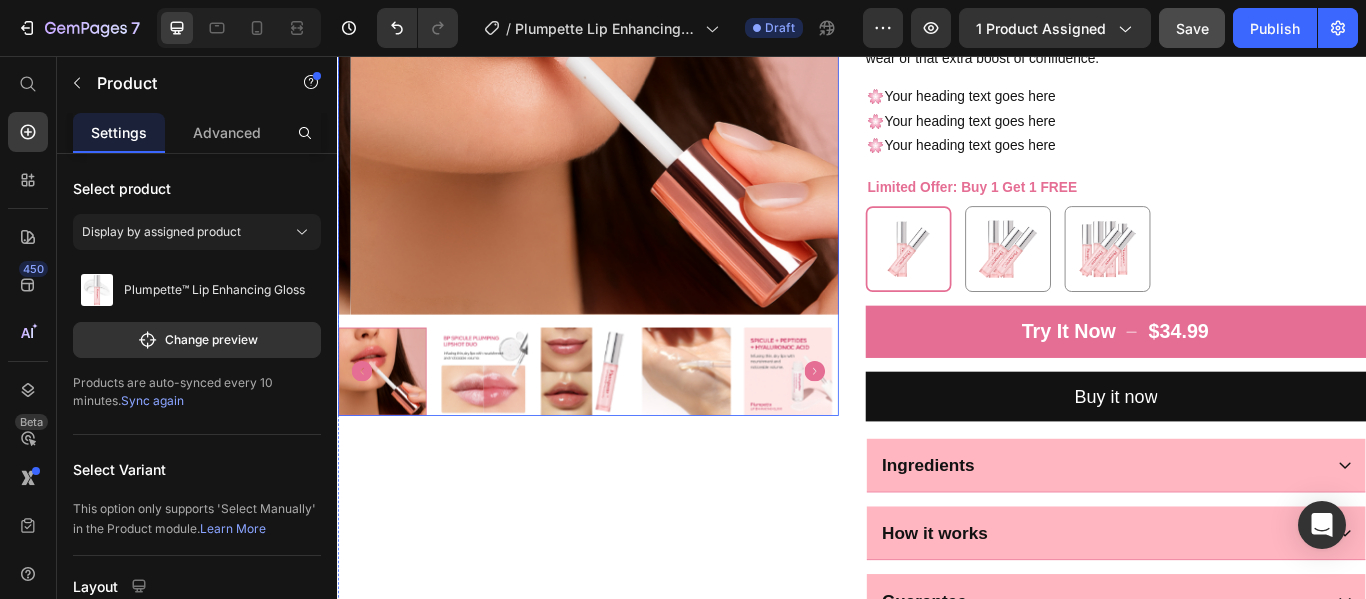 click at bounding box center [629, 424] 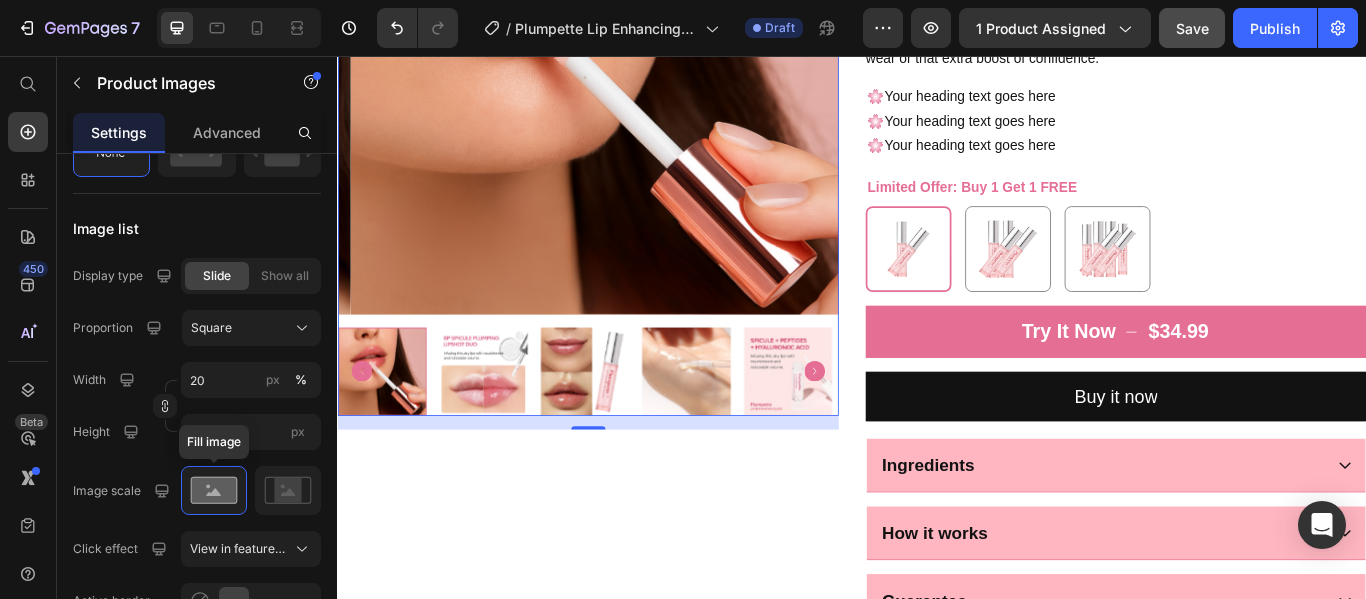 scroll, scrollTop: 1256, scrollLeft: 0, axis: vertical 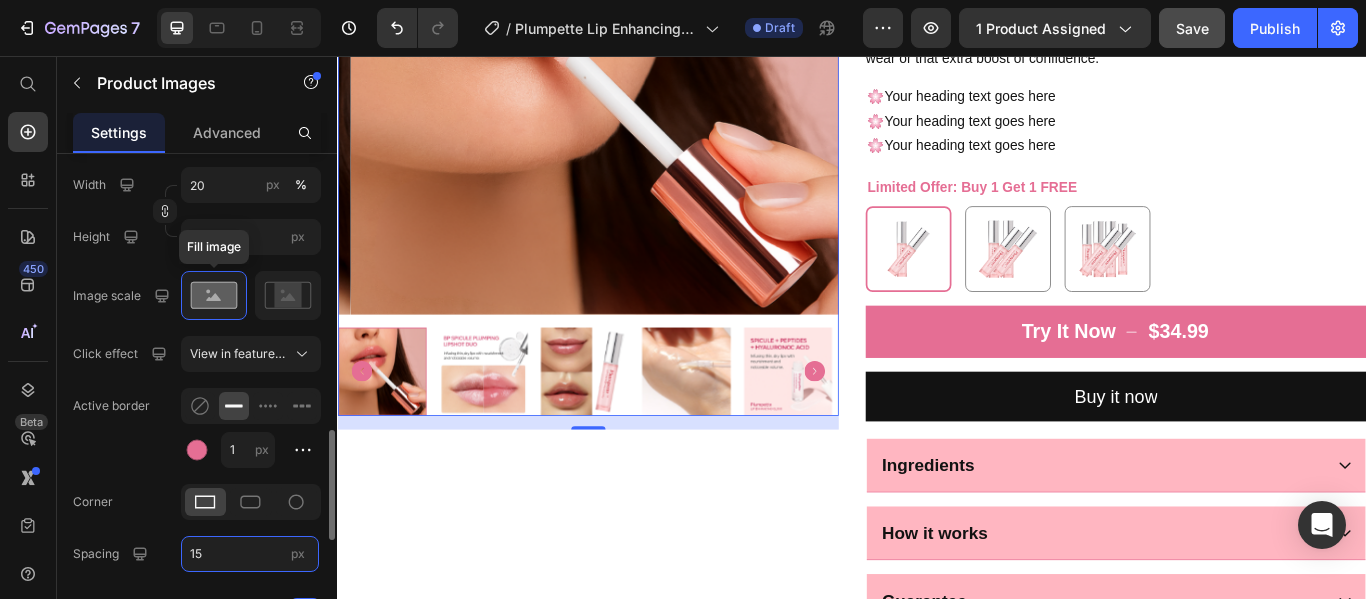 click on "15" at bounding box center (250, 554) 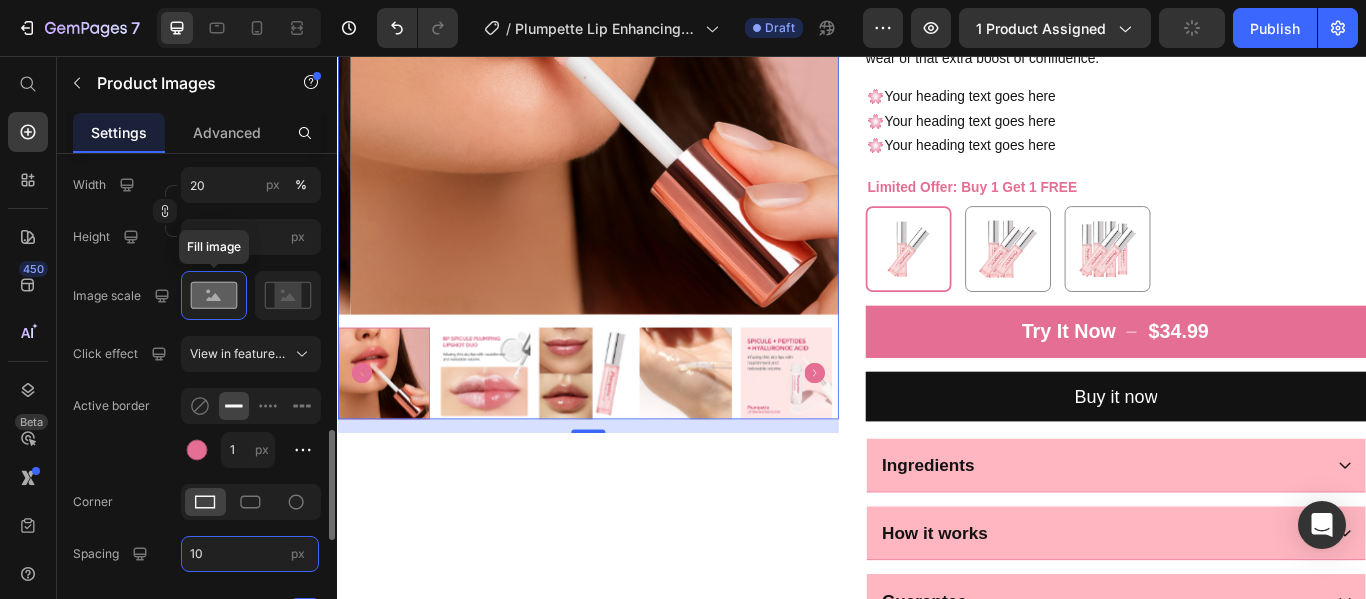 type on "15" 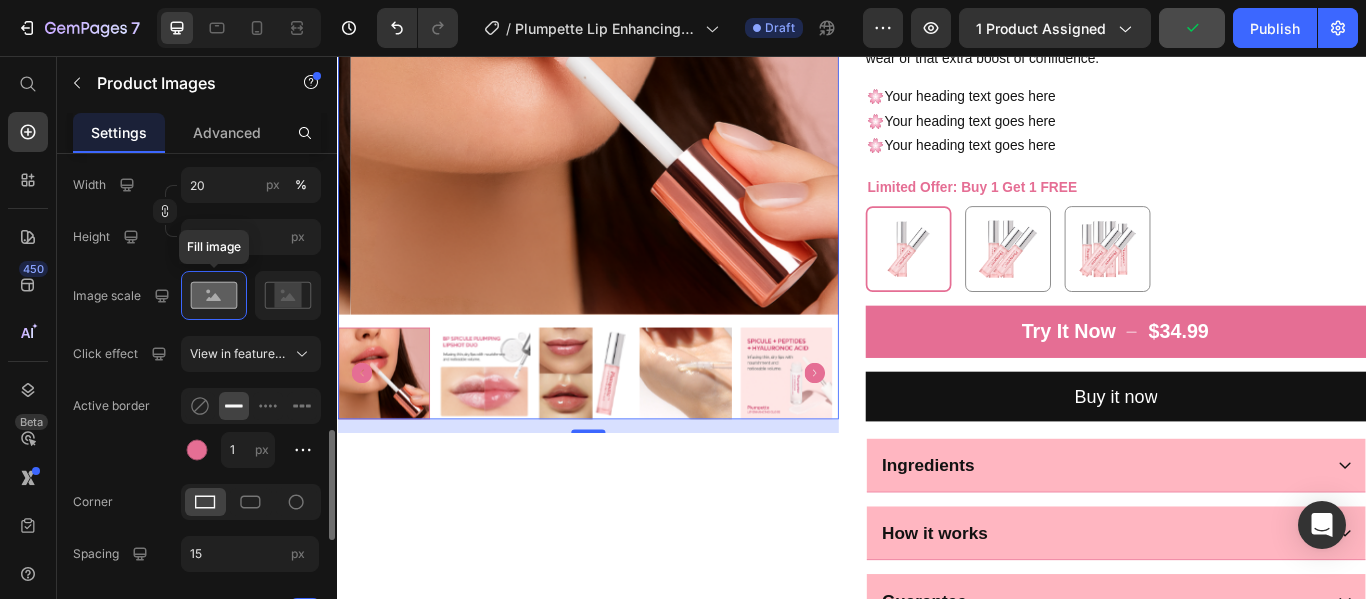 click on "Image list Display type Slide Show all Proportion Square Width 20 px % Height px Image scale Fill image Click effect View in featured image Active border 1 px Corner Spacing 15 px Drag to scroll Loop Show less" 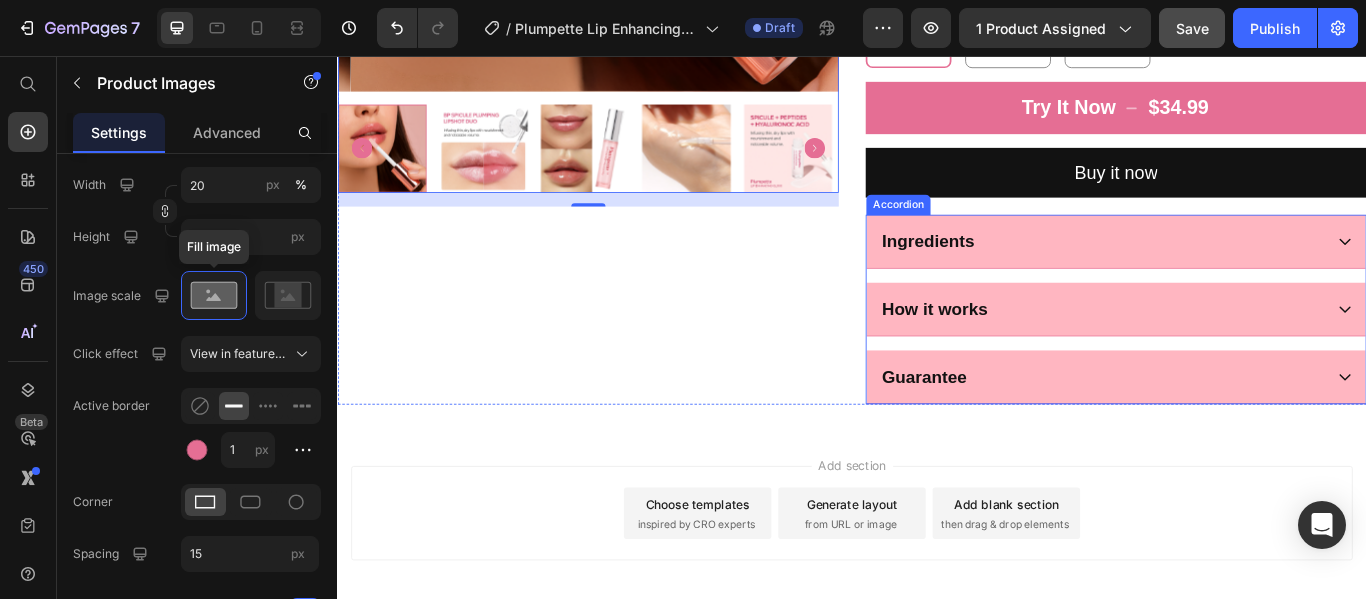 scroll, scrollTop: 692, scrollLeft: 0, axis: vertical 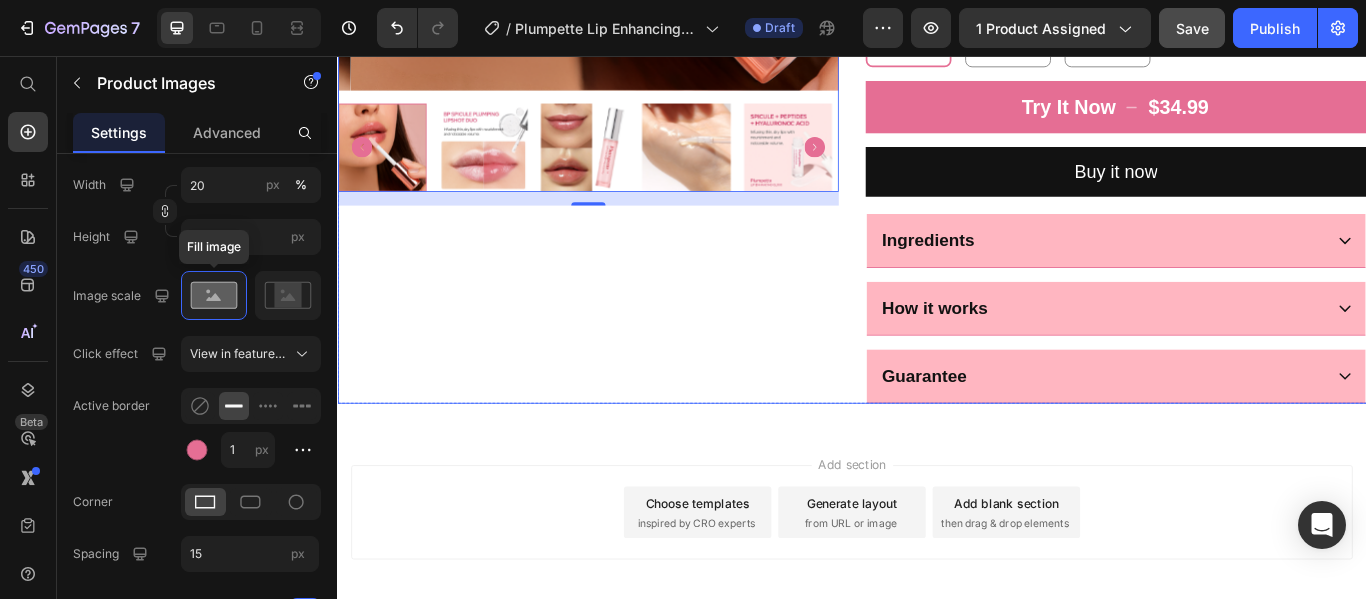 click on "Product Images   16
Selling Fast Item List
Drop element here Row Plumpette™ Lip Enhancing Gloss Product Title Icon Icon Icon Icon Icon Icon List 2107 Reviews Text Block Row $34.99 Product Price $0.00 Product Price Row Get softer, fuller-looking lips in seconds. Plumpette™ delivers a gentle tingle, deep hydration, and a smooth glossy finish — no needles, no fuss. Perfect for daily wear or that extra boost of confidence. Product Description 🌸  Your heading text goes here 🌸  Your heading text goes here 🌸  Your heading text goes here Text Block Limited Offer: Buy 1 Get 1 FREE Buy 1 Get 1 FREE Buy 1 Get 1 FREE Buy 2 Get 2 FREE Buy 2 Get 2 FREE Buy 3 Get 3 FREE Buy 3 Get 3 FREE Product Variants & Swatches Try It Now
$34.99 Add to Cart Buy it now Dynamic Checkout
Ingredients
How it works
Guarantee Accordion Product" at bounding box center (937, -14) 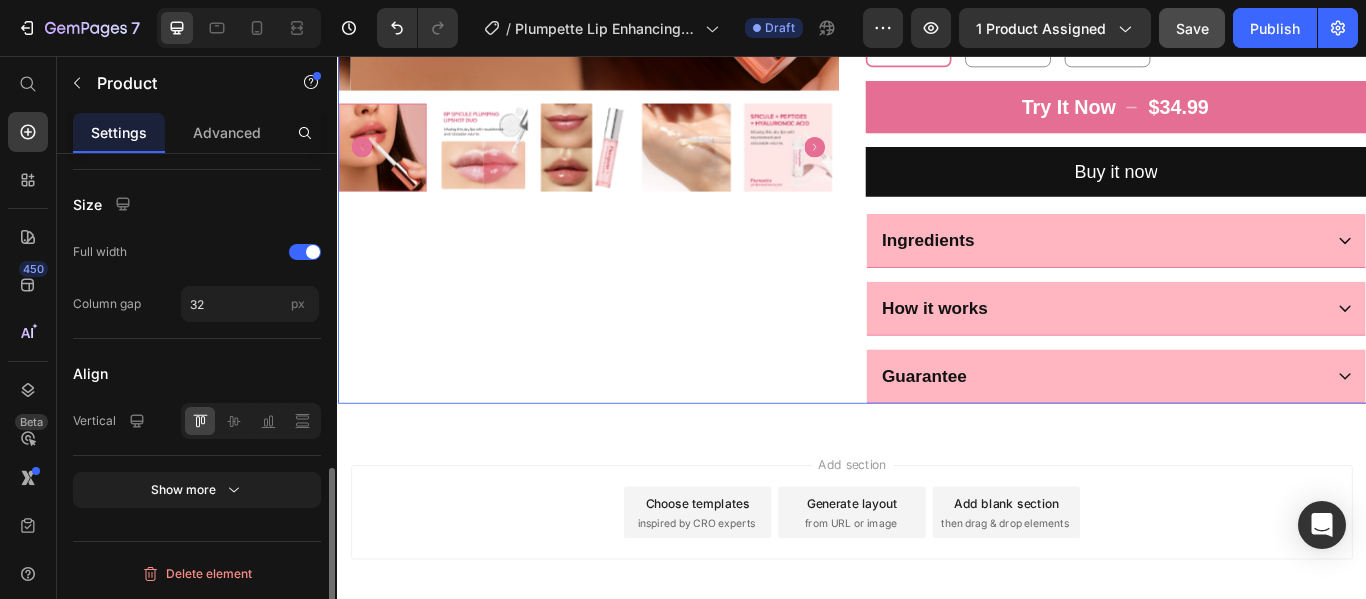 scroll, scrollTop: 0, scrollLeft: 0, axis: both 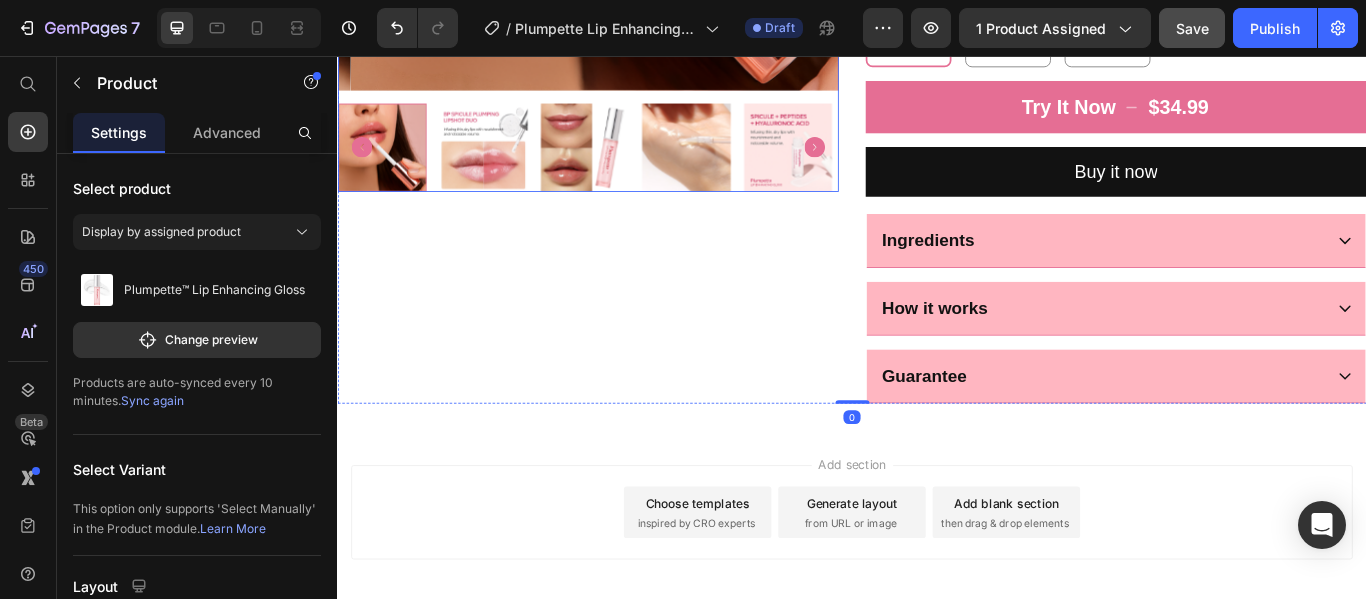 click at bounding box center [644, -196] 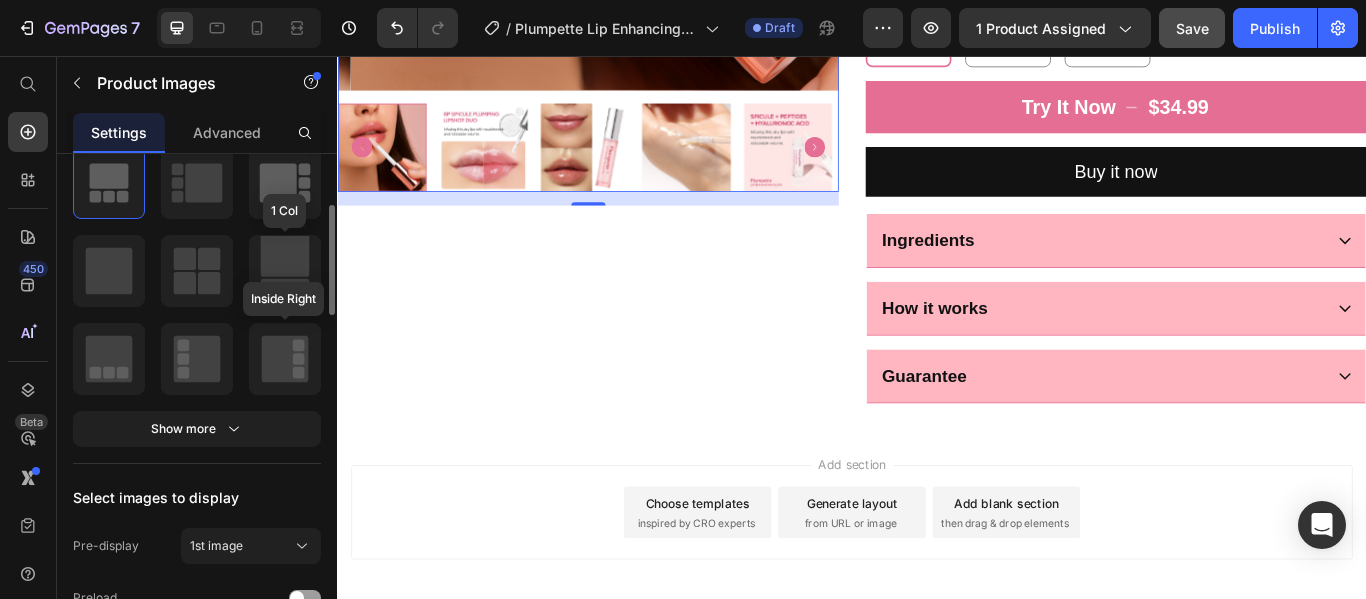 scroll, scrollTop: 208, scrollLeft: 0, axis: vertical 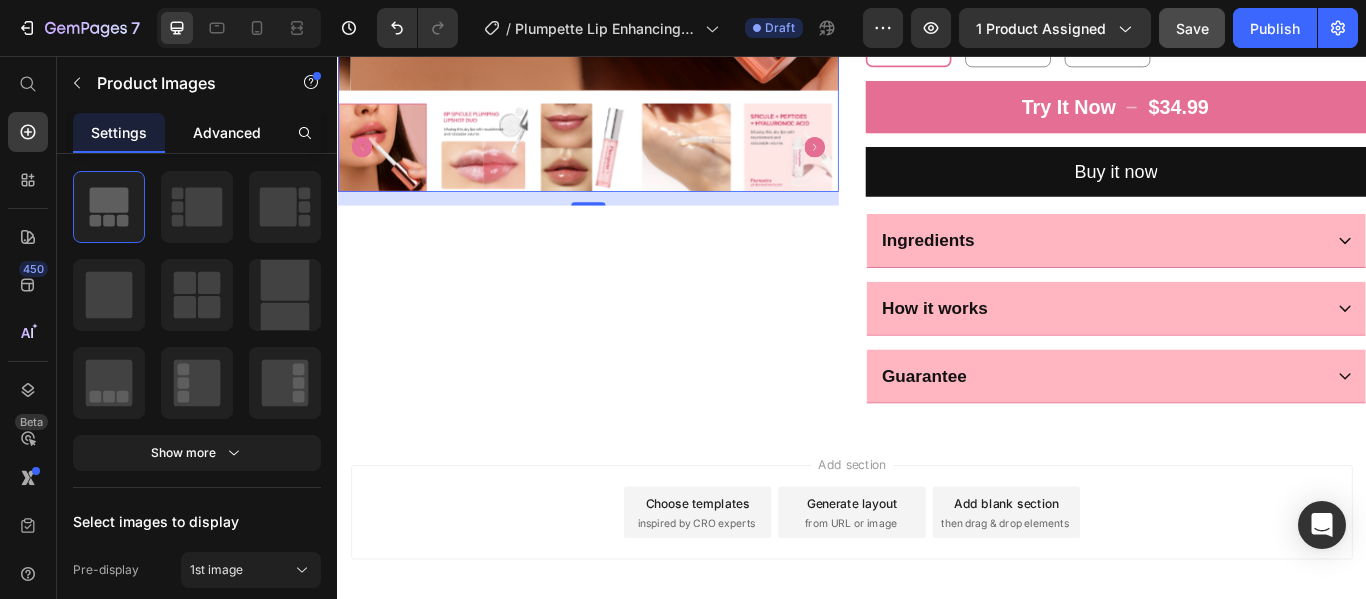 click on "Advanced" 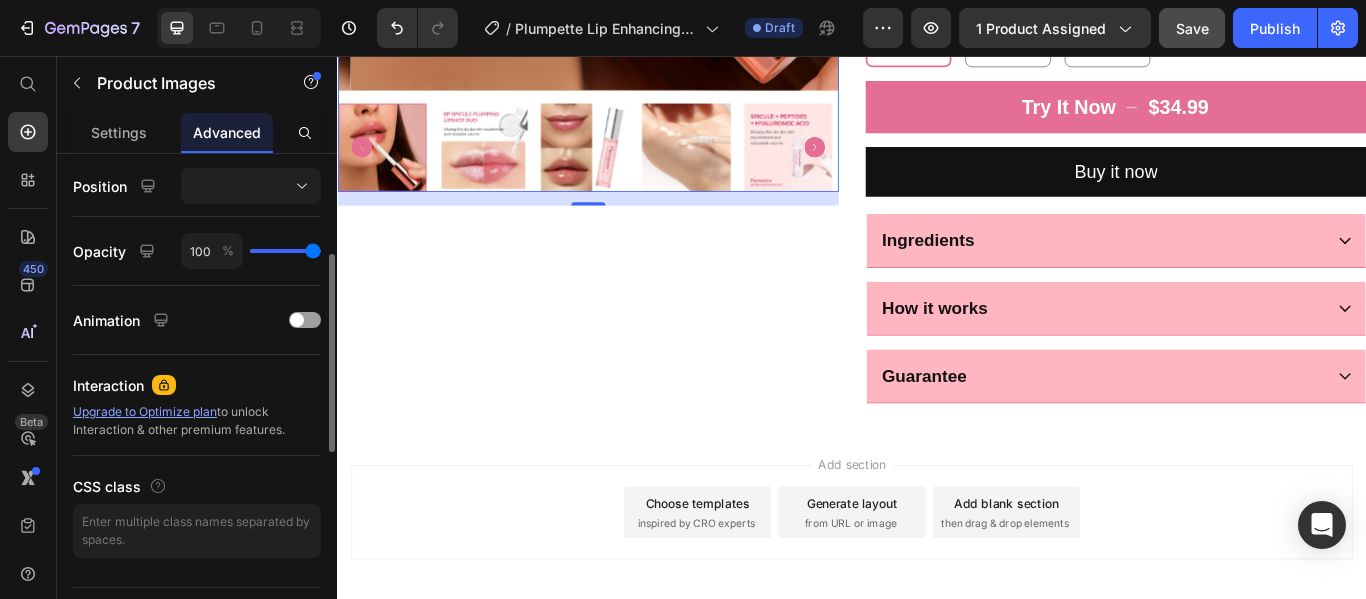scroll, scrollTop: 587, scrollLeft: 0, axis: vertical 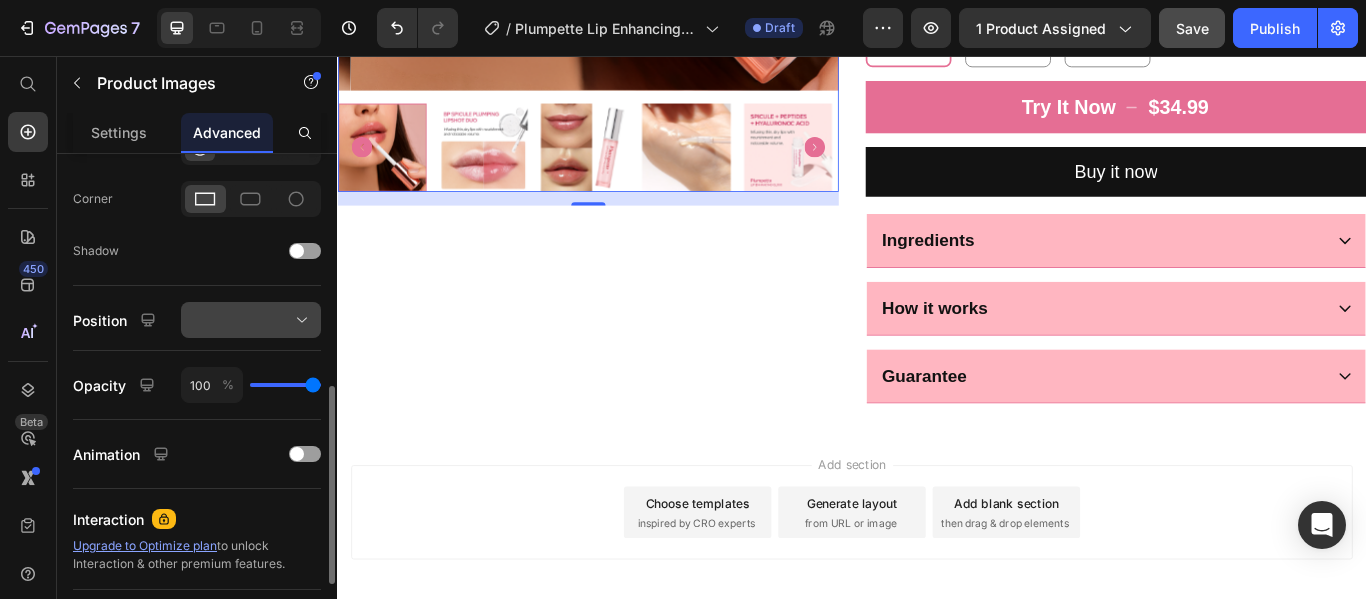 click at bounding box center [251, 320] 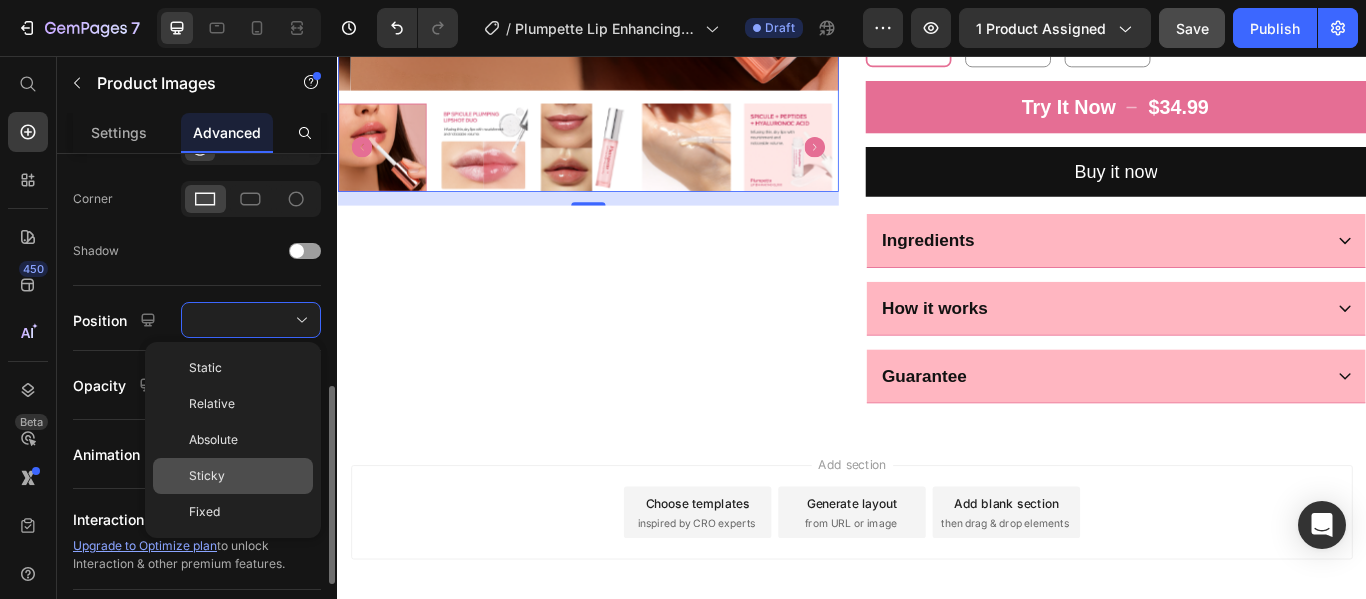click on "Sticky" 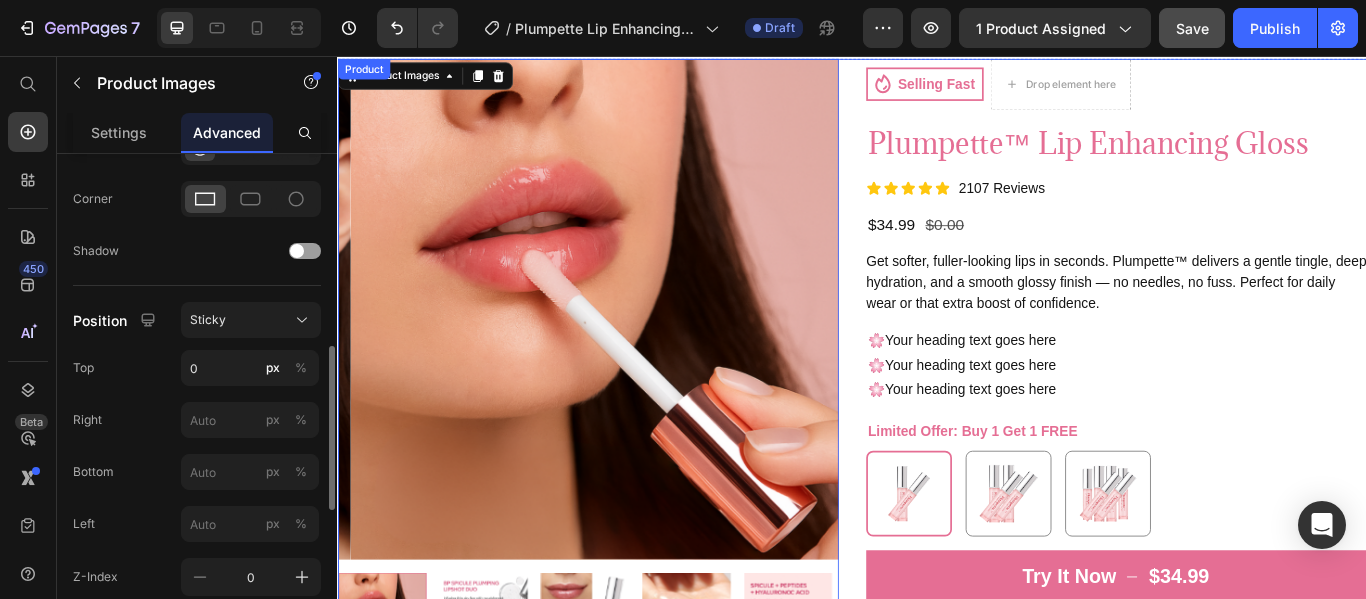 scroll, scrollTop: 183, scrollLeft: 0, axis: vertical 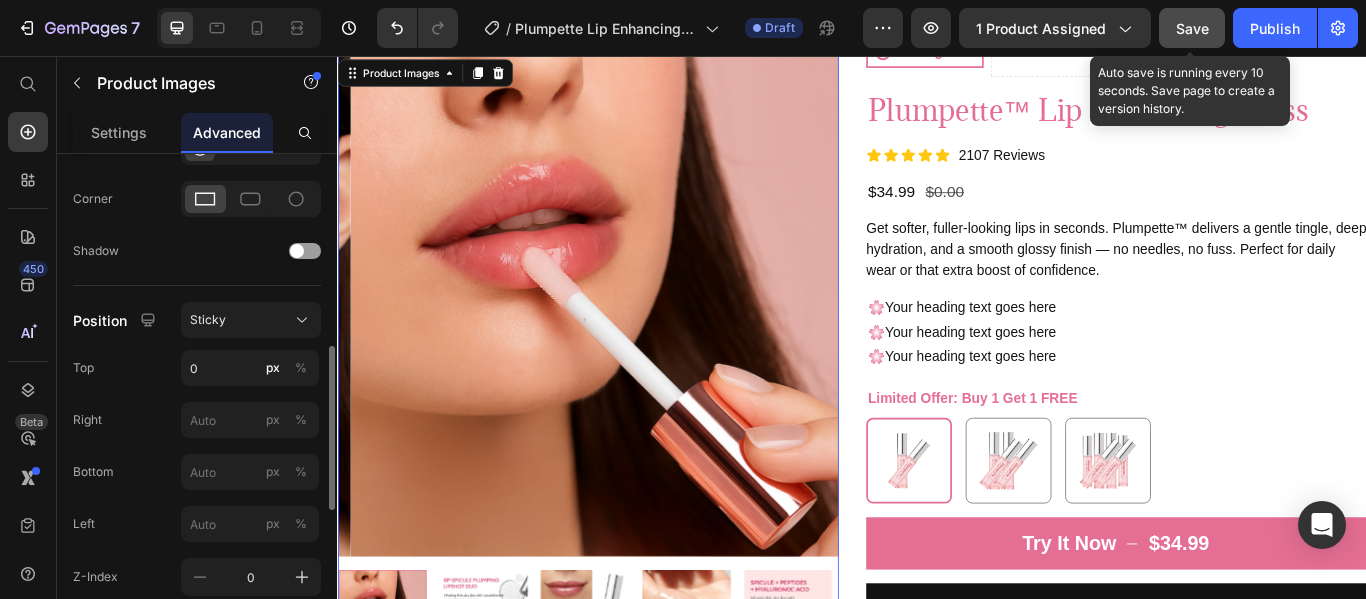 click on "Save" at bounding box center (1192, 28) 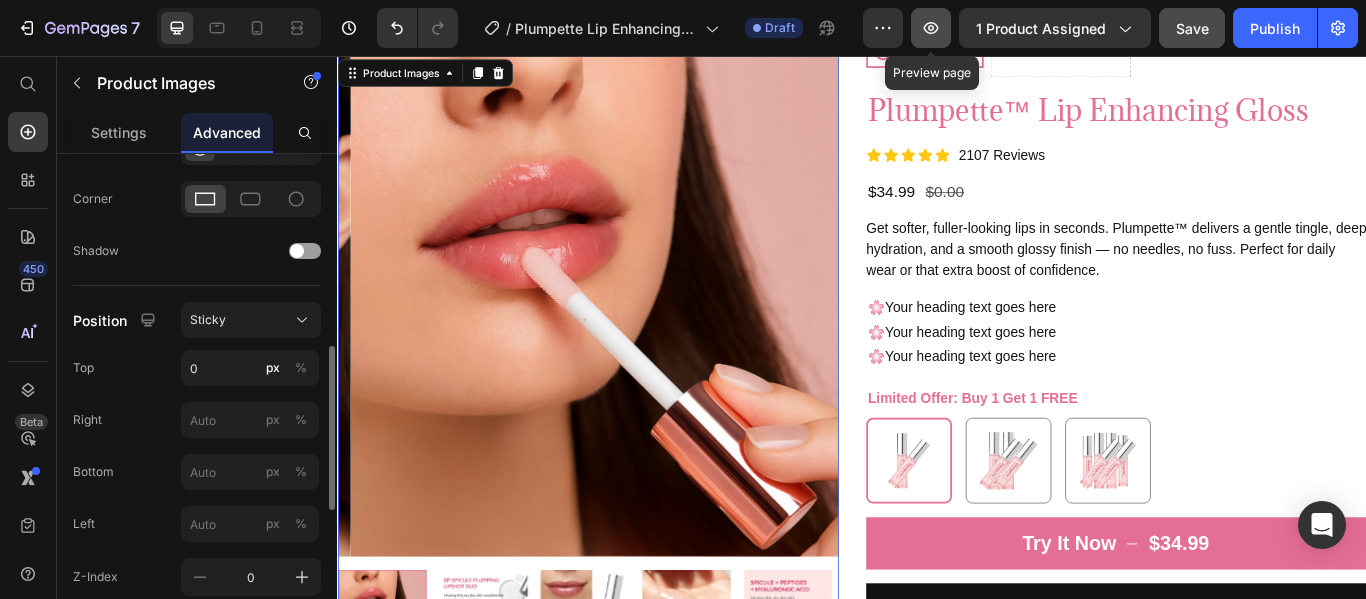 click 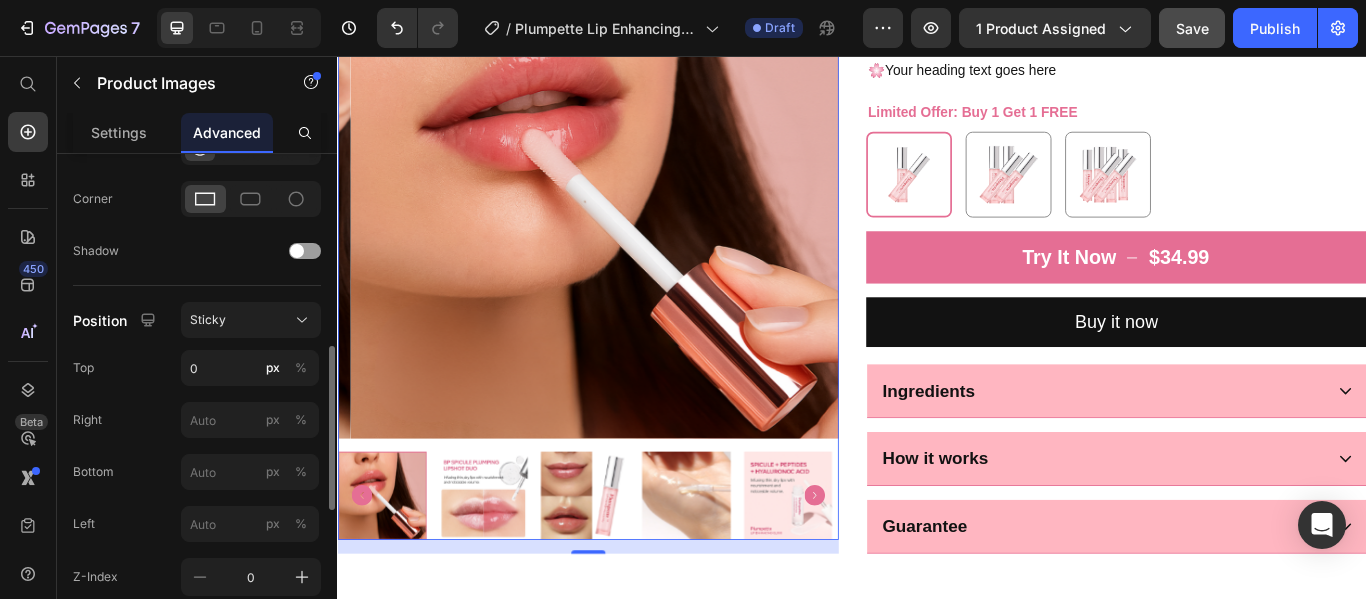 scroll, scrollTop: 520, scrollLeft: 0, axis: vertical 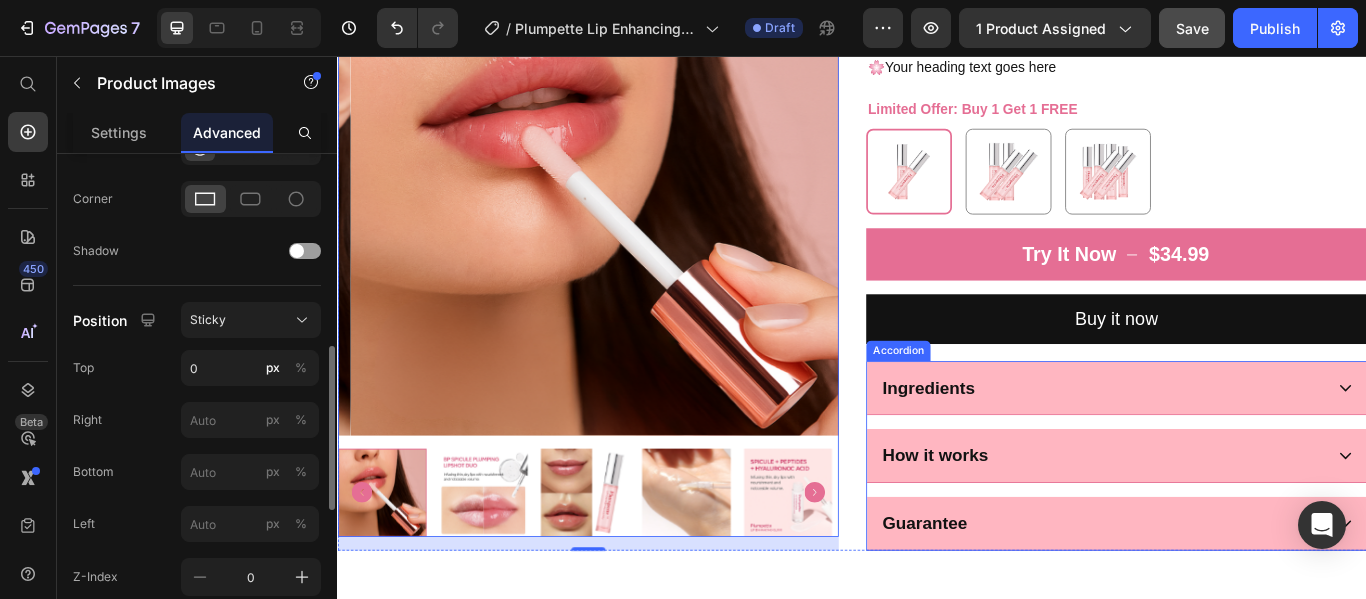 click on "Ingredients
How it works
Guarantee" at bounding box center (1245, 522) 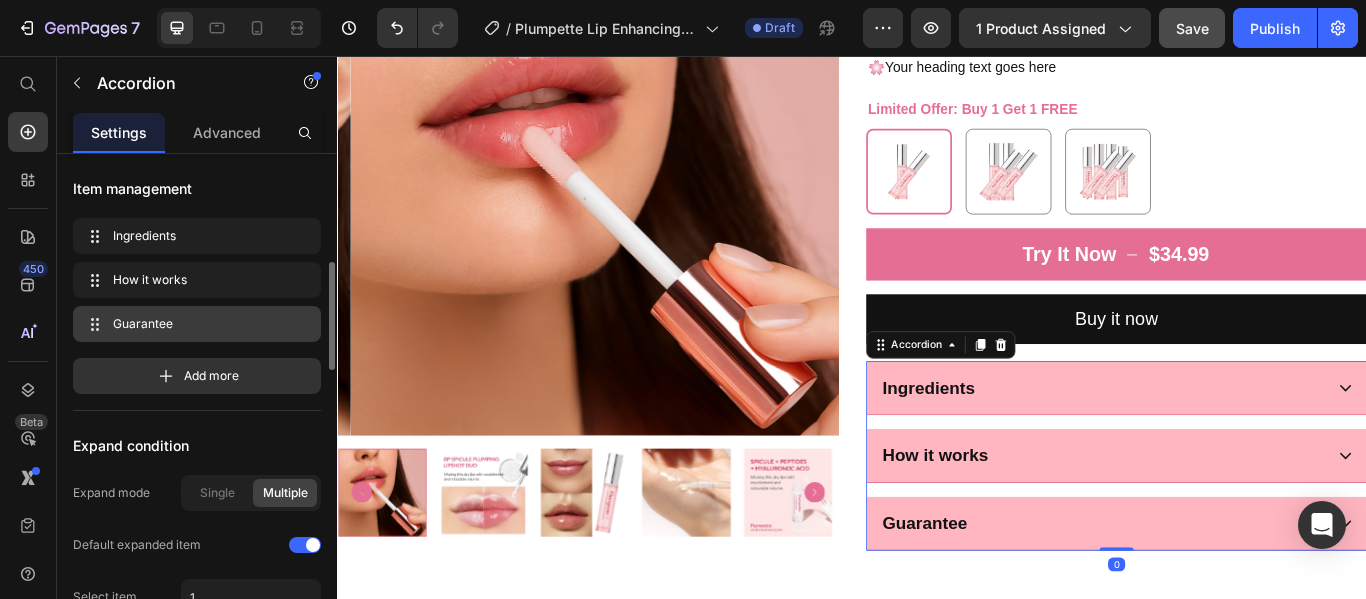 scroll, scrollTop: 134, scrollLeft: 0, axis: vertical 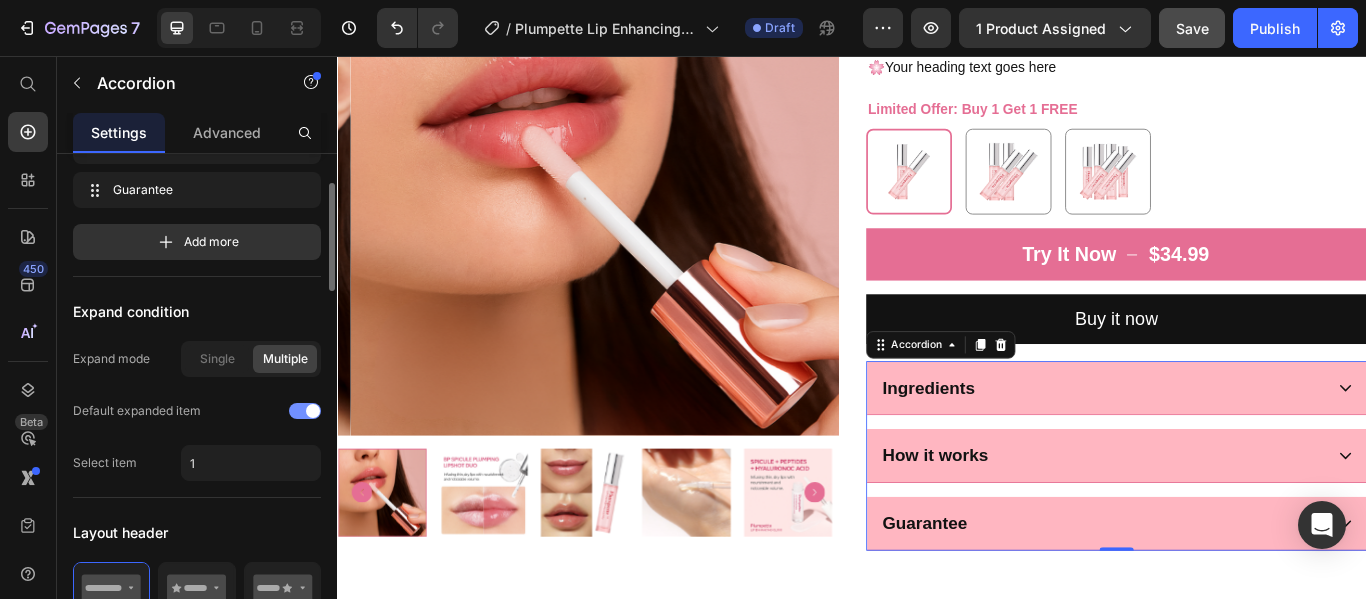 click on "Default expanded item" 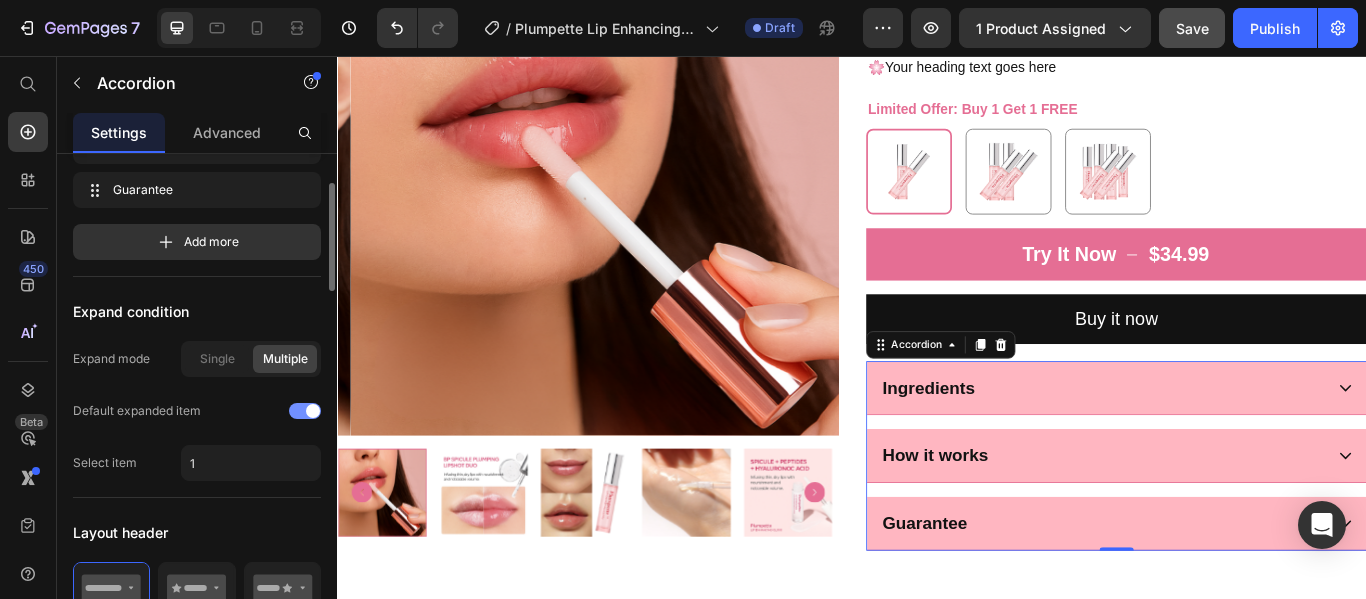 click at bounding box center (305, 411) 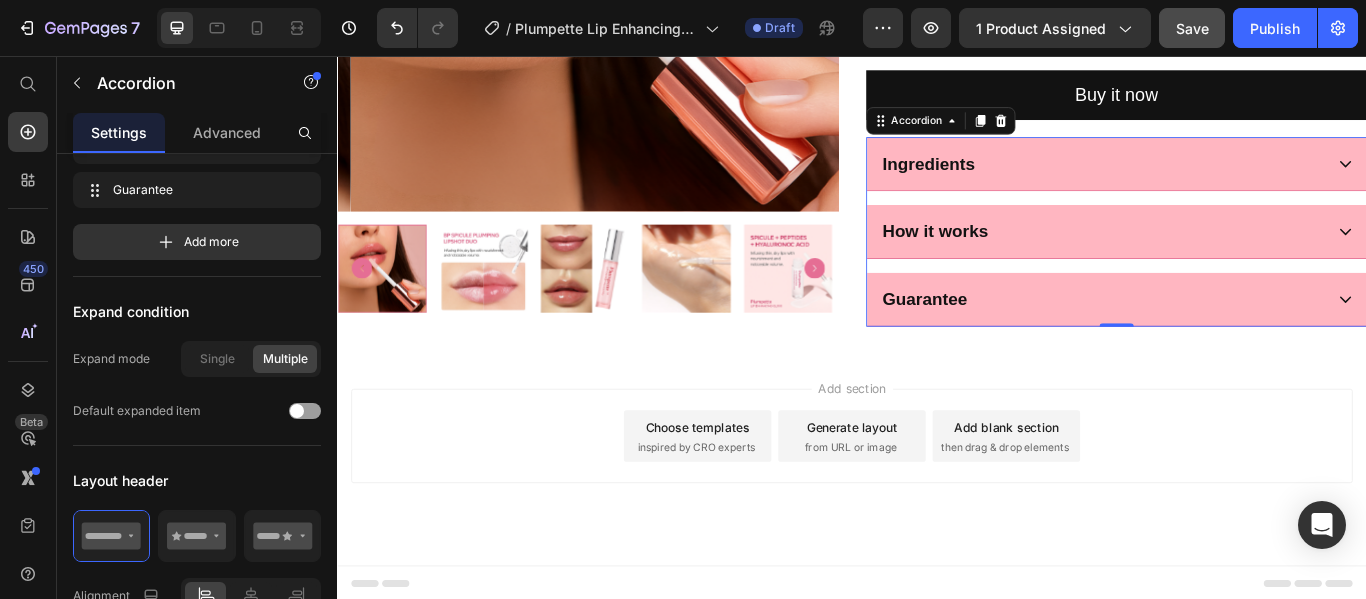 scroll, scrollTop: 784, scrollLeft: 0, axis: vertical 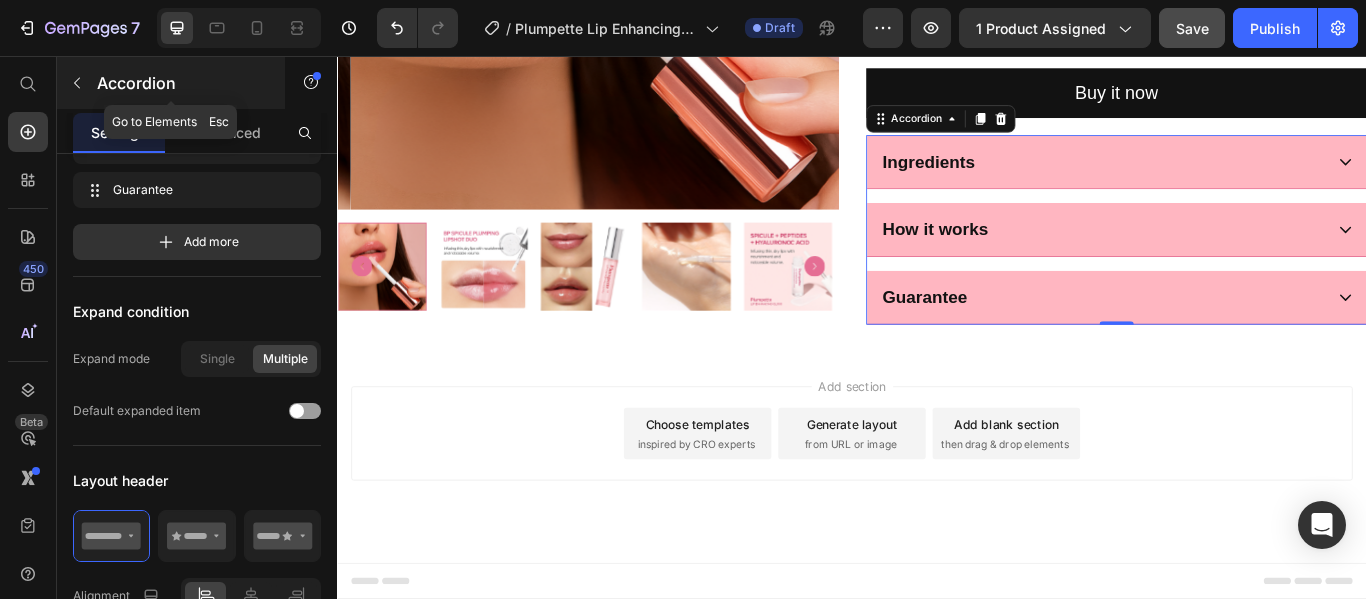 click 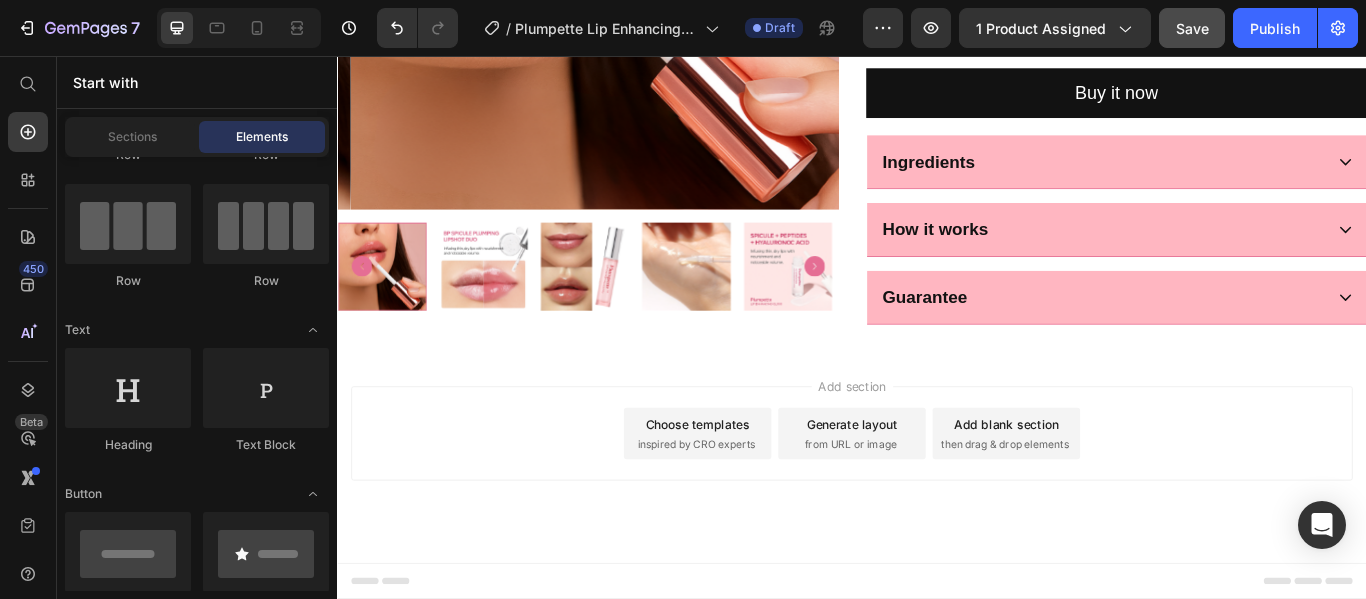 scroll, scrollTop: 0, scrollLeft: 0, axis: both 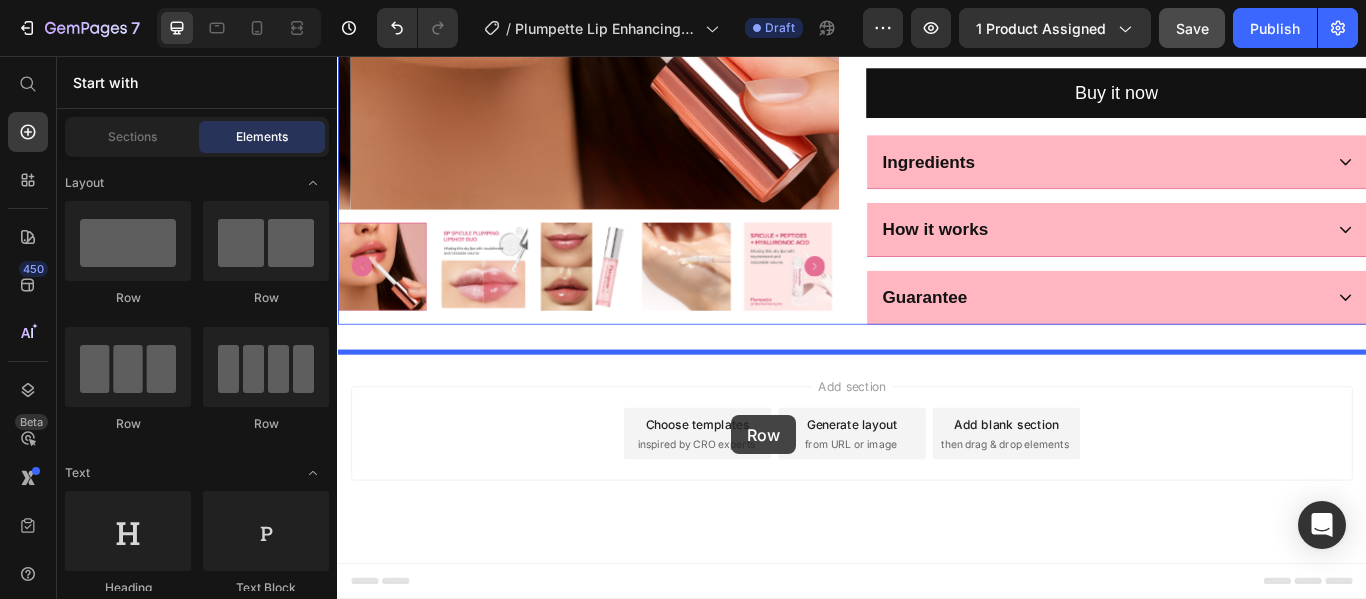 drag, startPoint x: 594, startPoint y: 295, endPoint x: 796, endPoint y: 475, distance: 270.56238 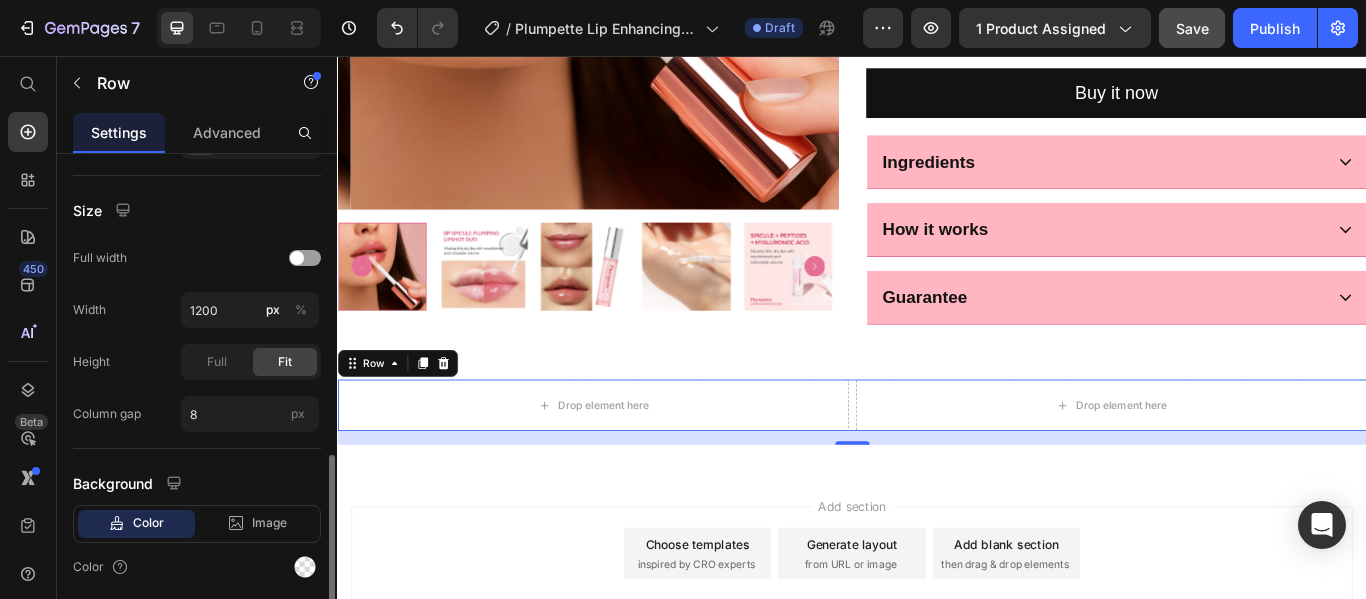 scroll, scrollTop: 586, scrollLeft: 0, axis: vertical 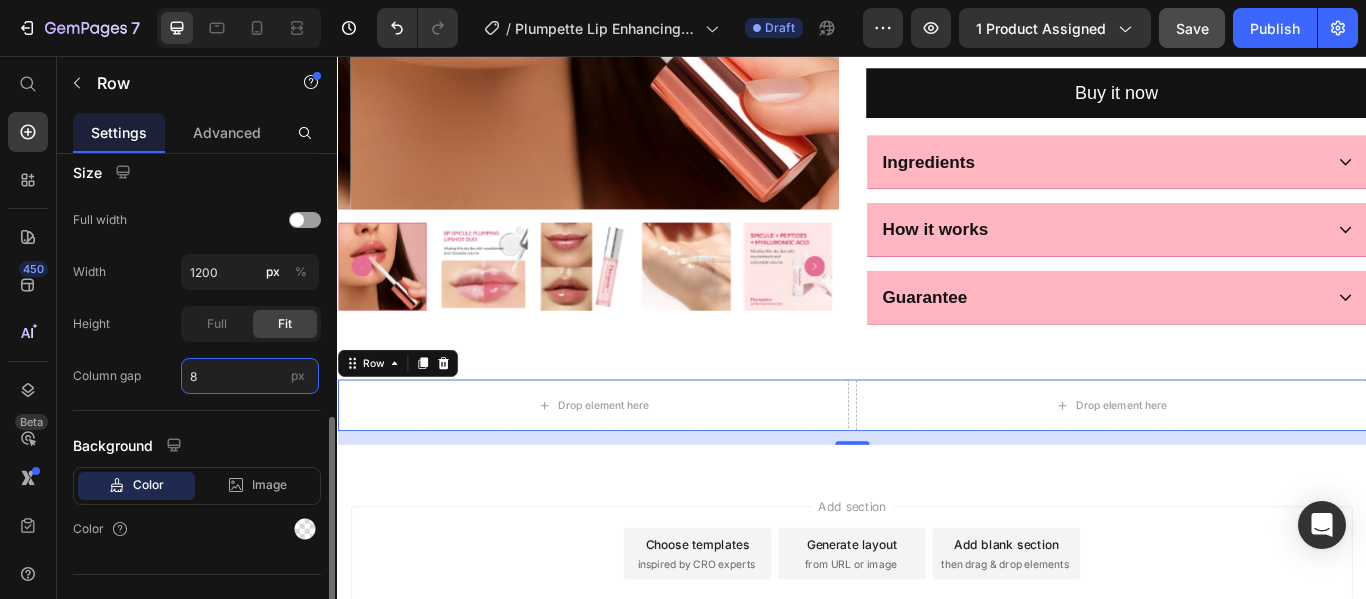 click on "8" at bounding box center [250, 376] 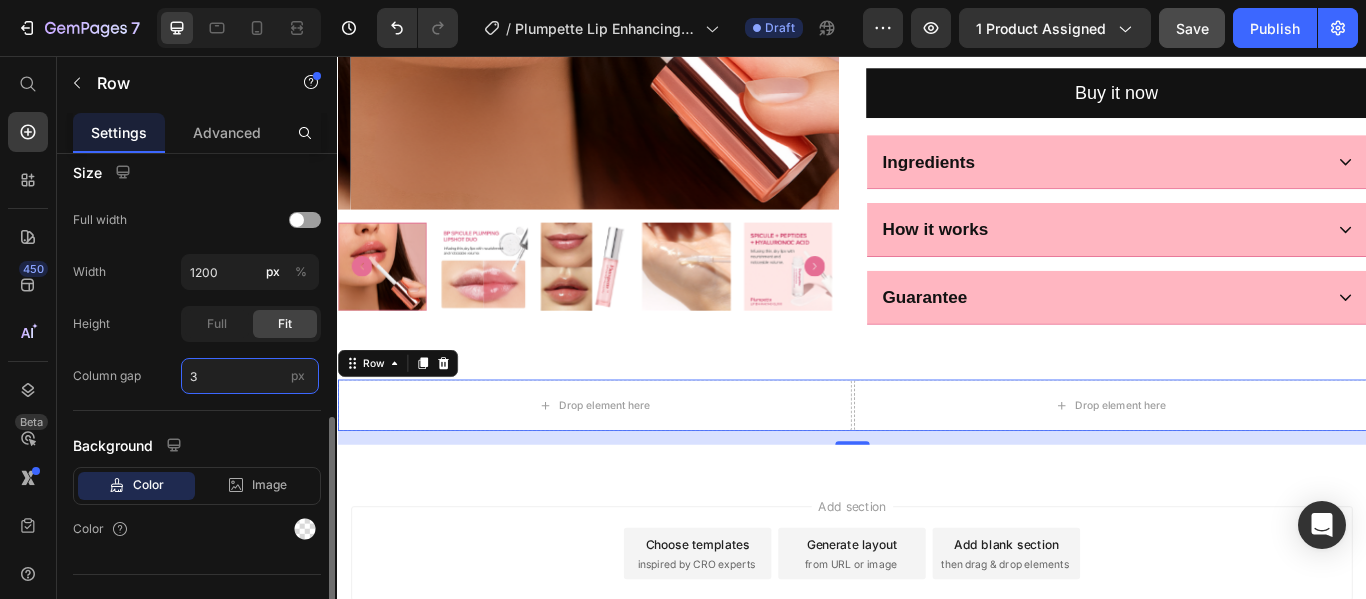 type on "30" 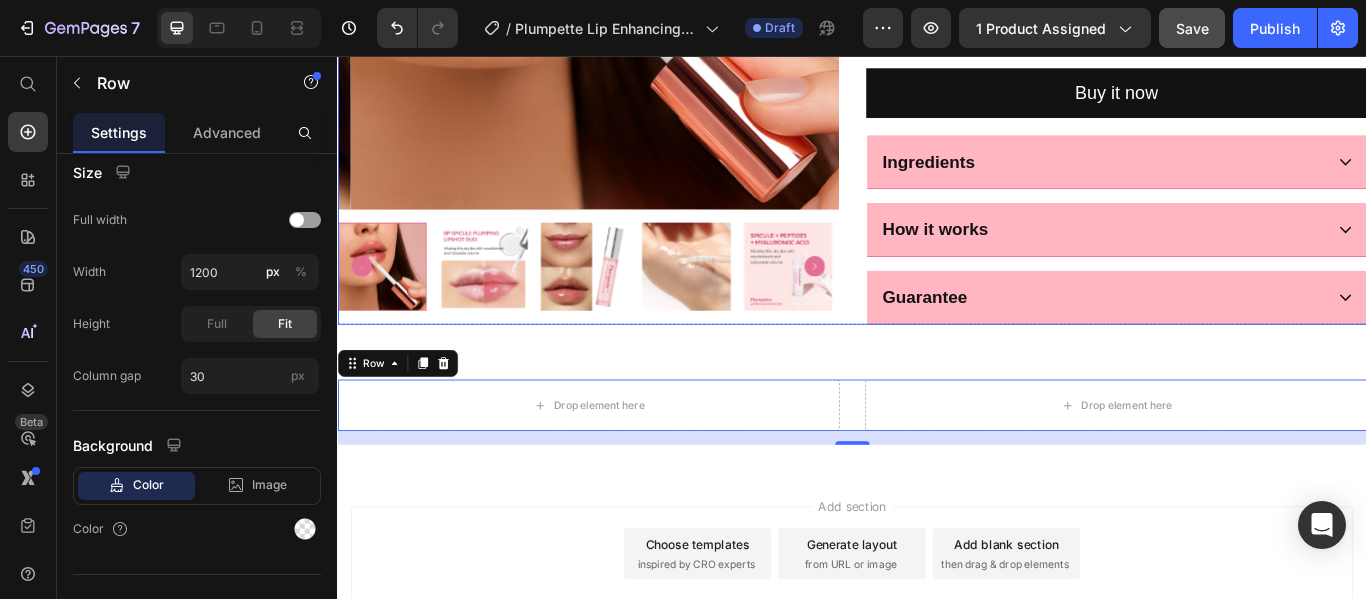 click on "Product Images
Selling Fast Item List
Drop element here Row Plumpette™ Lip Enhancing Gloss Product Title Icon Icon Icon Icon Icon Icon List 2107 Reviews Text Block Row $34.99 Product Price $0.00 Product Price Row Get softer, fuller-looking lips in seconds. Plumpette™ delivers a gentle tingle, deep hydration, and a smooth glossy finish — no needles, no fuss. Perfect for daily wear or that extra boost of confidence. Product Description 🌸  Your heading text goes here 🌸  Your heading text goes here 🌸  Your heading text goes here Text Block Limited Offer: Buy 1 Get 1 FREE Buy 1 Get 1 FREE Buy 1 Get 1 FREE Buy 2 Get 2 FREE Buy 2 Get 2 FREE Buy 3 Get 3 FREE Buy 3 Get 3 FREE Product Variants & Swatches Try It Now
$34.99 Add to Cart Buy it now Dynamic Checkout
Ingredients
How it works
Guarantee Accordion Product" at bounding box center (937, -106) 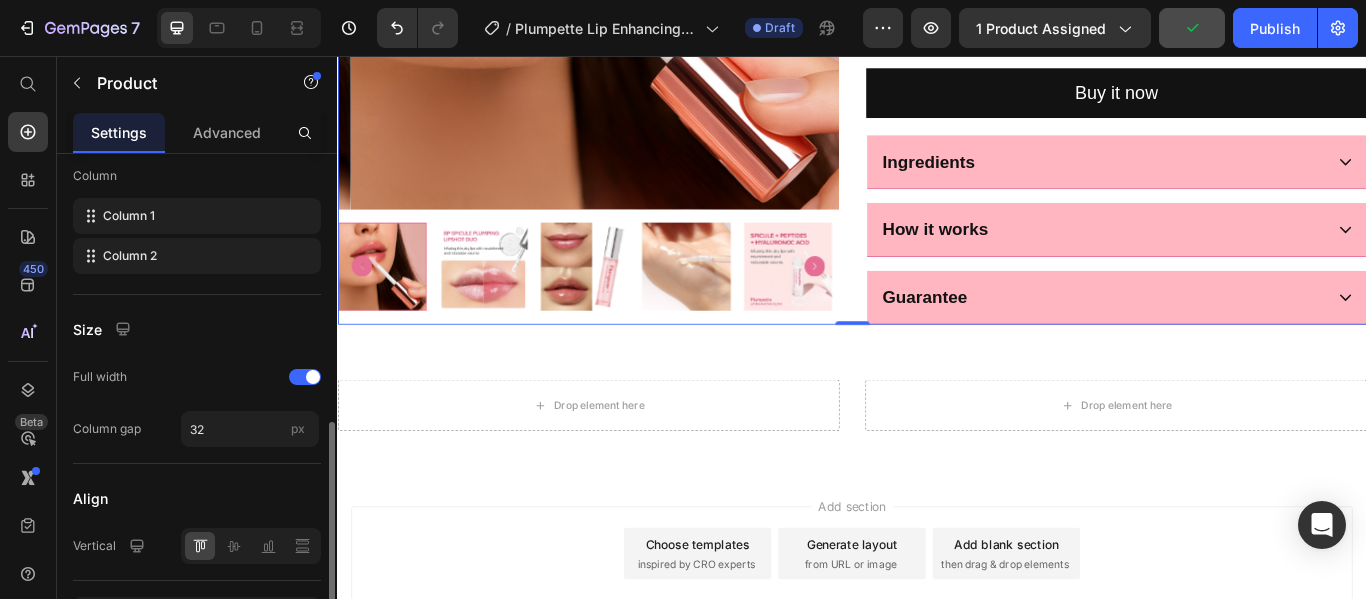 scroll, scrollTop: 713, scrollLeft: 0, axis: vertical 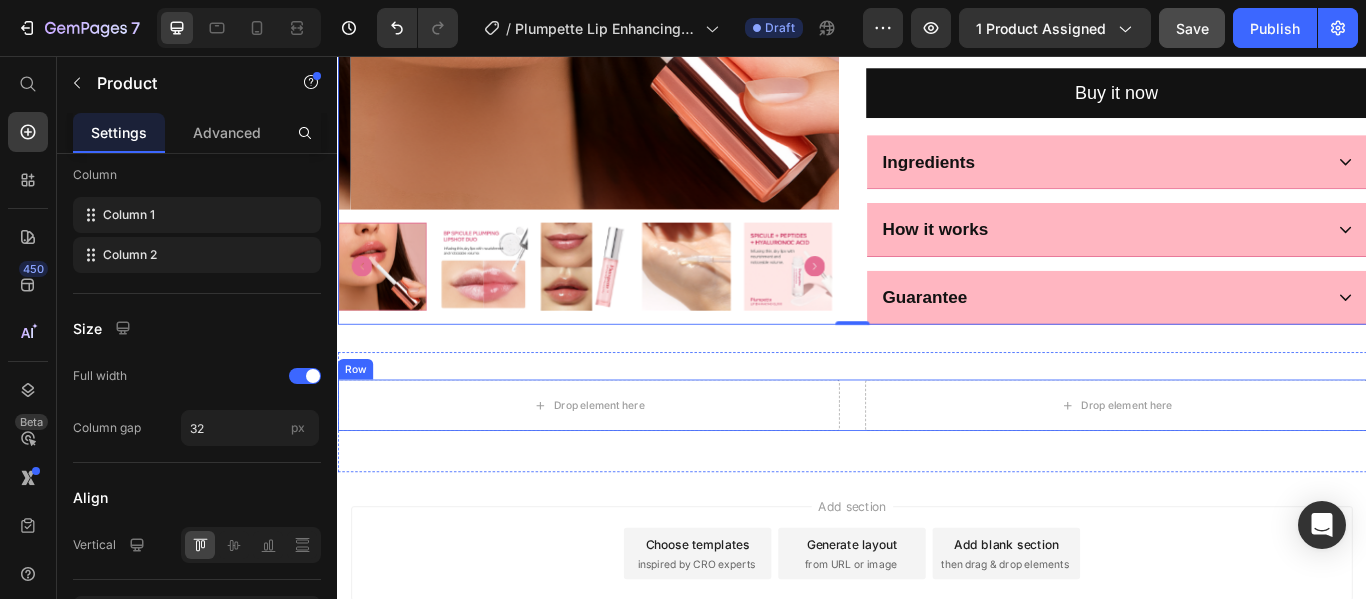 click on "Drop element here
Drop element here Row" at bounding box center (937, 463) 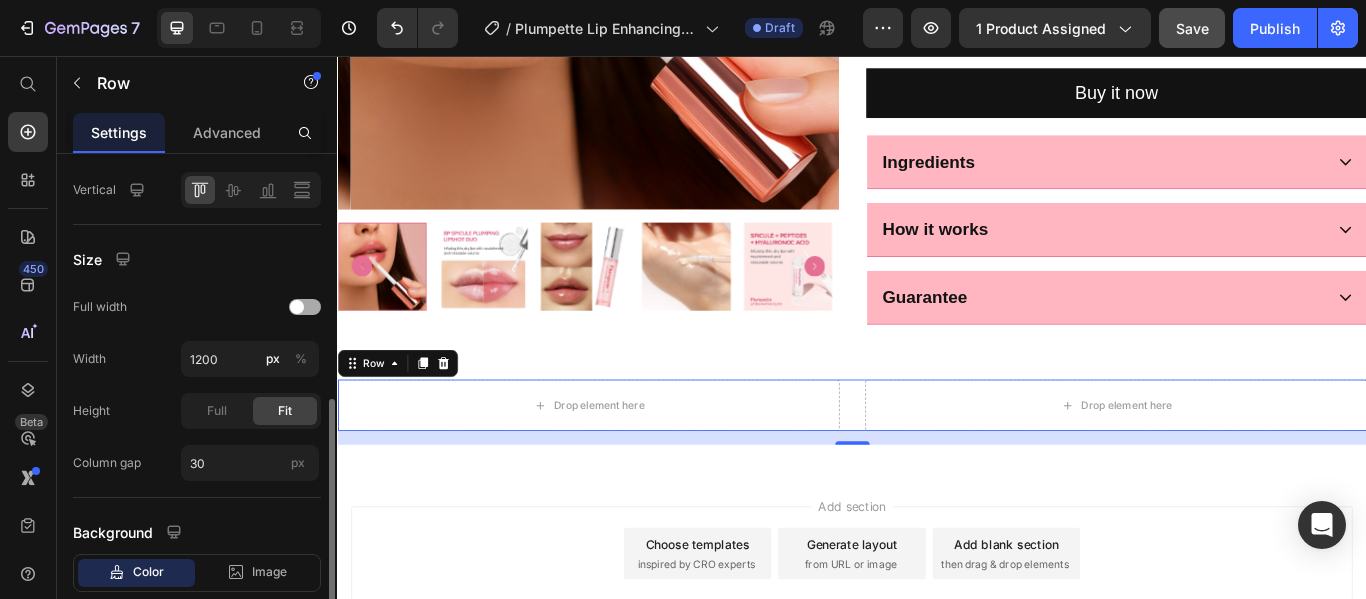 scroll, scrollTop: 520, scrollLeft: 0, axis: vertical 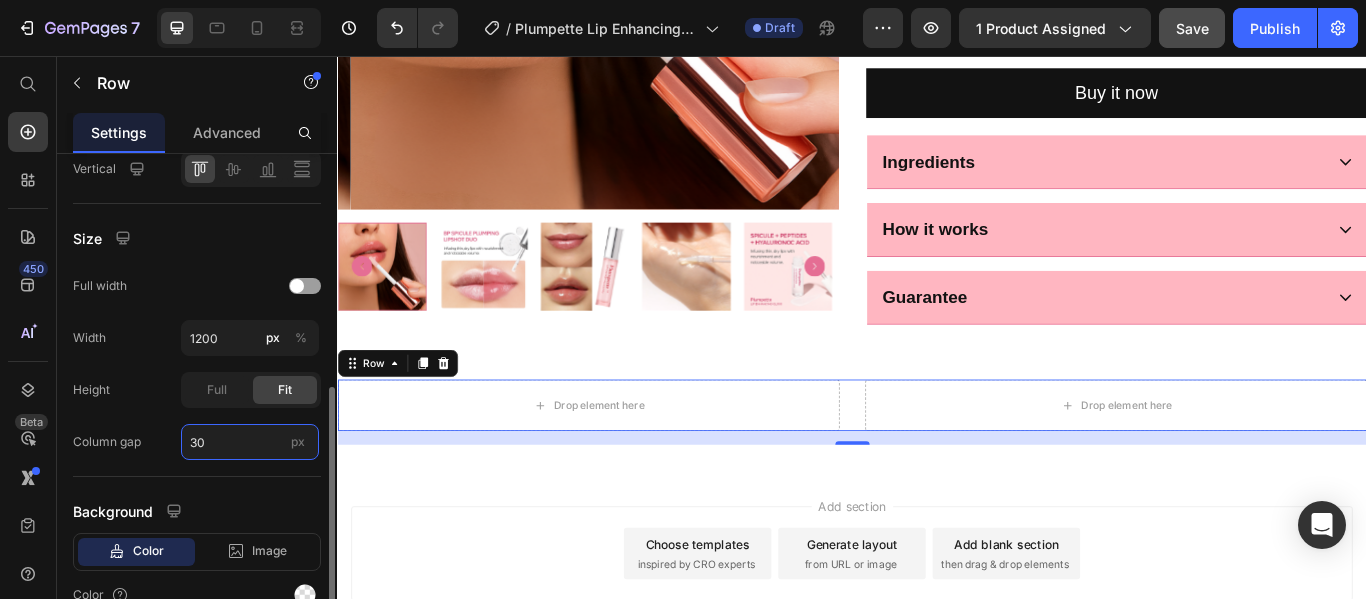 click on "30" at bounding box center (250, 442) 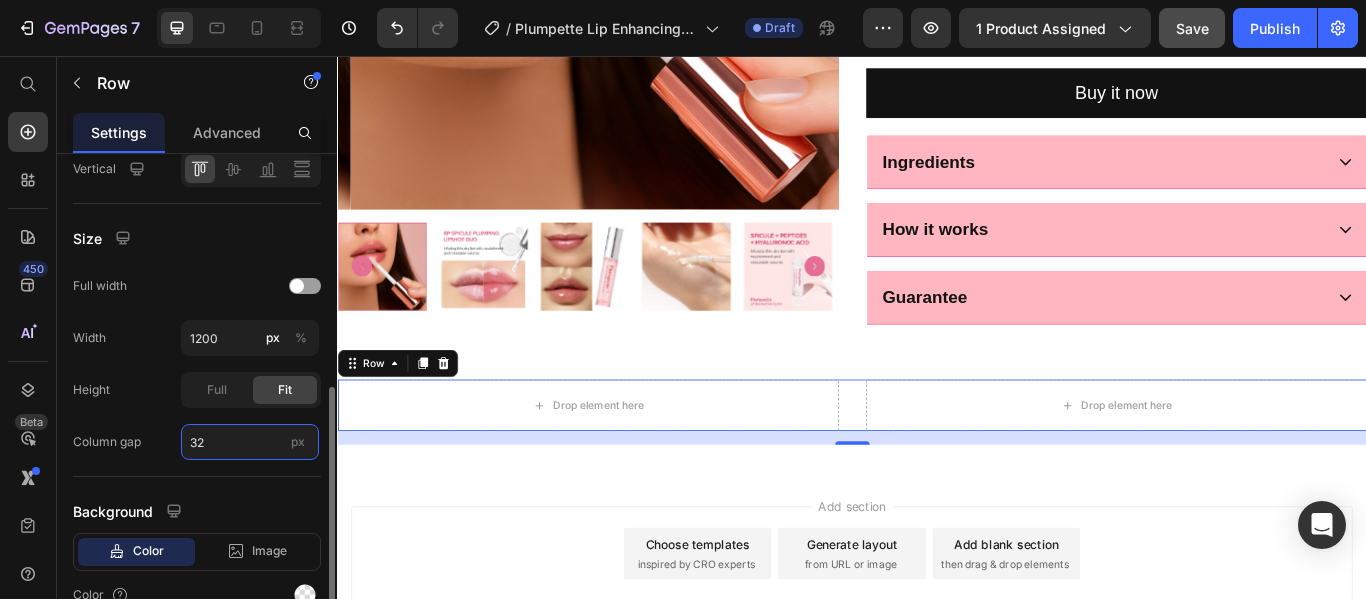 type on "32" 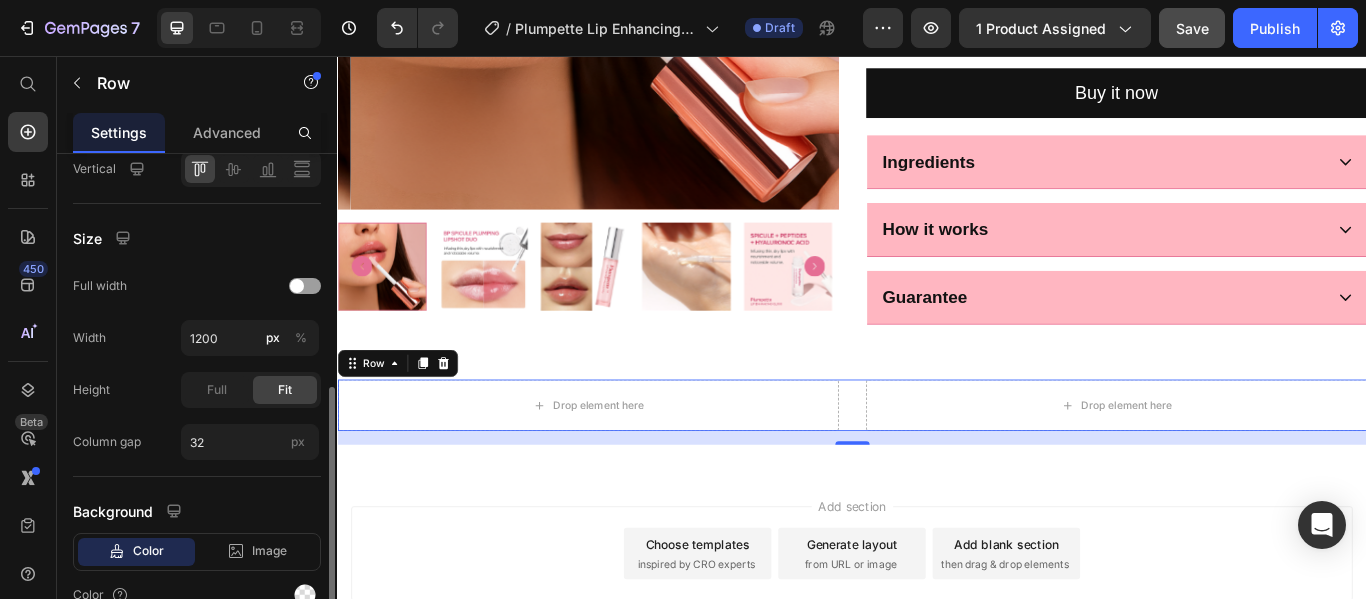 click on "Height Full Fit" 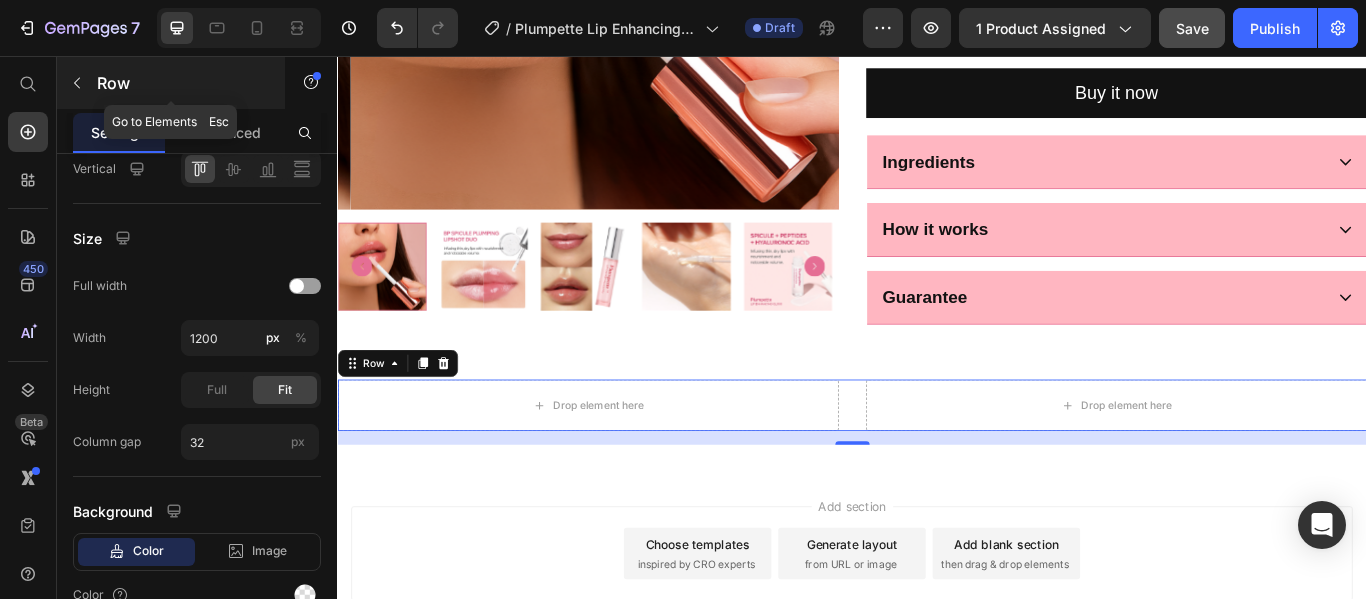 click 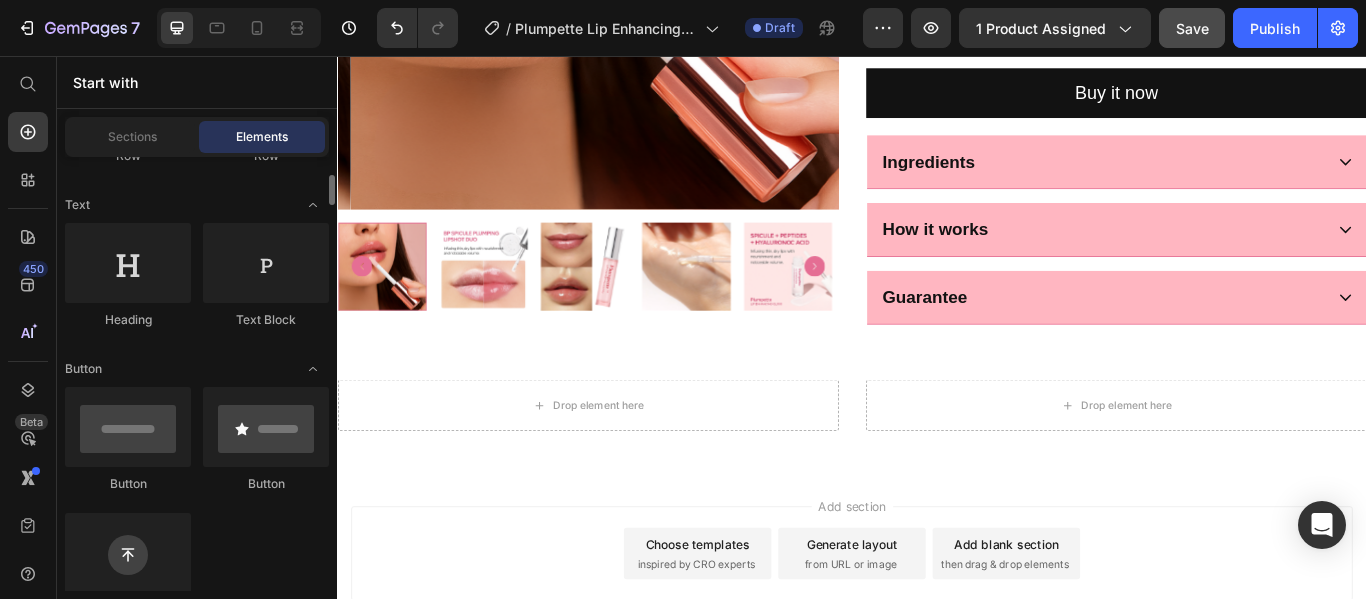 scroll, scrollTop: 490, scrollLeft: 0, axis: vertical 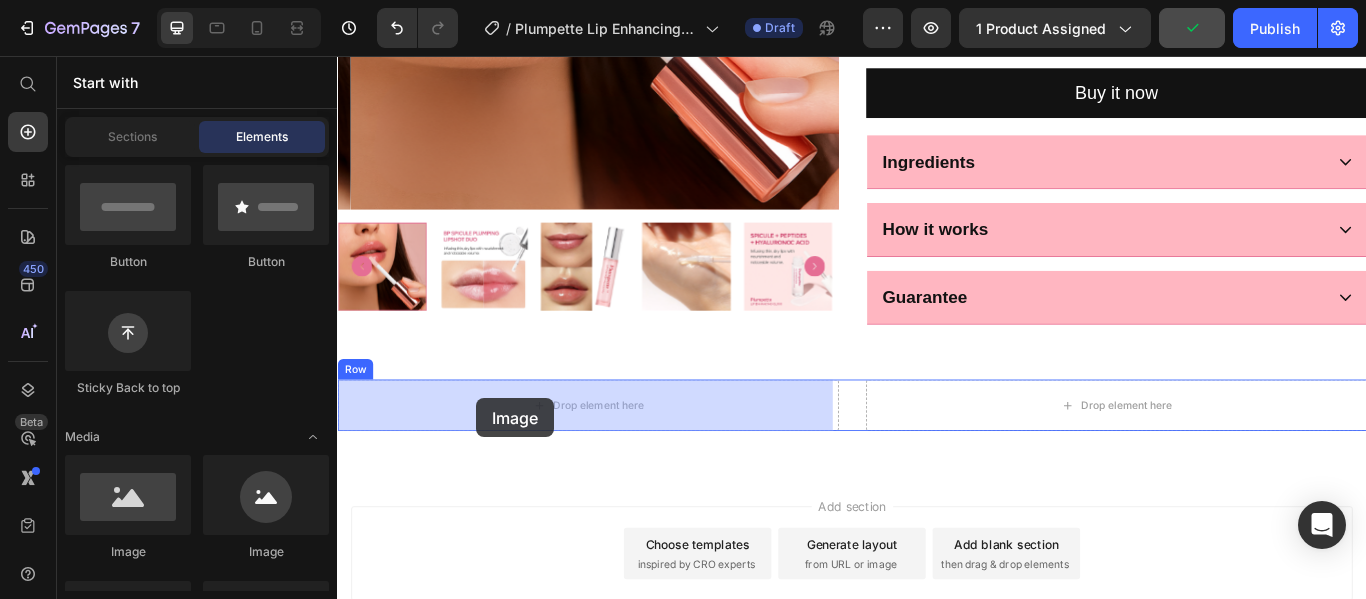 drag, startPoint x: 484, startPoint y: 559, endPoint x: 499, endPoint y: 454, distance: 106.06602 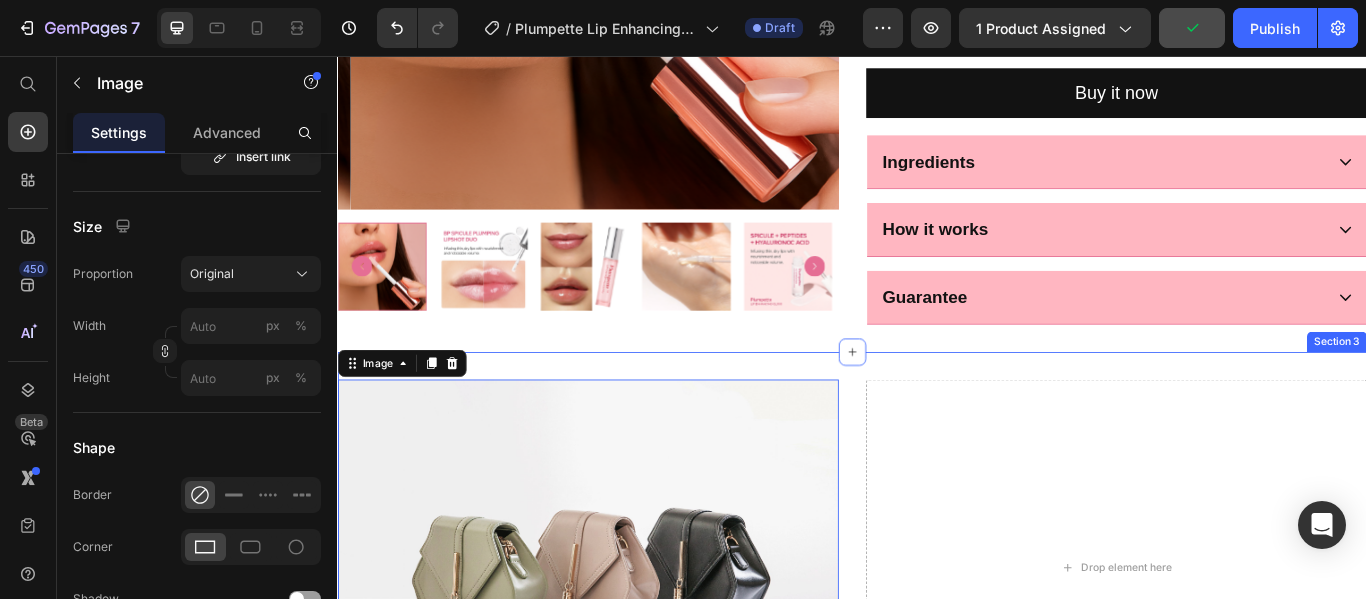 scroll, scrollTop: 0, scrollLeft: 0, axis: both 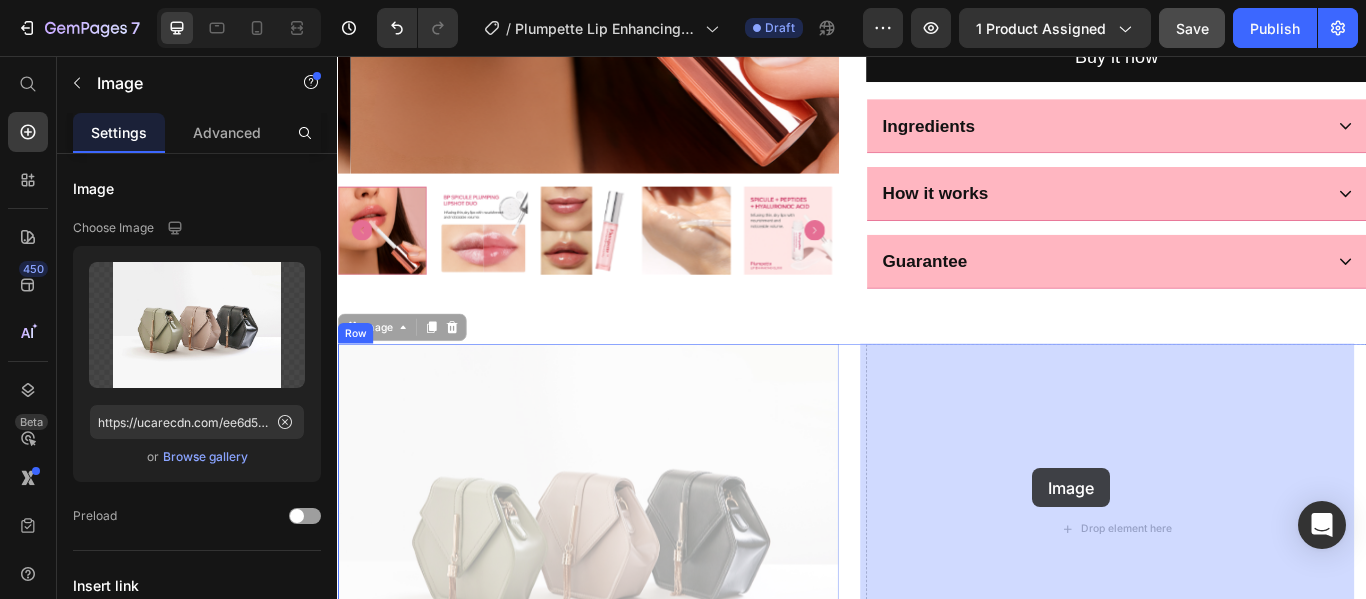 drag, startPoint x: 352, startPoint y: 416, endPoint x: 1147, endPoint y: 539, distance: 804.4588 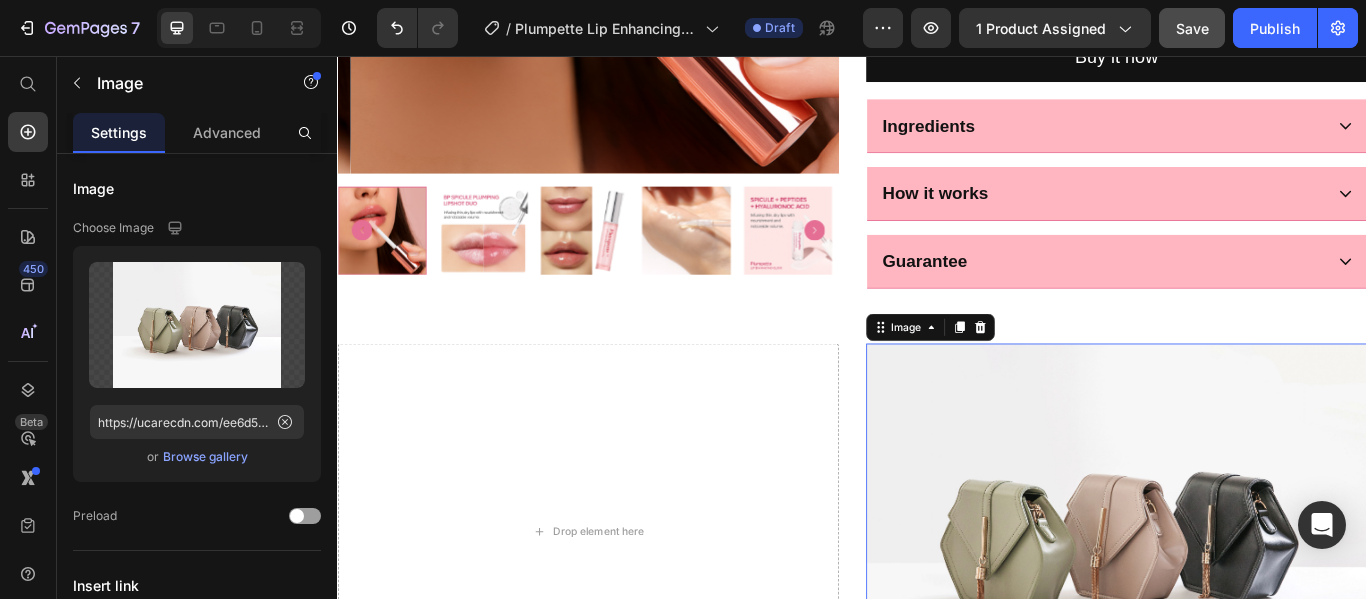 scroll, scrollTop: 832, scrollLeft: 0, axis: vertical 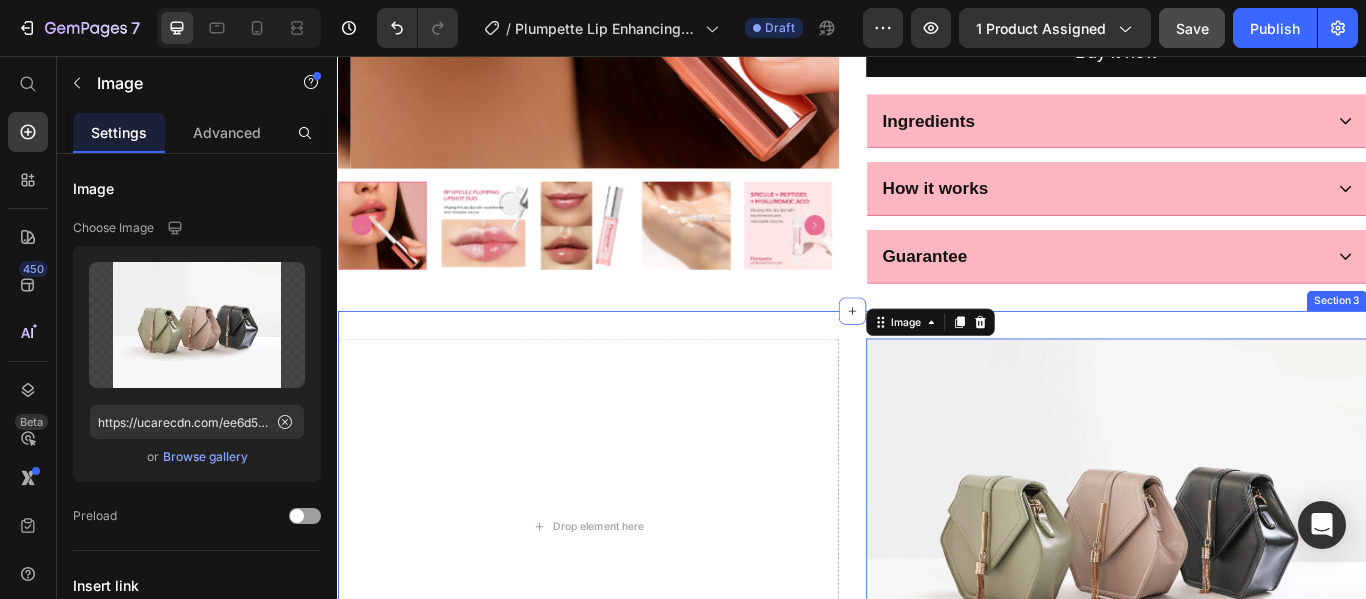 click on "Drop element here Image   0 Row Section 3" at bounding box center (937, 612) 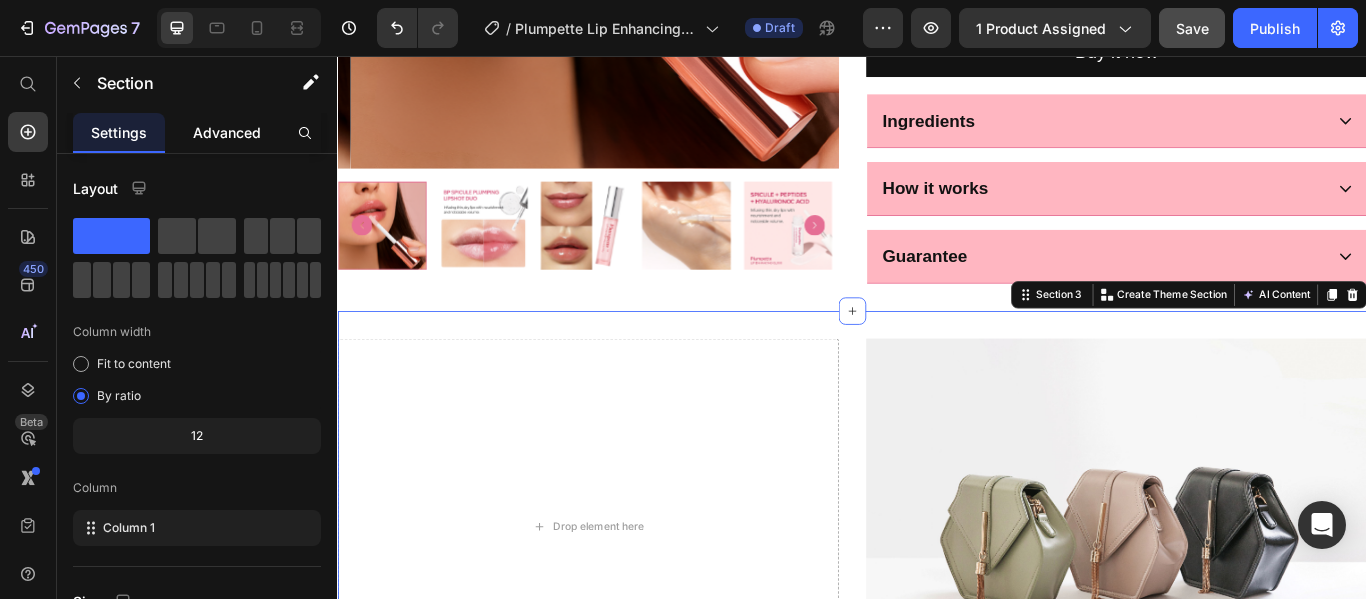 click on "Advanced" 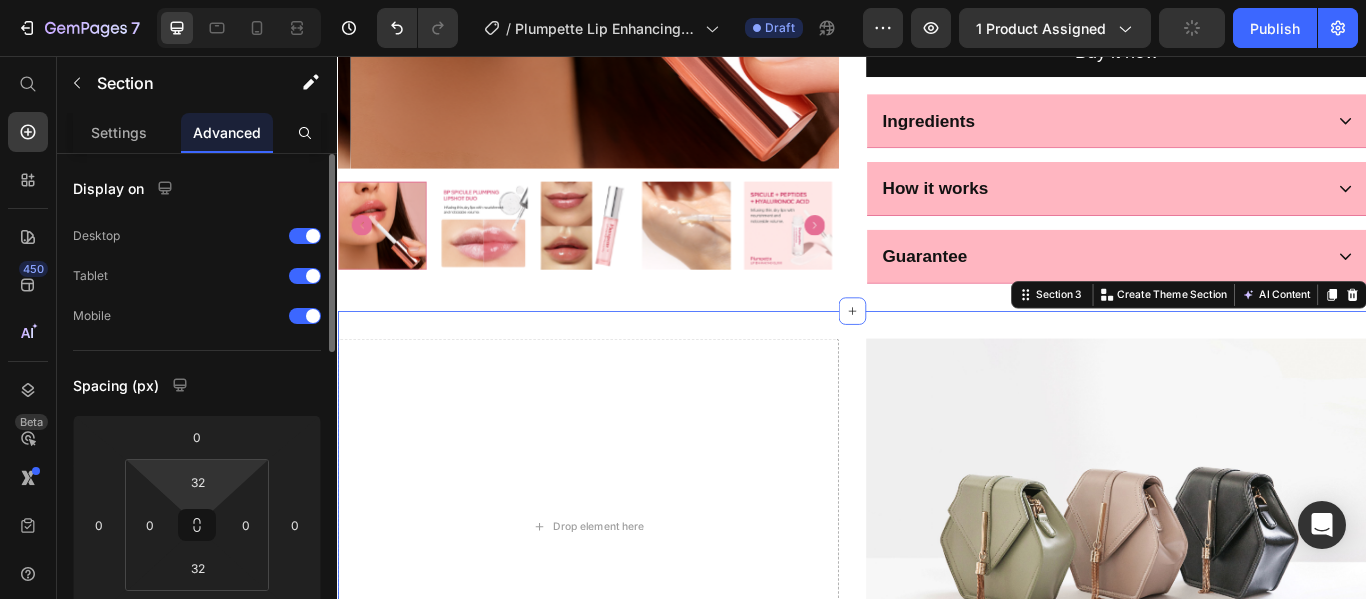 click on "7  Version history  /  Plumpette Lip Enhancing Gloss Draft Preview 1 product assigned  Publish  450 Beta Start with Sections Elements Hero Section Product Detail Brands Trusted Badges Guarantee Product Breakdown How to use Testimonials Compare Bundle FAQs Social Proof Brand Story Product List Collection Blog List Contact Sticky Add to Cart Custom Footer Browse Library 450 Layout
Row
Row
Row
Row Text
Heading
Text Block Button
Button
Button
Sticky Back to top Media" at bounding box center [683, 0] 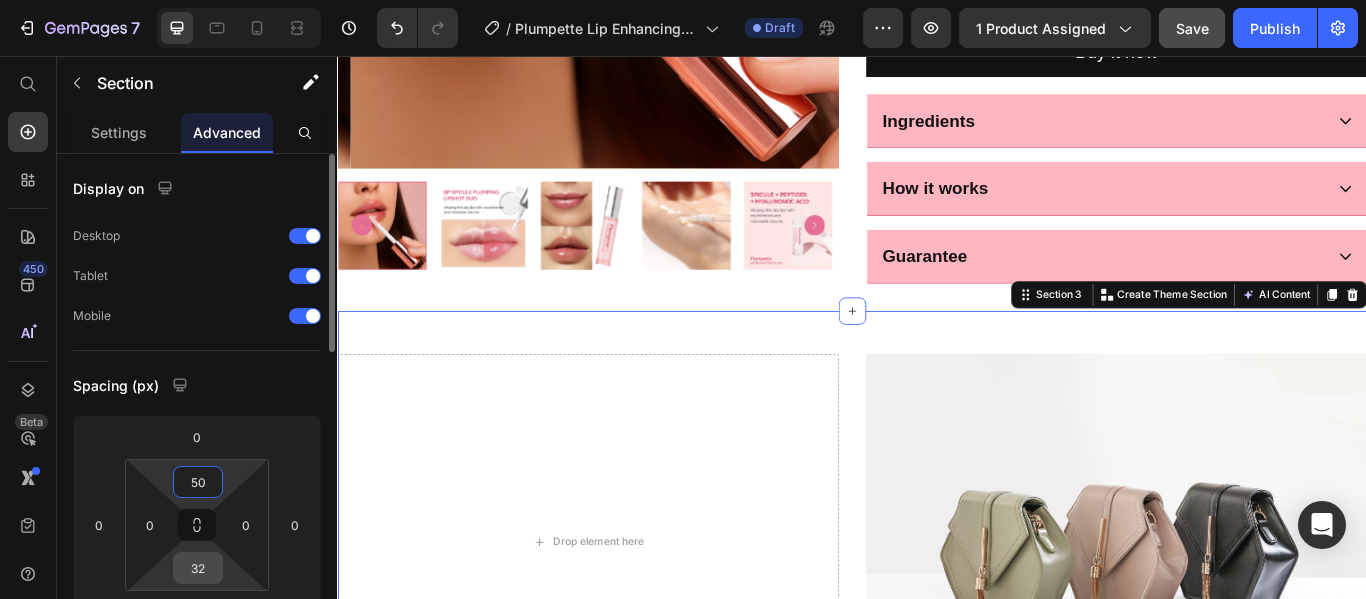 type on "50" 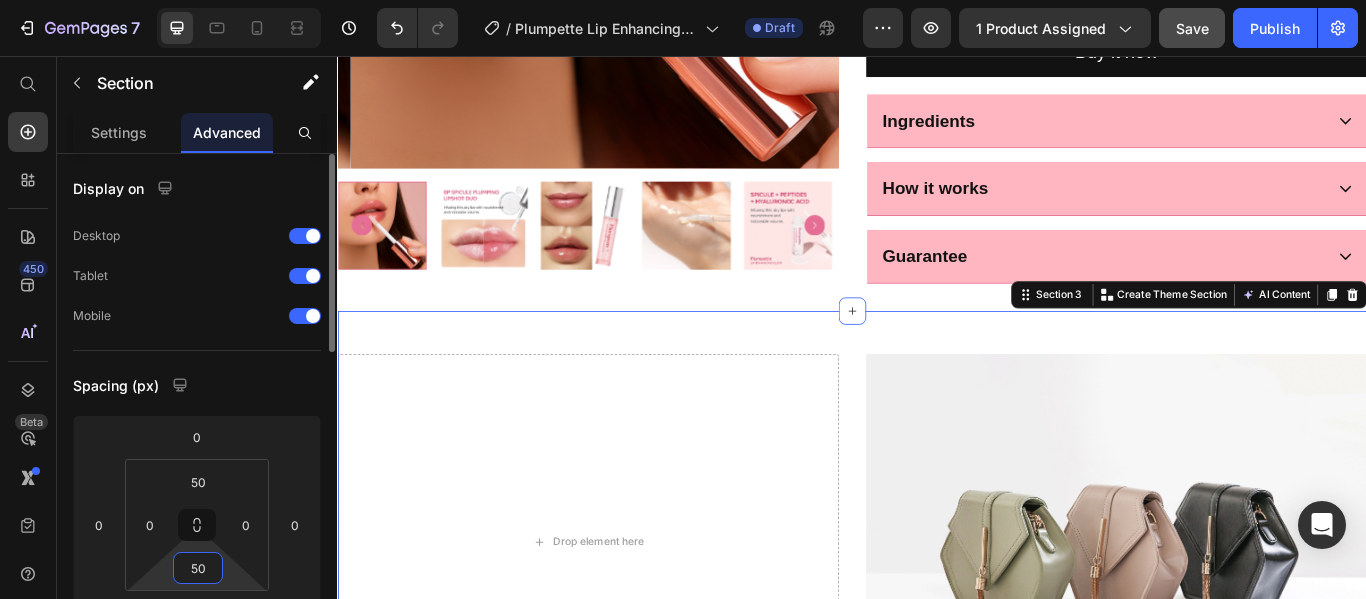 type on "50" 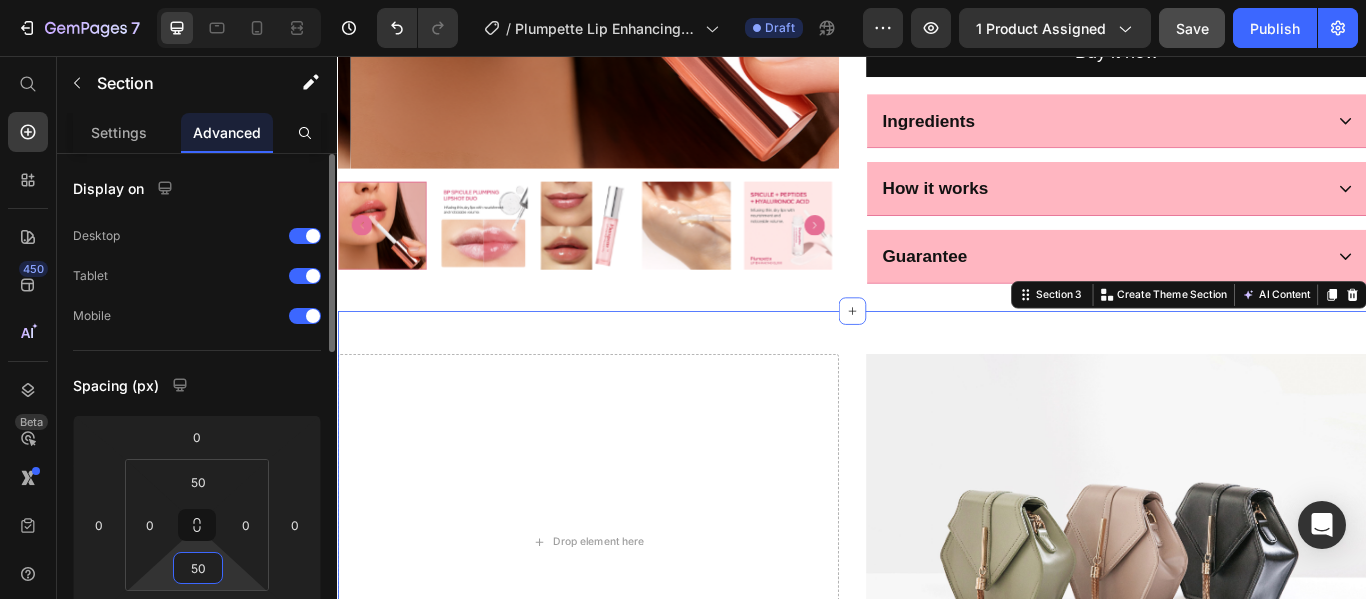 click on "Display on Desktop Tablet Mobile Spacing (px) 0 0 0 0 50 0 50 0 Shape Border Corner Shadow Position Opacity 100 % Animation Interaction Upgrade to Optimize plan  to unlock Interaction & other premium features. CSS class" at bounding box center [197, 739] 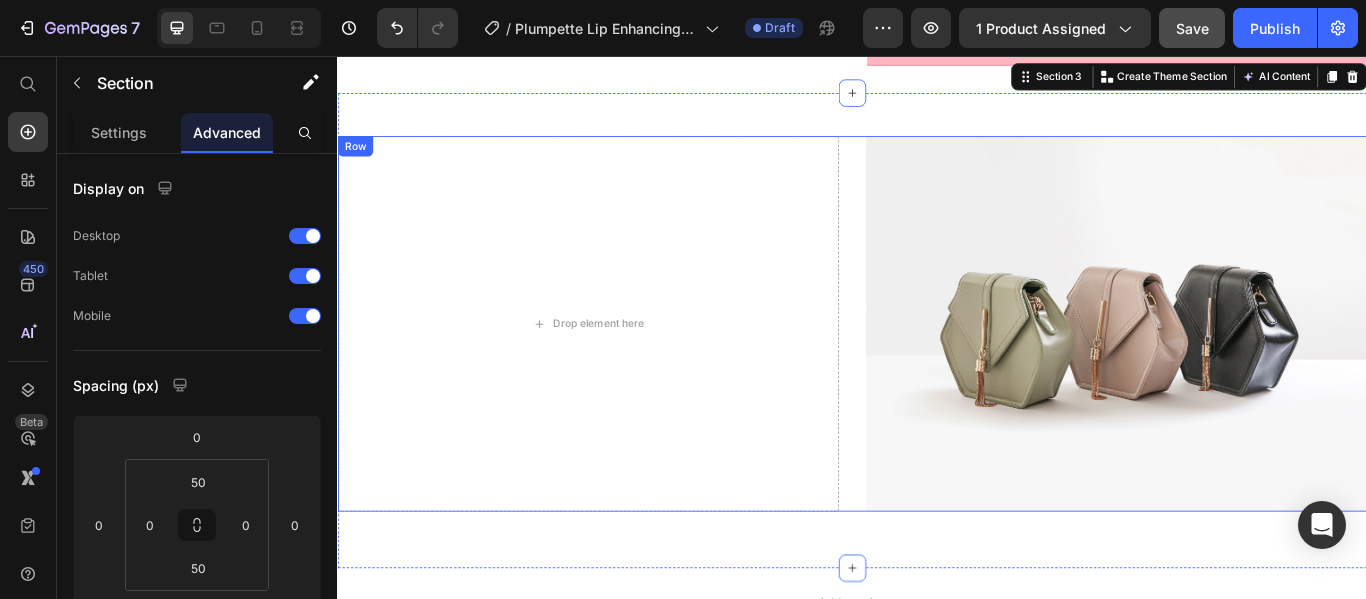 scroll, scrollTop: 1074, scrollLeft: 0, axis: vertical 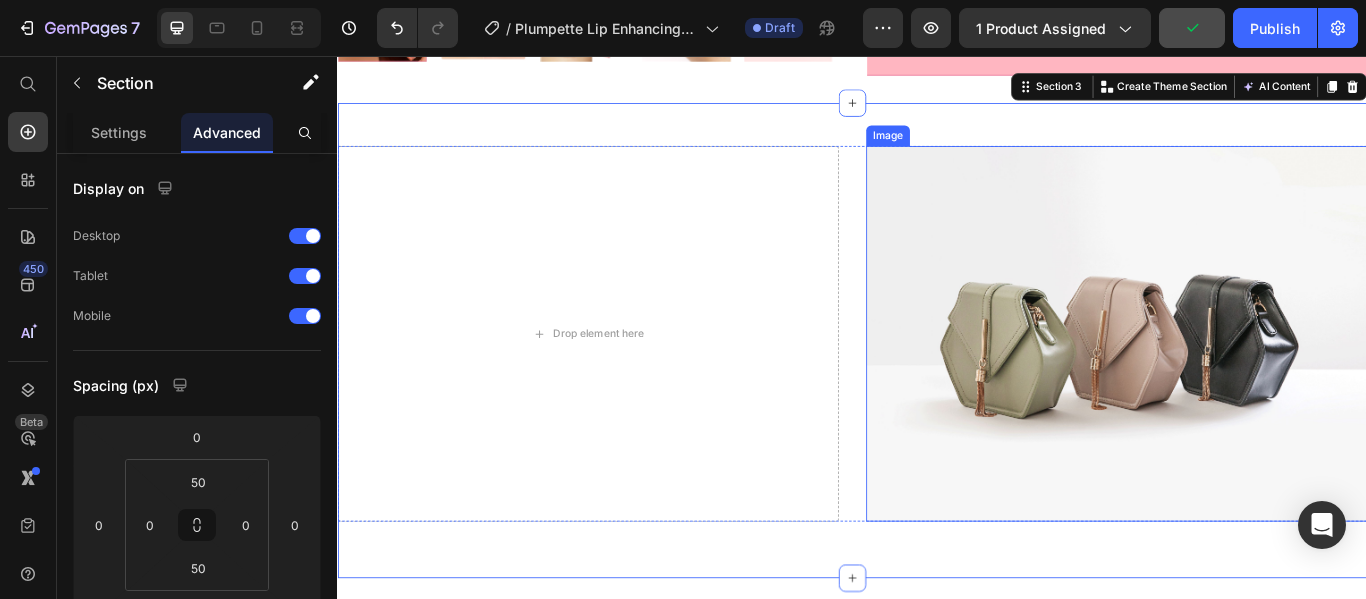 click at bounding box center [1245, 380] 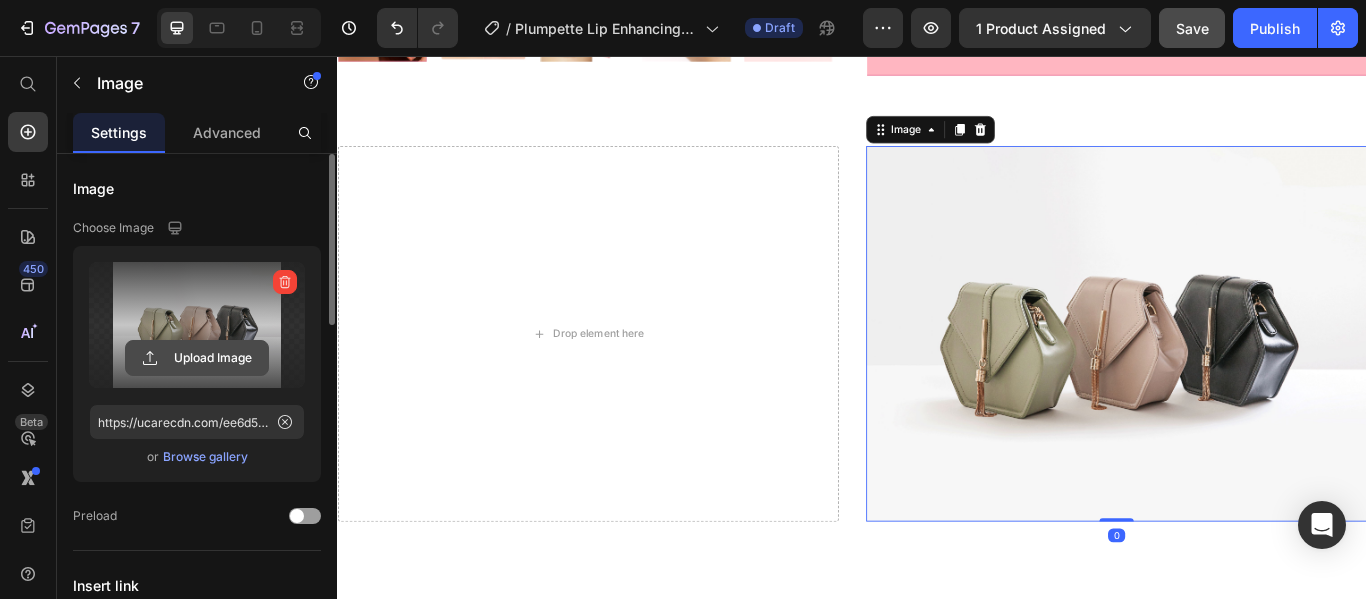 click 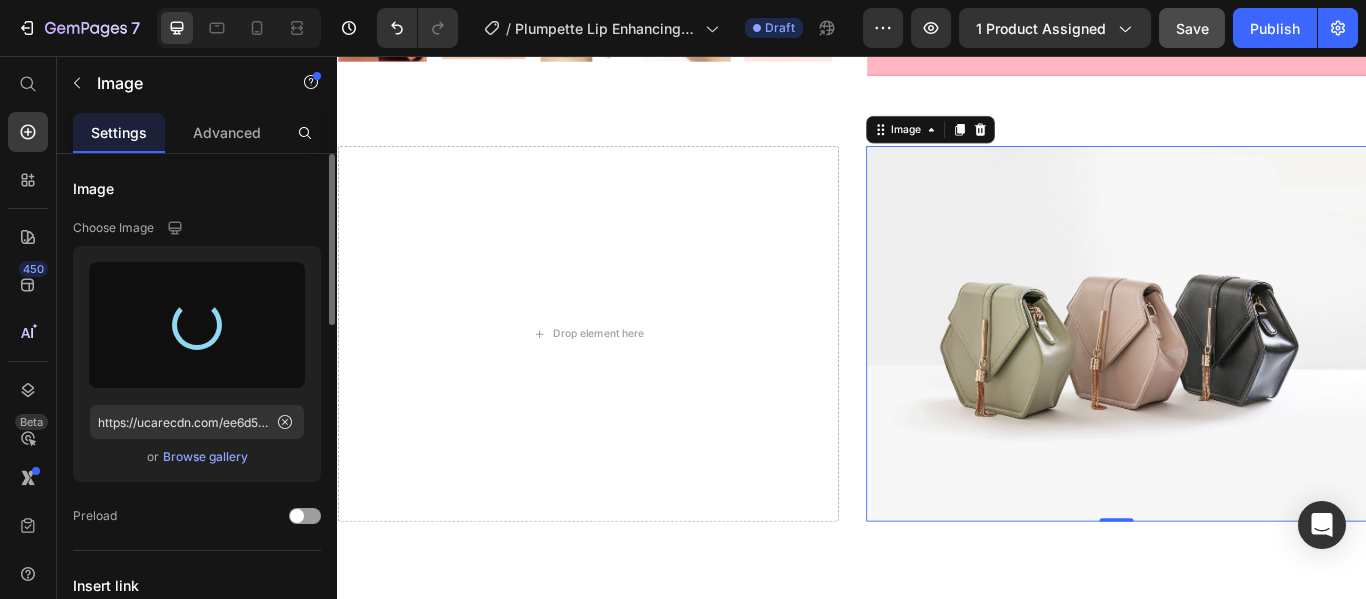 type on "https://cdn.shopify.com/s/files/1/0939/0175/0579/files/gempages_567756307172426793-1f22c846-e0a8-43c1-8871-a6c2c2ead2b3.png" 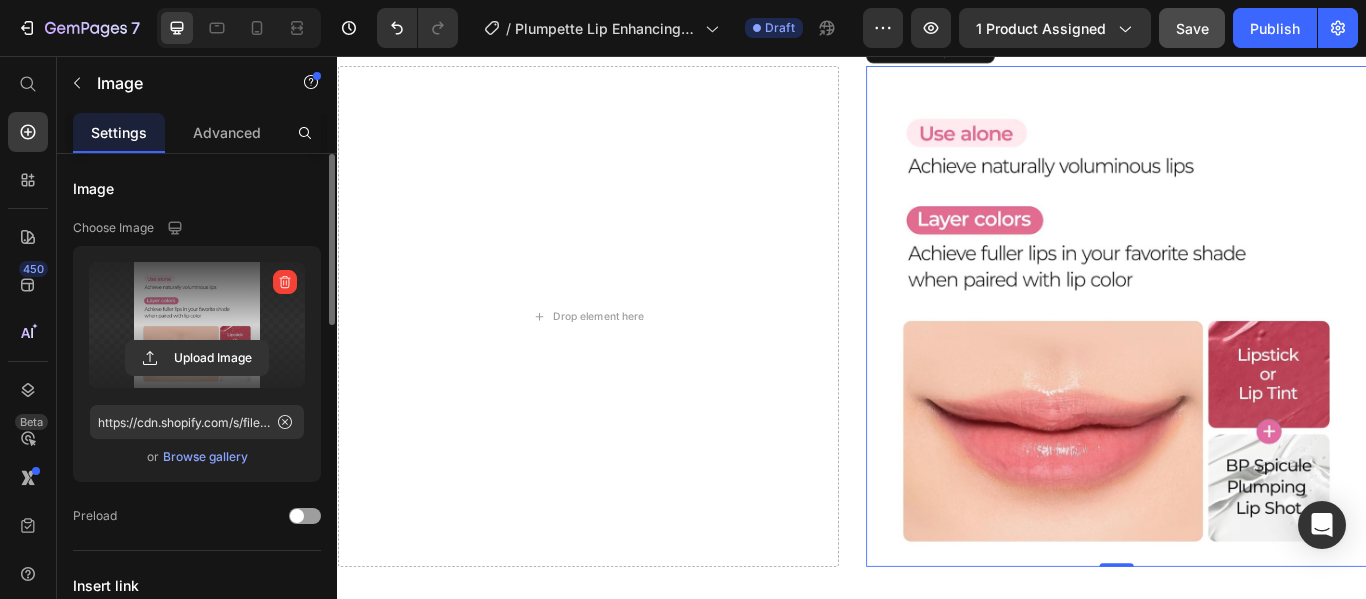 scroll, scrollTop: 1184, scrollLeft: 0, axis: vertical 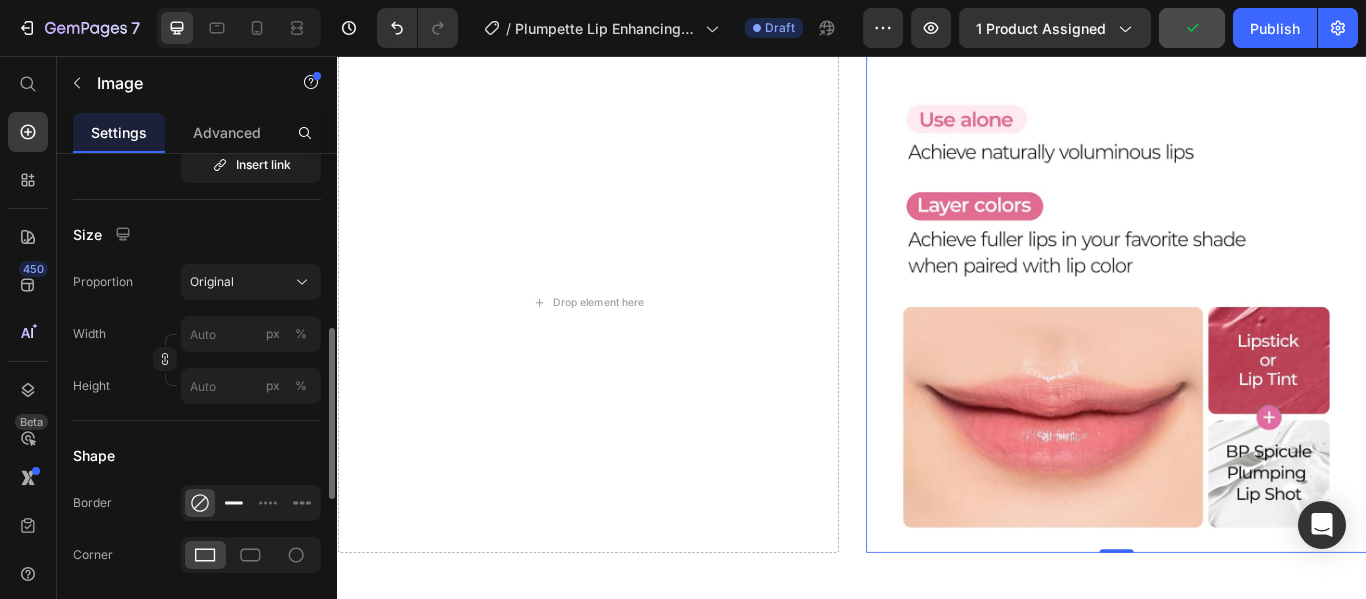 click 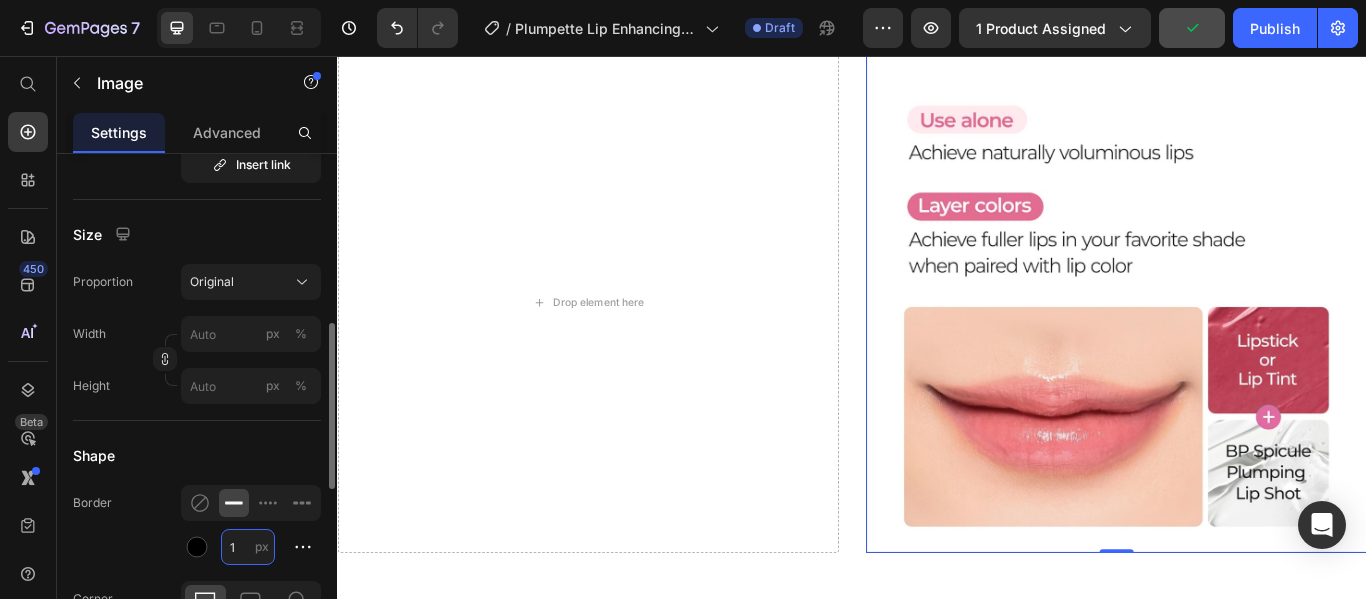 click on "1" at bounding box center (248, 547) 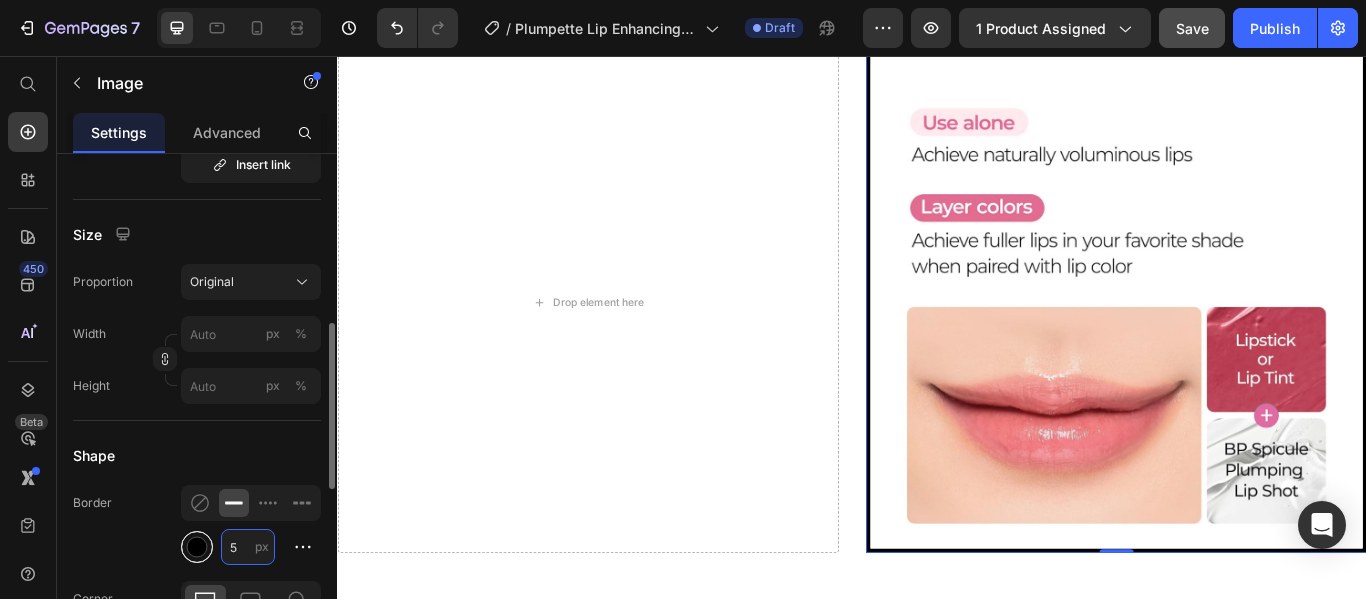 type on "5" 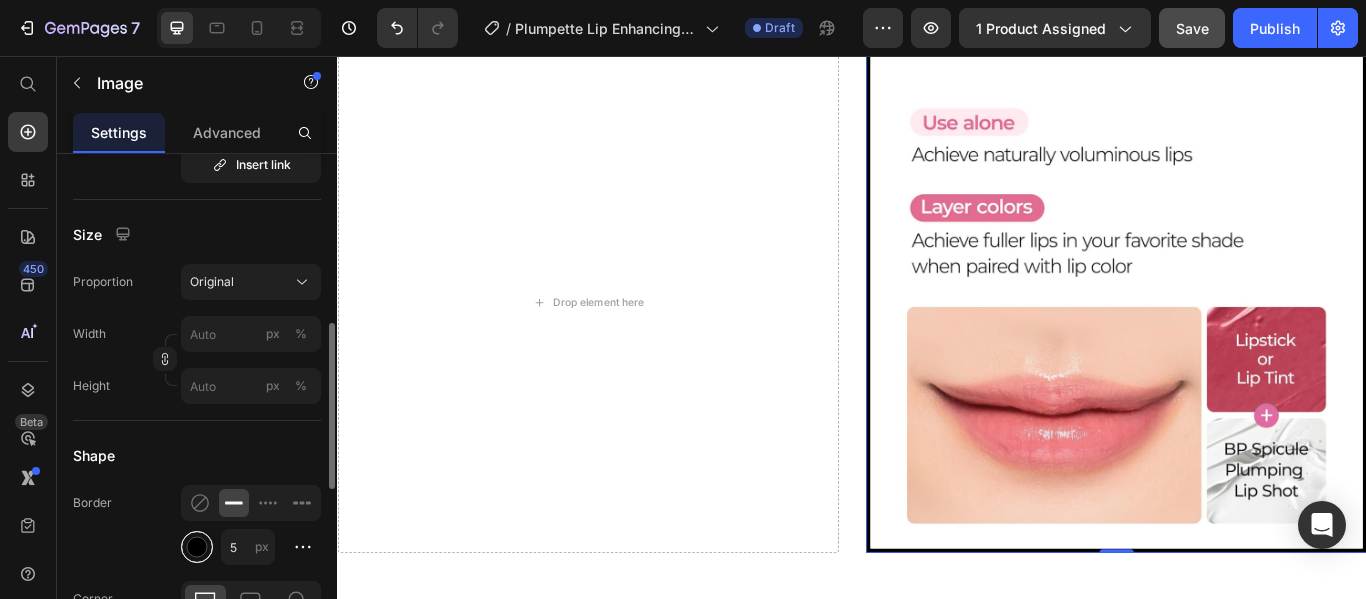 click at bounding box center [197, 547] 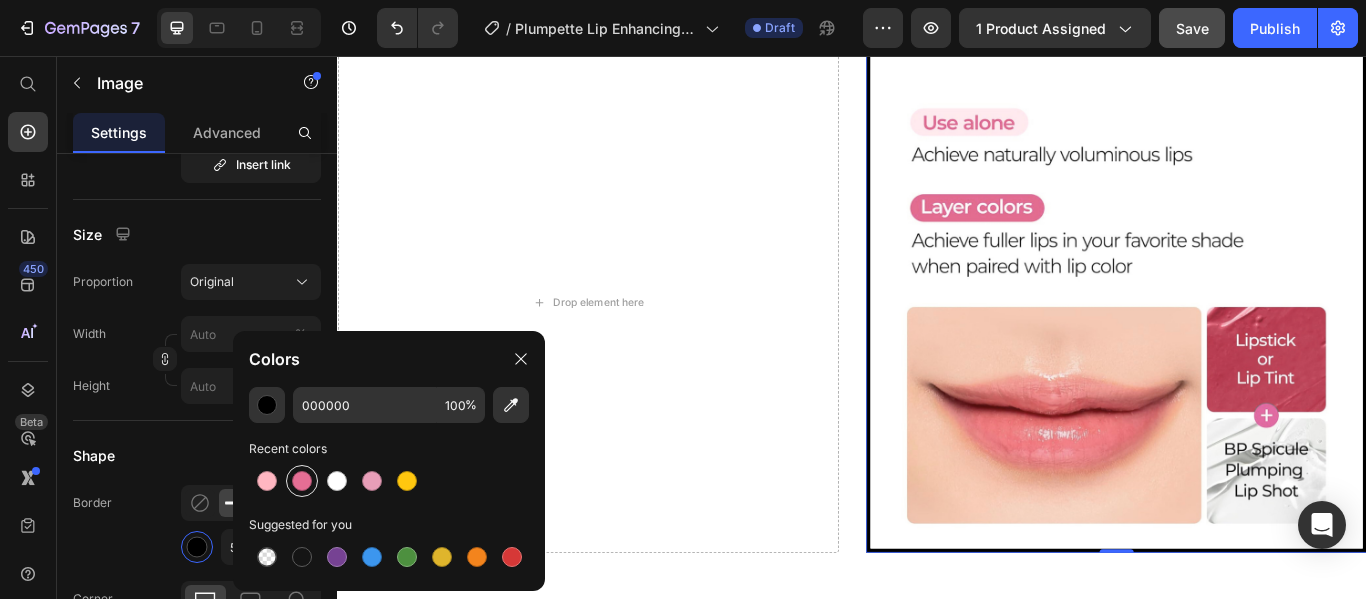 click at bounding box center [302, 481] 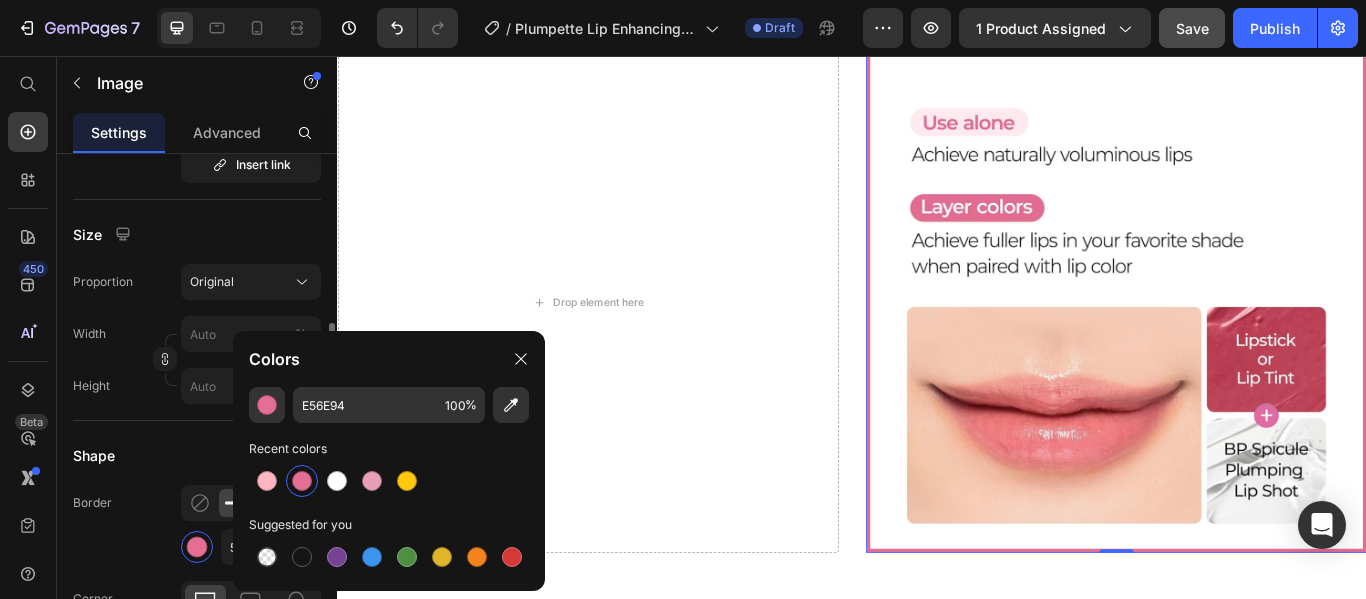 click on "Border 5 px" 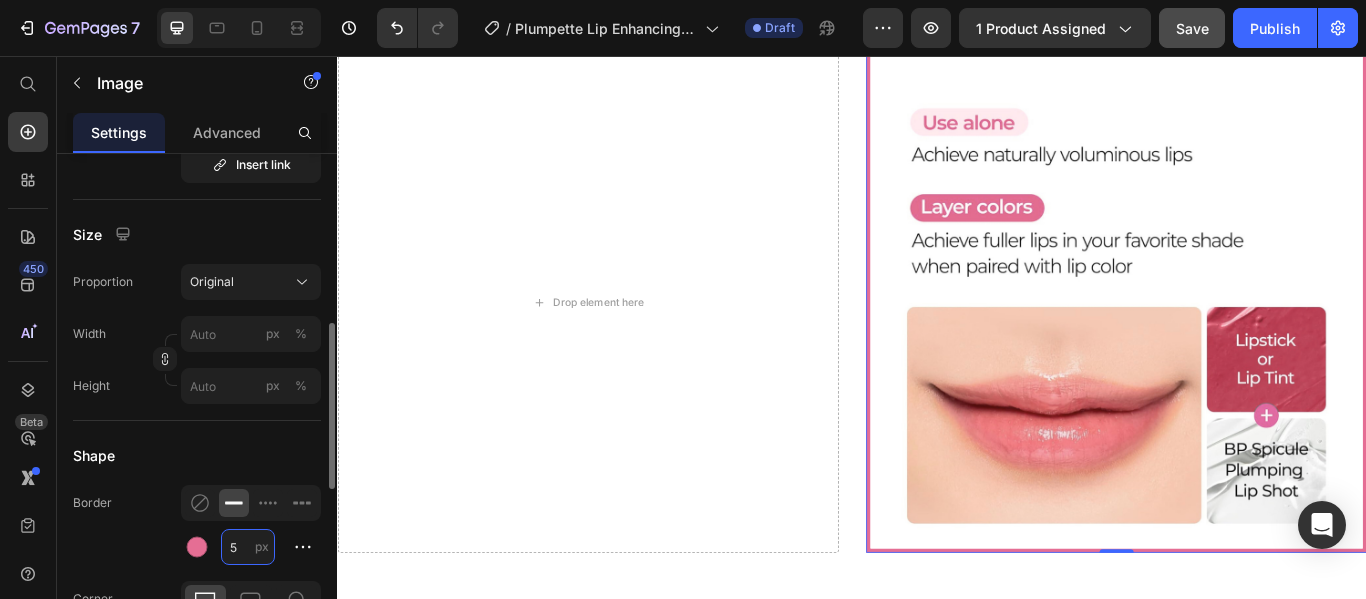click on "5" at bounding box center (248, 547) 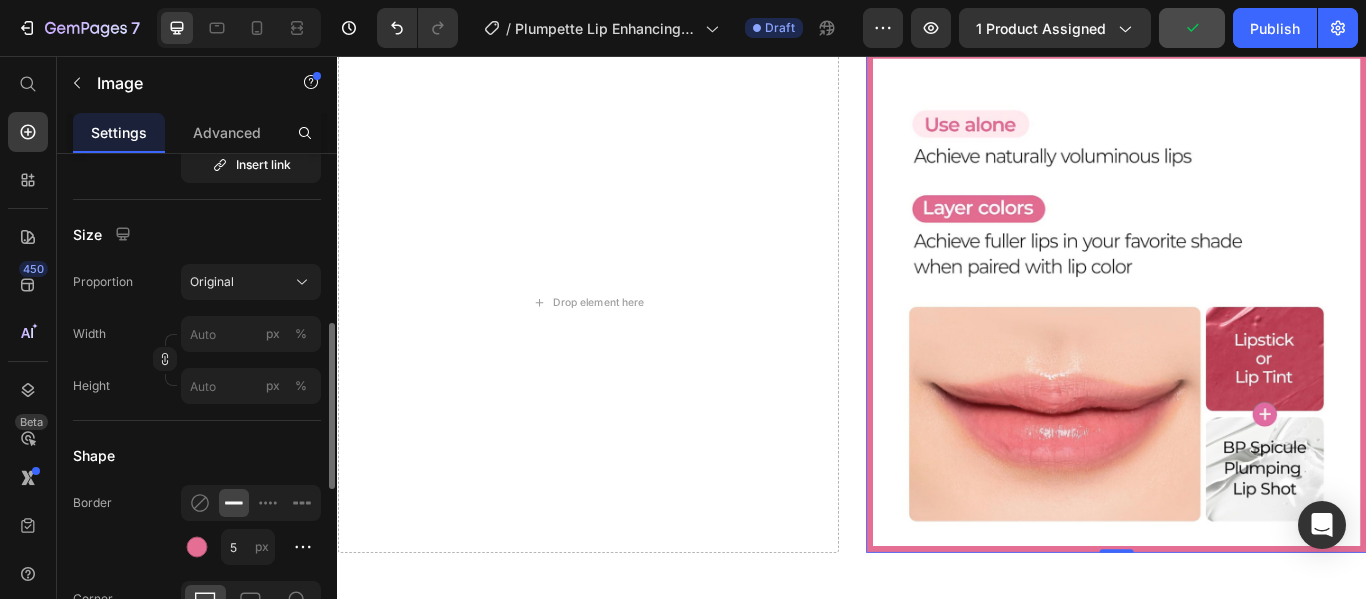 click on "Shape" at bounding box center [197, 455] 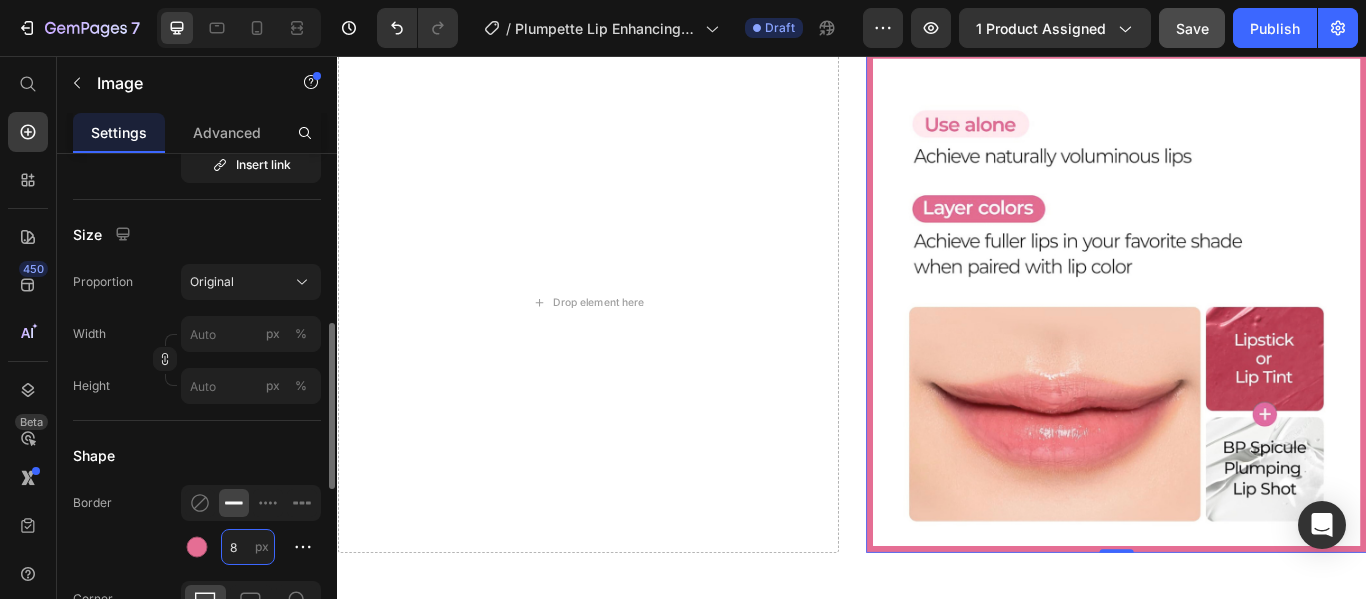 type on "8" 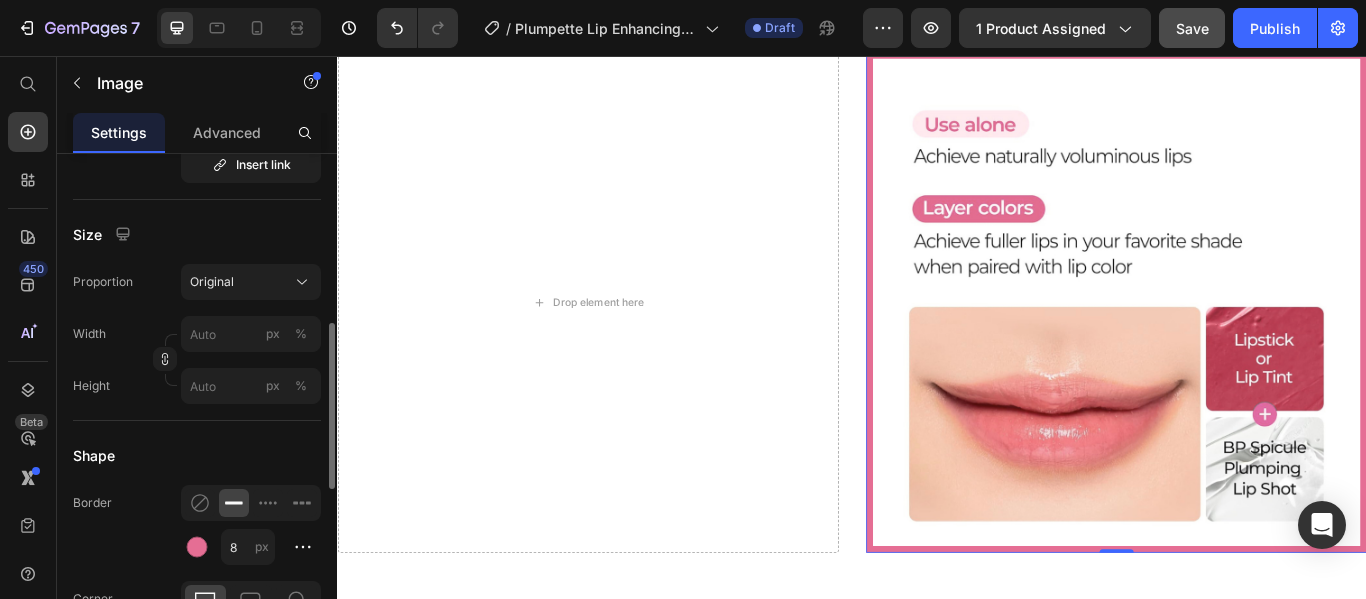 click on "Border 8 px" 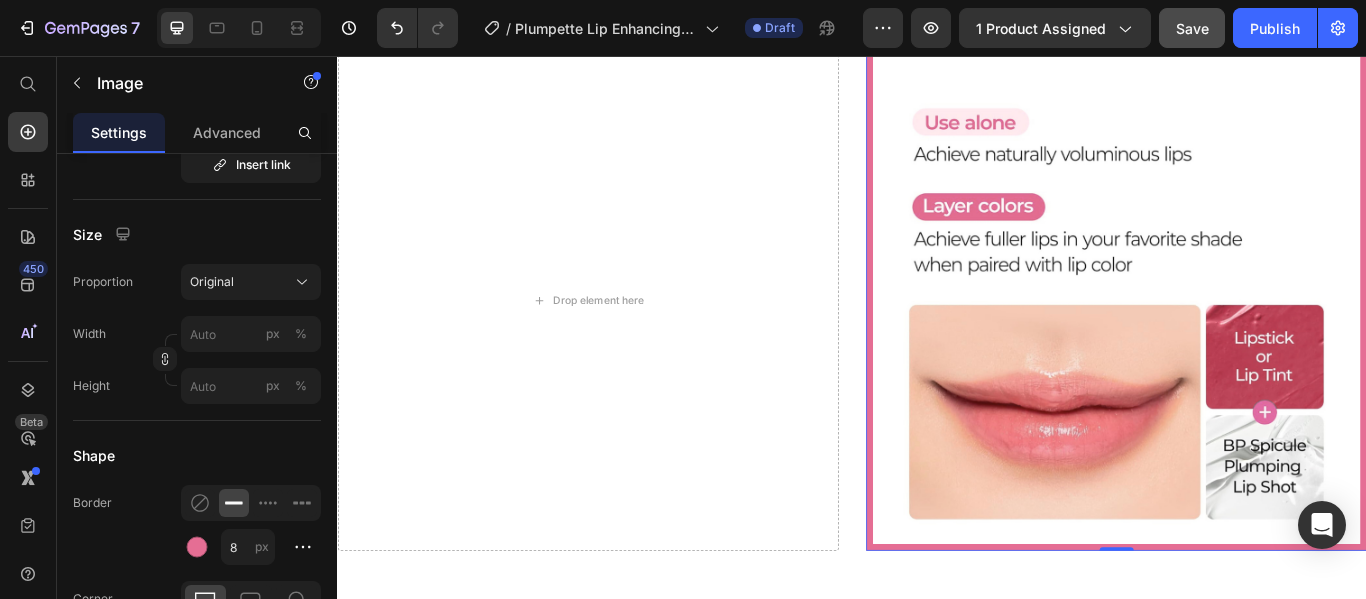 scroll, scrollTop: 1190, scrollLeft: 0, axis: vertical 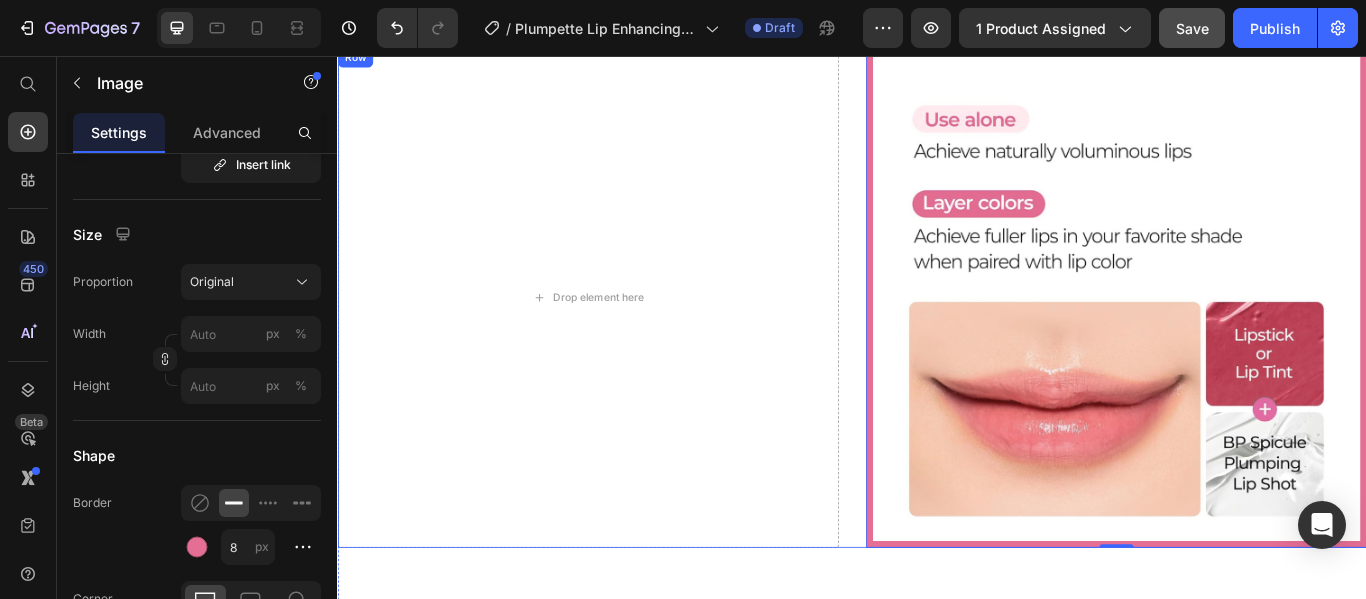 click on "Drop element here Image   0 Row" at bounding box center [937, 337] 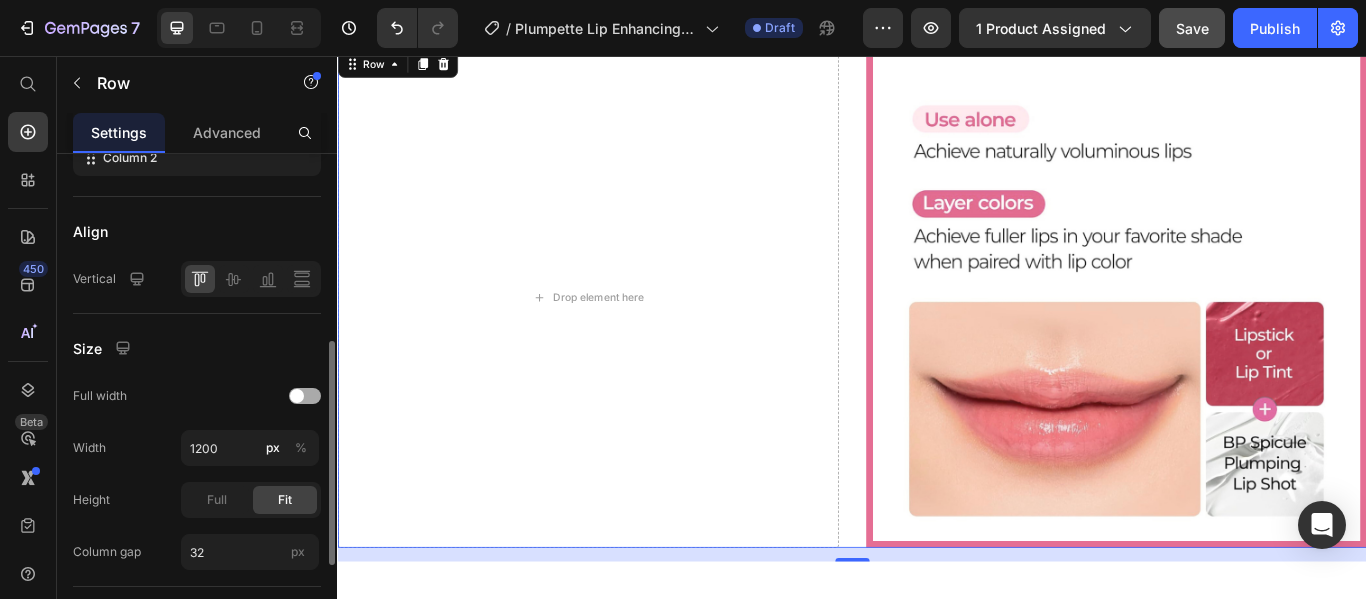 scroll, scrollTop: 413, scrollLeft: 0, axis: vertical 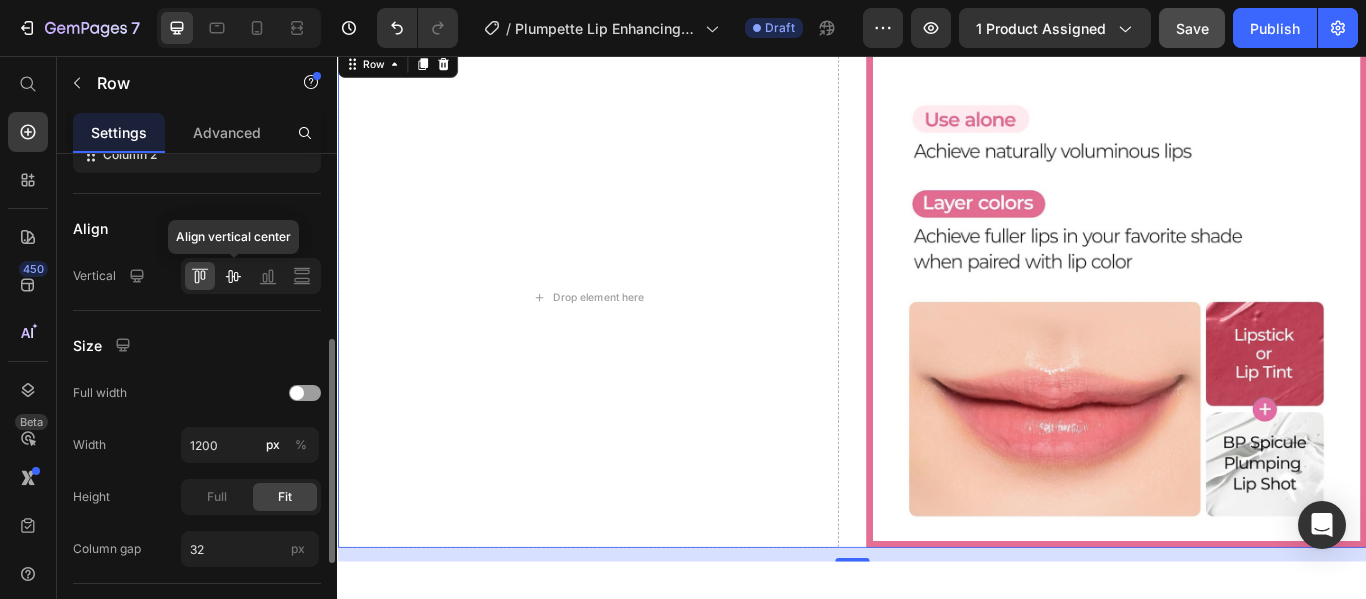 click 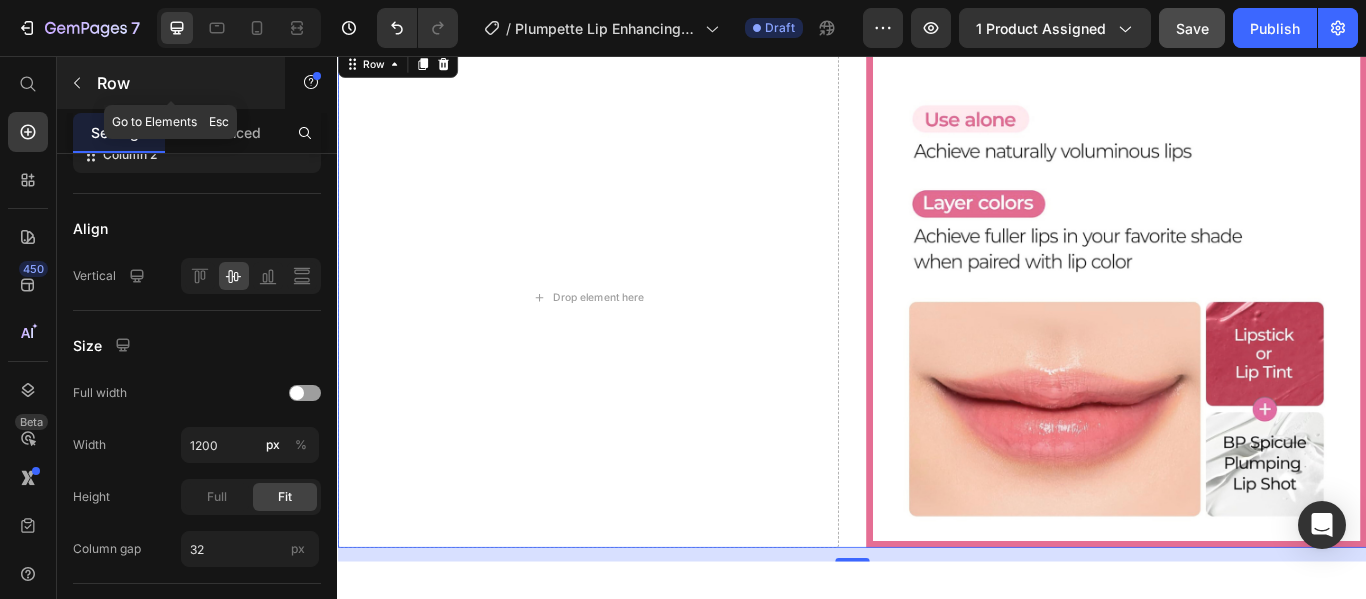 click 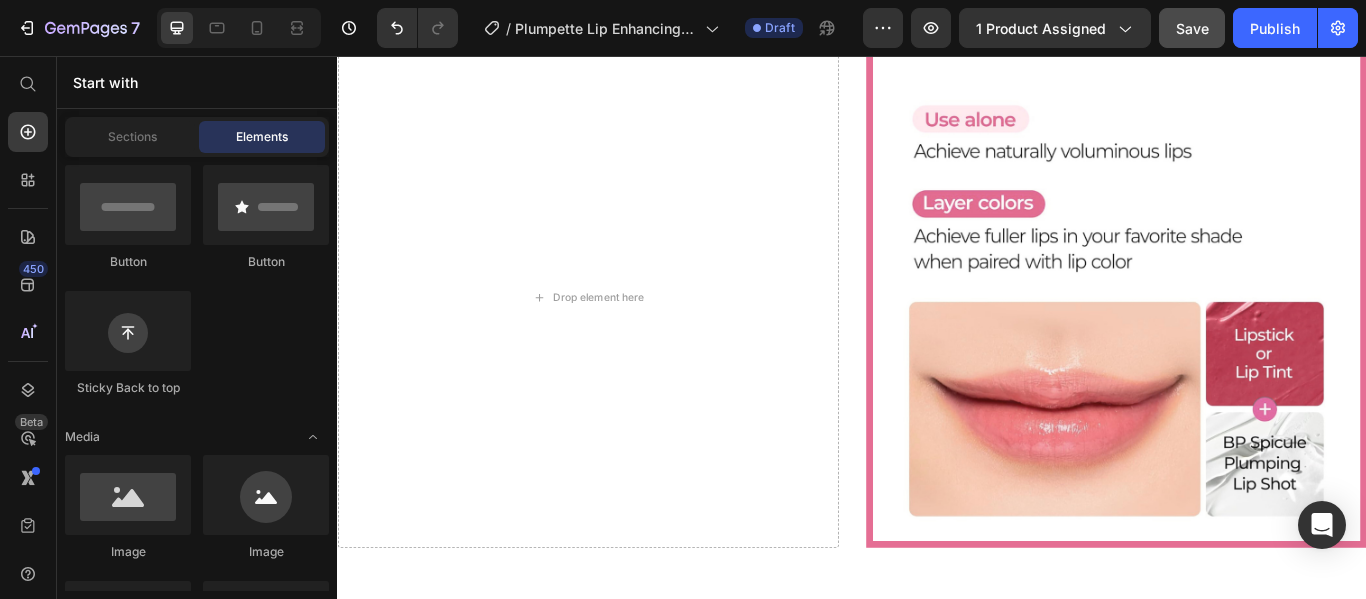 scroll, scrollTop: 0, scrollLeft: 0, axis: both 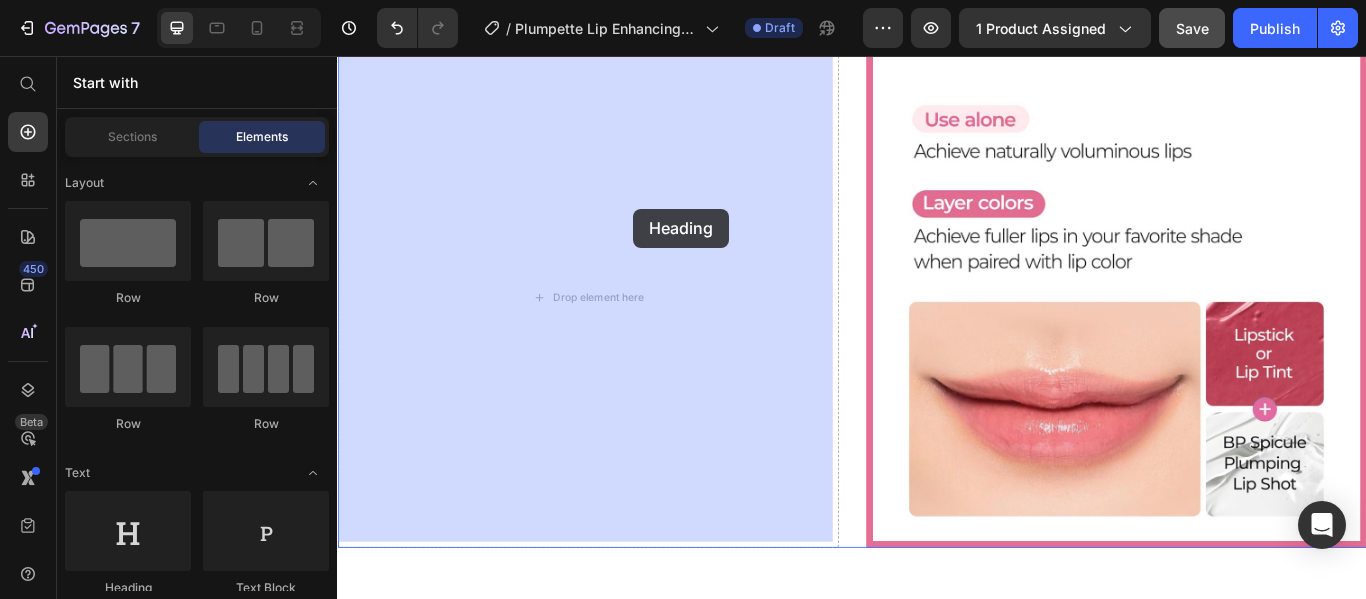 drag, startPoint x: 493, startPoint y: 631, endPoint x: 682, endPoint y: 233, distance: 440.5962 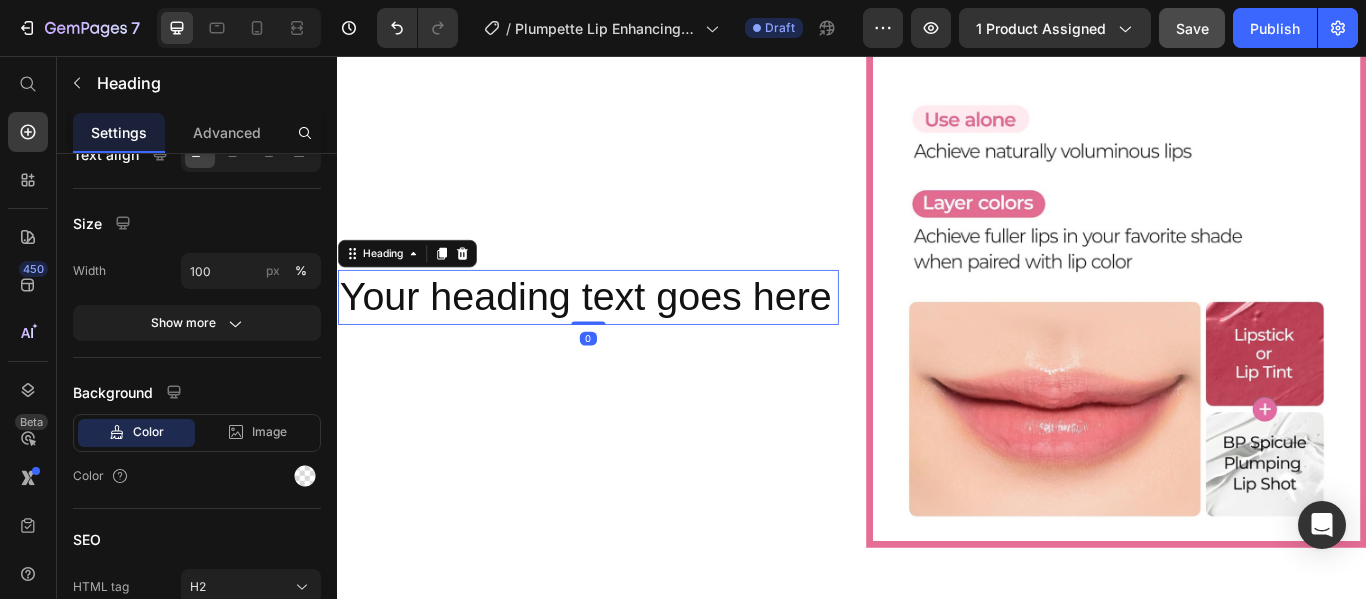 scroll, scrollTop: 0, scrollLeft: 0, axis: both 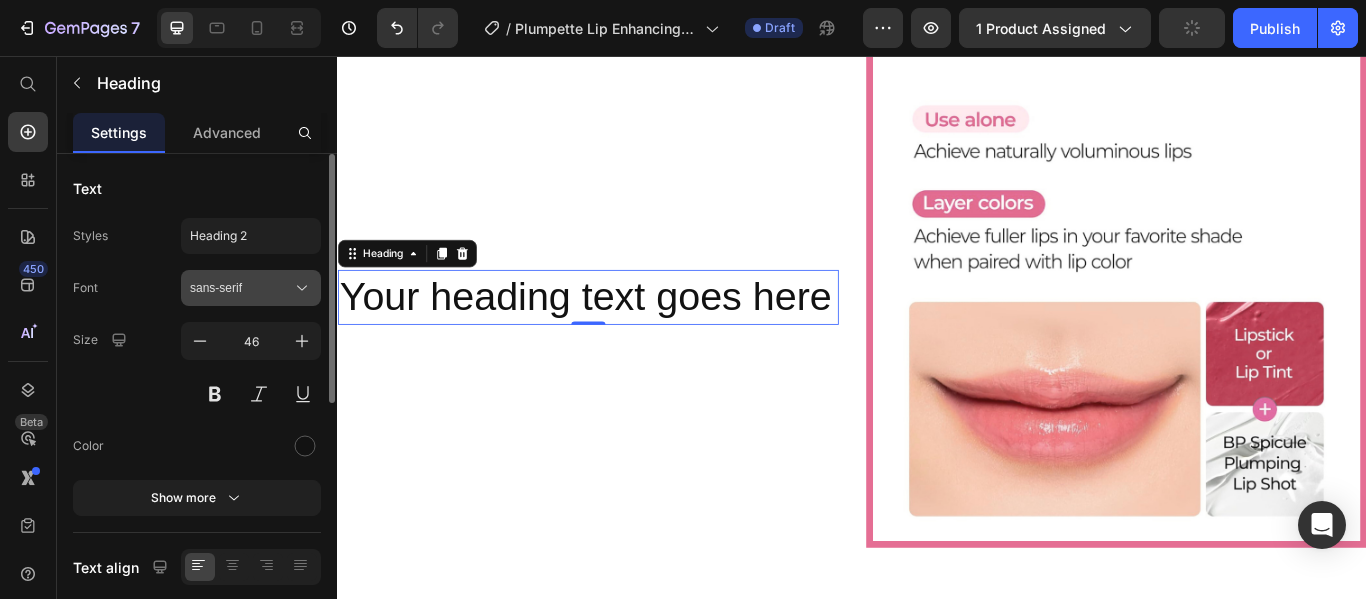 click 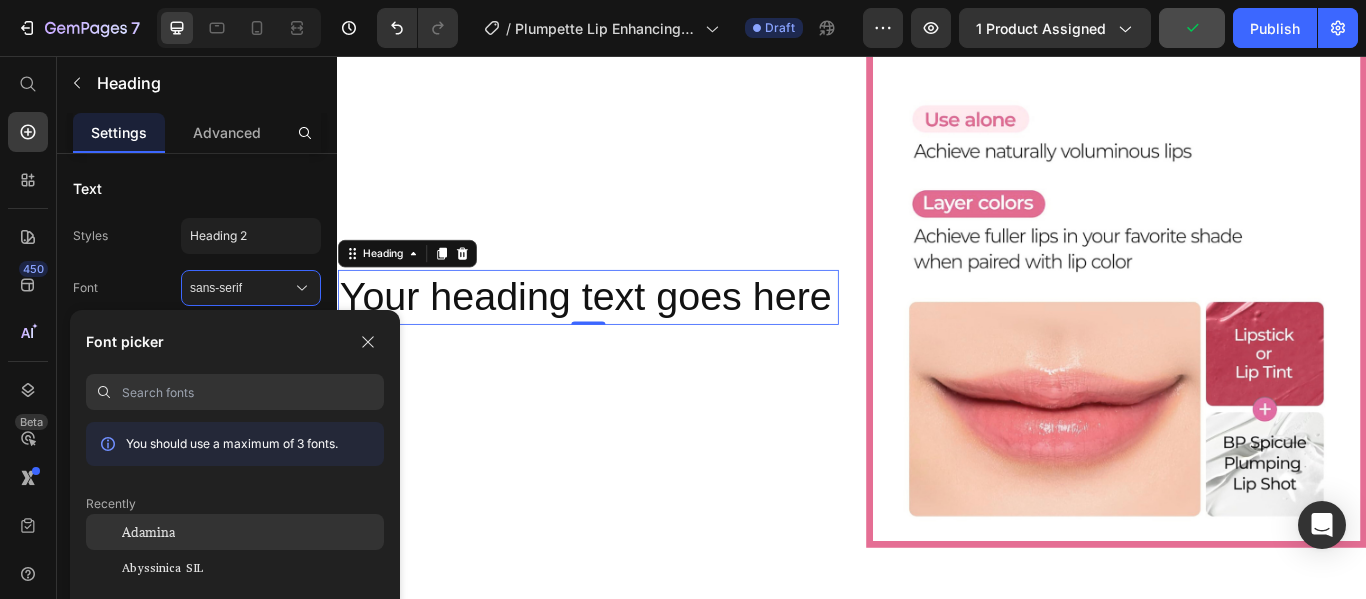 click on "Adamina" 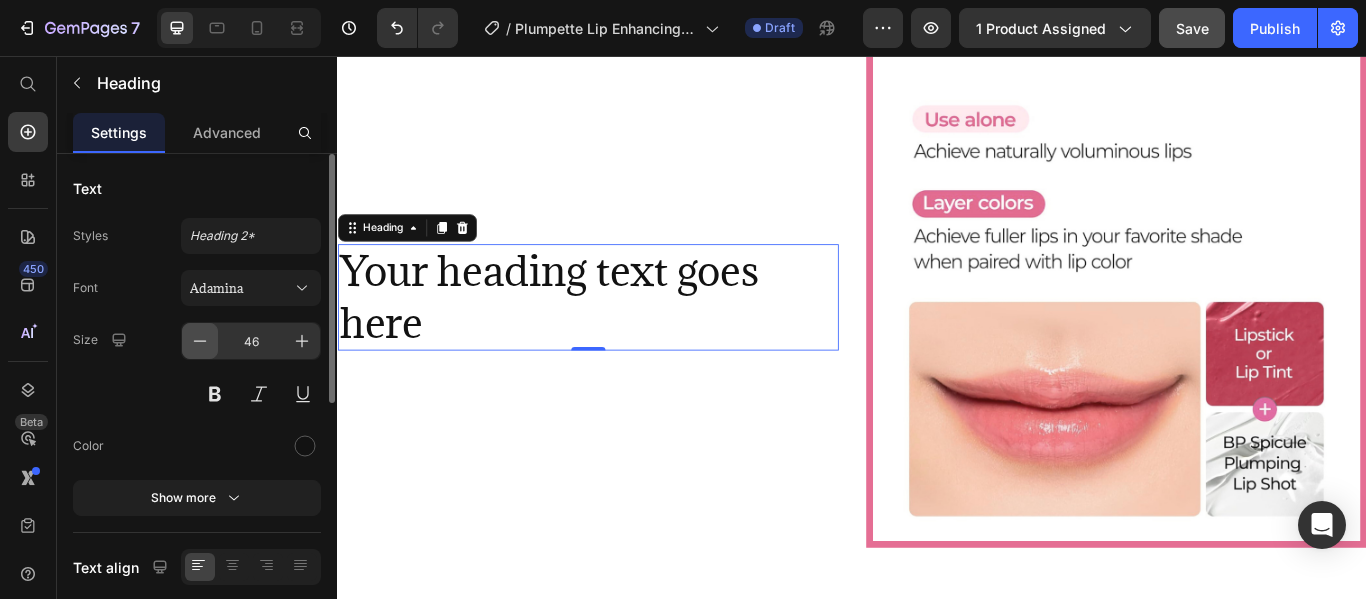 click 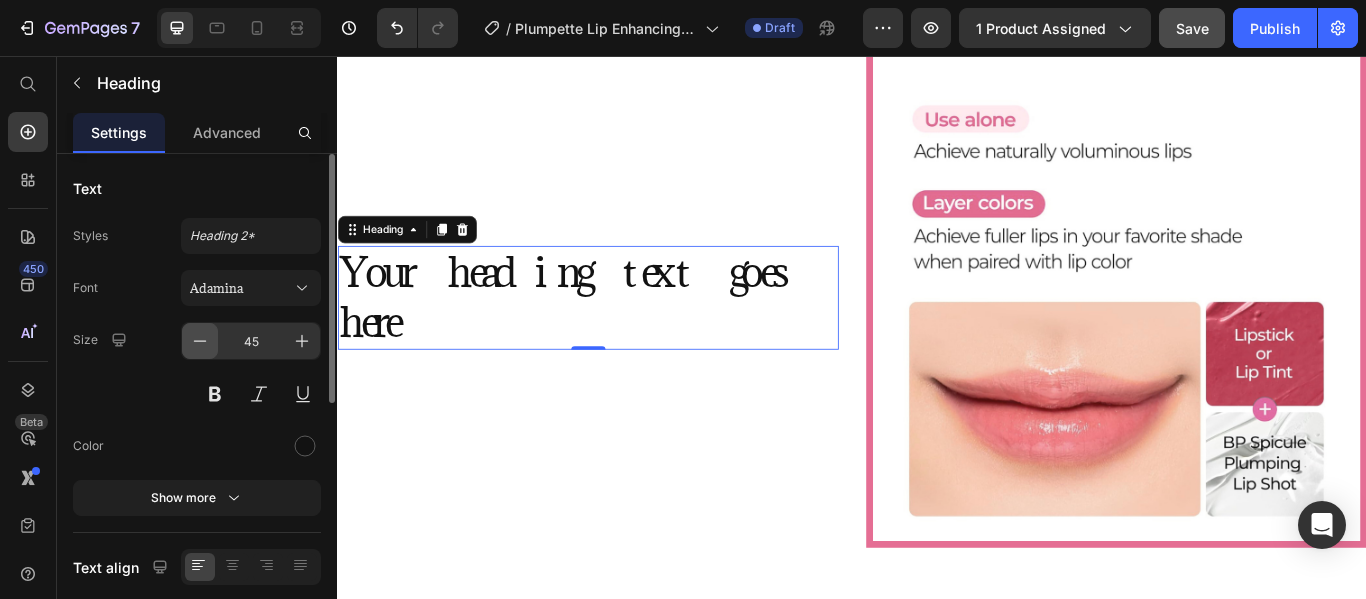 click 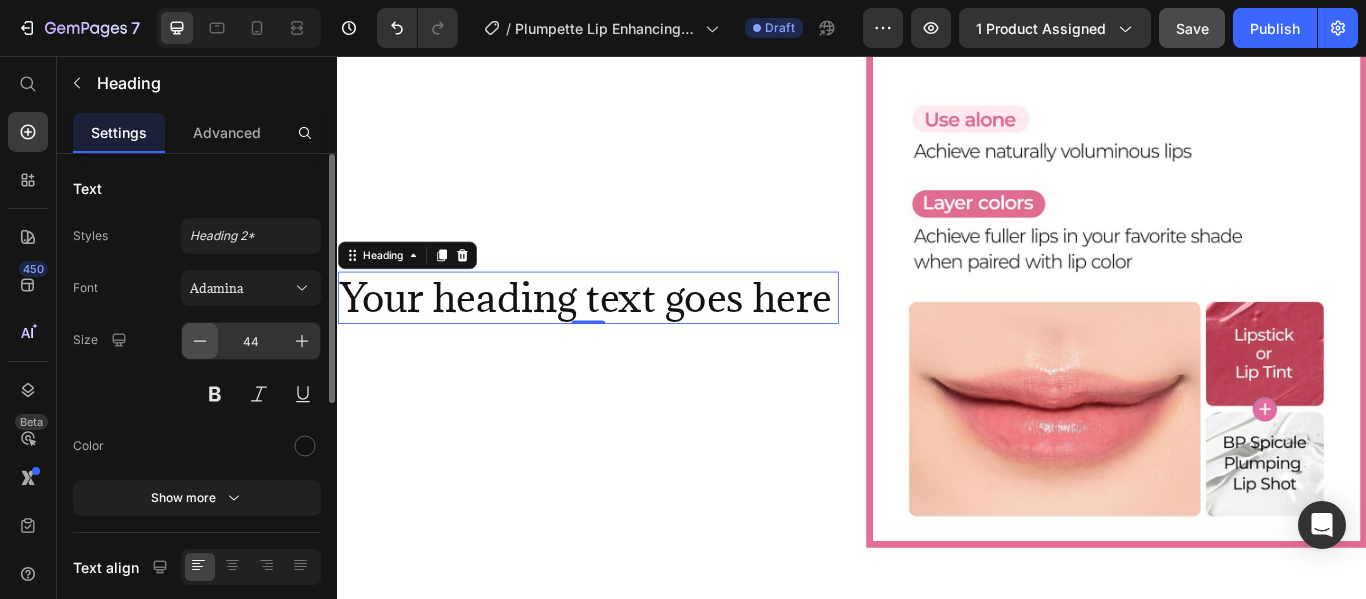 click 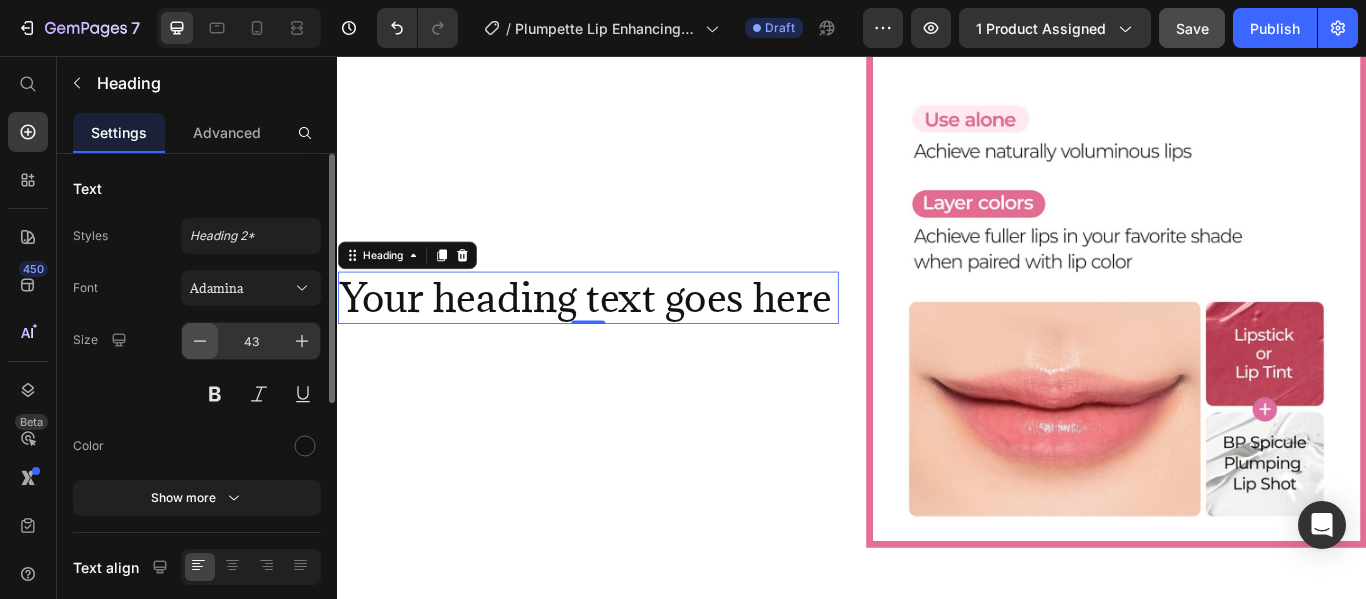 click 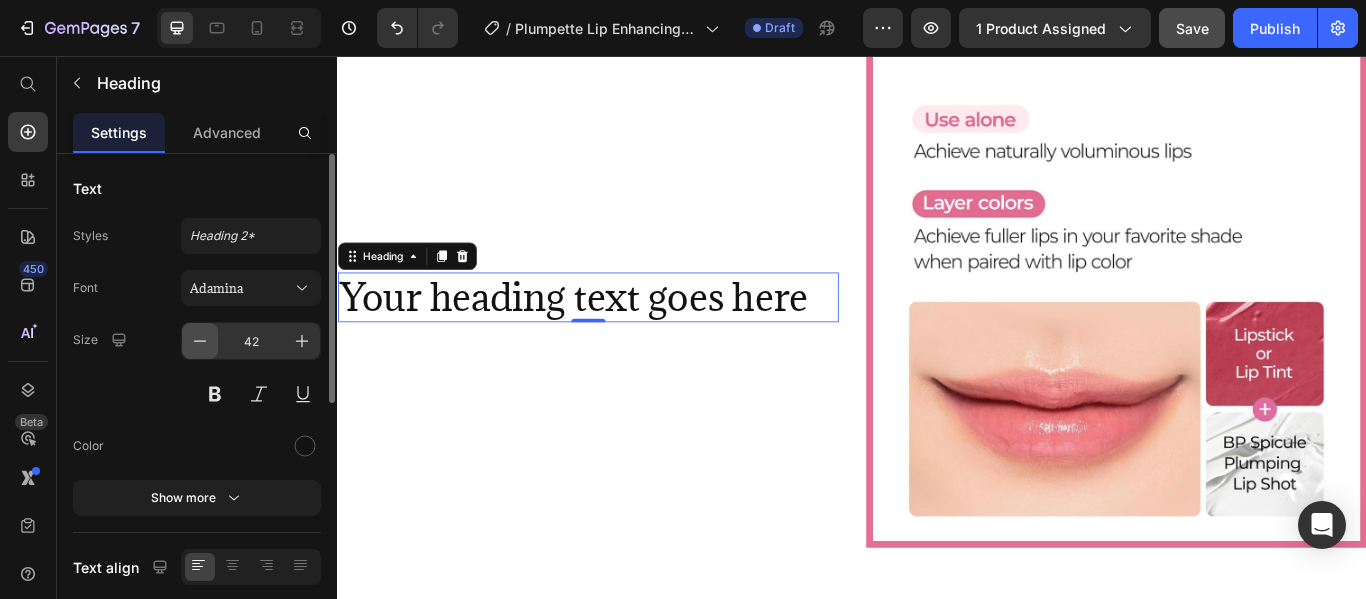 click 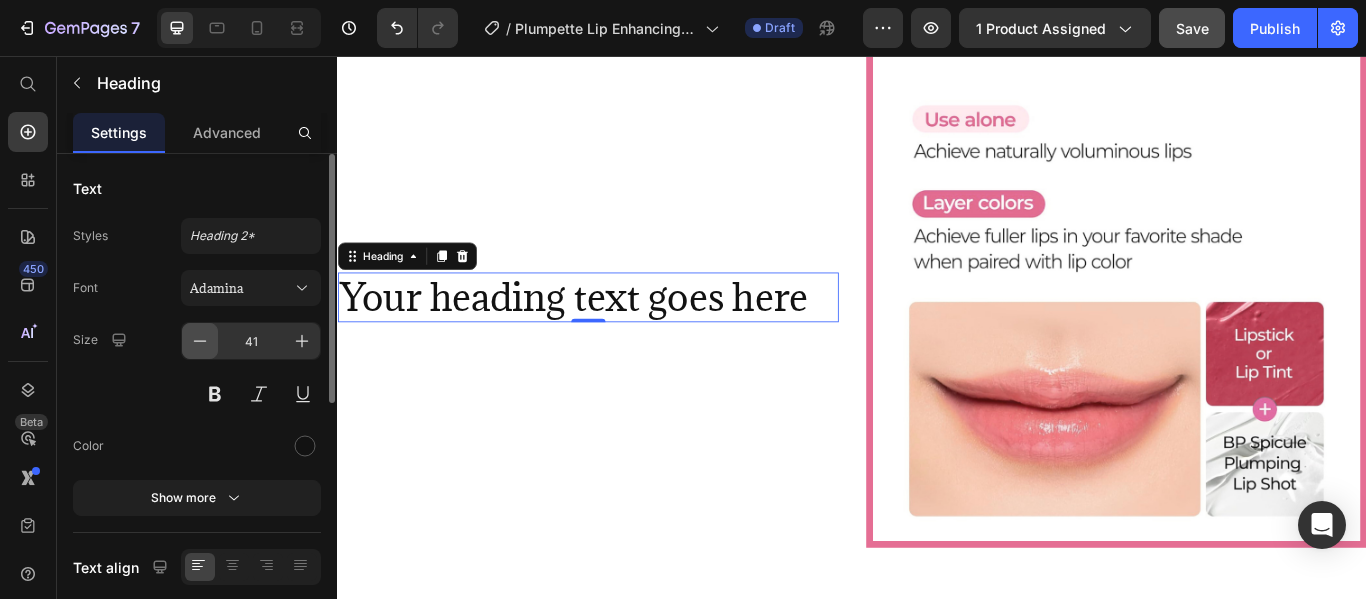 click 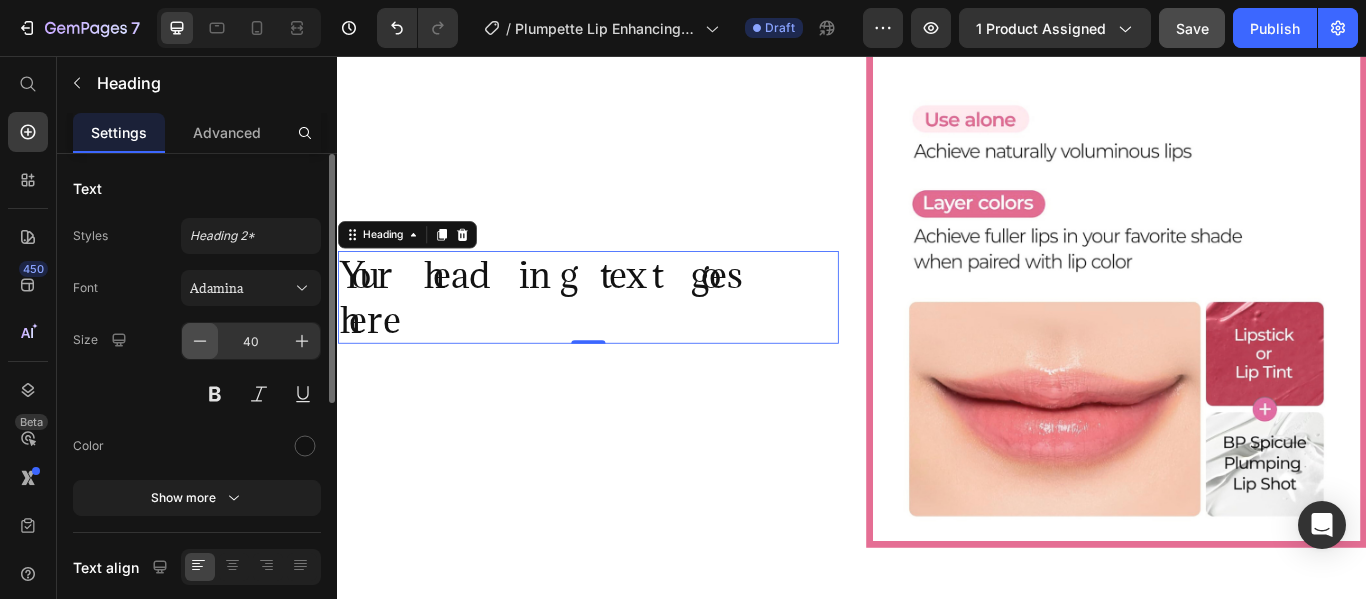 click 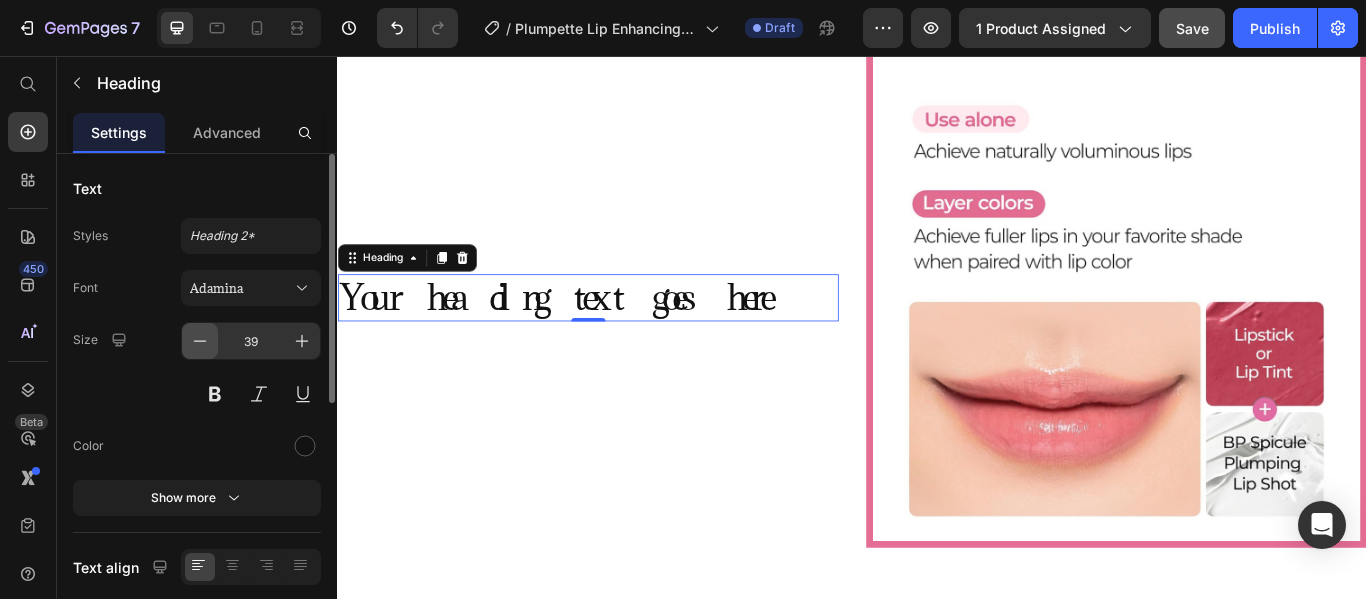 click 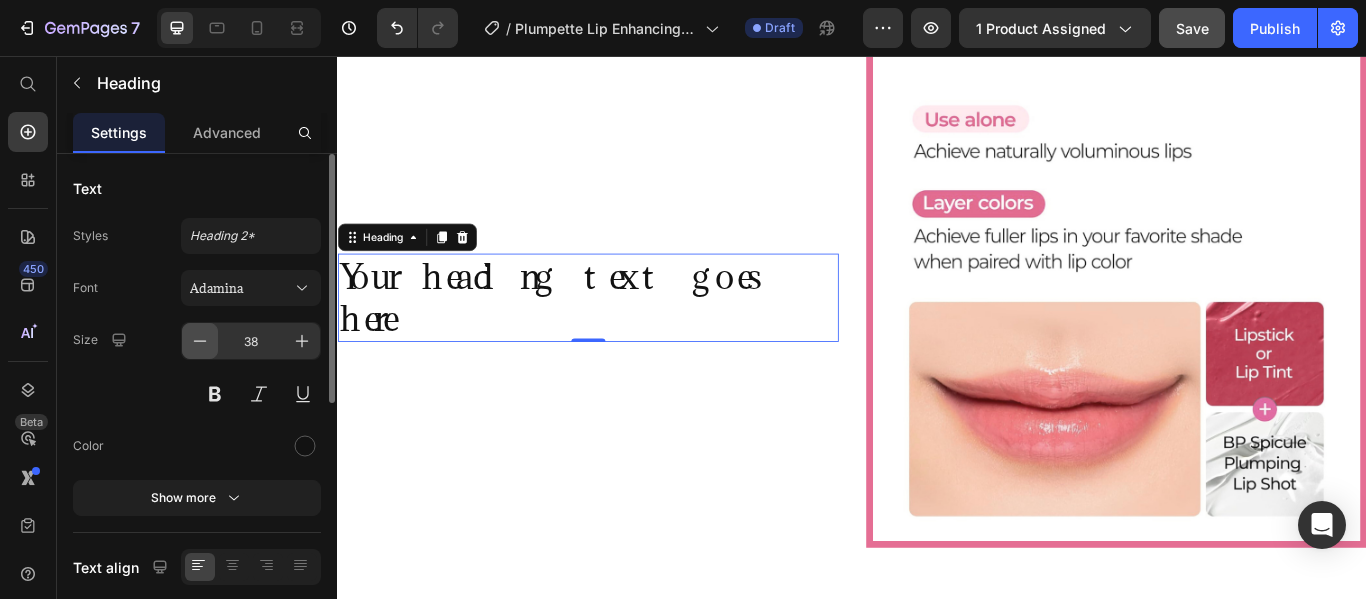 click 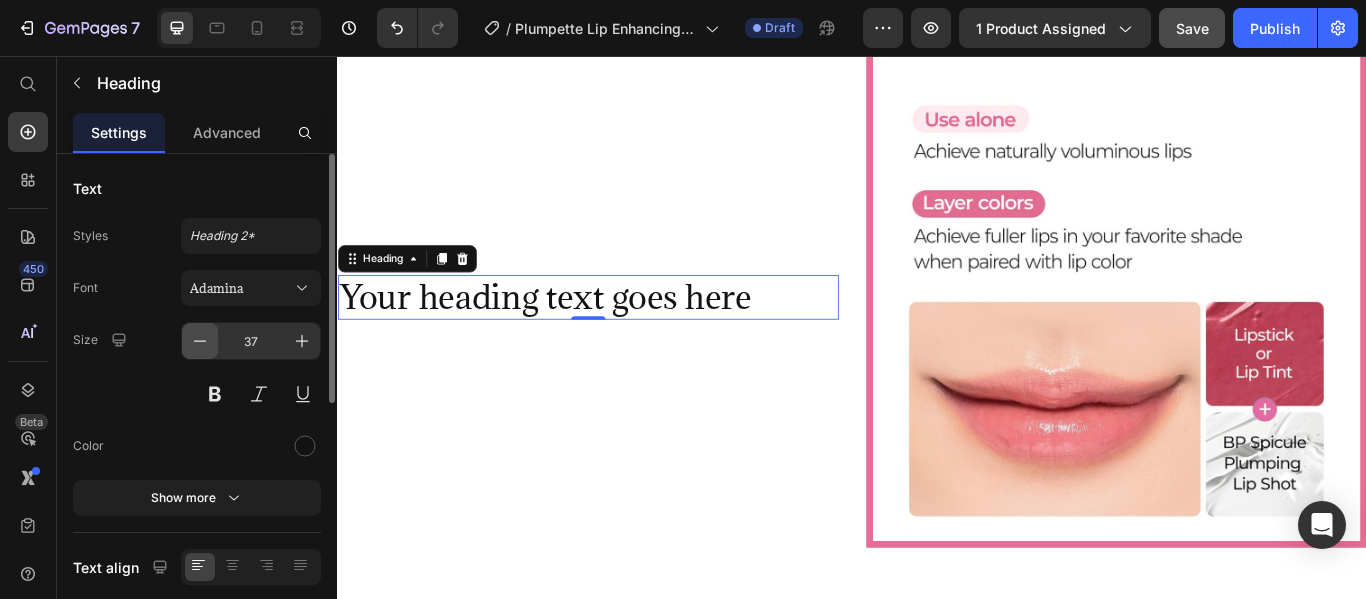 click 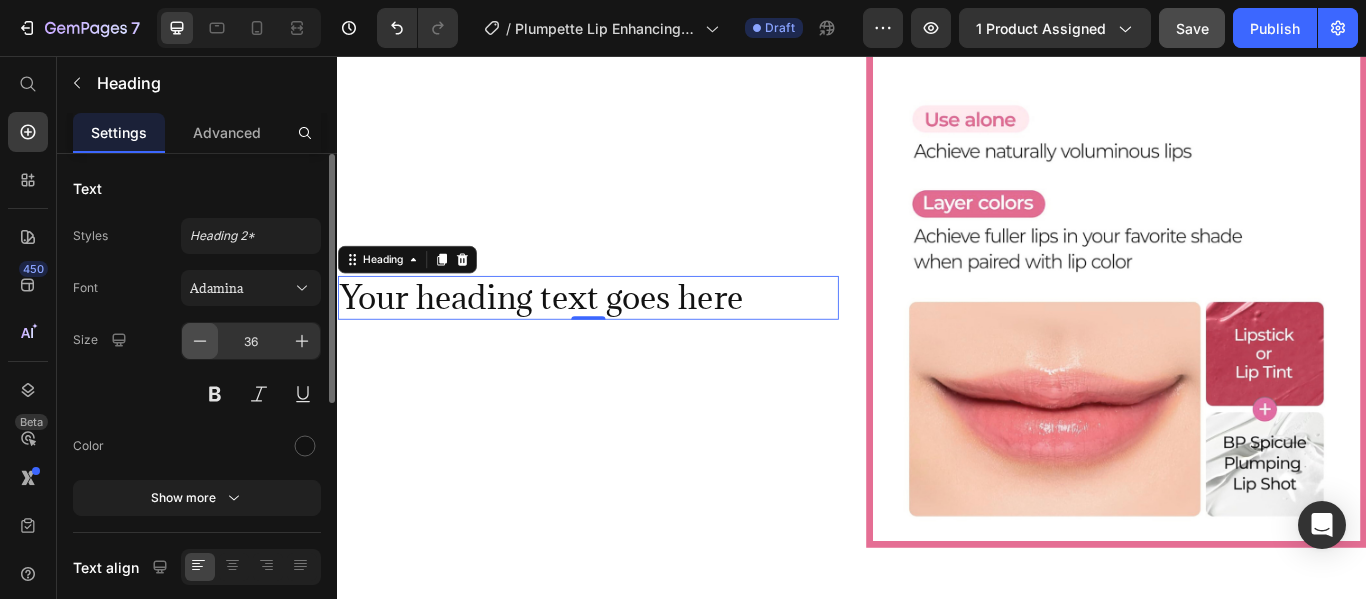 click 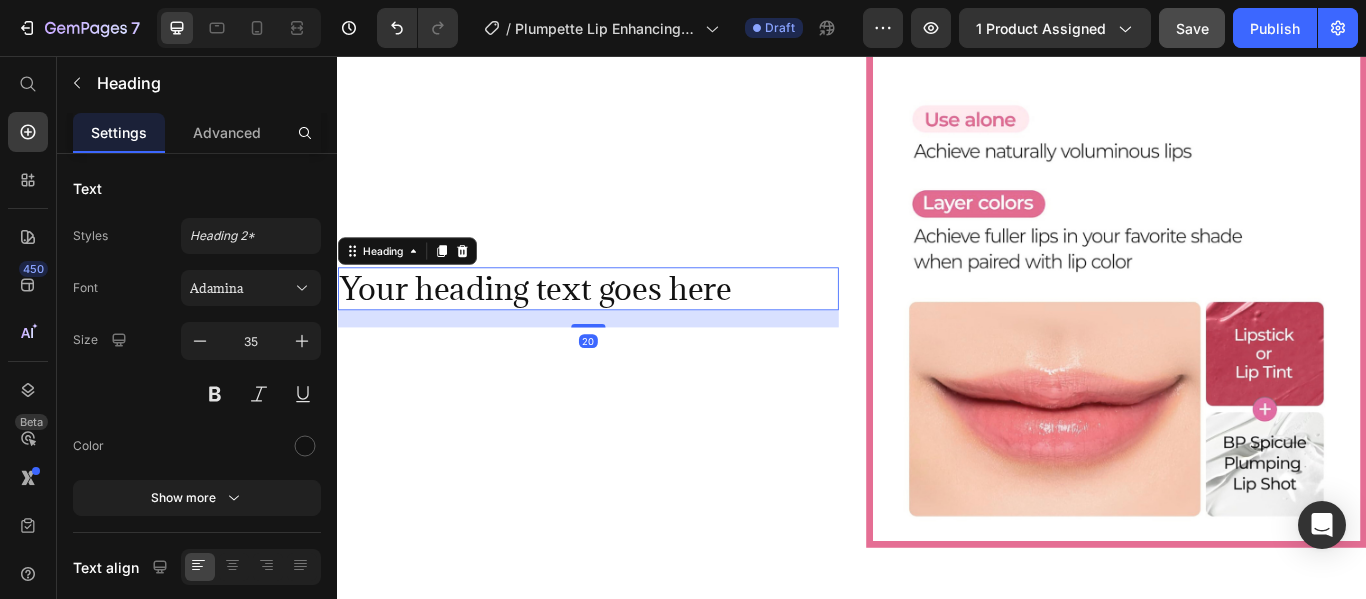 drag, startPoint x: 635, startPoint y: 353, endPoint x: 639, endPoint y: 370, distance: 17.464249 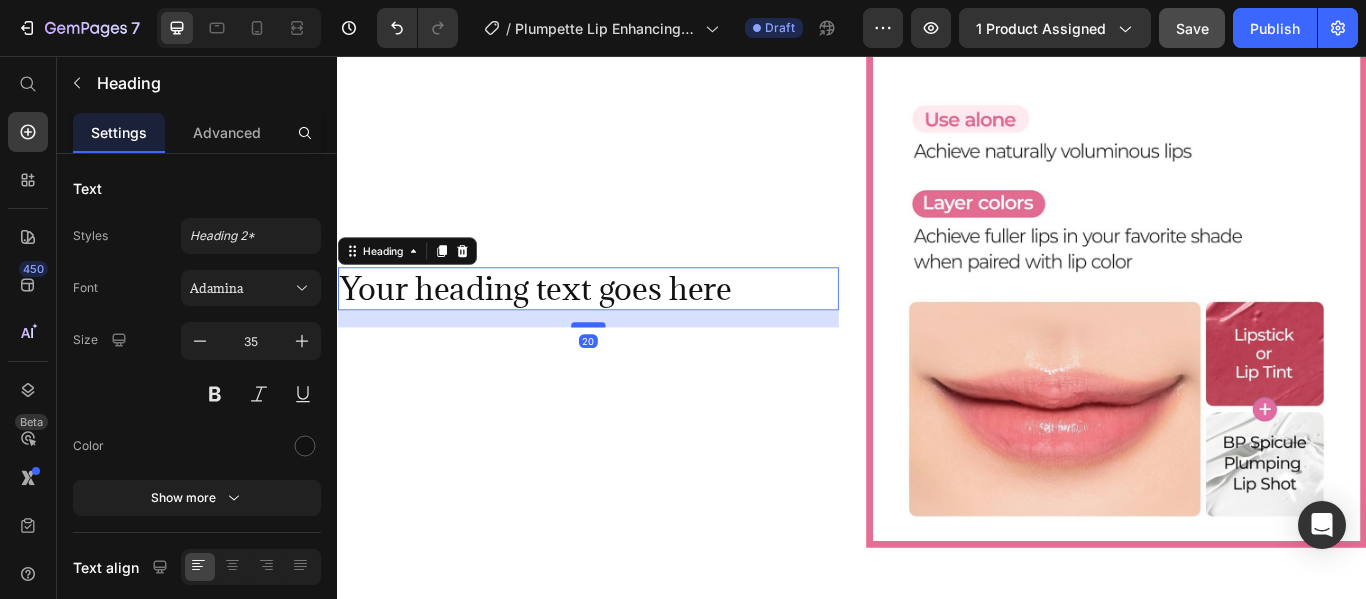 click at bounding box center [629, 369] 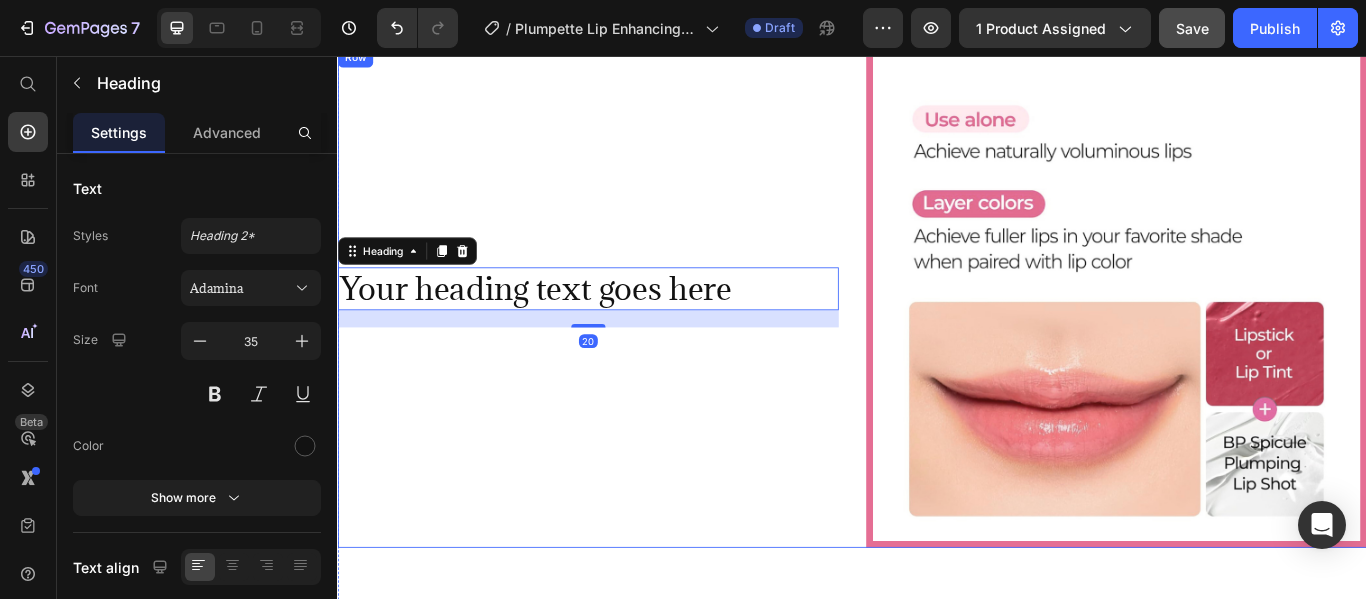 click on "Your heading text goes here Heading   20" at bounding box center [629, 337] 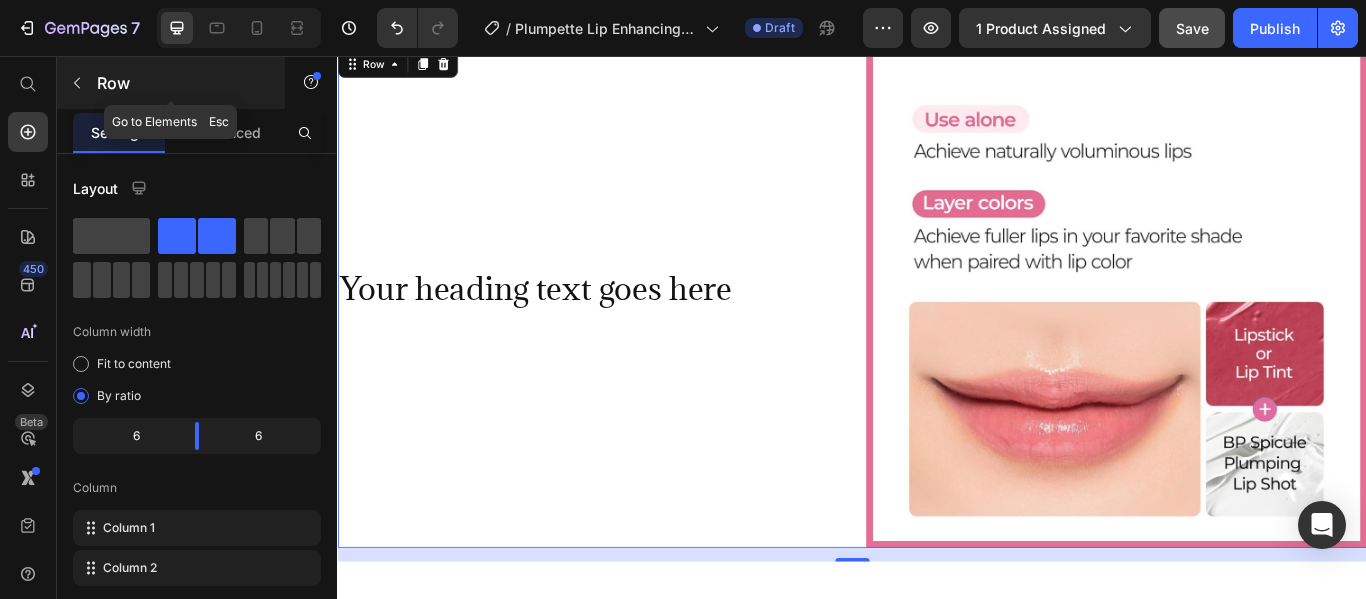 click at bounding box center [77, 83] 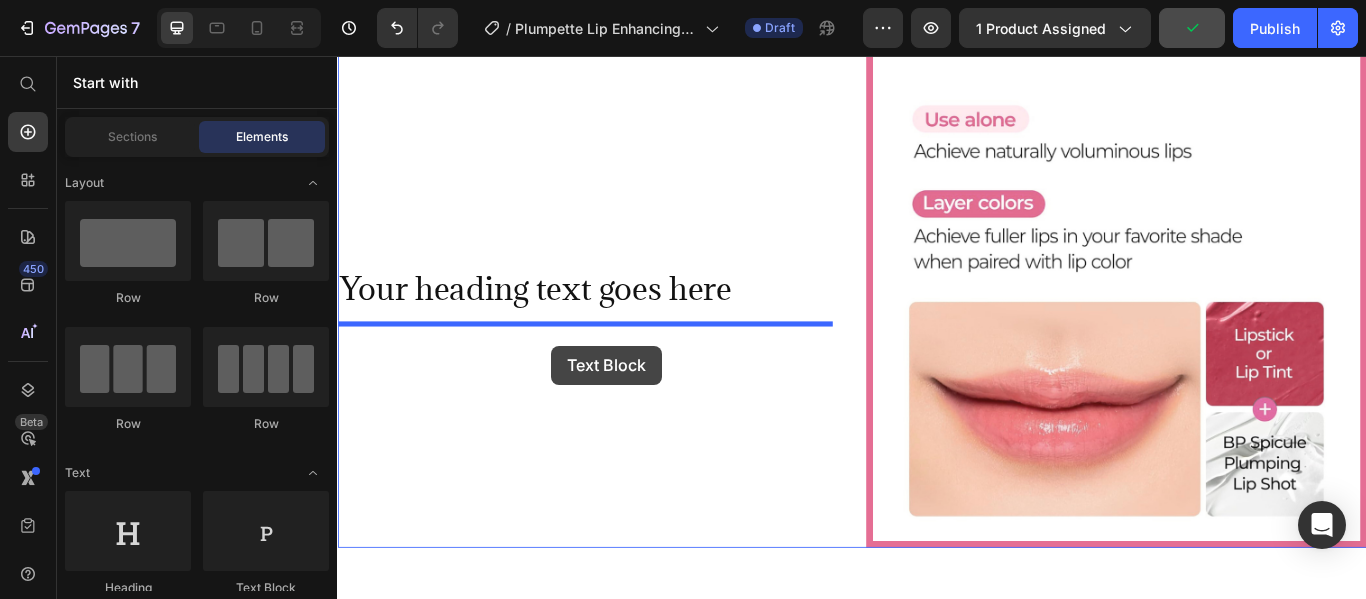 drag, startPoint x: 613, startPoint y: 387, endPoint x: 585, endPoint y: 394, distance: 28.86174 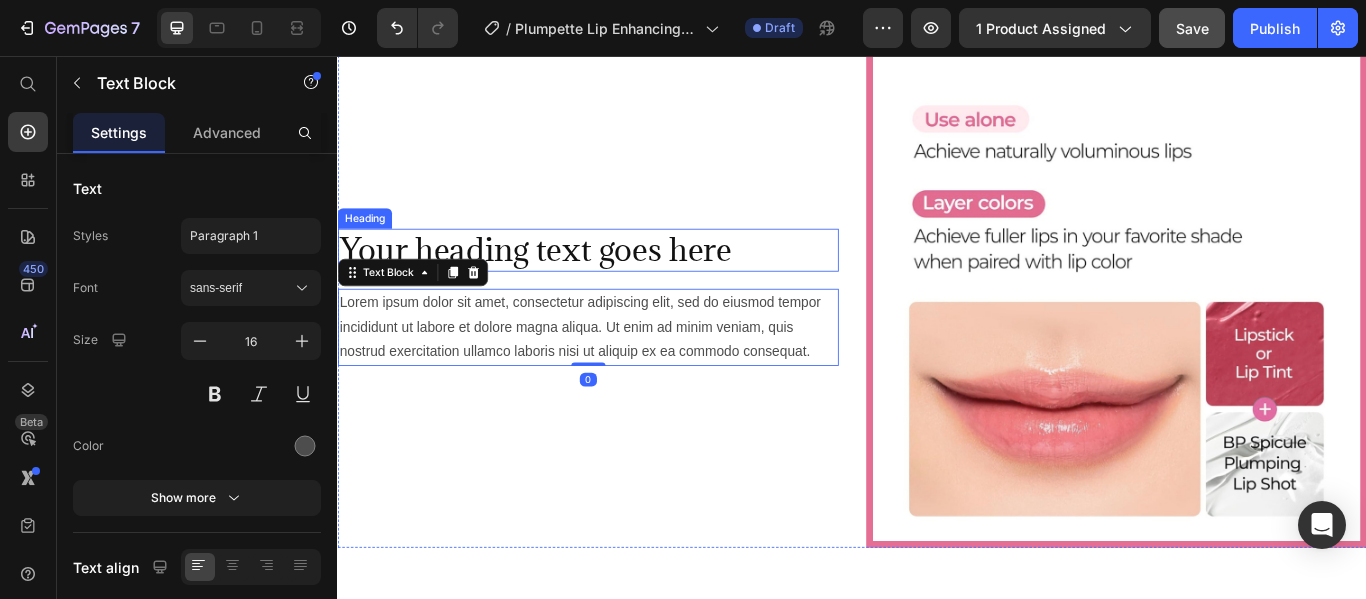 click on "Your heading text goes here" at bounding box center (629, 282) 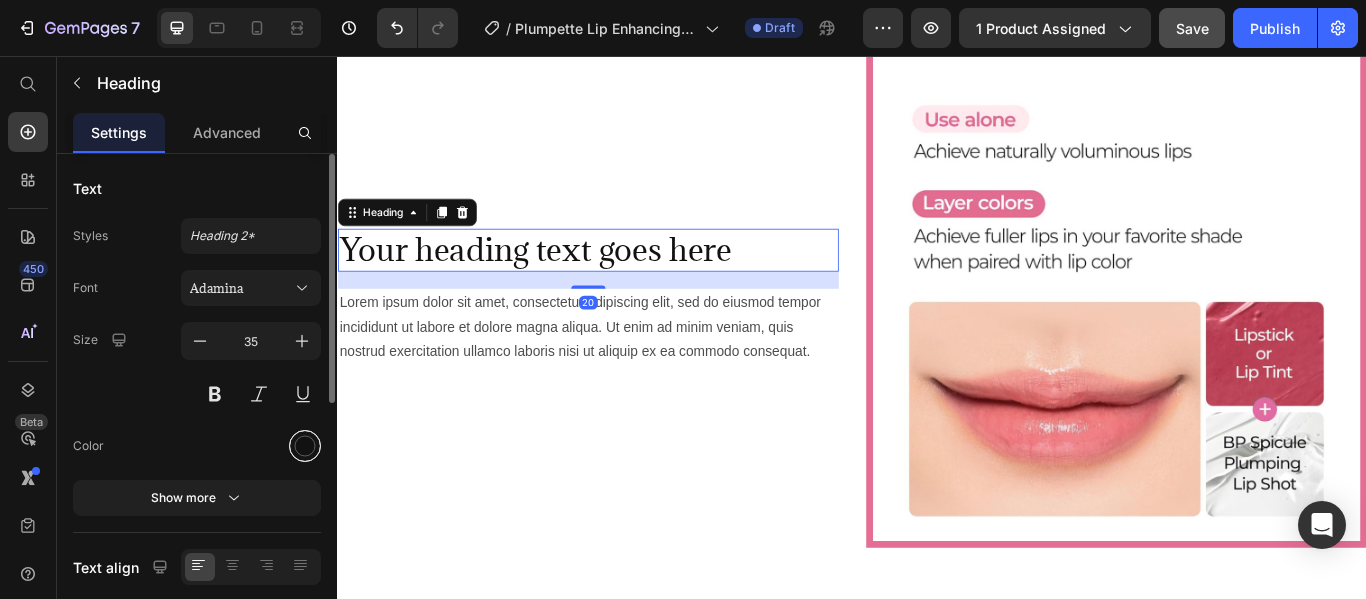 click at bounding box center (305, 446) 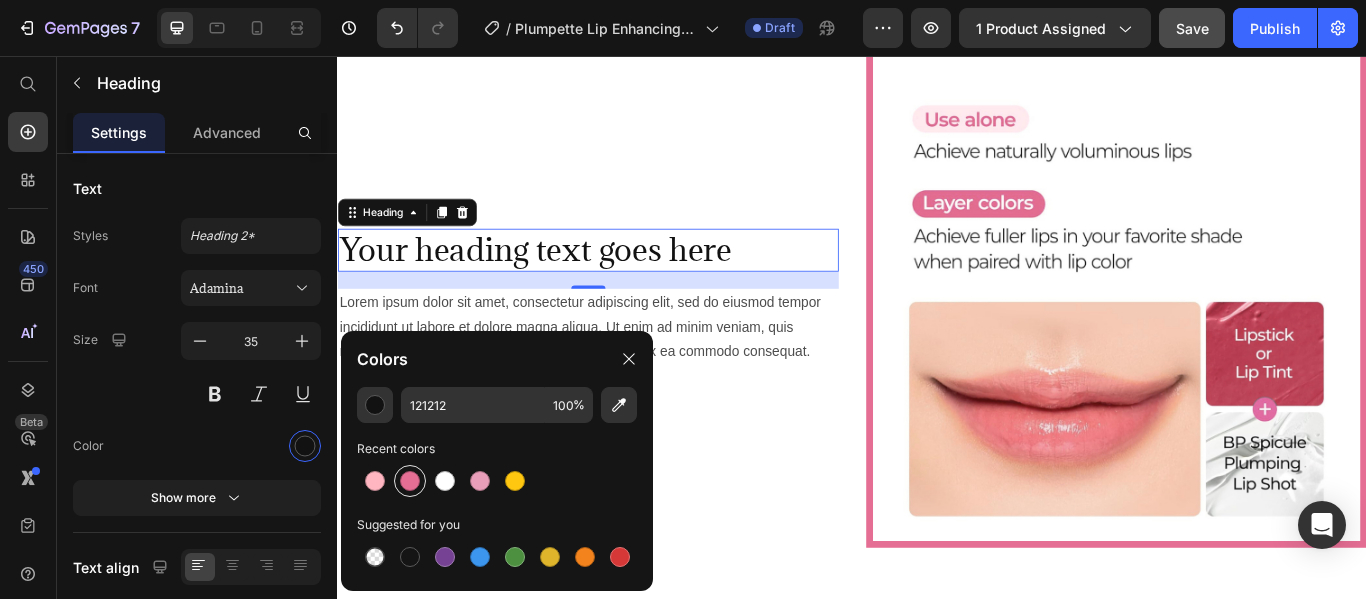 click at bounding box center (410, 481) 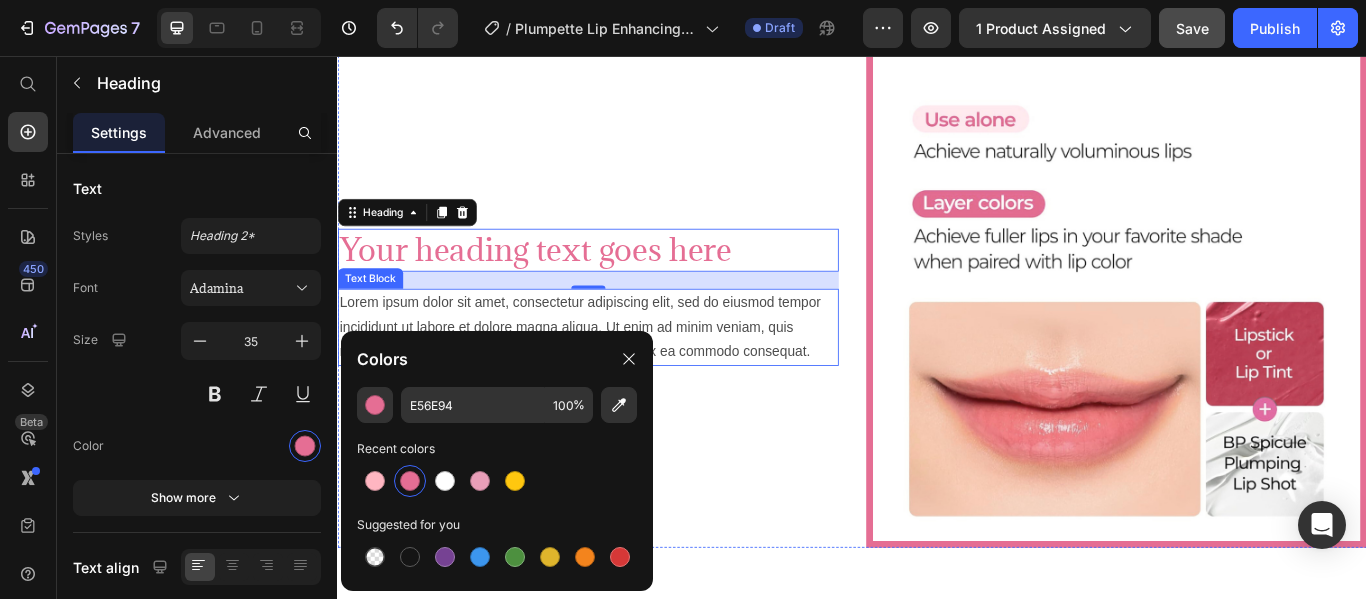 click on "Lorem ipsum dolor sit amet, consectetur adipiscing elit, sed do eiusmod tempor incididunt ut labore et dolore magna aliqua. Ut enim ad minim veniam, quis nostrud exercitation ullamco laboris nisi ut aliquip ex ea commodo consequat." at bounding box center (629, 372) 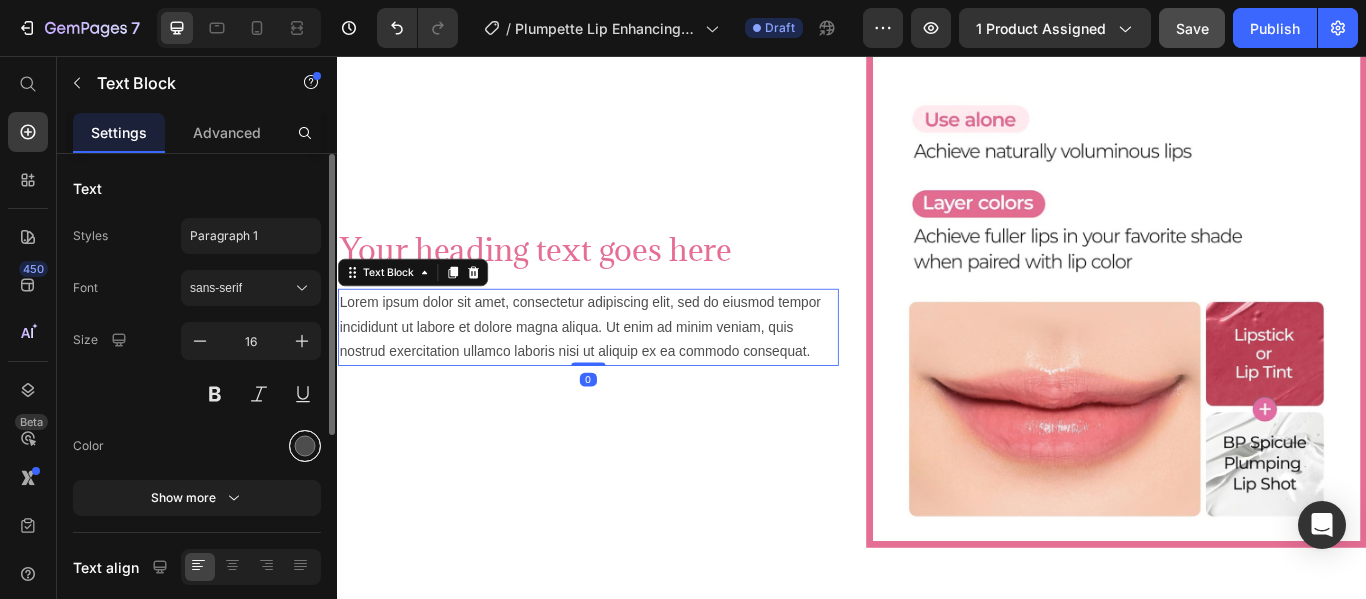 click at bounding box center (305, 446) 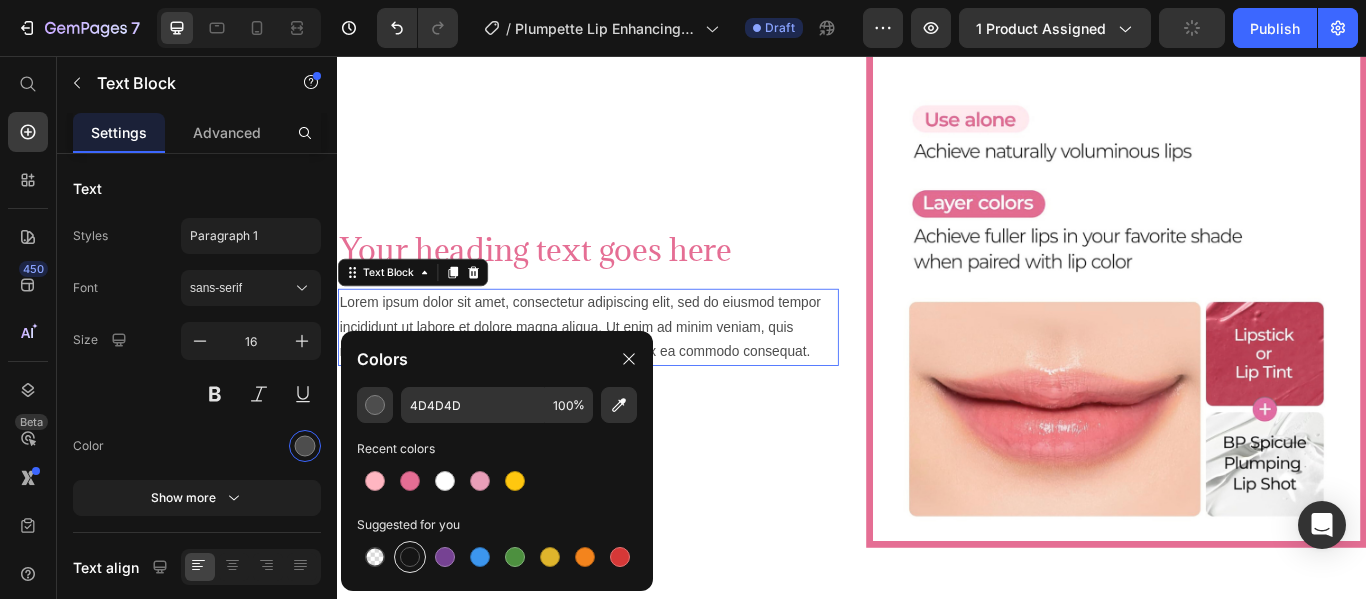 click at bounding box center [410, 557] 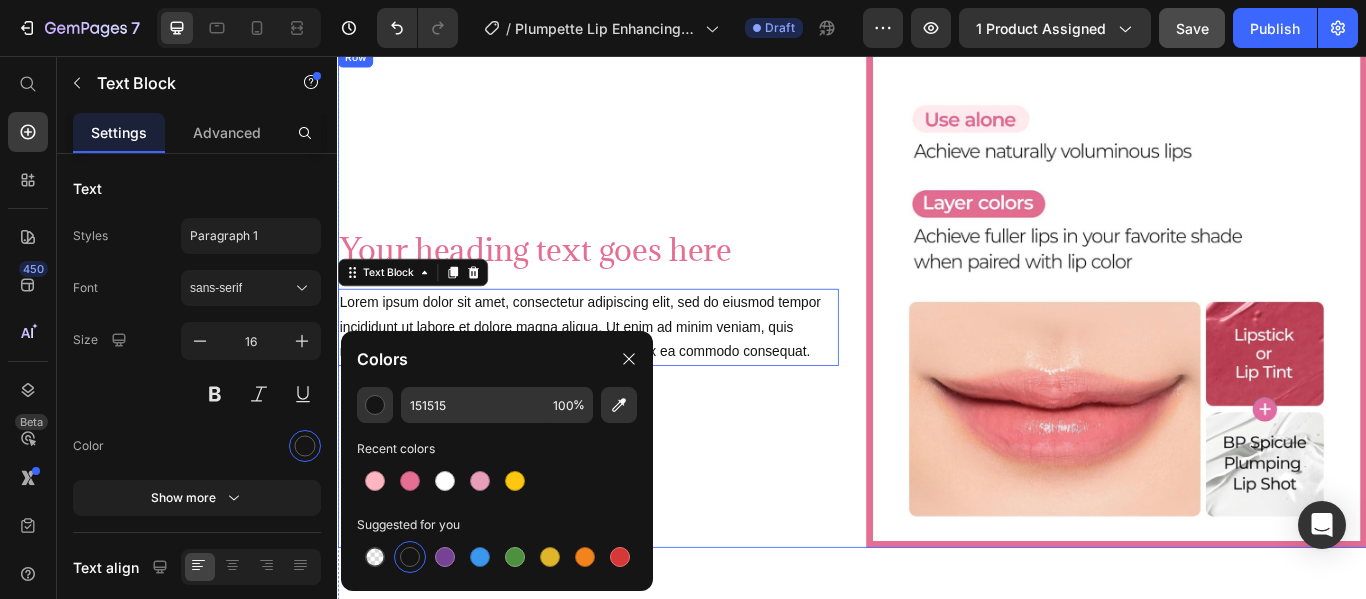 click on "Your heading text goes here Heading Lorem ipsum dolor sit amet, consectetur adipiscing elit, sed do eiusmod tempor incididunt ut labore et dolore magna aliqua. Ut enim ad minim veniam, quis nostrud exercitation ullamco laboris nisi ut aliquip ex ea commodo consequat. Text Block   0" at bounding box center [629, 337] 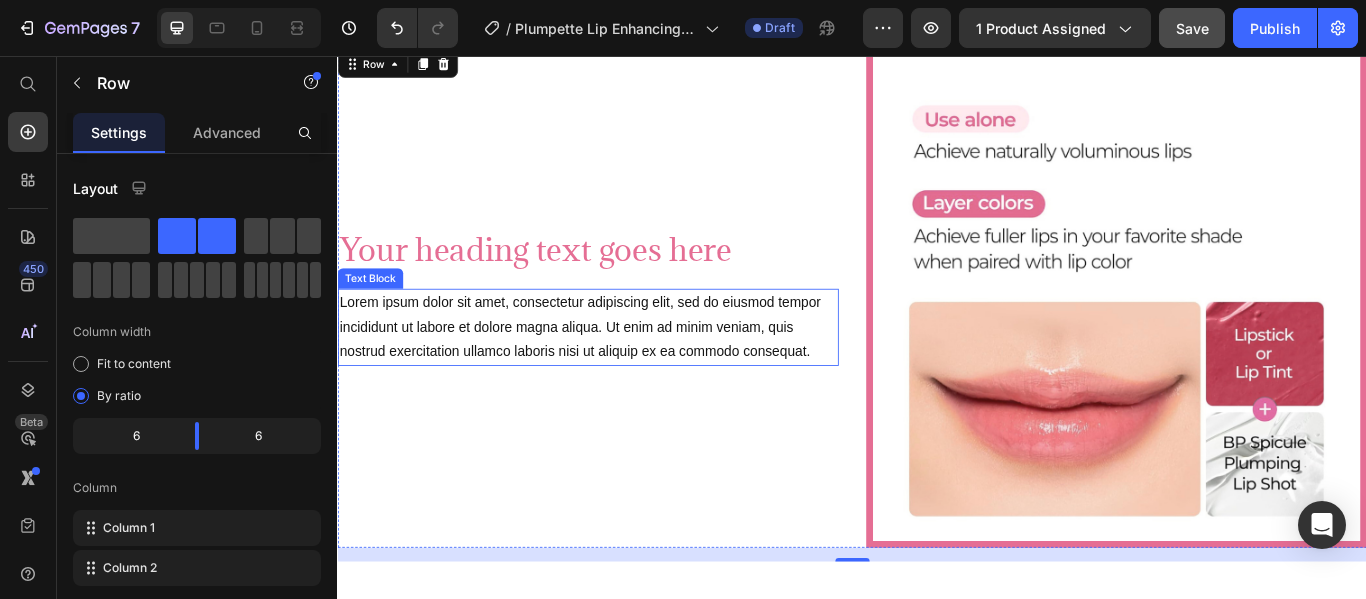 click on "Lorem ipsum dolor sit amet, consectetur adipiscing elit, sed do eiusmod tempor incididunt ut labore et dolore magna aliqua. Ut enim ad minim veniam, quis nostrud exercitation ullamco laboris nisi ut aliquip ex ea commodo consequat." at bounding box center [629, 372] 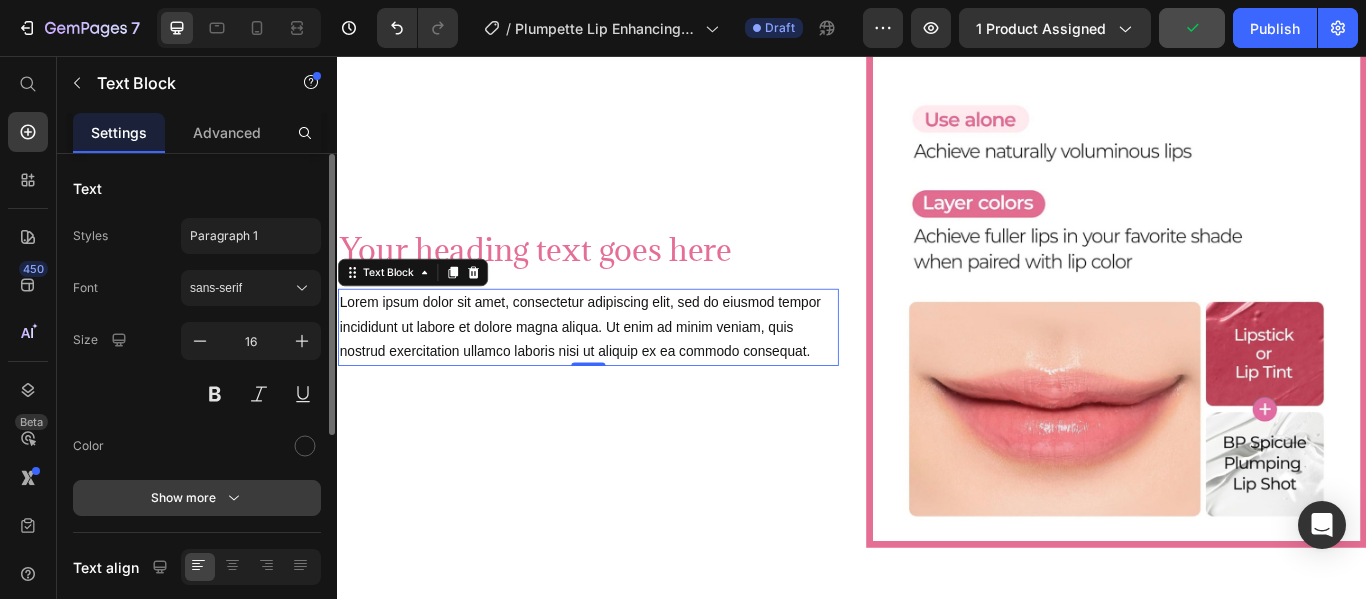 click on "Show more" at bounding box center (197, 498) 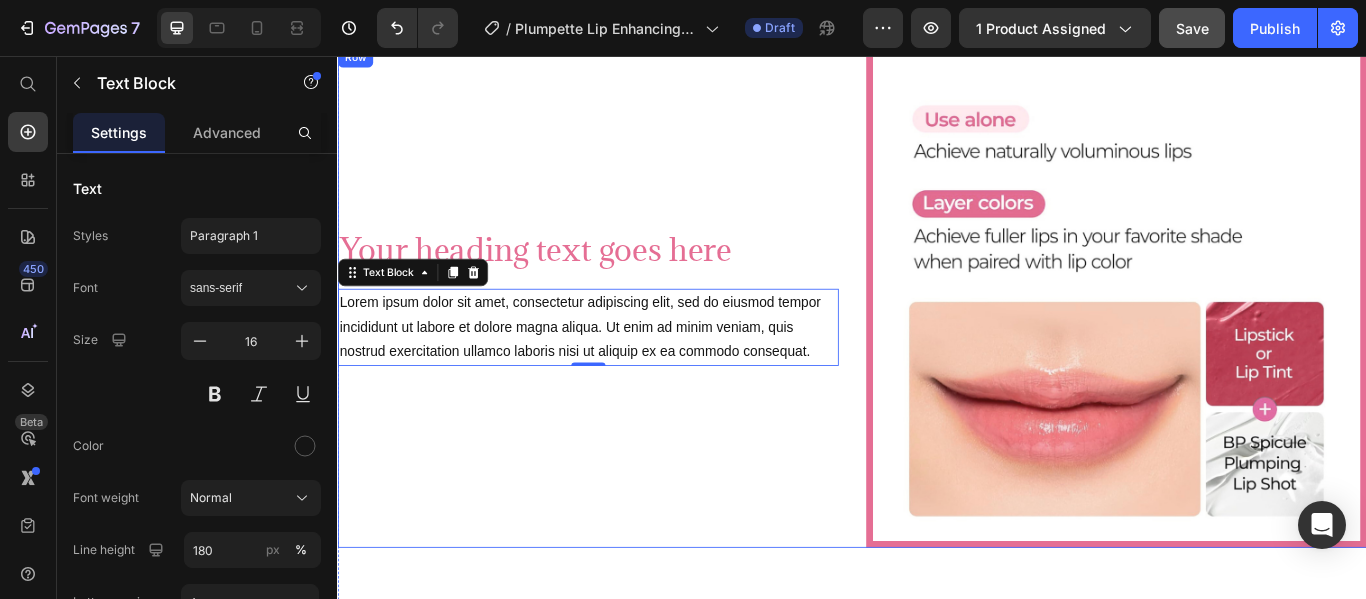click on "Your heading text goes here Heading Lorem ipsum dolor sit amet, consectetur adipiscing elit, sed do eiusmod tempor incididunt ut labore et dolore magna aliqua. Ut enim ad minim veniam, quis nostrud exercitation ullamco laboris nisi ut aliquip ex ea commodo consequat. Text Block   0" at bounding box center (629, 337) 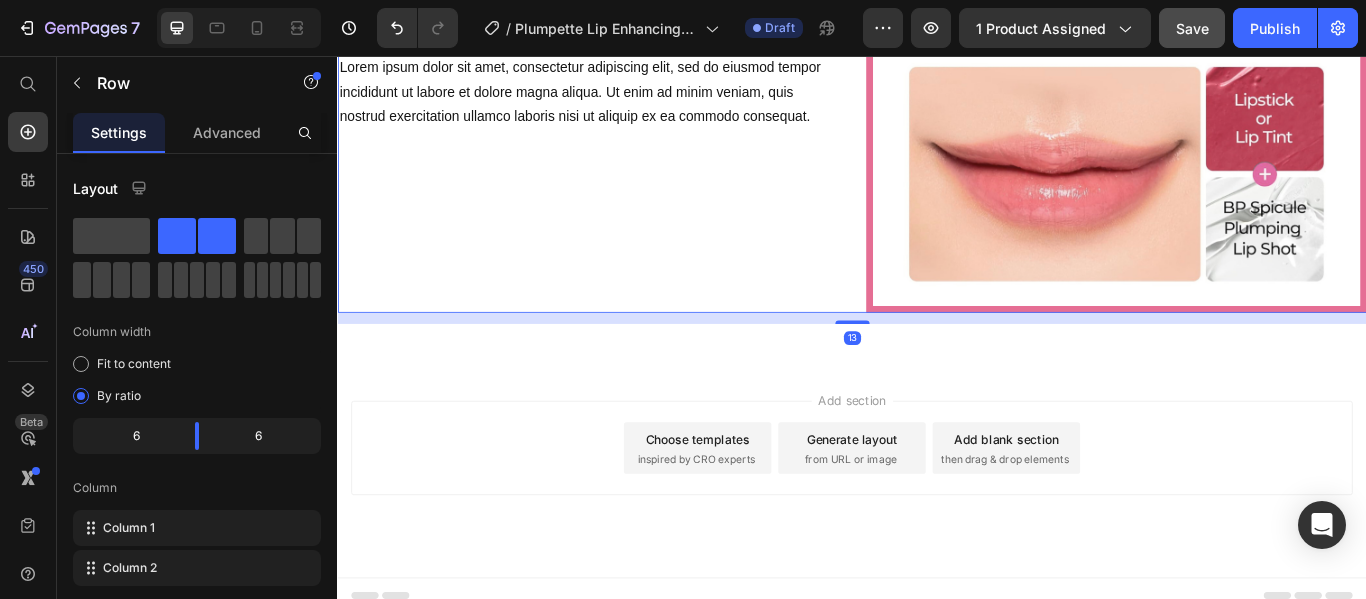 scroll, scrollTop: 1461, scrollLeft: 0, axis: vertical 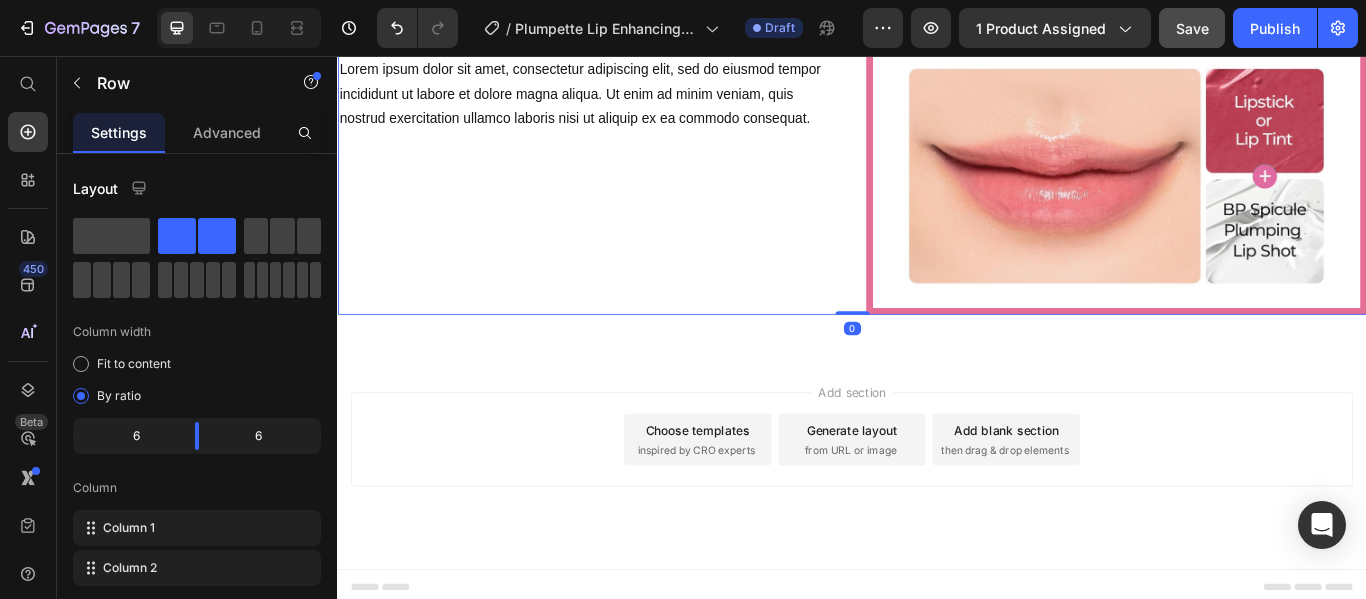 drag, startPoint x: 937, startPoint y: 361, endPoint x: 949, endPoint y: 328, distance: 35.1141 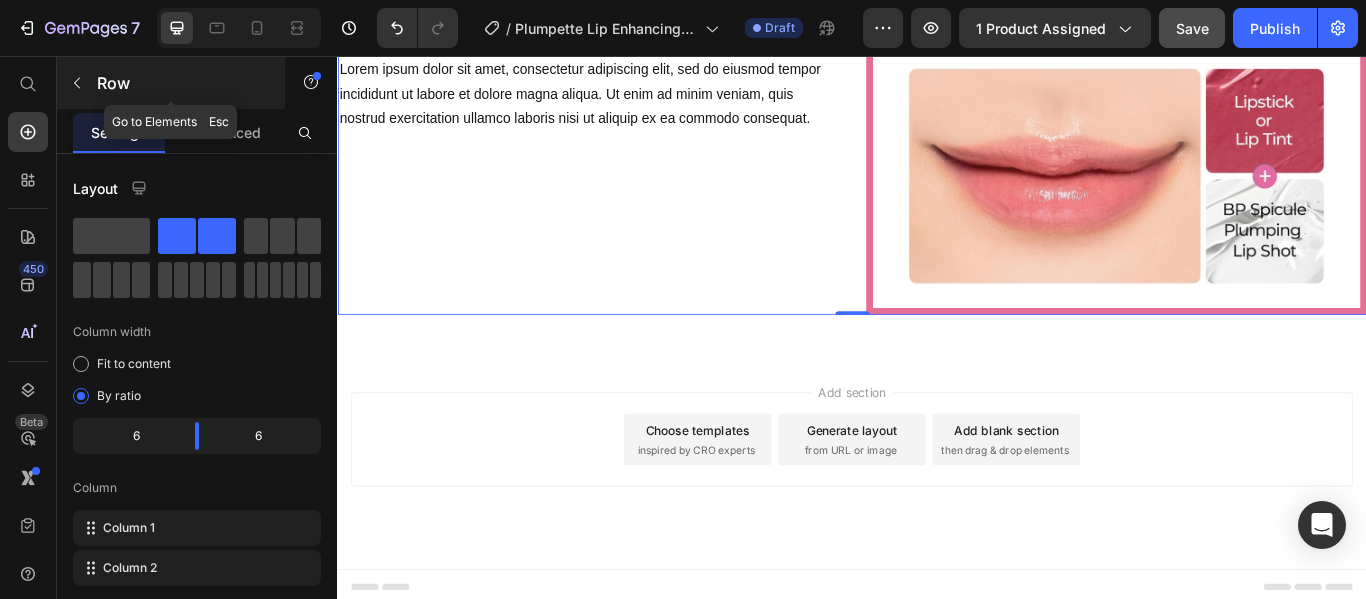 click at bounding box center (77, 83) 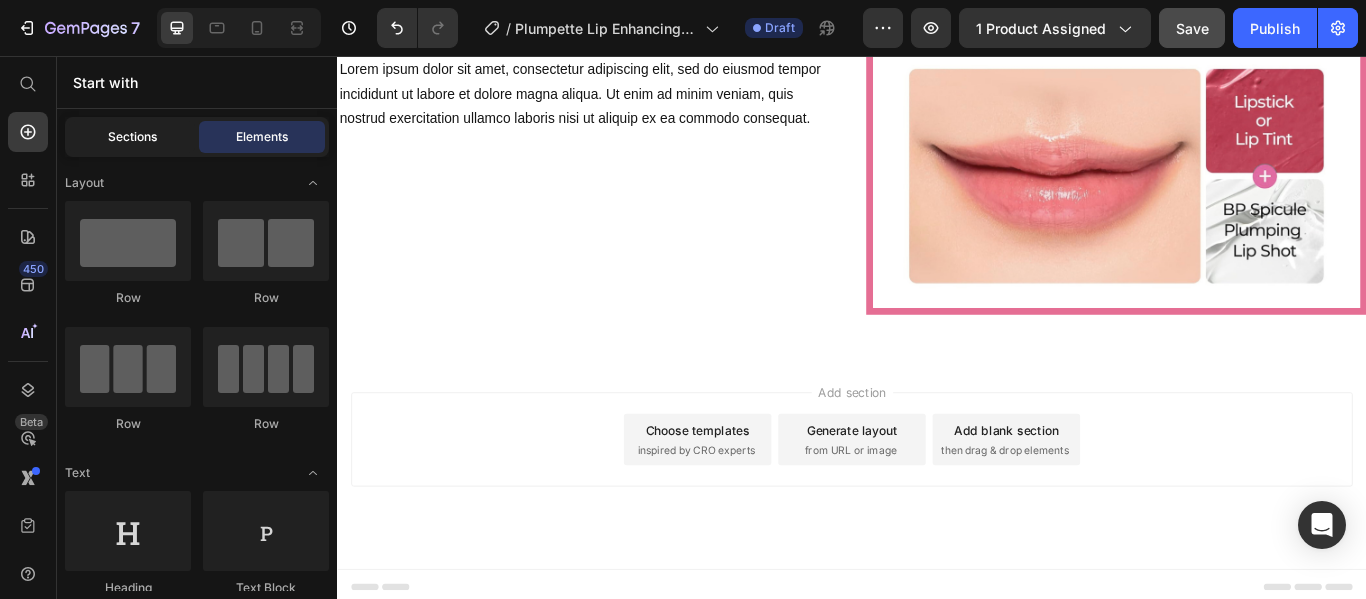 click on "Sections" at bounding box center [132, 137] 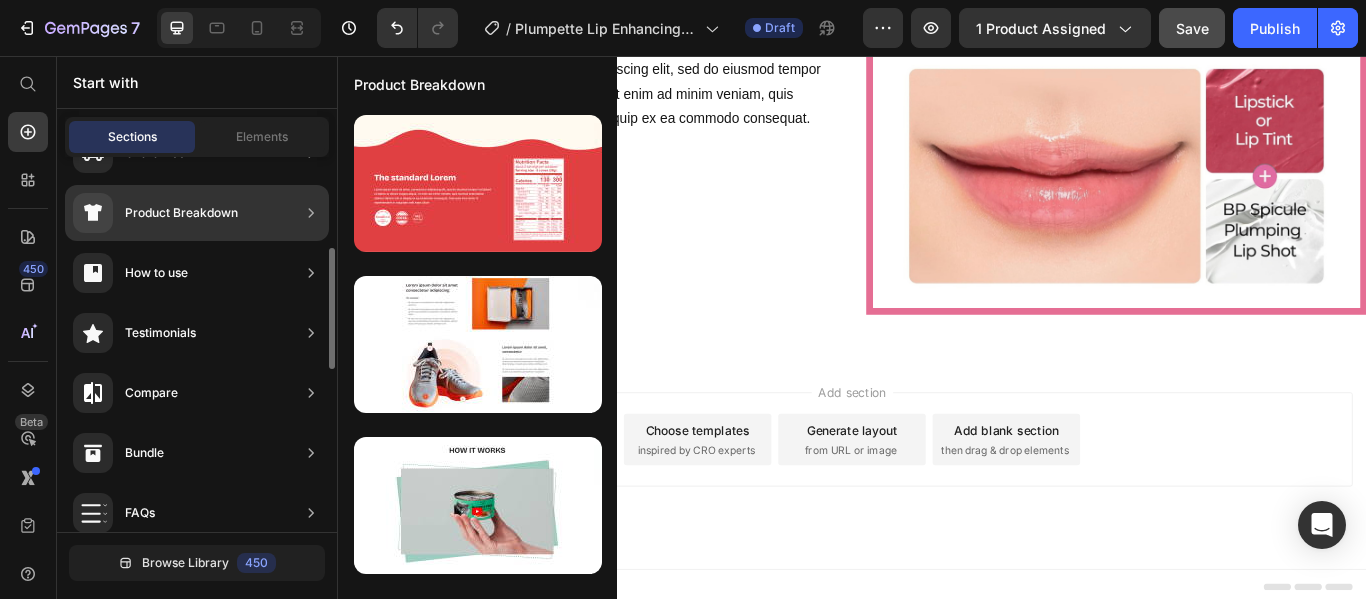 scroll, scrollTop: 289, scrollLeft: 0, axis: vertical 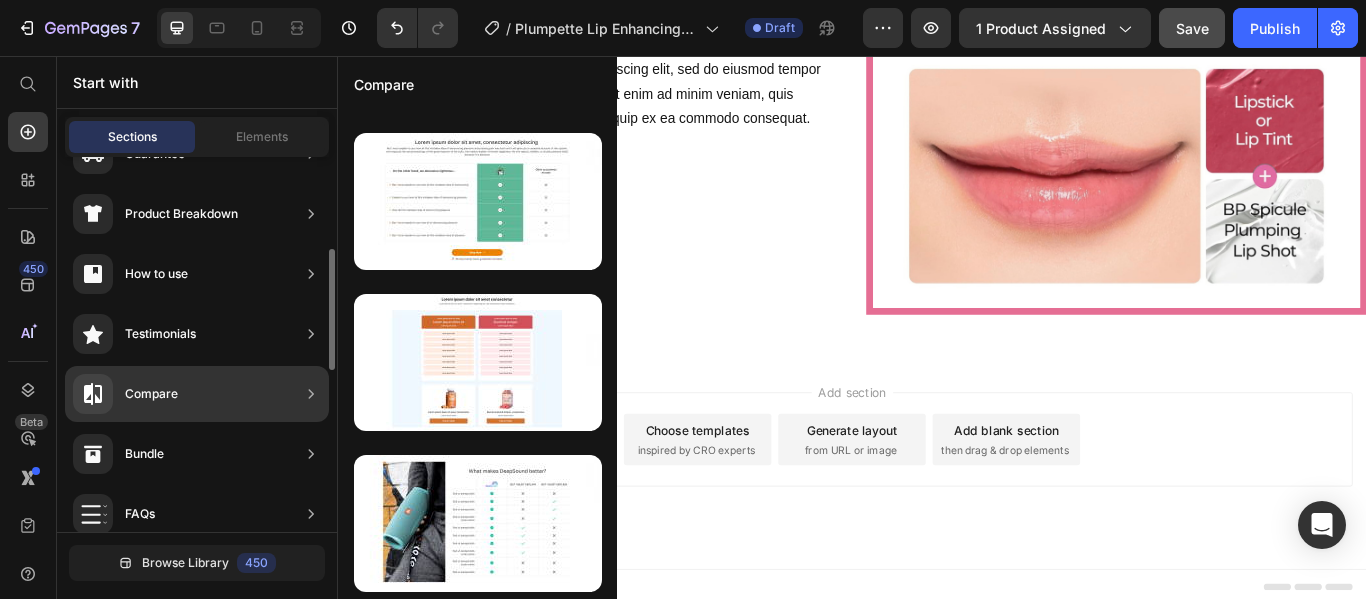 click on "Testimonials" 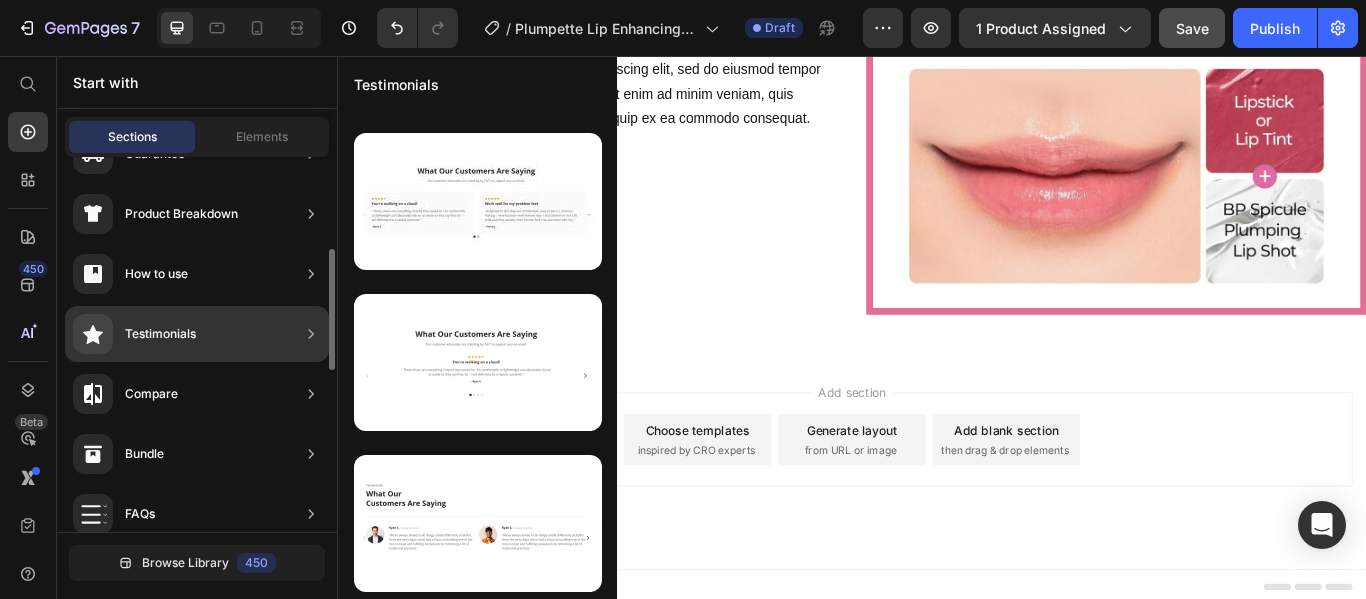 click on "Testimonials" 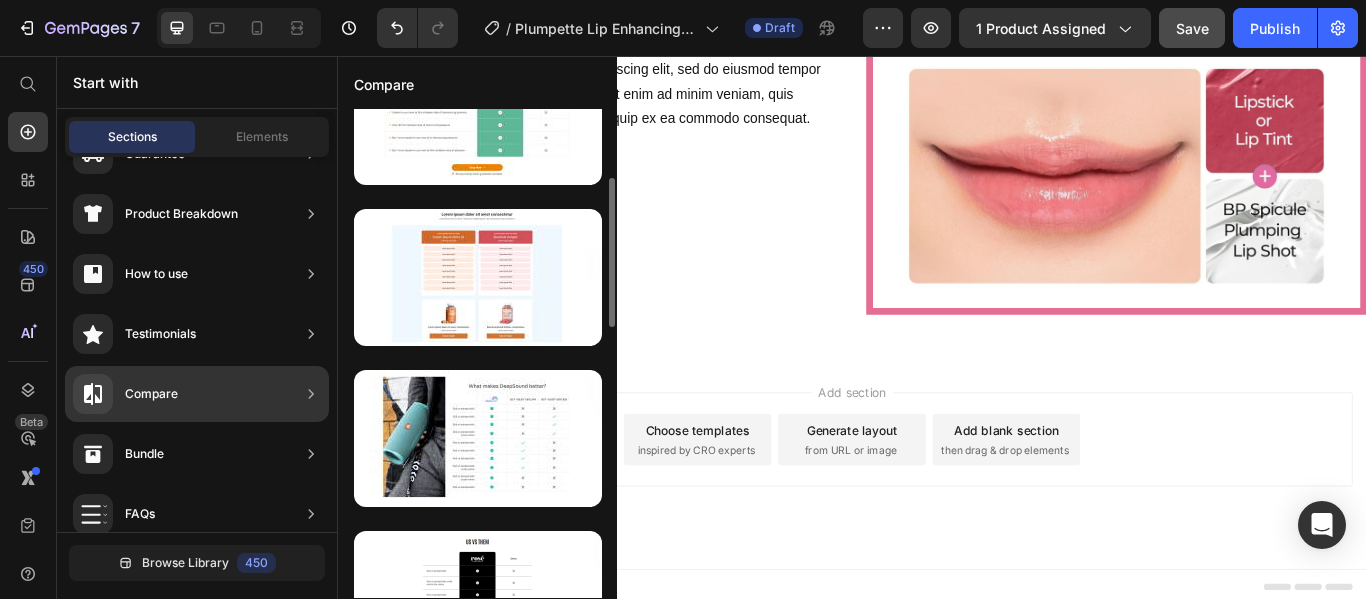 scroll, scrollTop: 0, scrollLeft: 0, axis: both 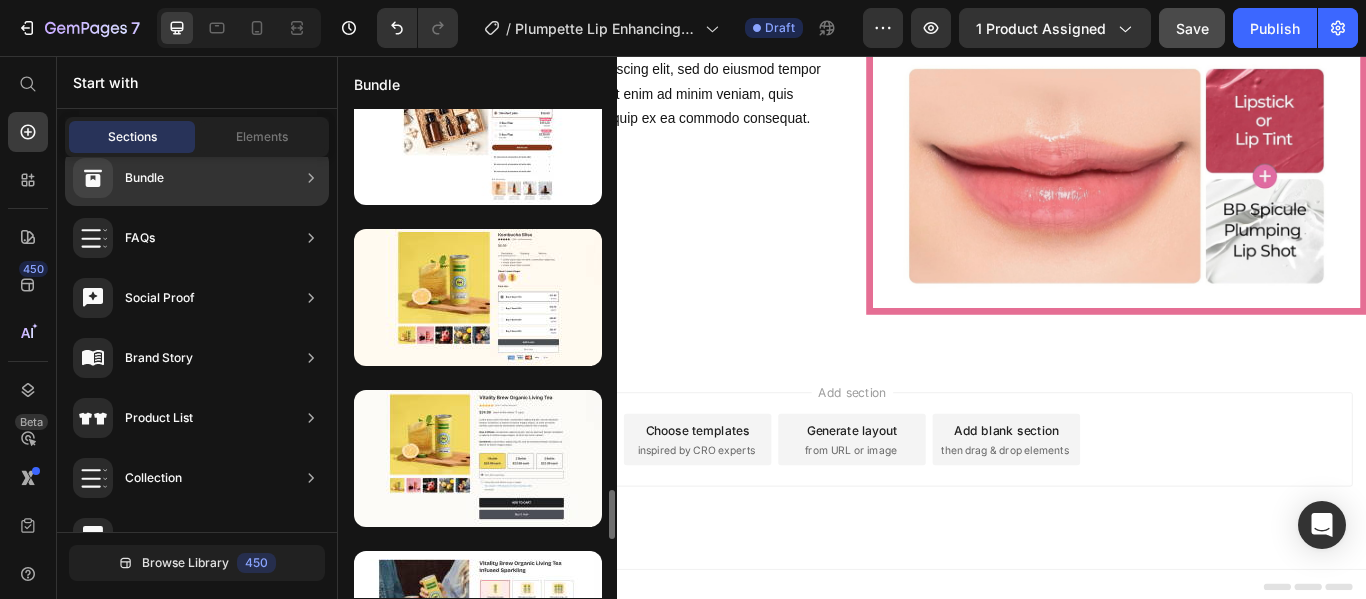 click at bounding box center (478, 297) 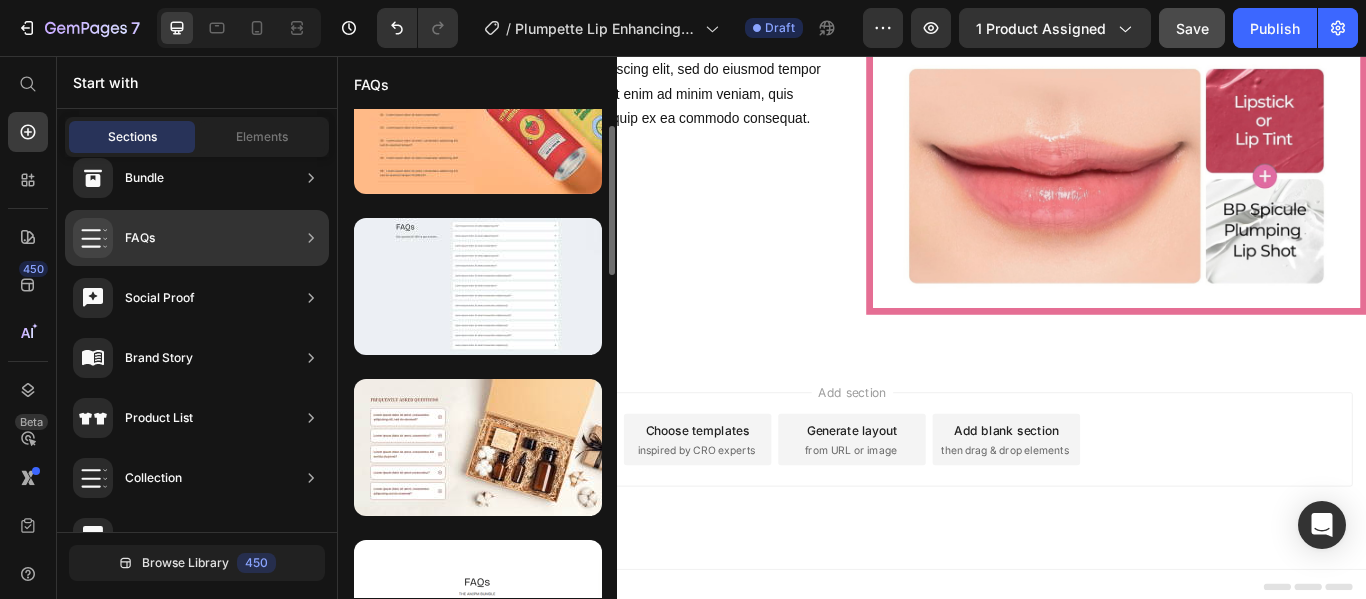 scroll, scrollTop: 0, scrollLeft: 0, axis: both 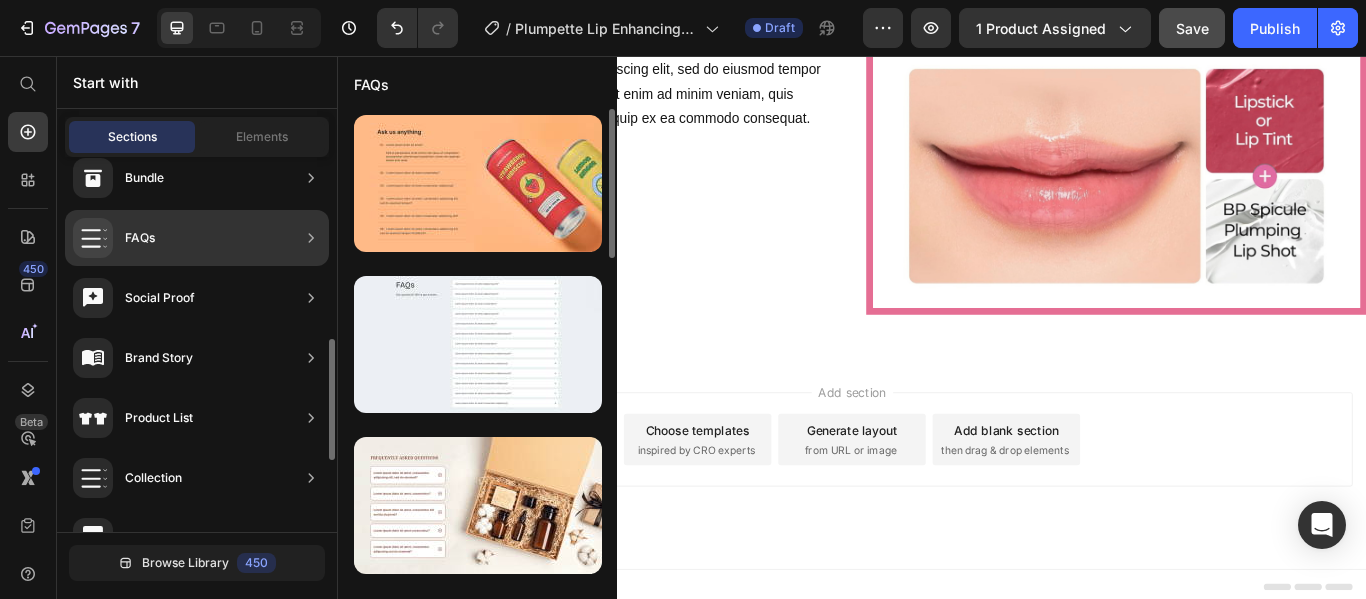 click on "Social Proof" at bounding box center (160, 298) 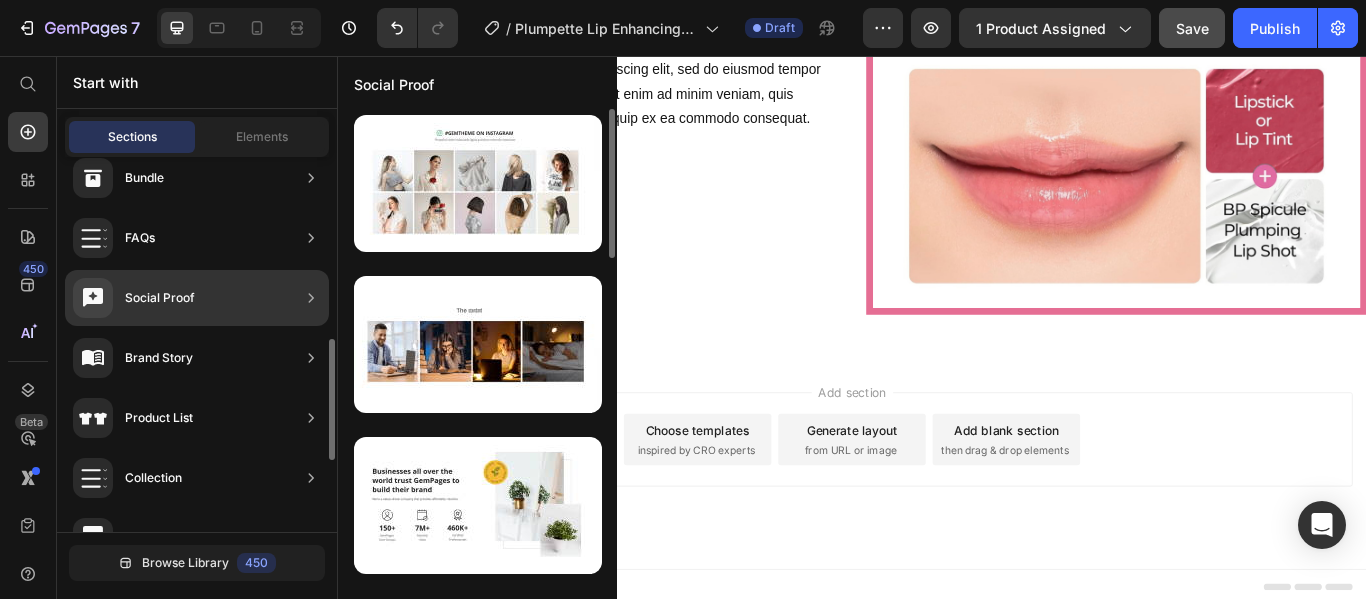 click on "Social Proof" at bounding box center [160, 298] 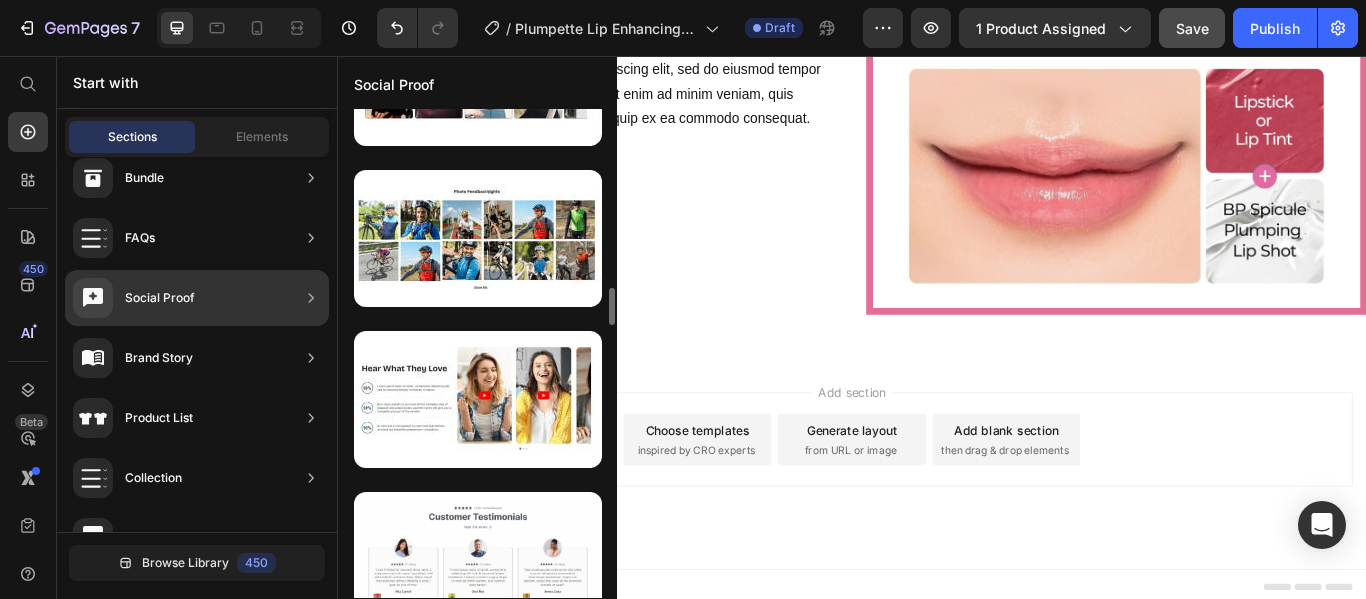scroll, scrollTop: 2403, scrollLeft: 0, axis: vertical 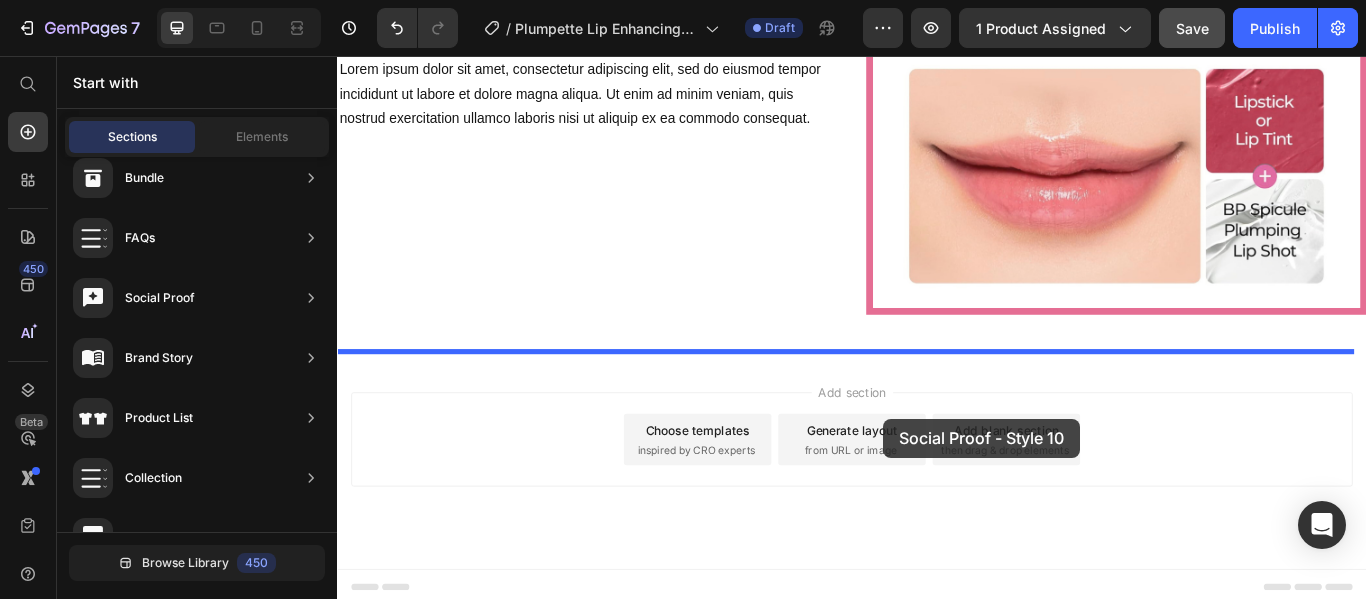 drag, startPoint x: 952, startPoint y: 496, endPoint x: 973, endPoint y: 479, distance: 27.018513 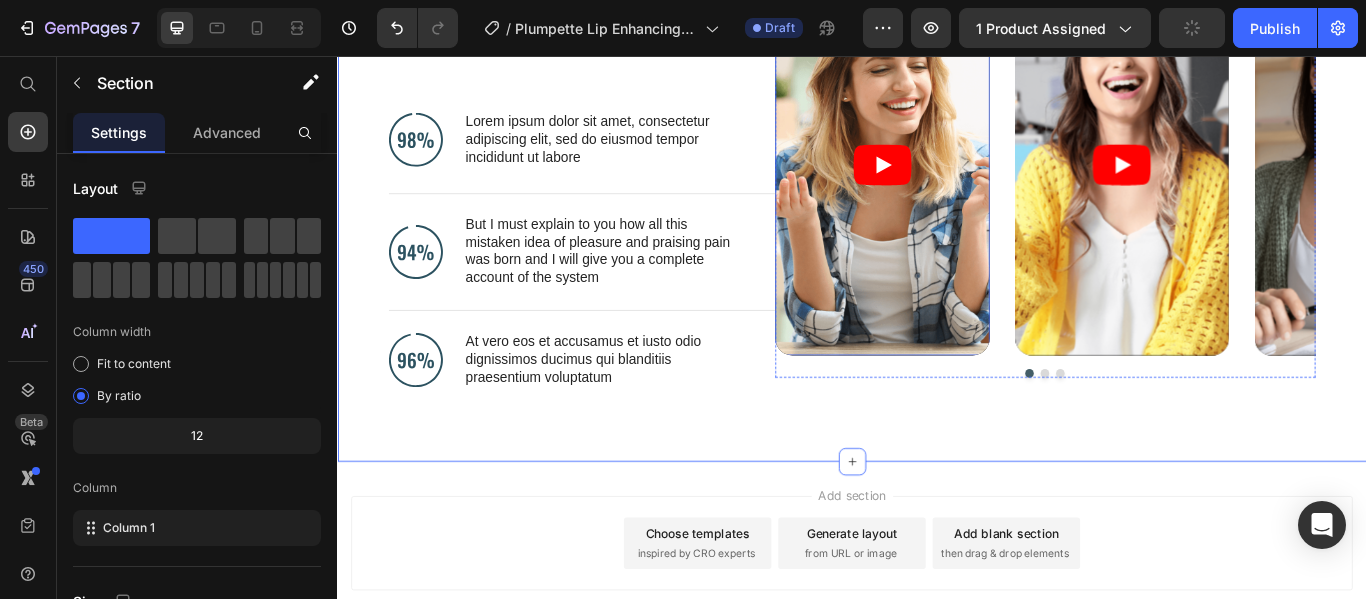 scroll, scrollTop: 1992, scrollLeft: 0, axis: vertical 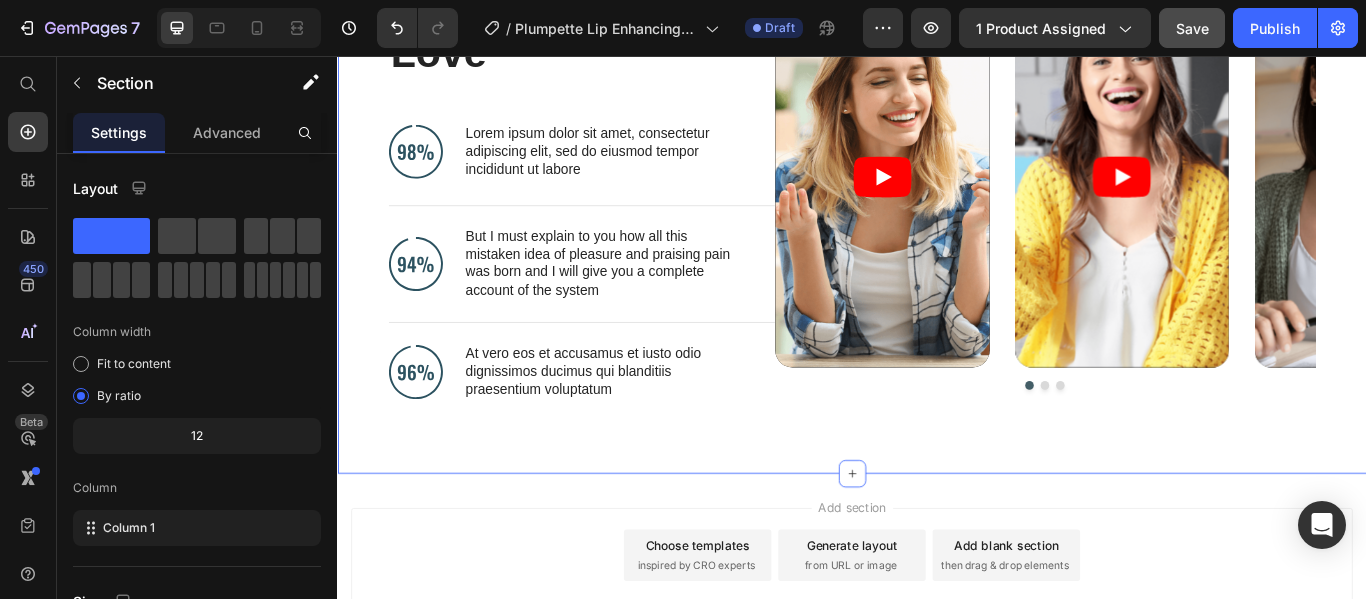 click on "Hear What They Love Heading Image Lorem ipsum dolor sit amet, consectetur adipiscing elit, sed do eiusmod tempor incididunt ut labore Text Block Advanced List Image But I must explain to you how all this mistaken idea of pleasure and praising pain was born and I will give you a complete account of the system Text Block Advanced List Image At vero eos et accusamus et iusto odio dignissimos ducimus qui blanditiis praesentium voluptatum Text Block Advanced List Row Video Video Video Carousel Row" at bounding box center (937, 226) 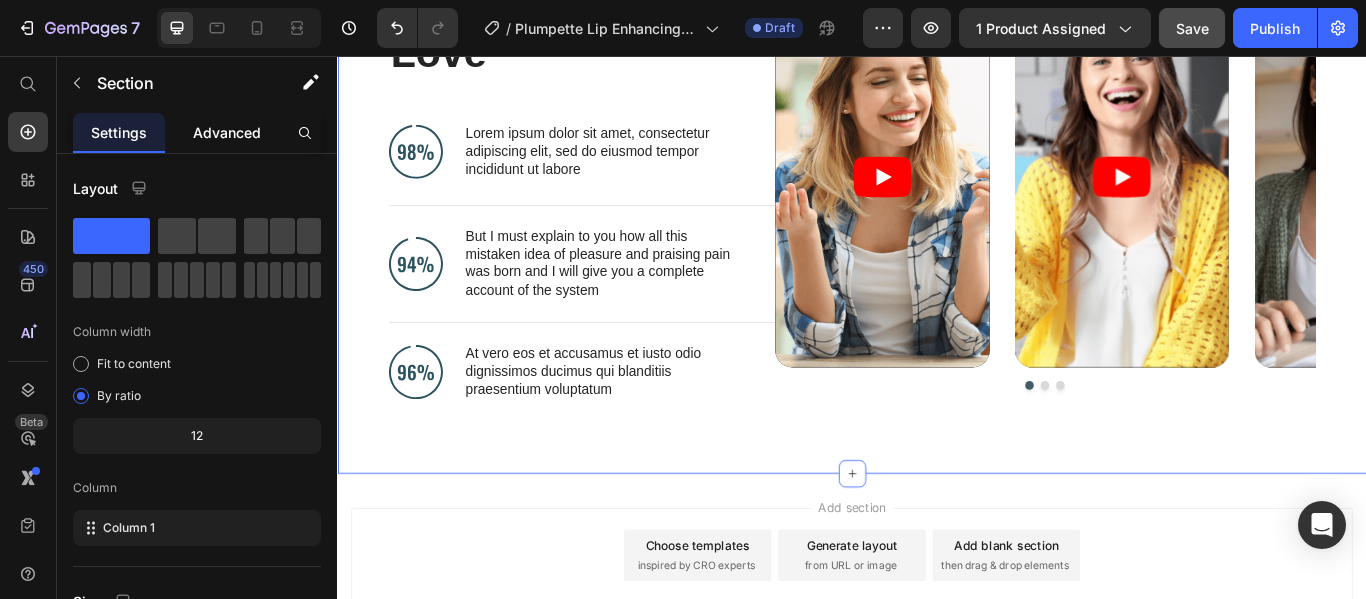 click on "Advanced" 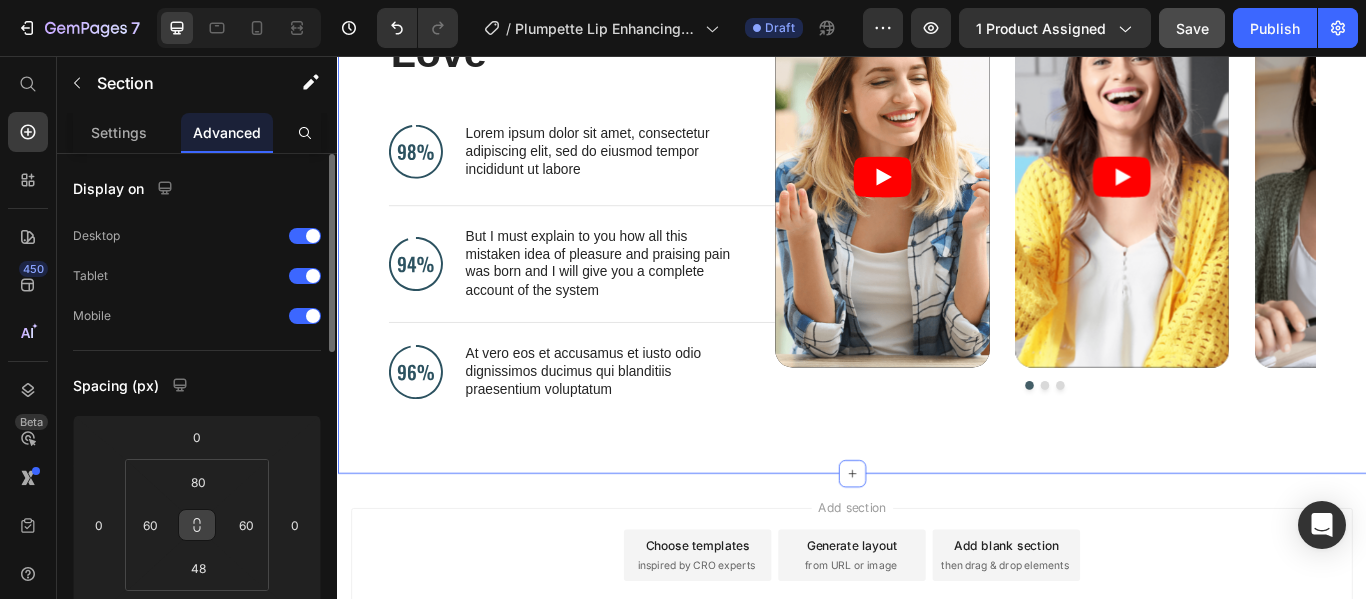 click 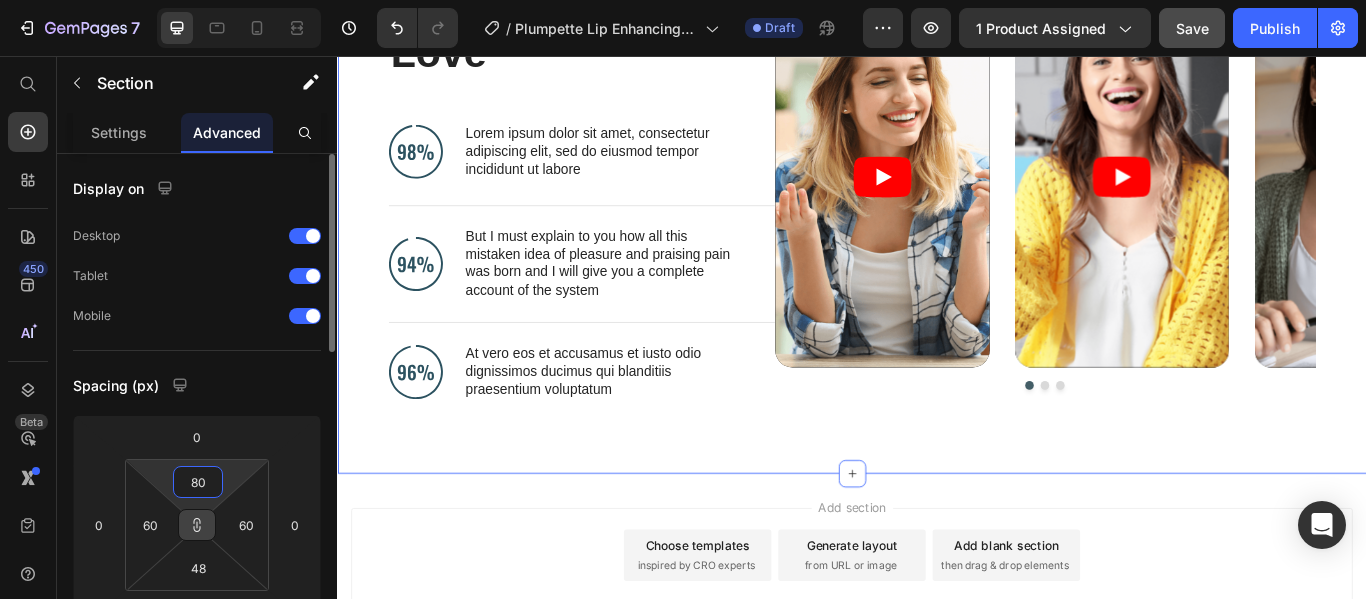 click on "80" at bounding box center [198, 482] 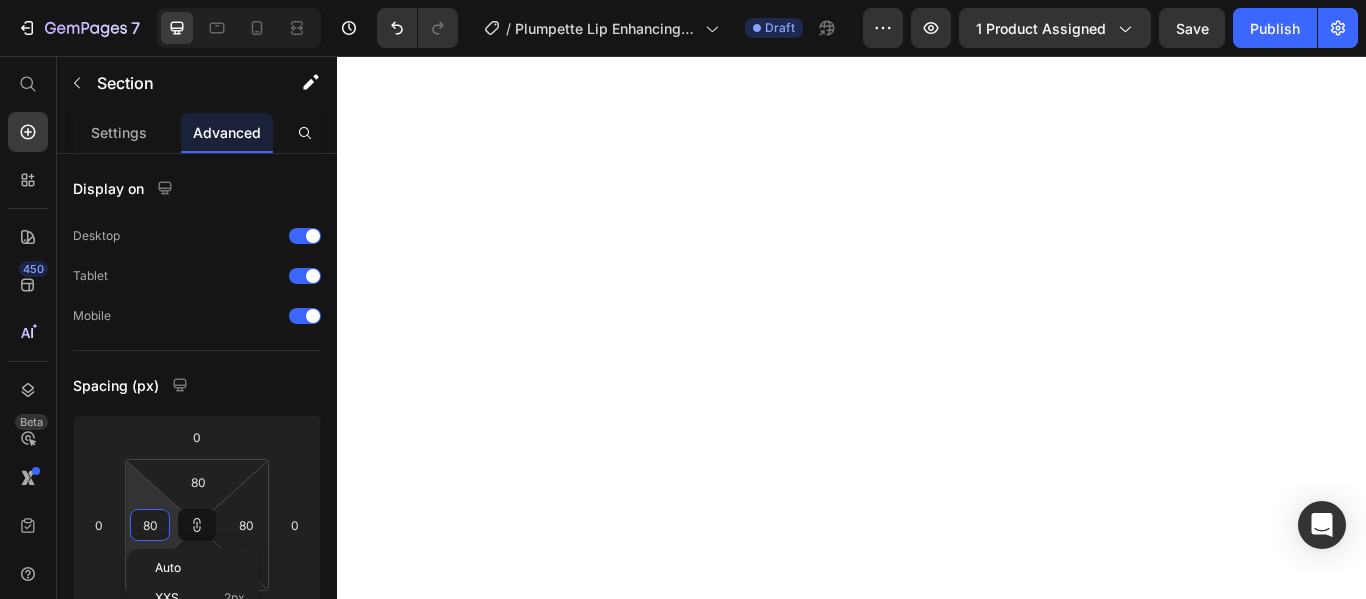 scroll, scrollTop: 0, scrollLeft: 0, axis: both 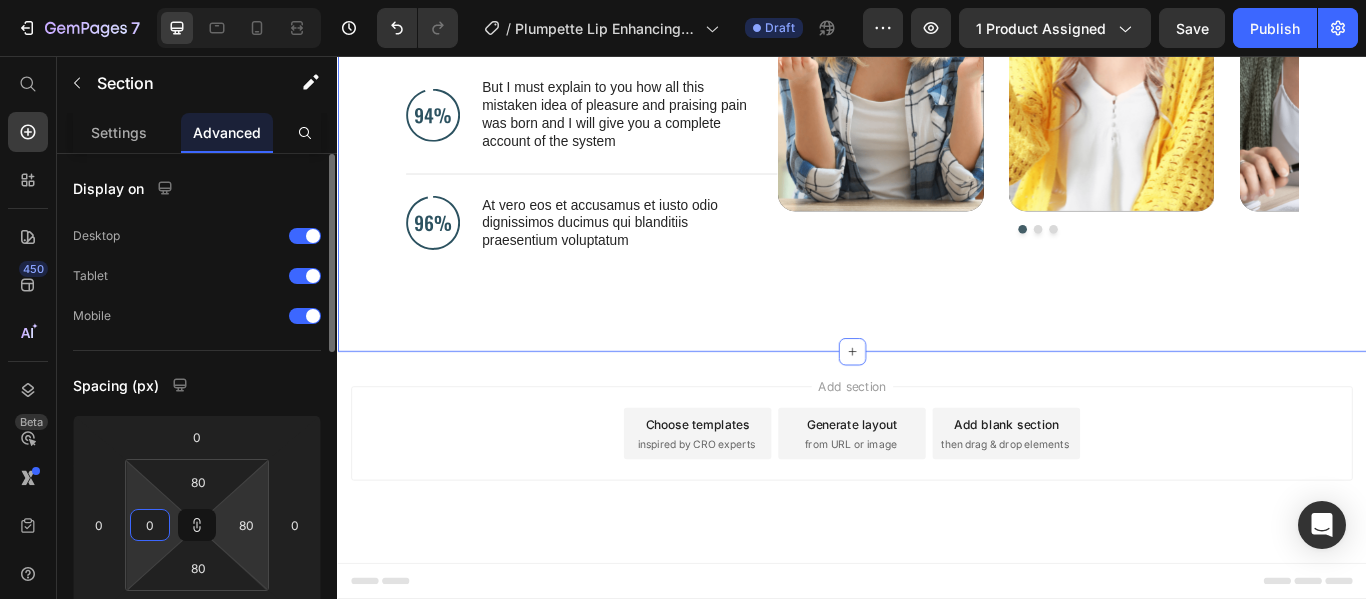 type on "0" 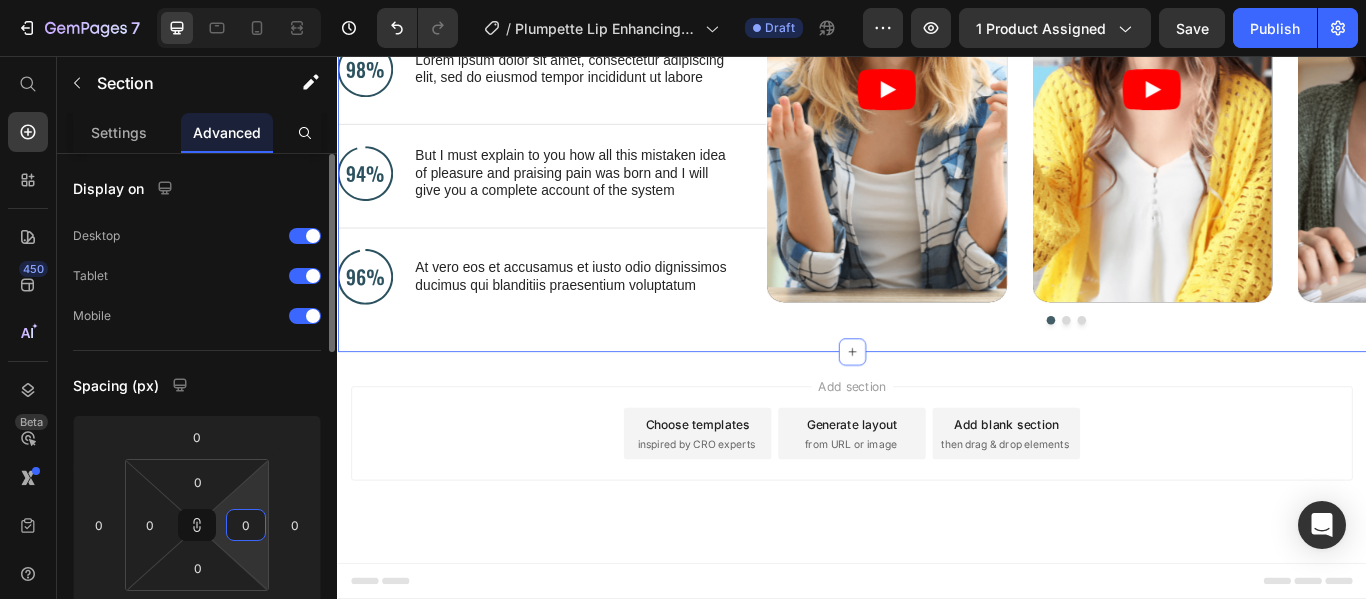 scroll, scrollTop: 1999, scrollLeft: 0, axis: vertical 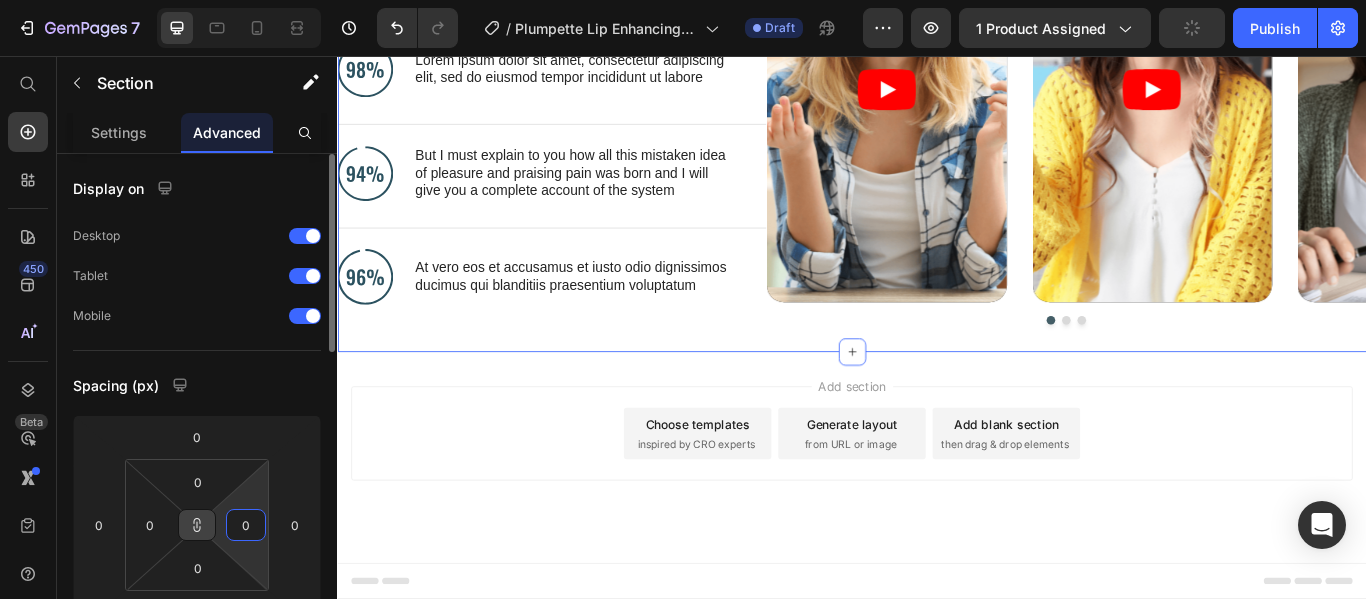 click 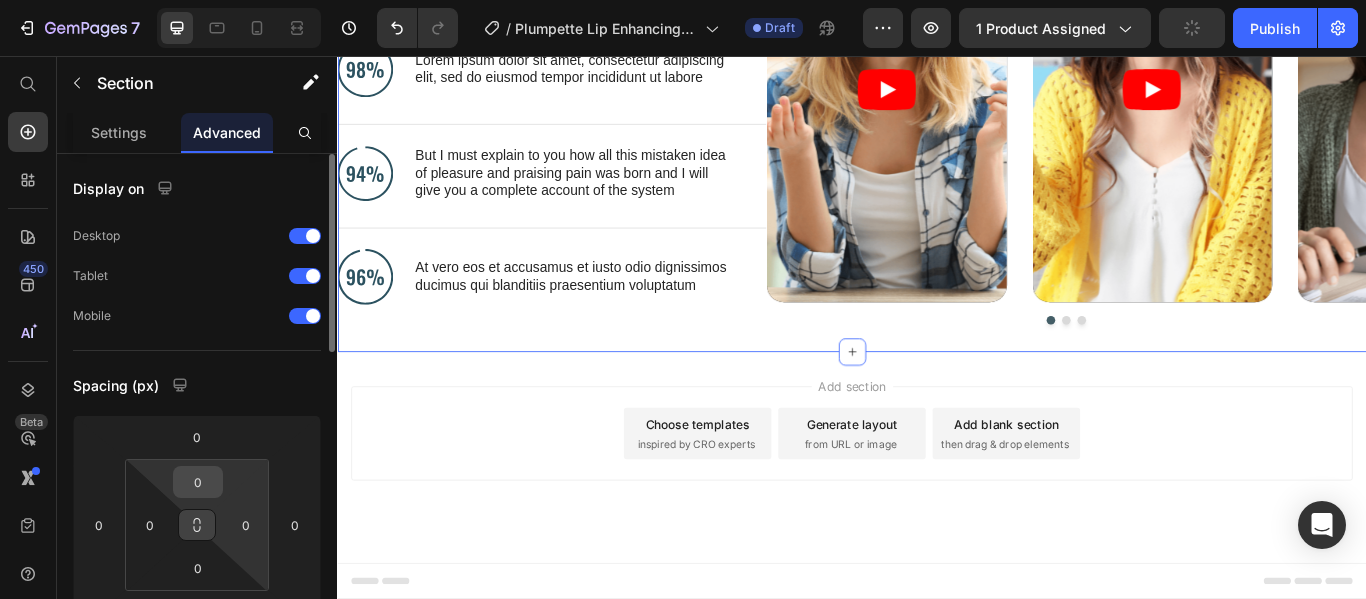 click on "0" at bounding box center [198, 482] 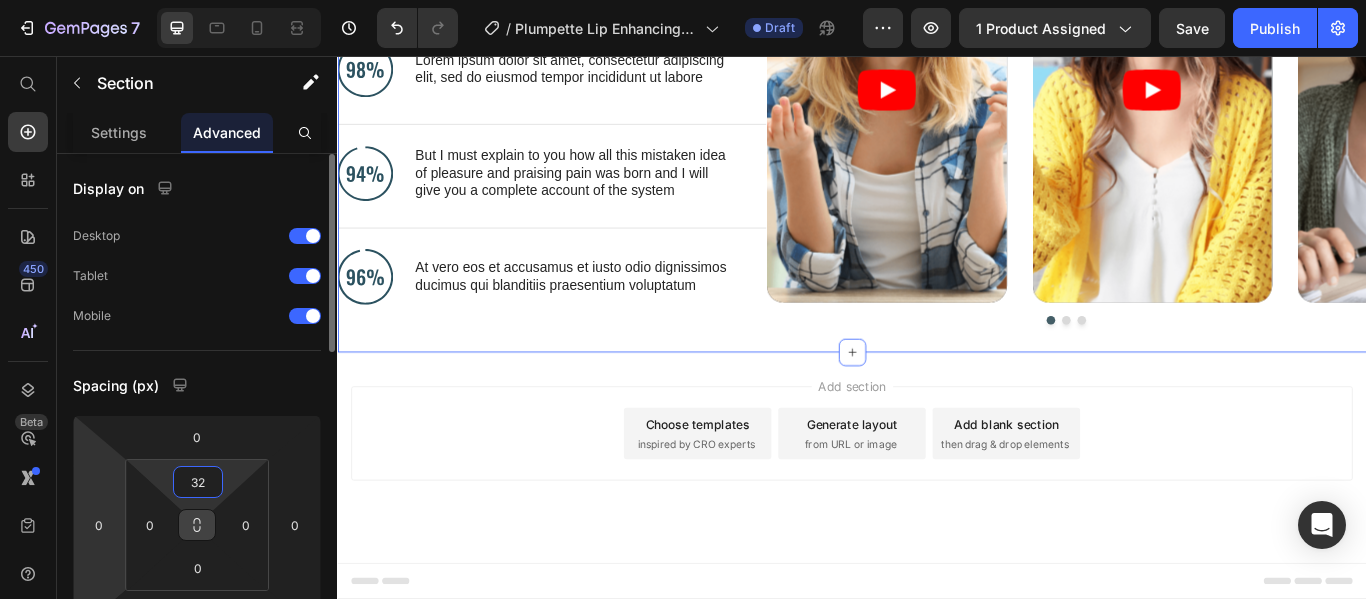 drag, startPoint x: 206, startPoint y: 478, endPoint x: 99, endPoint y: 487, distance: 107.37784 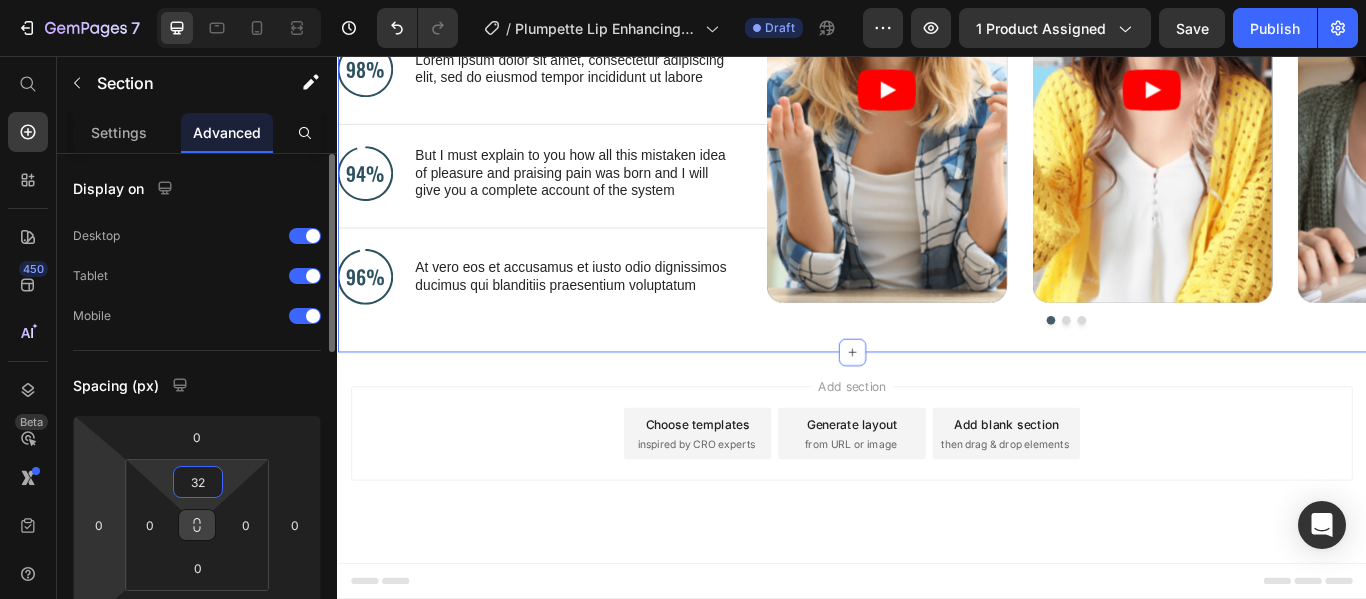click on "0 0 0 0 32 0 0 0" 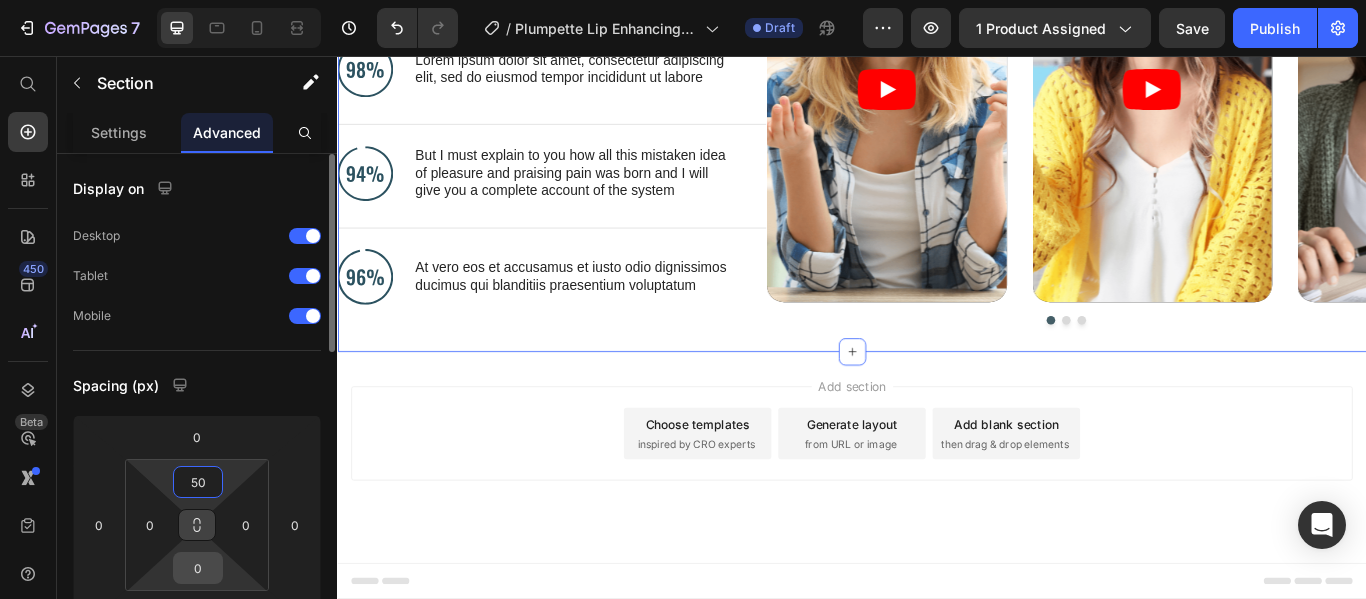 type on "50" 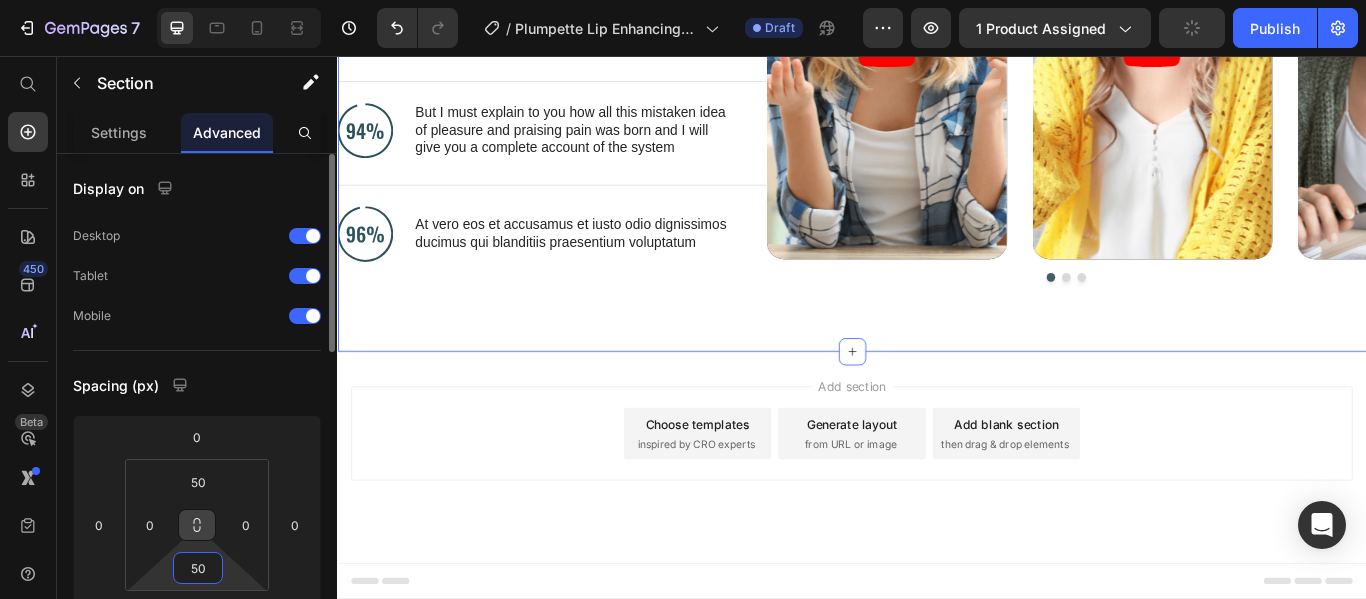 type on "50" 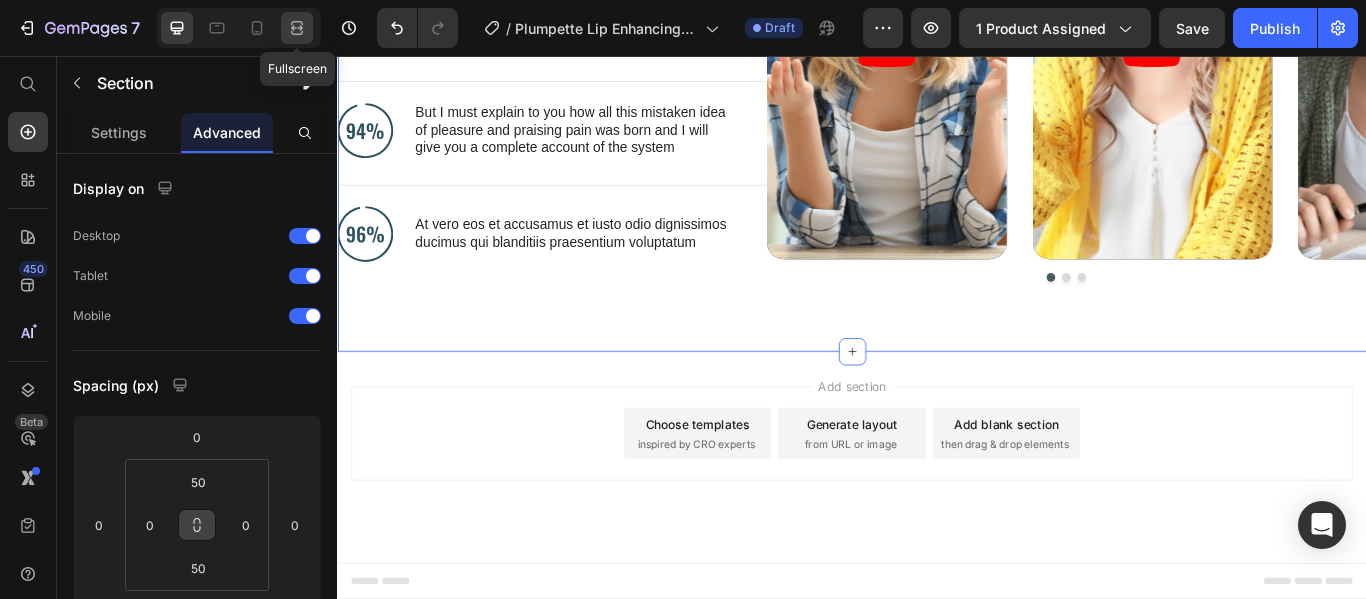 click 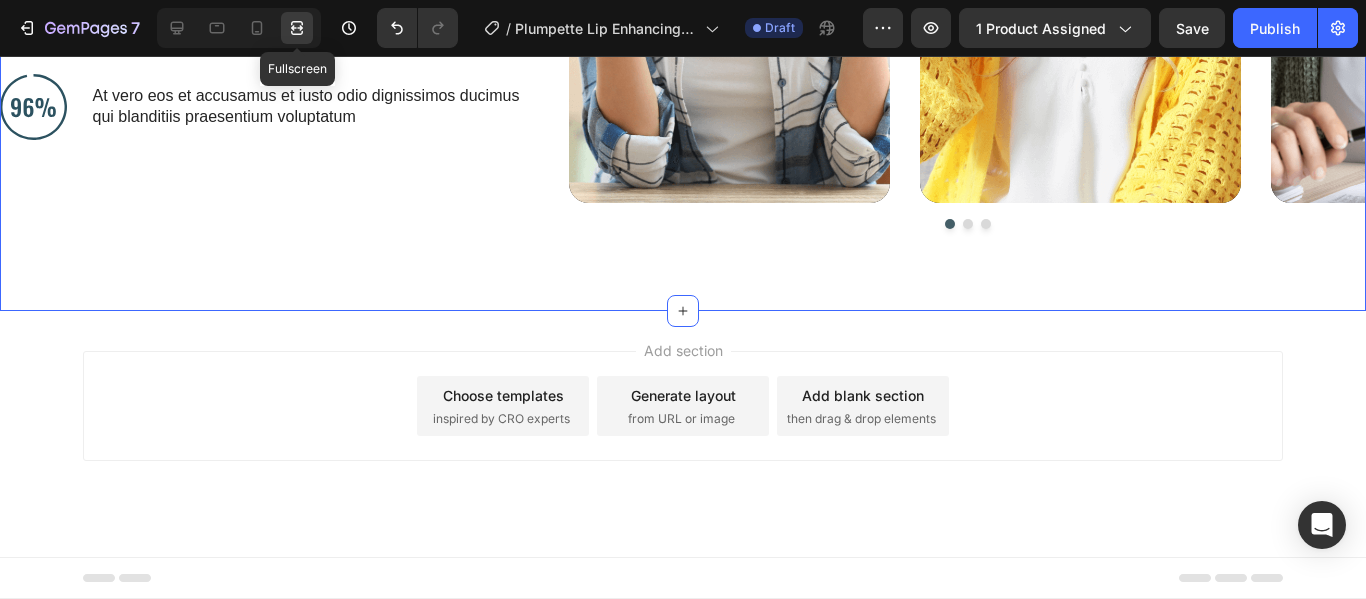 scroll, scrollTop: 2073, scrollLeft: 0, axis: vertical 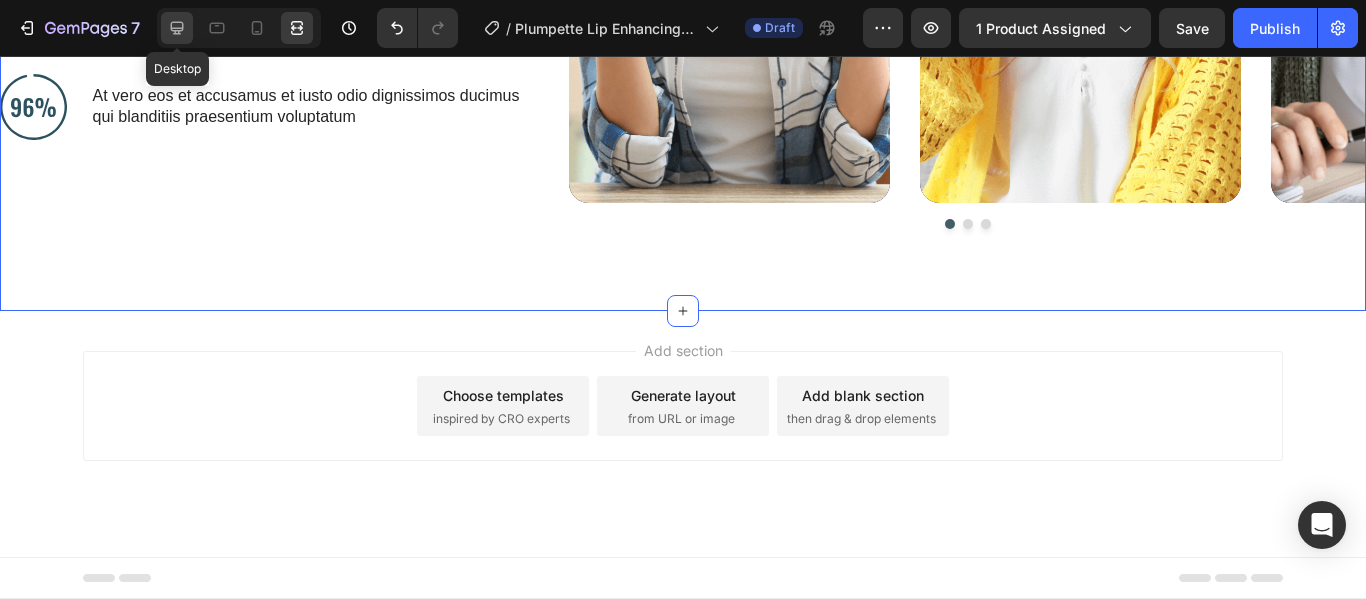 click 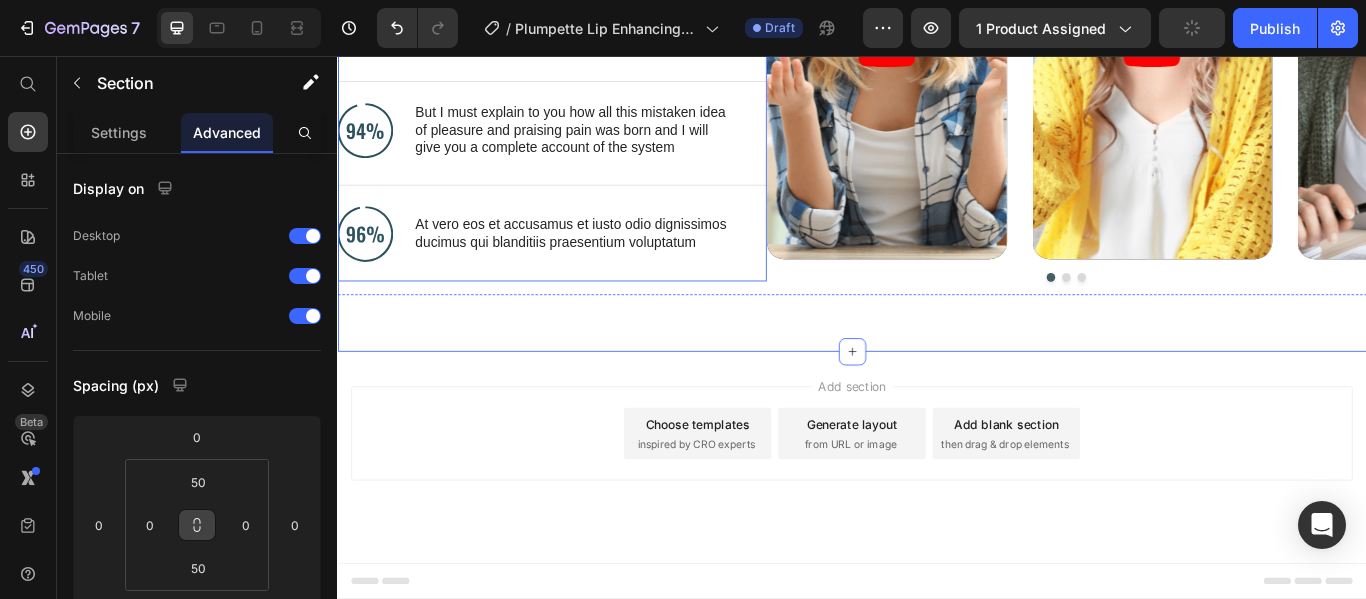 scroll, scrollTop: 1633, scrollLeft: 0, axis: vertical 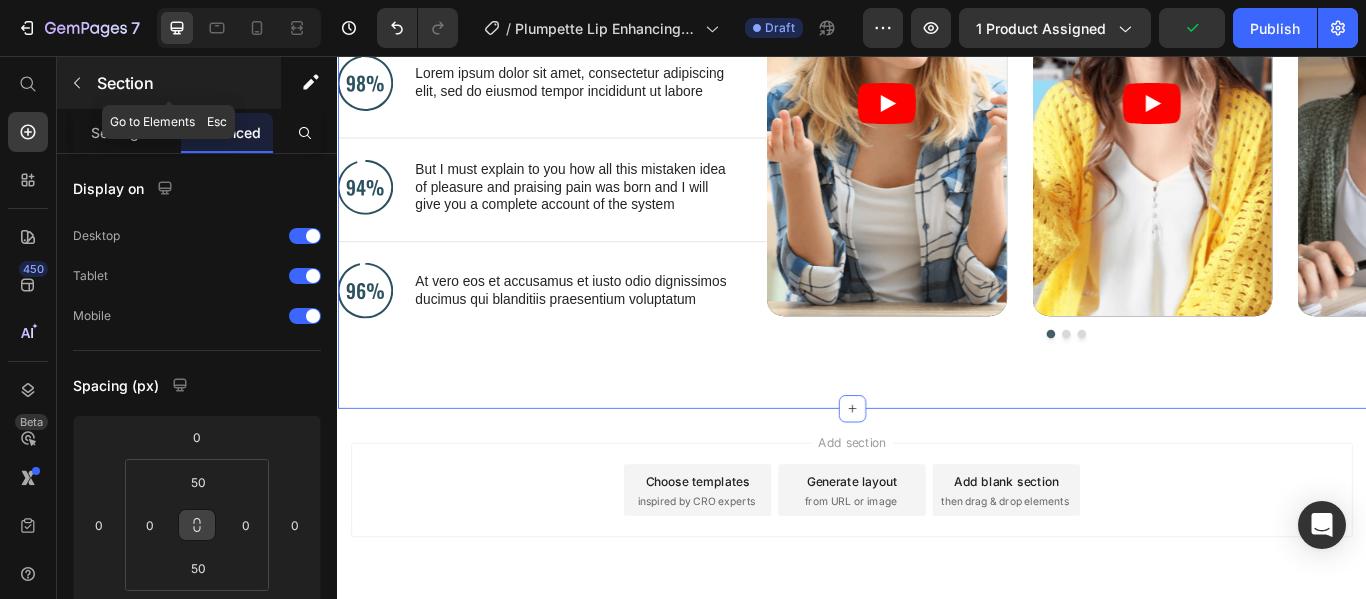 click at bounding box center (77, 83) 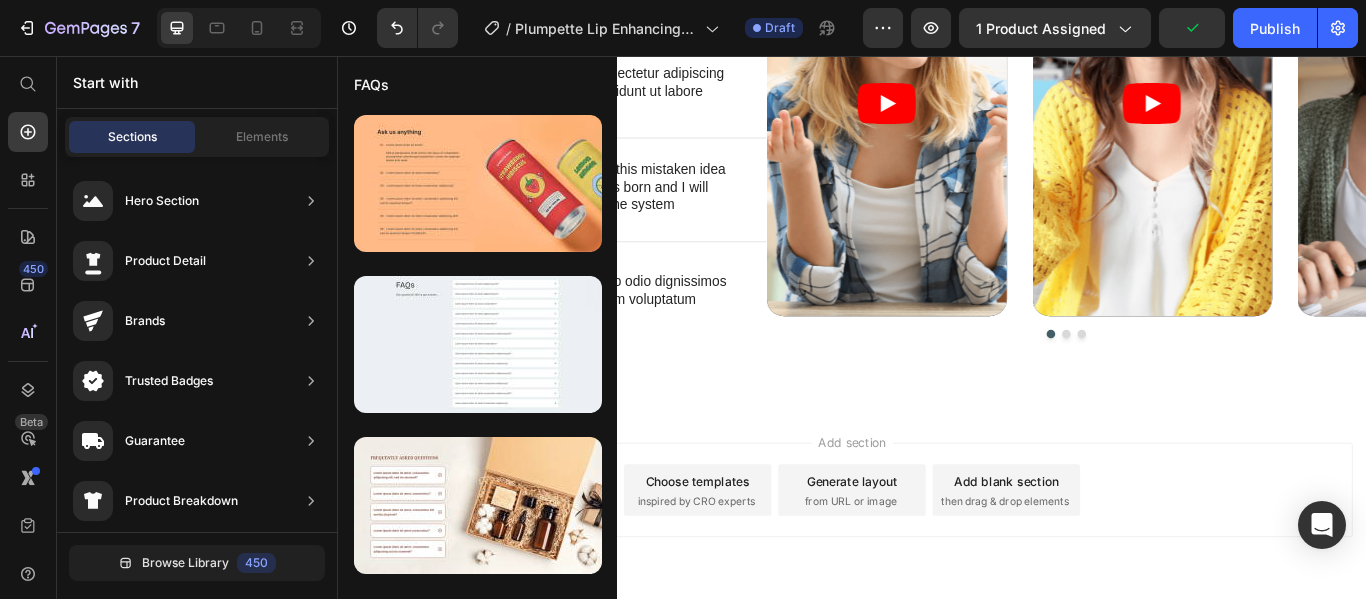 scroll, scrollTop: 1109, scrollLeft: 0, axis: vertical 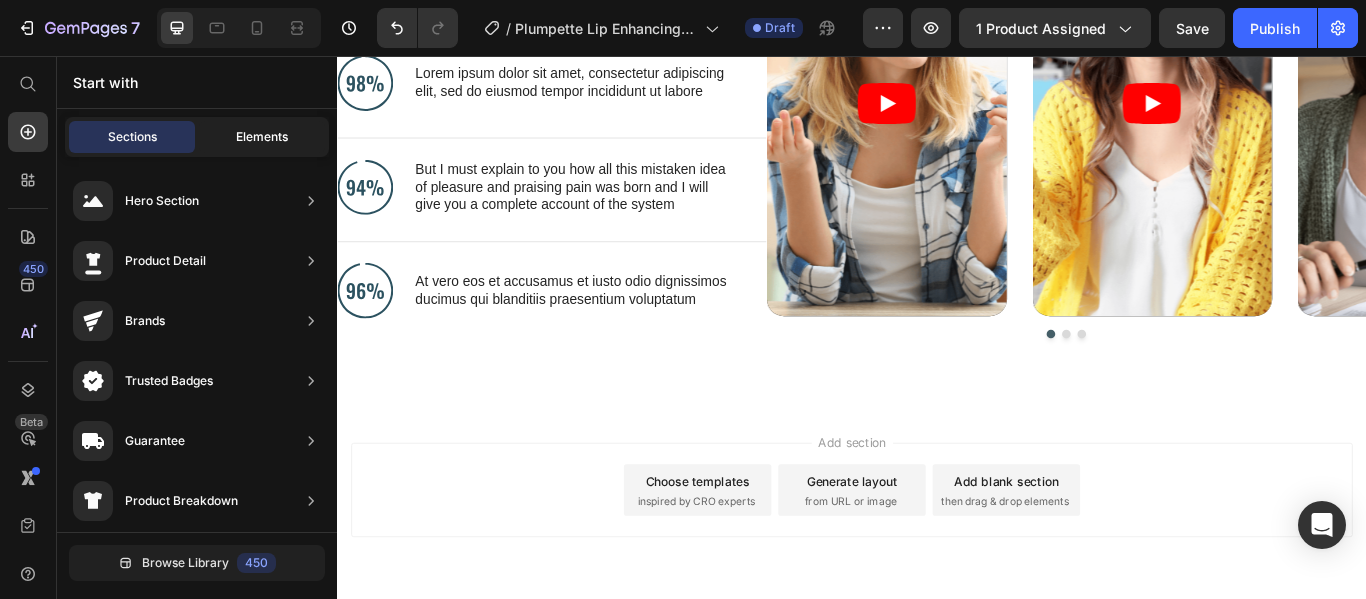 click on "Elements" 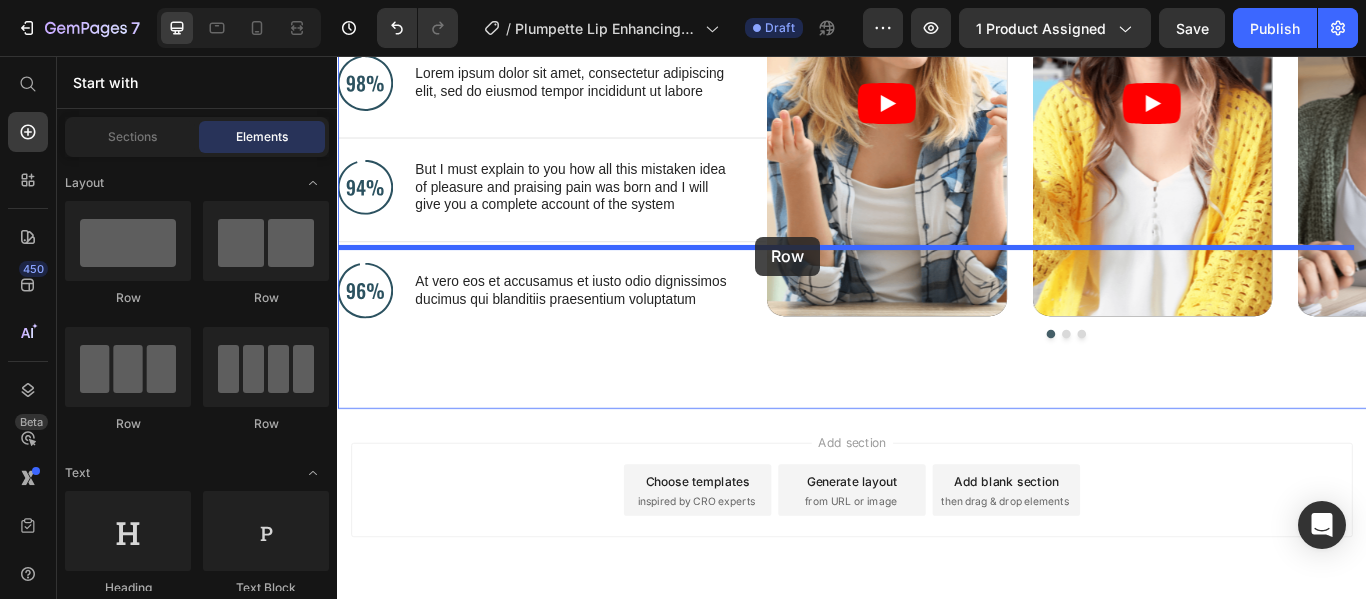 drag, startPoint x: 441, startPoint y: 304, endPoint x: 825, endPoint y: 265, distance: 385.9754 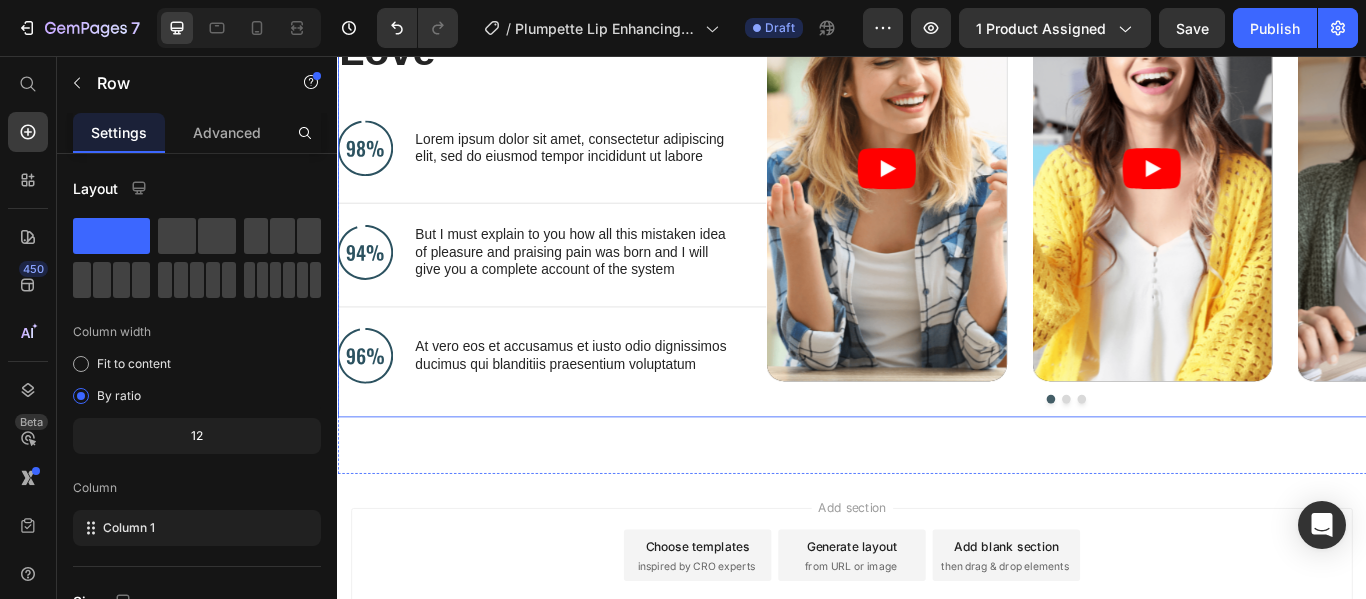 click on "Hear What They Love Heading Image Lorem ipsum dolor sit amet, consectetur adipiscing elit, sed do eiusmod tempor incididunt ut labore Text Block Advanced List Image But I must explain to you how all this mistaken idea of pleasure and praising pain was born and I will give you a complete account of the system Text Block Advanced List Image At vero eos et accusamus et iusto odio dignissimos ducimus qui blanditiis praesentium voluptatum Text Block Advanced List Row" at bounding box center [587, 207] 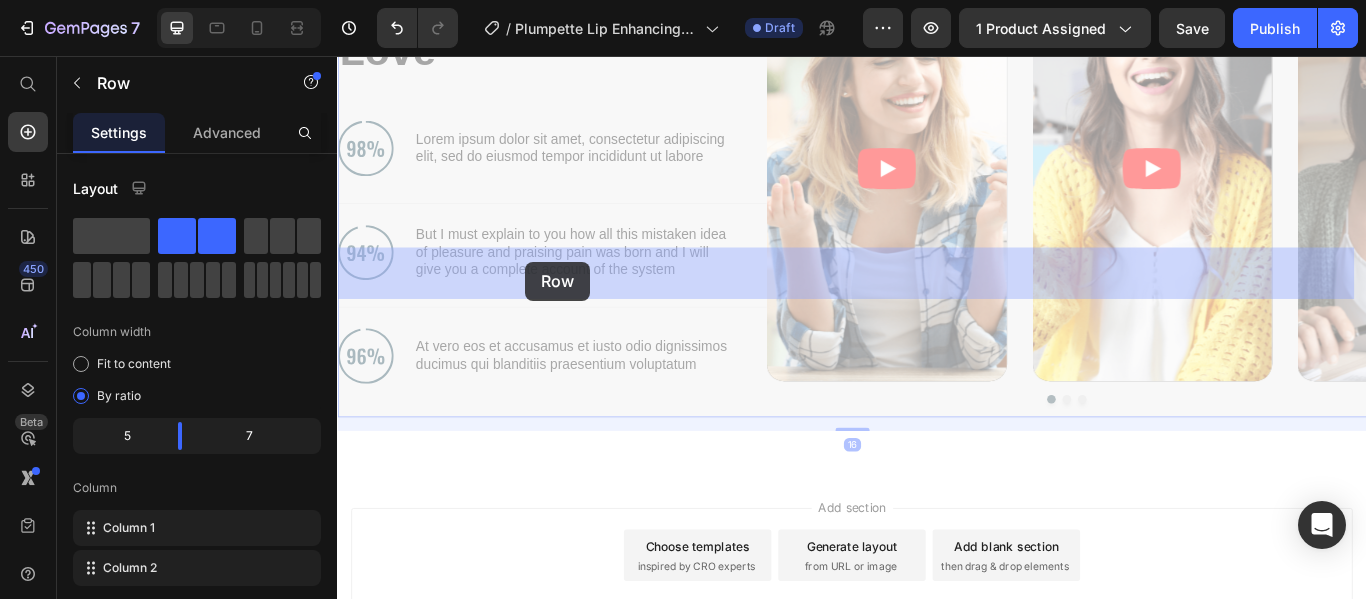 drag, startPoint x: 353, startPoint y: 338, endPoint x: 556, endPoint y: 296, distance: 207.2993 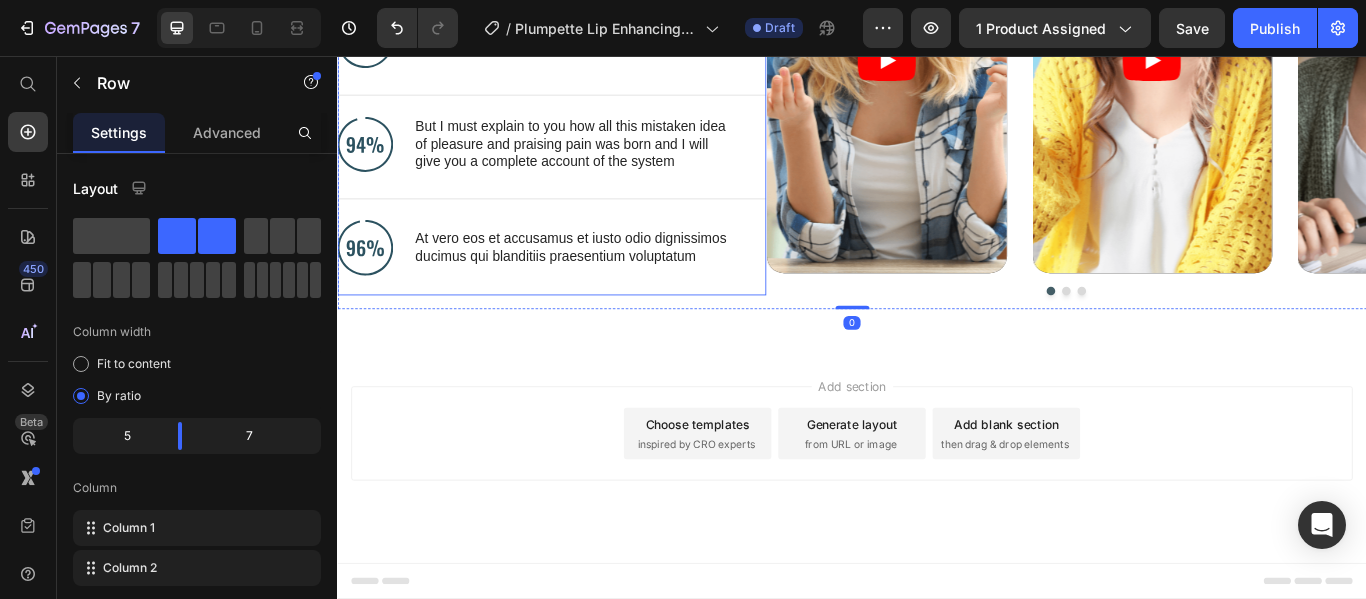 scroll, scrollTop: 1874, scrollLeft: 0, axis: vertical 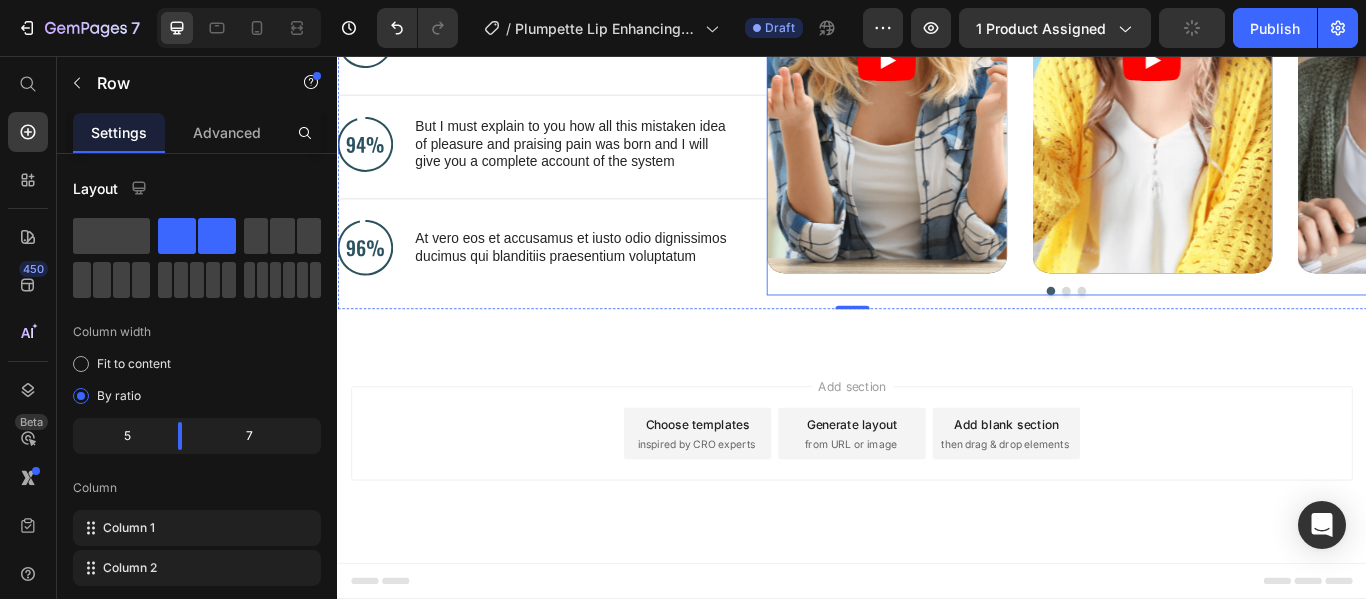 click on "Video Video Video" at bounding box center [1187, 60] 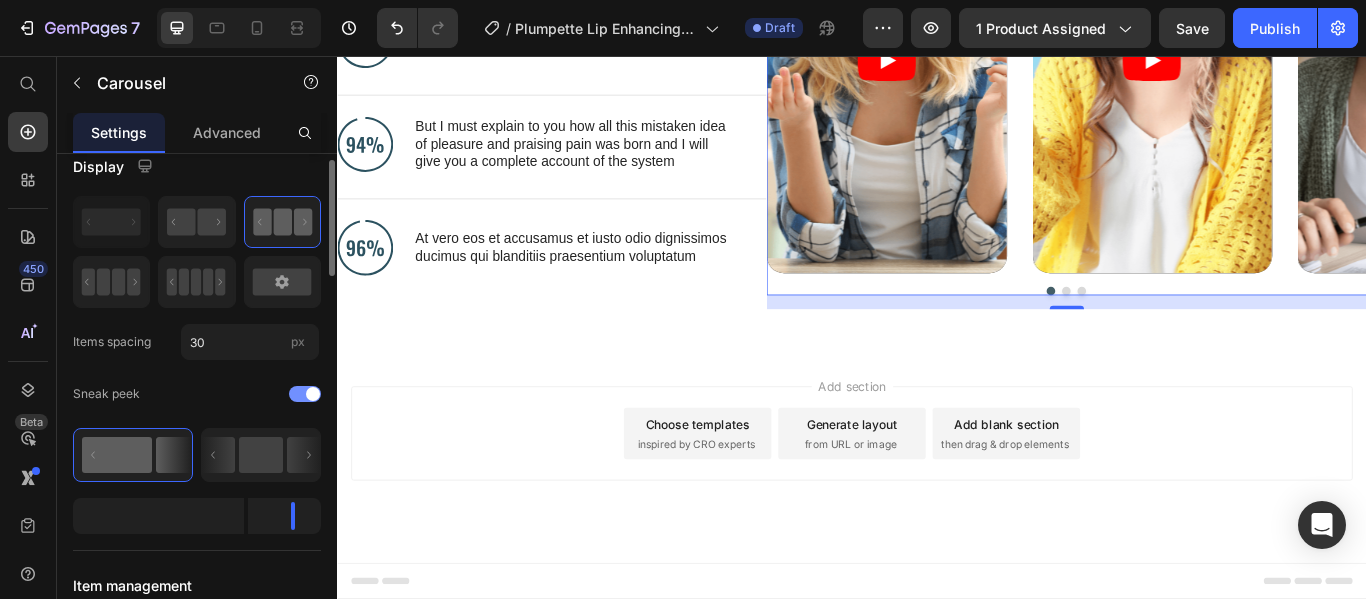 scroll, scrollTop: 23, scrollLeft: 0, axis: vertical 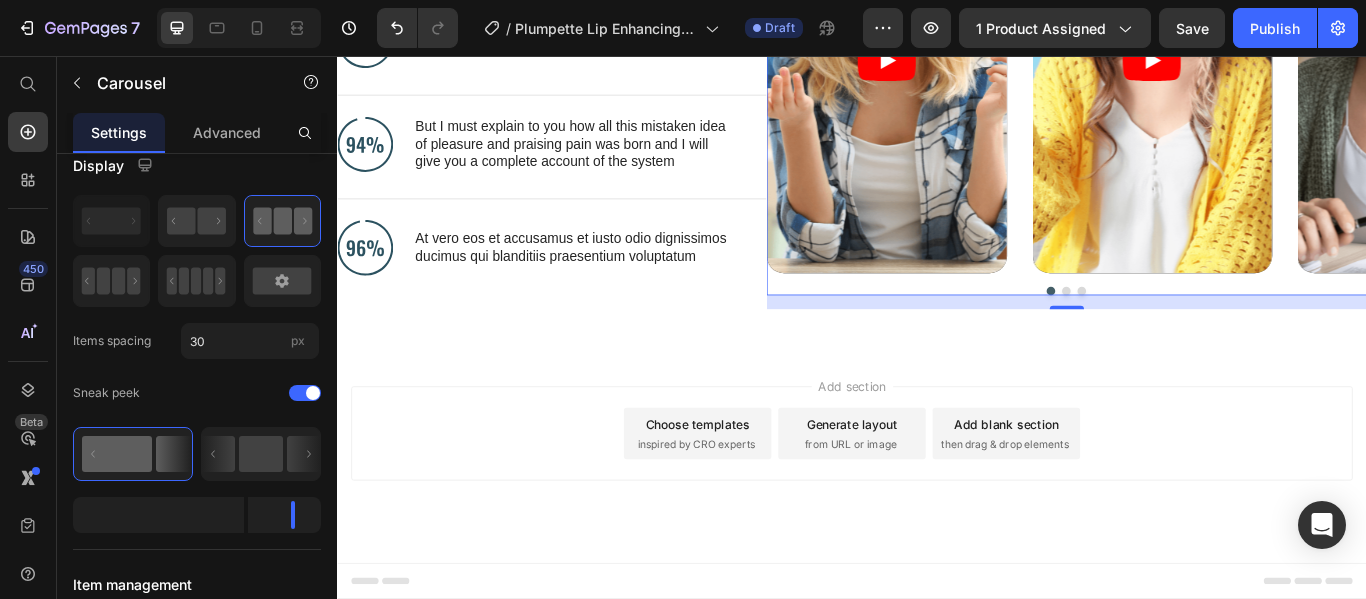 click at bounding box center [1187, 330] 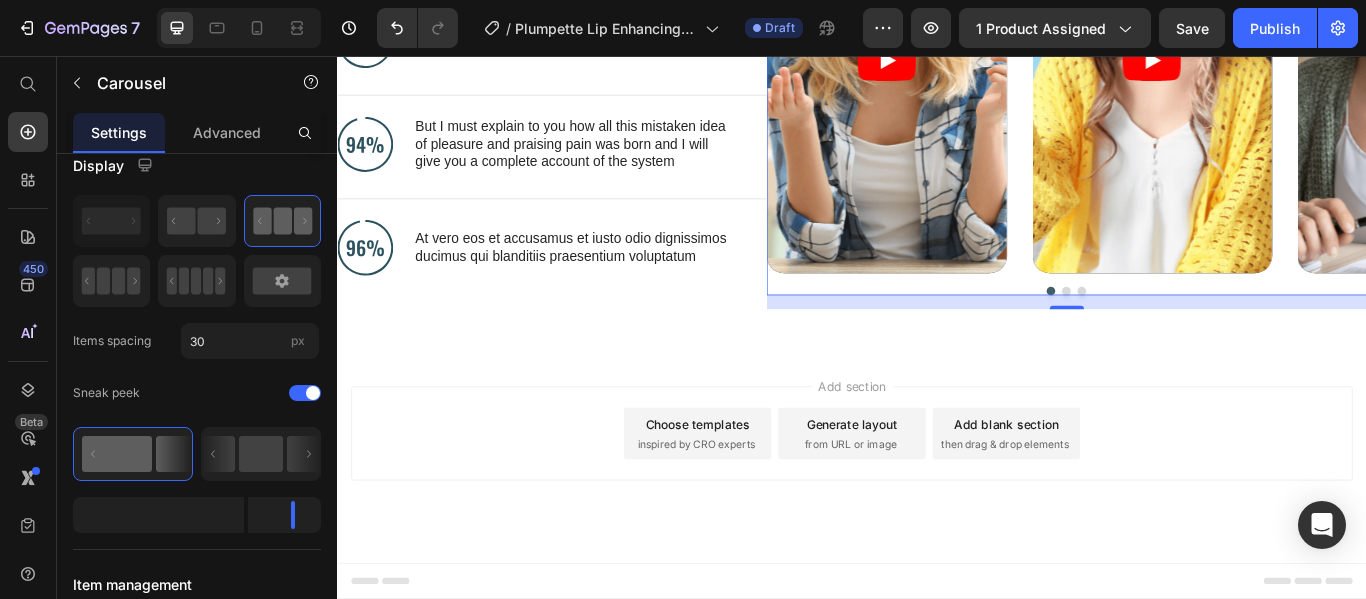 scroll, scrollTop: 1783, scrollLeft: 0, axis: vertical 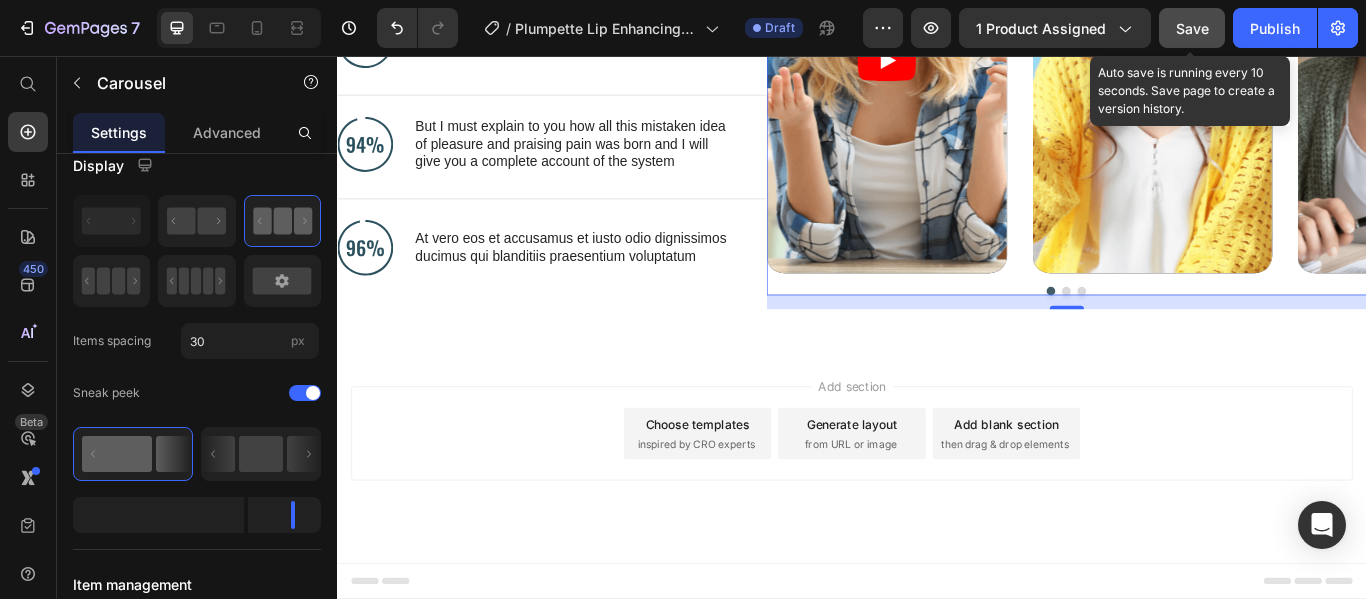 click on "Save" 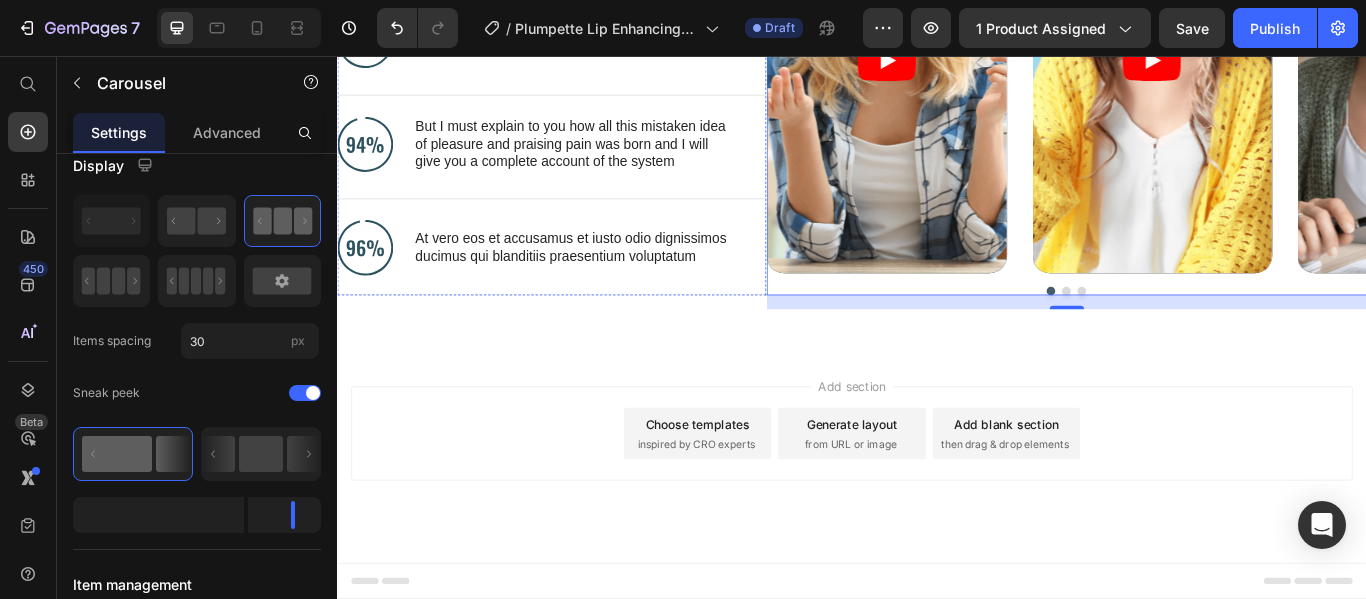 click on "Hear What They Love" at bounding box center [571, -108] 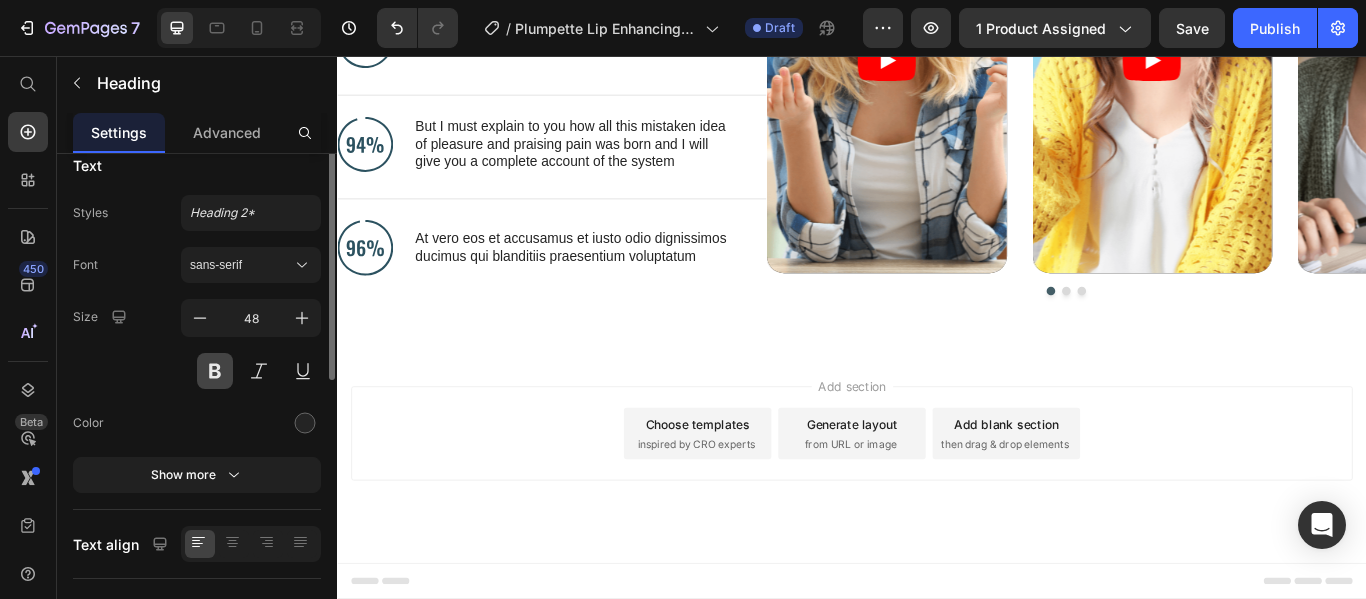 scroll, scrollTop: 0, scrollLeft: 0, axis: both 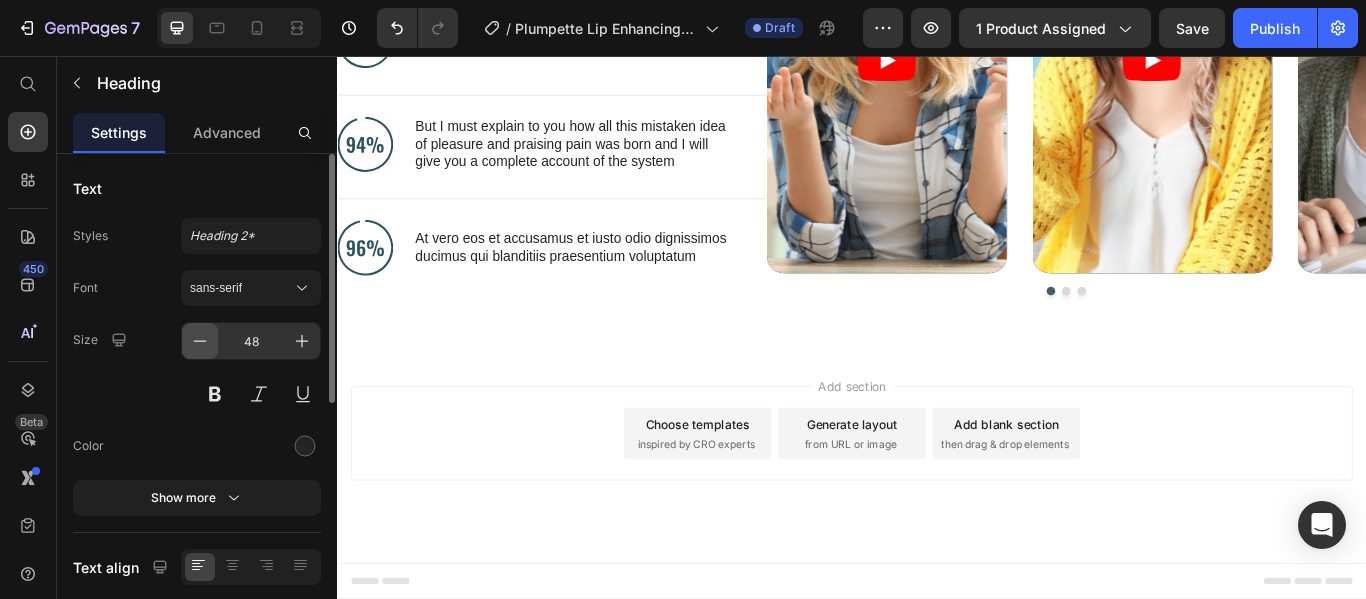 click at bounding box center (200, 341) 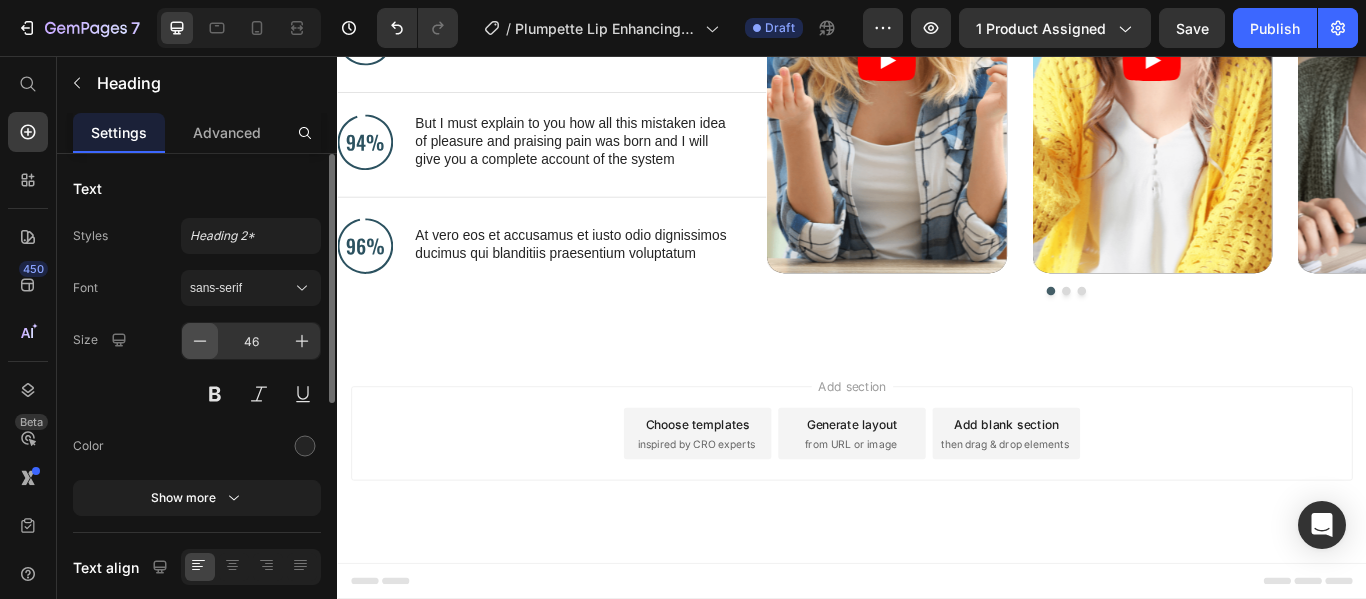 click at bounding box center [200, 341] 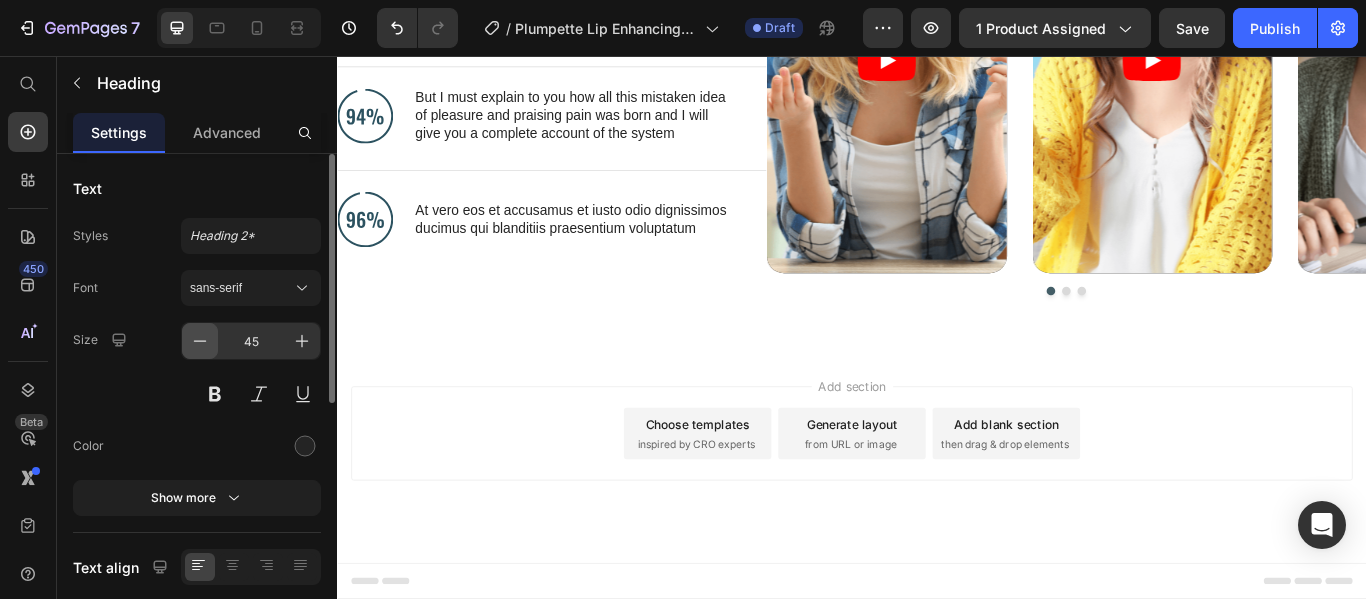 click at bounding box center [200, 341] 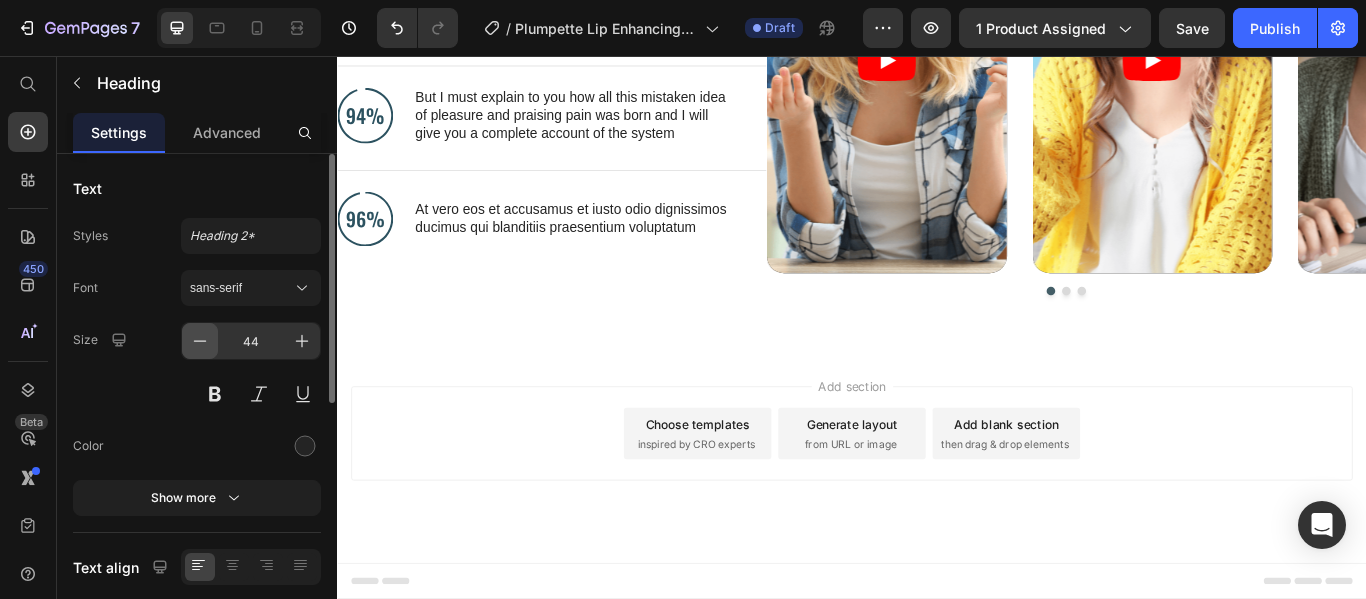 click at bounding box center (200, 341) 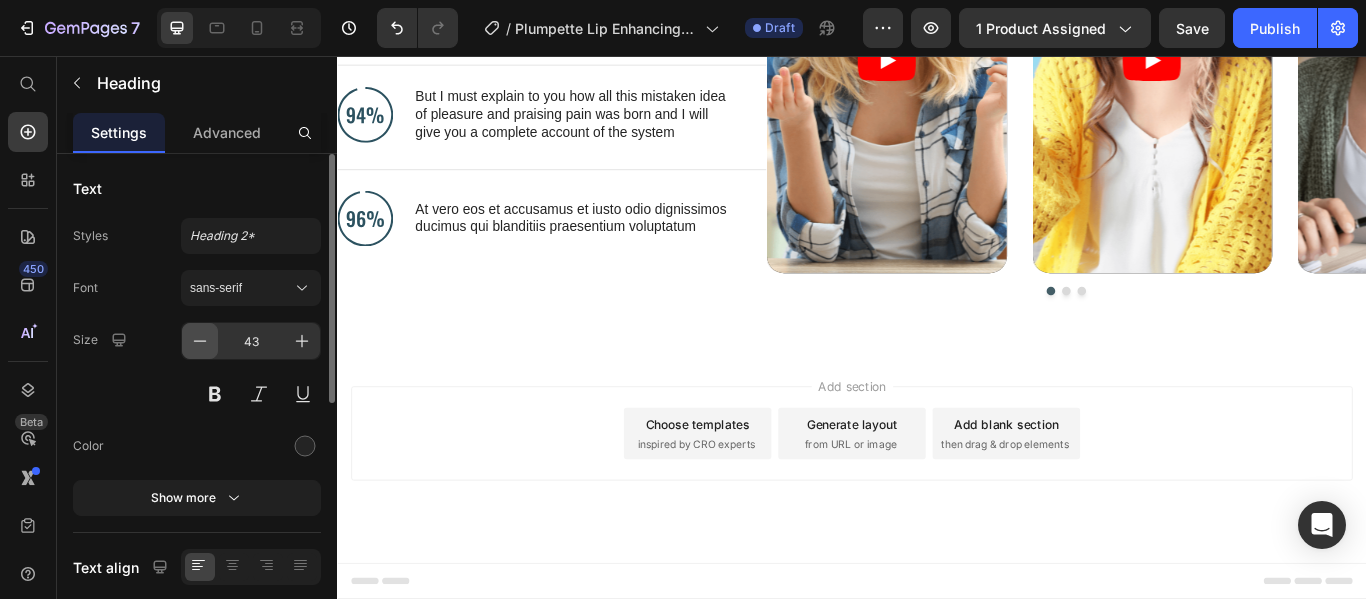 click at bounding box center (200, 341) 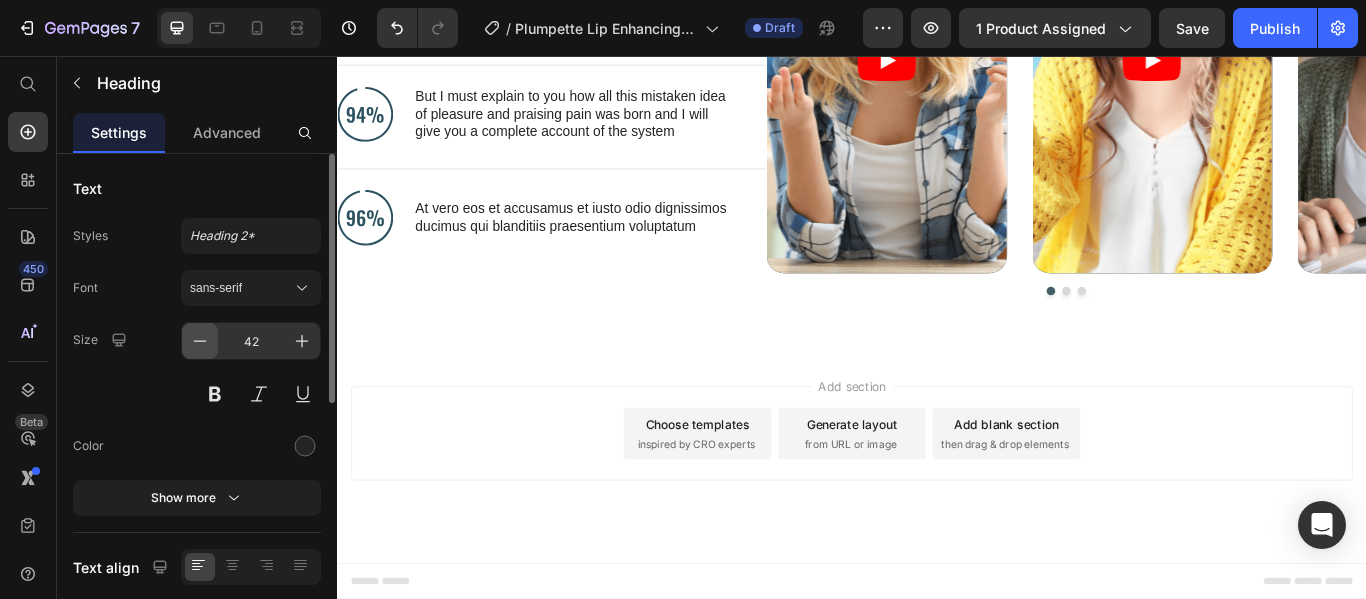 click at bounding box center [200, 341] 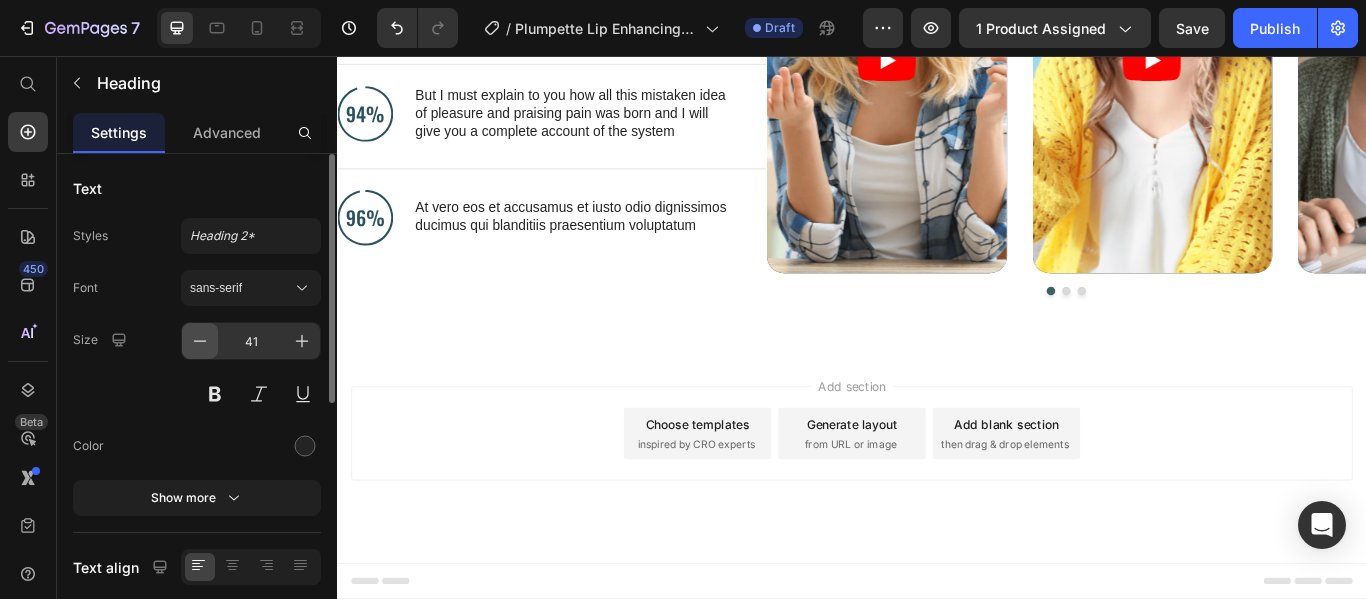 click at bounding box center [200, 341] 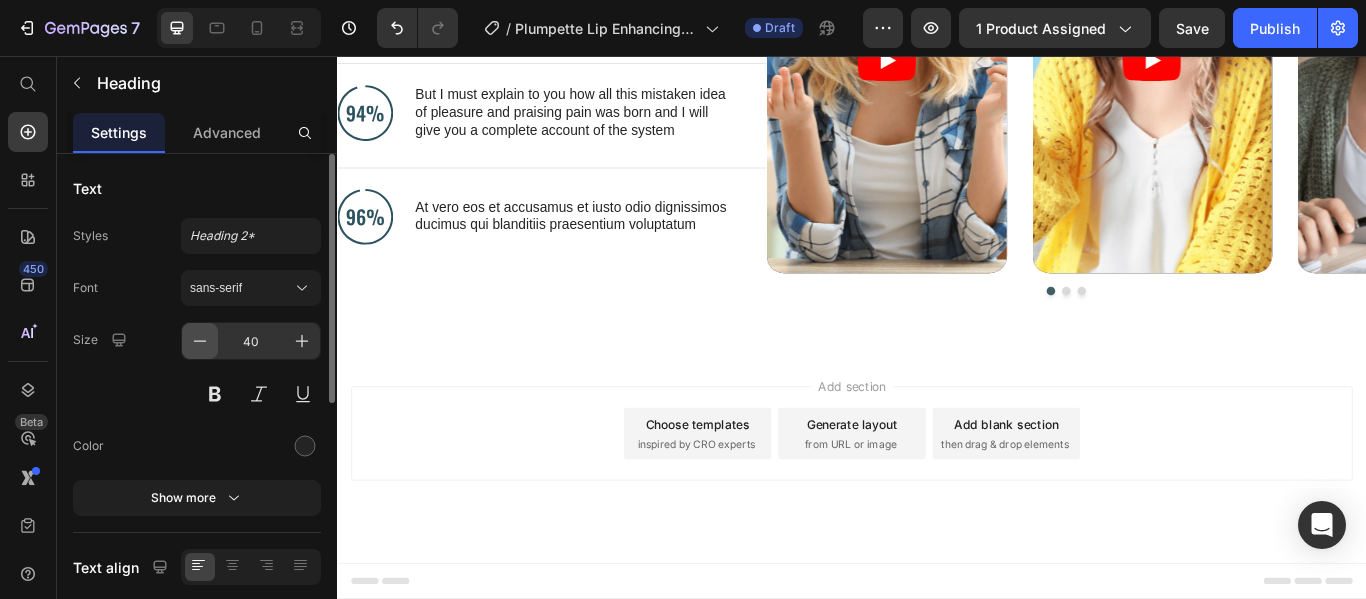 click at bounding box center (200, 341) 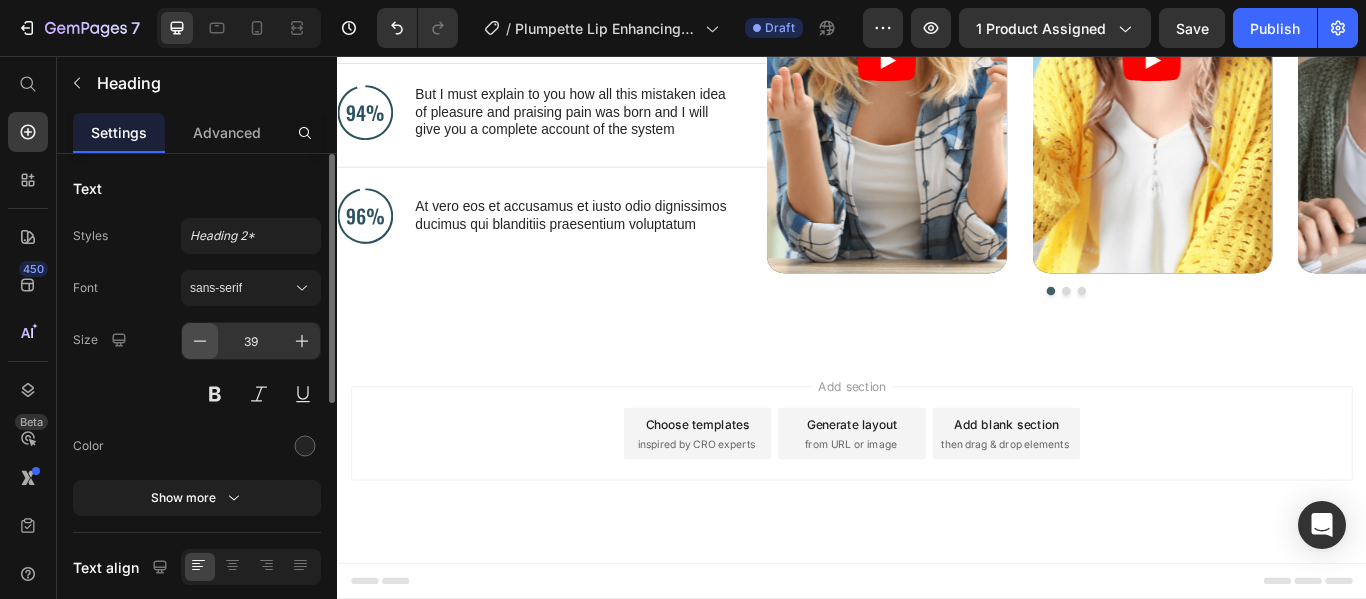 click at bounding box center [200, 341] 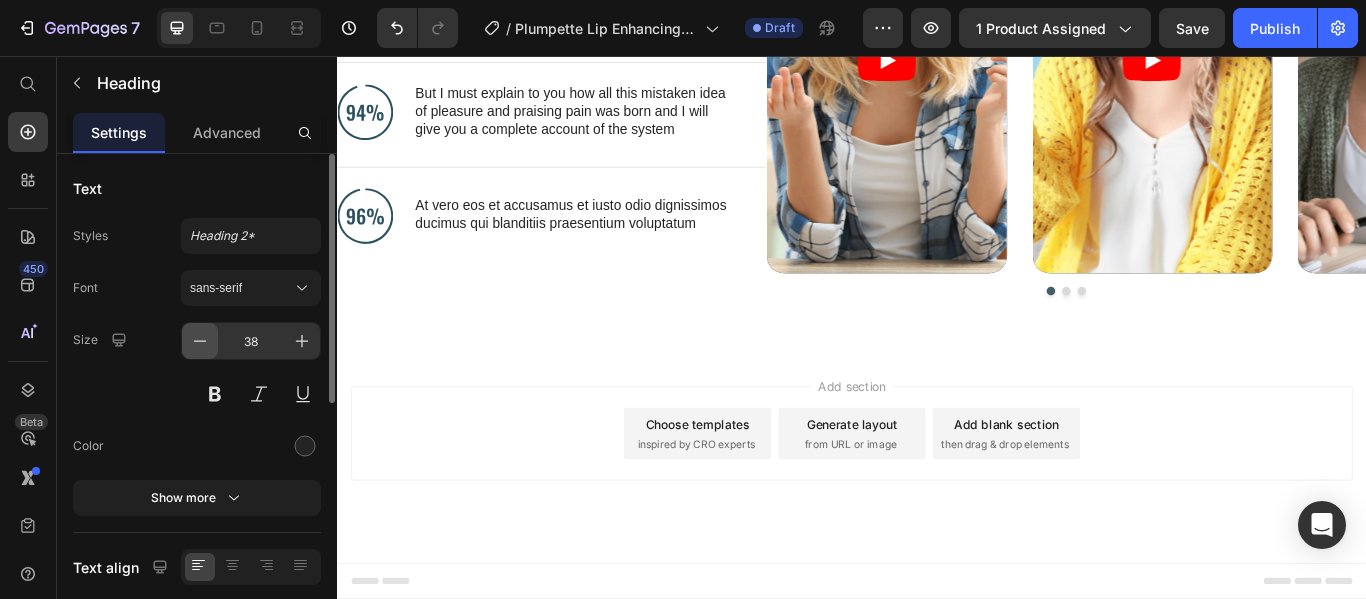 click at bounding box center [200, 341] 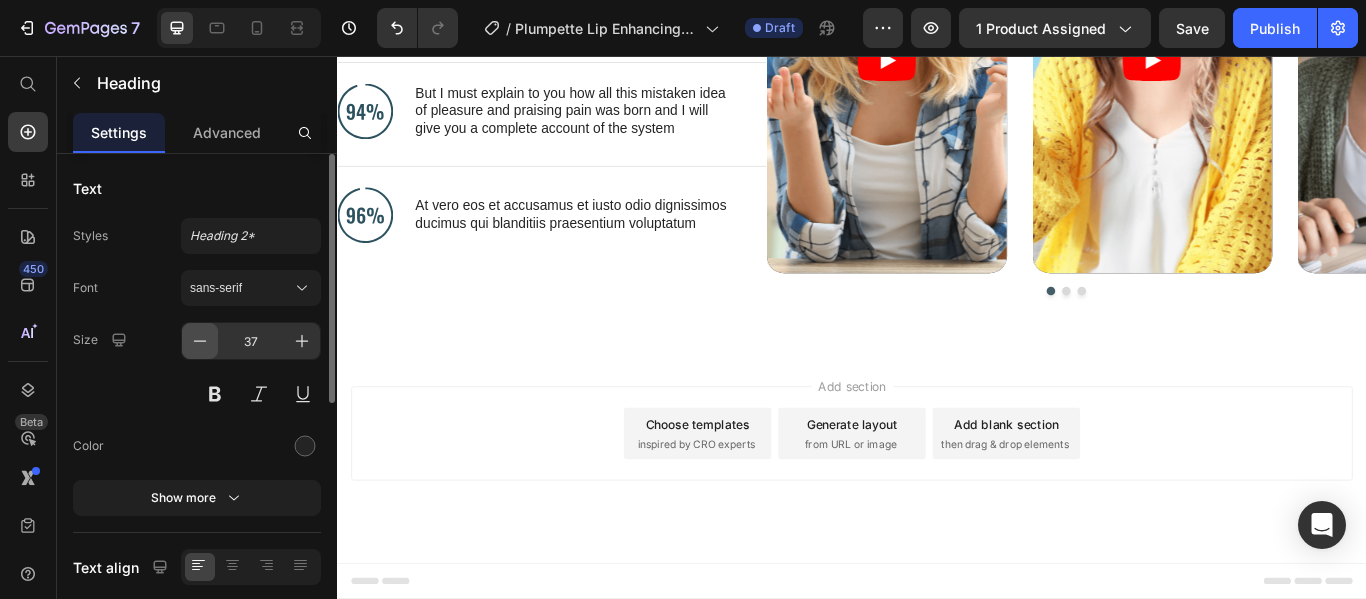 click at bounding box center [200, 341] 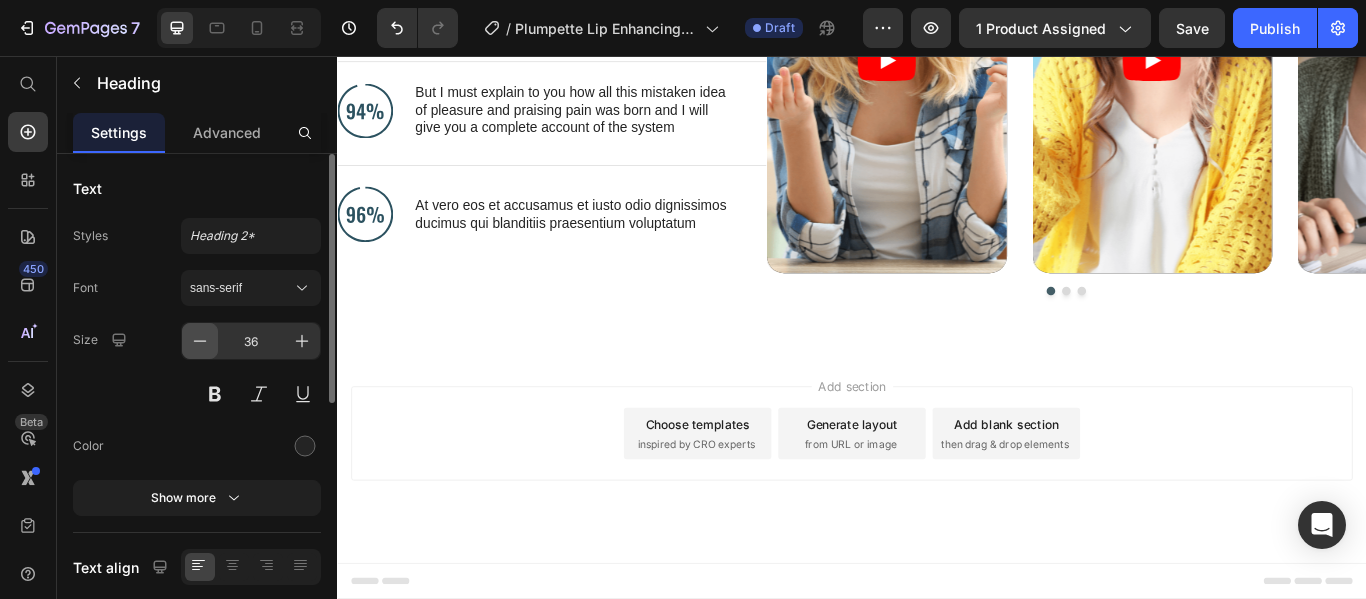 click at bounding box center [200, 341] 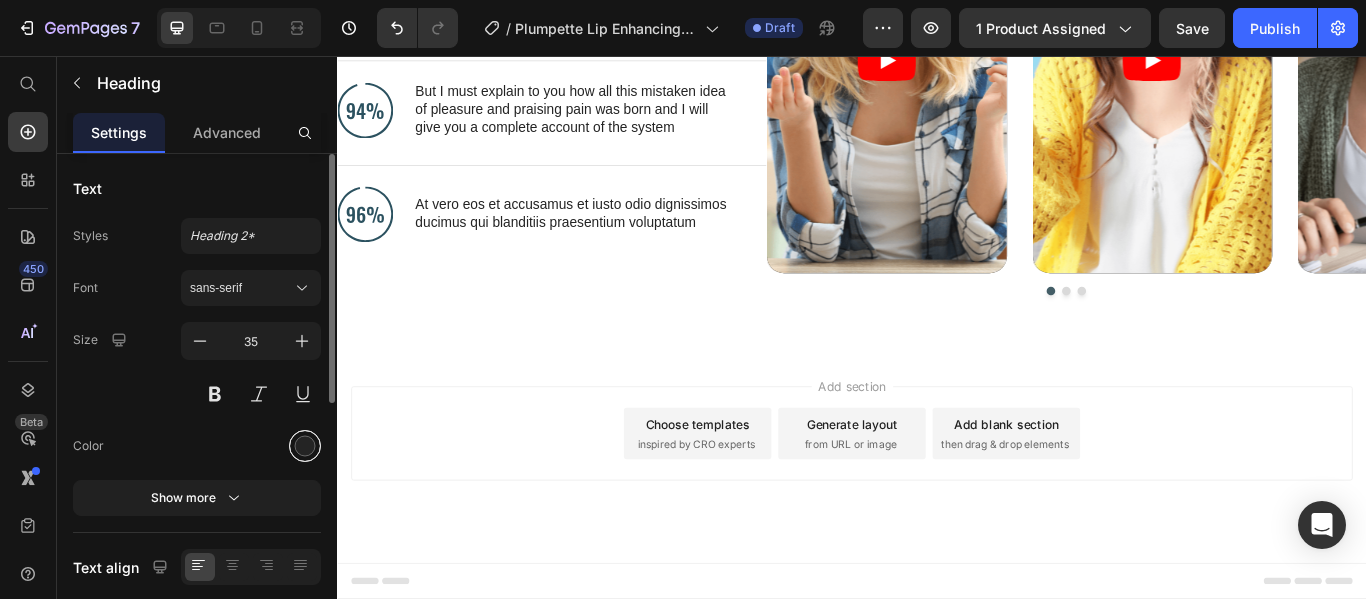 click at bounding box center [305, 446] 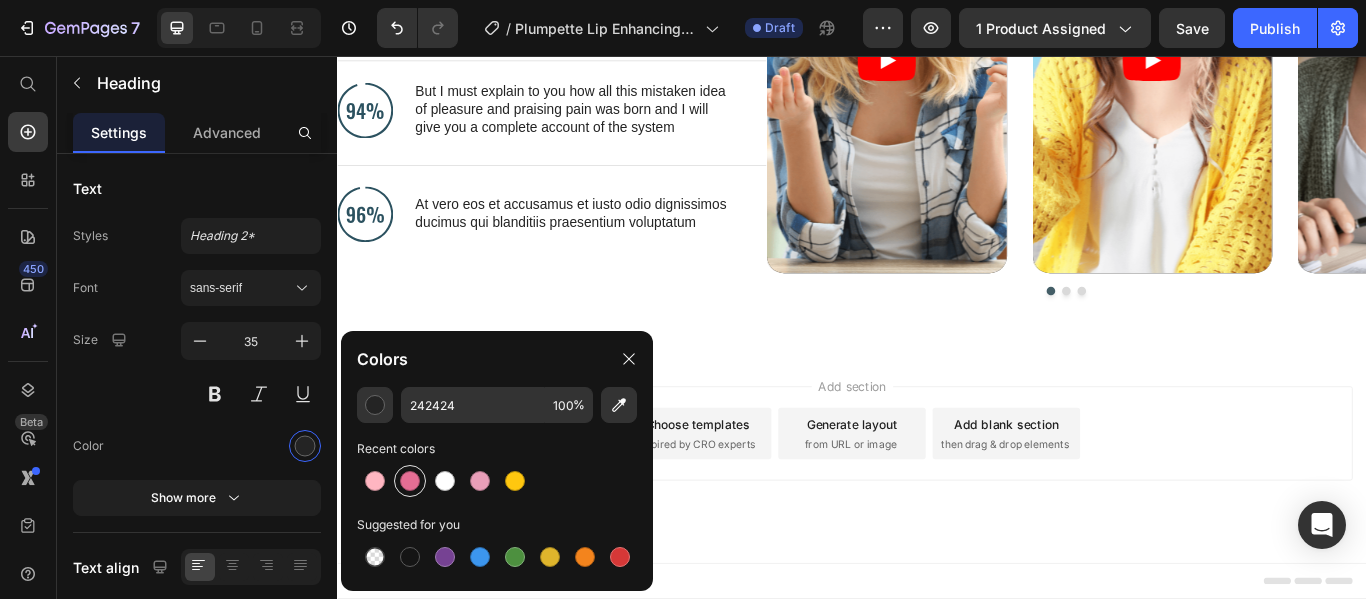 click at bounding box center (410, 481) 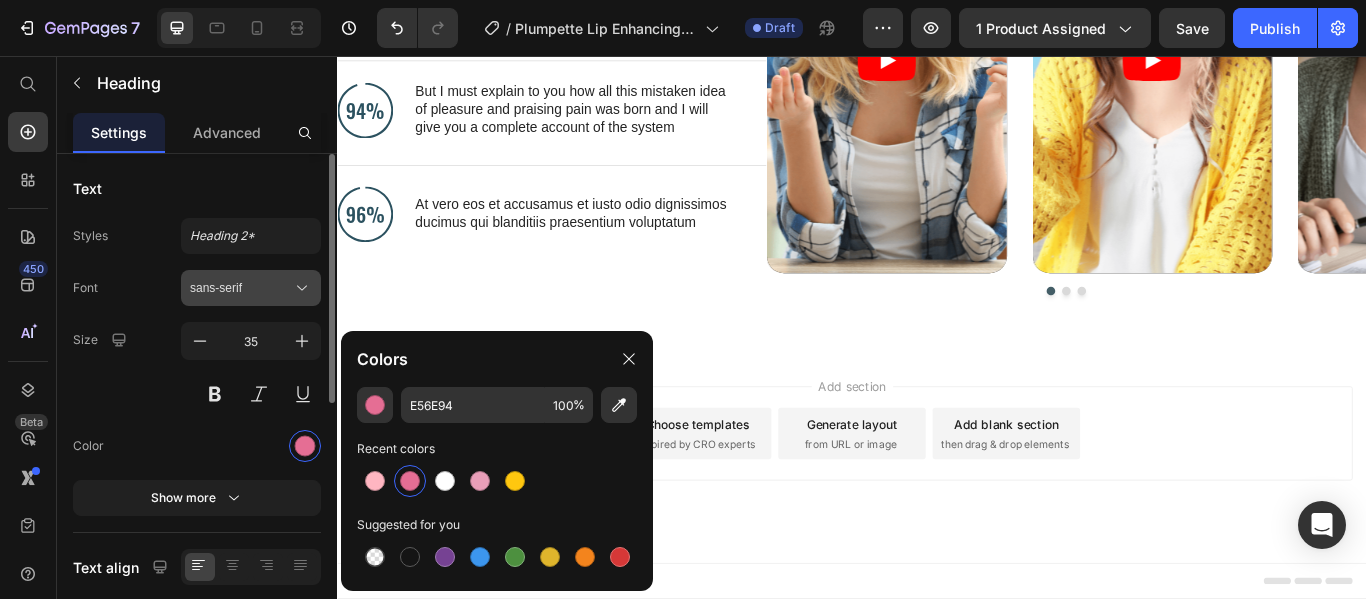 click 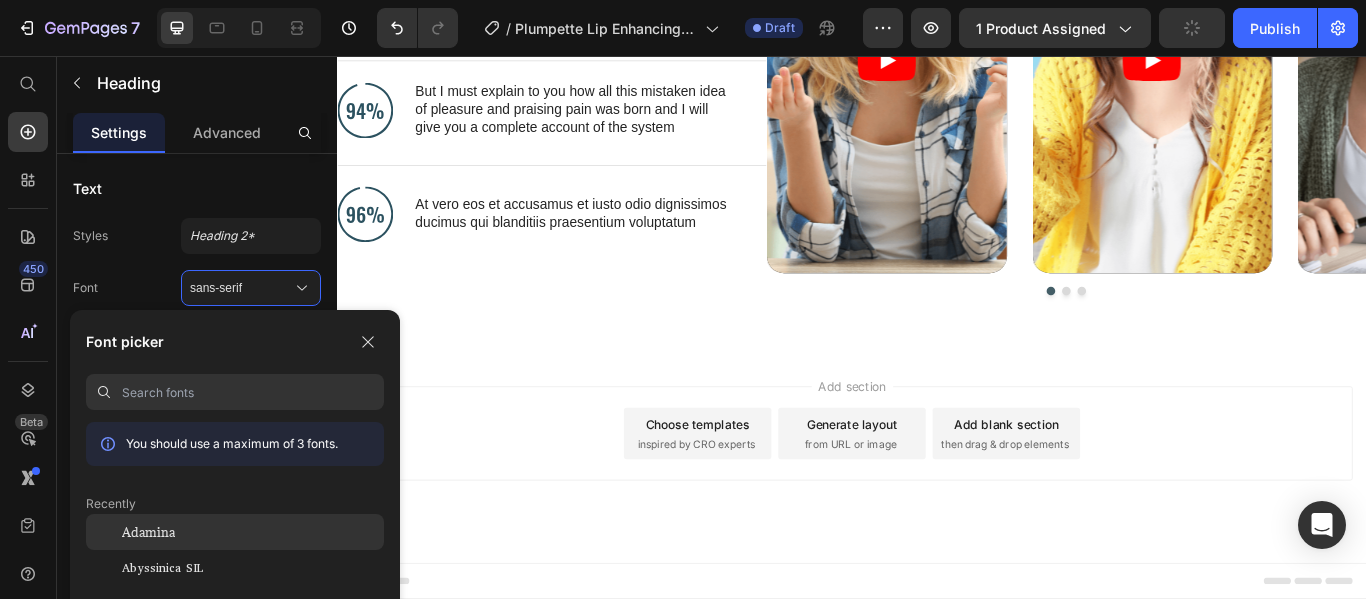 click on "Adamina" 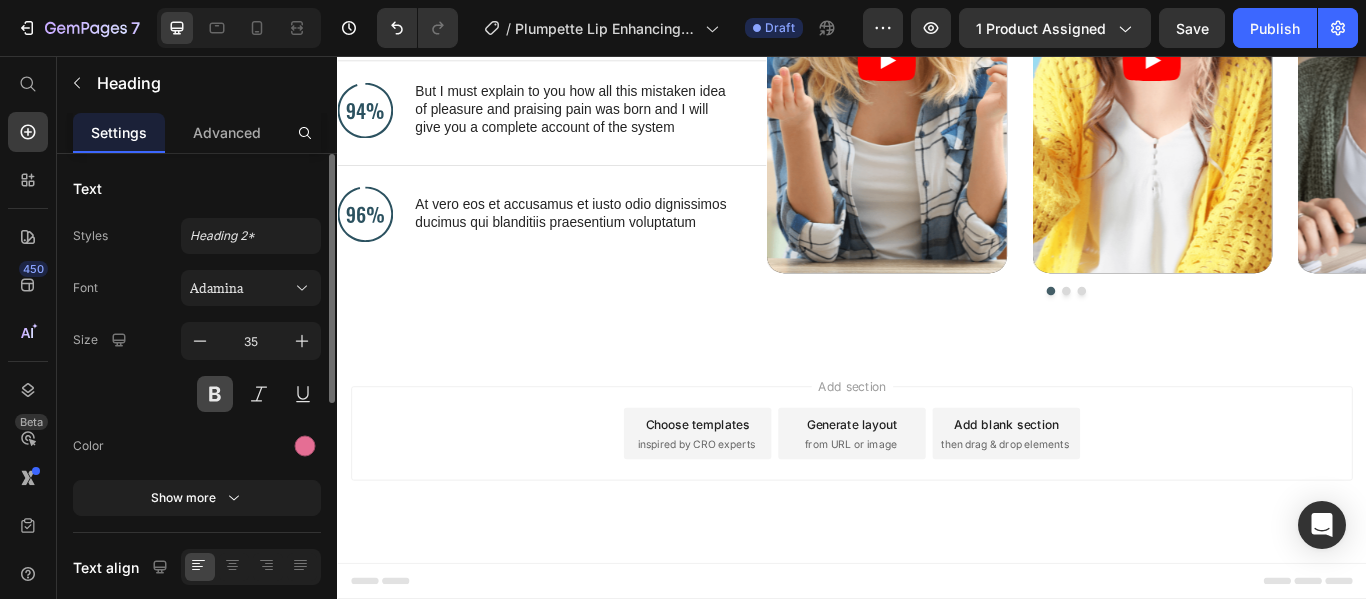 click at bounding box center [215, 394] 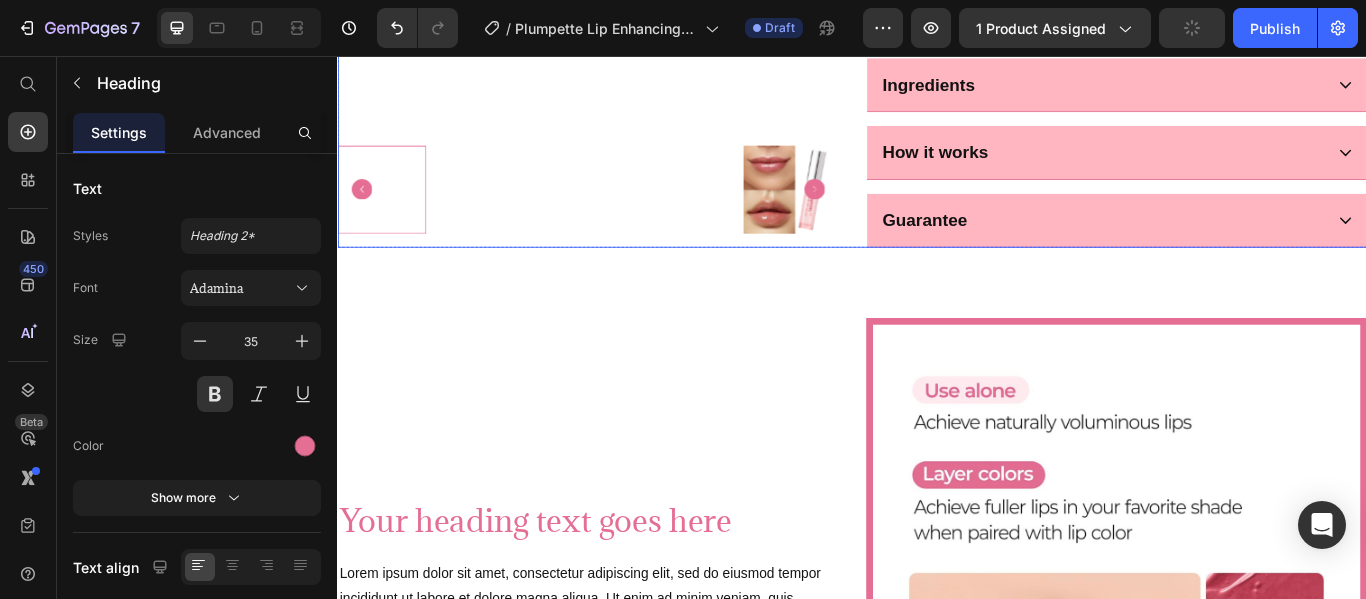 scroll, scrollTop: 973, scrollLeft: 0, axis: vertical 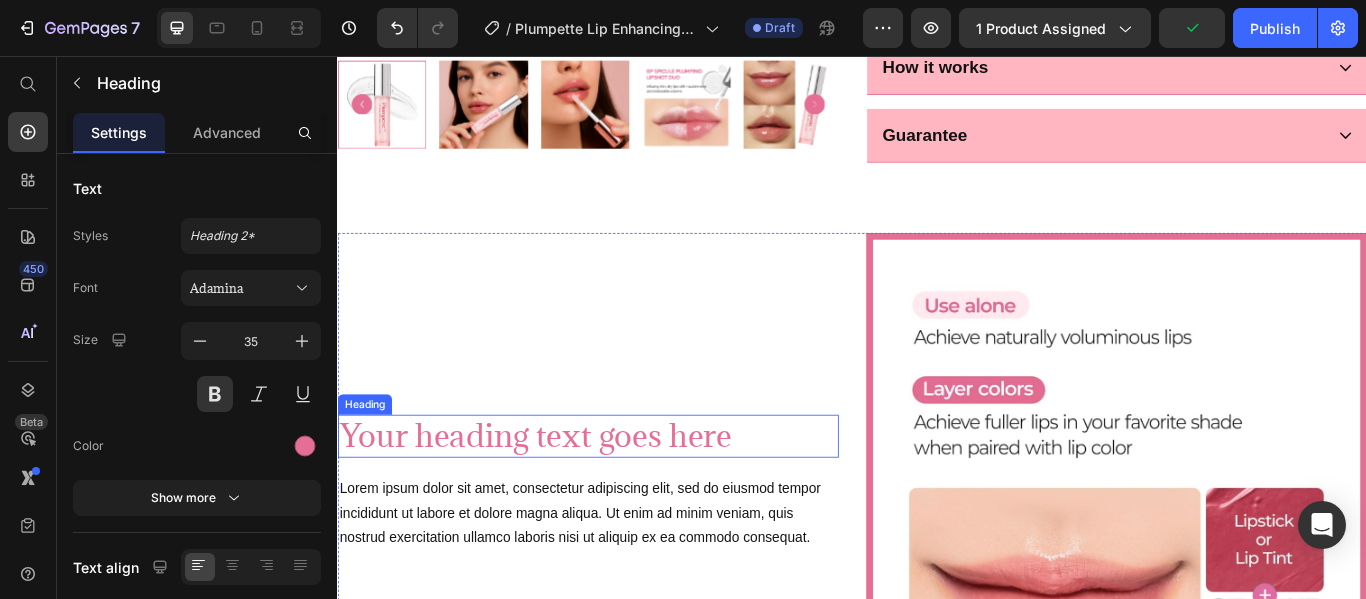 click on "Your heading text goes here" at bounding box center [629, 499] 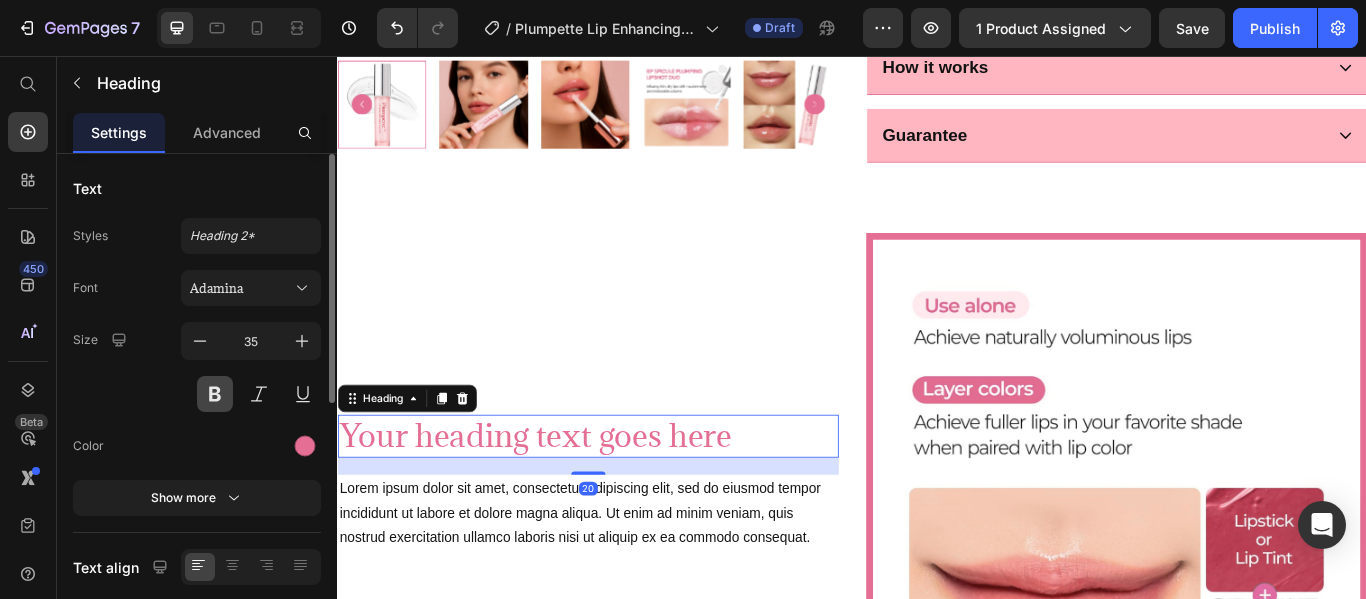 click at bounding box center (215, 394) 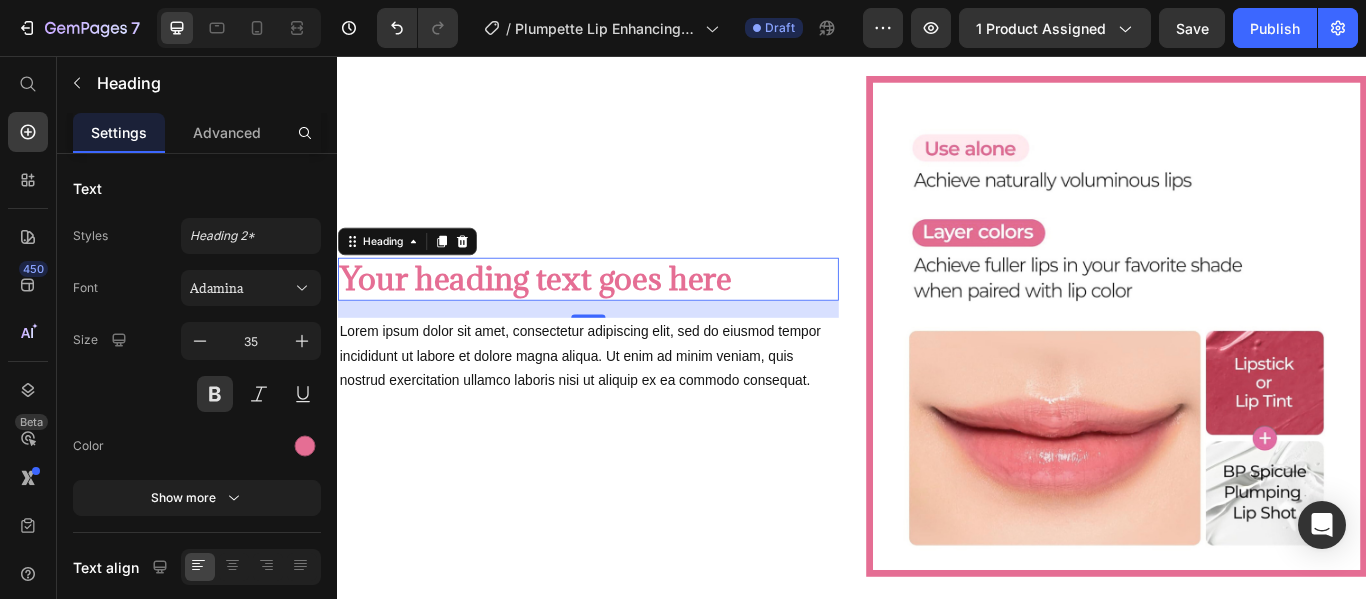 scroll, scrollTop: 1214, scrollLeft: 0, axis: vertical 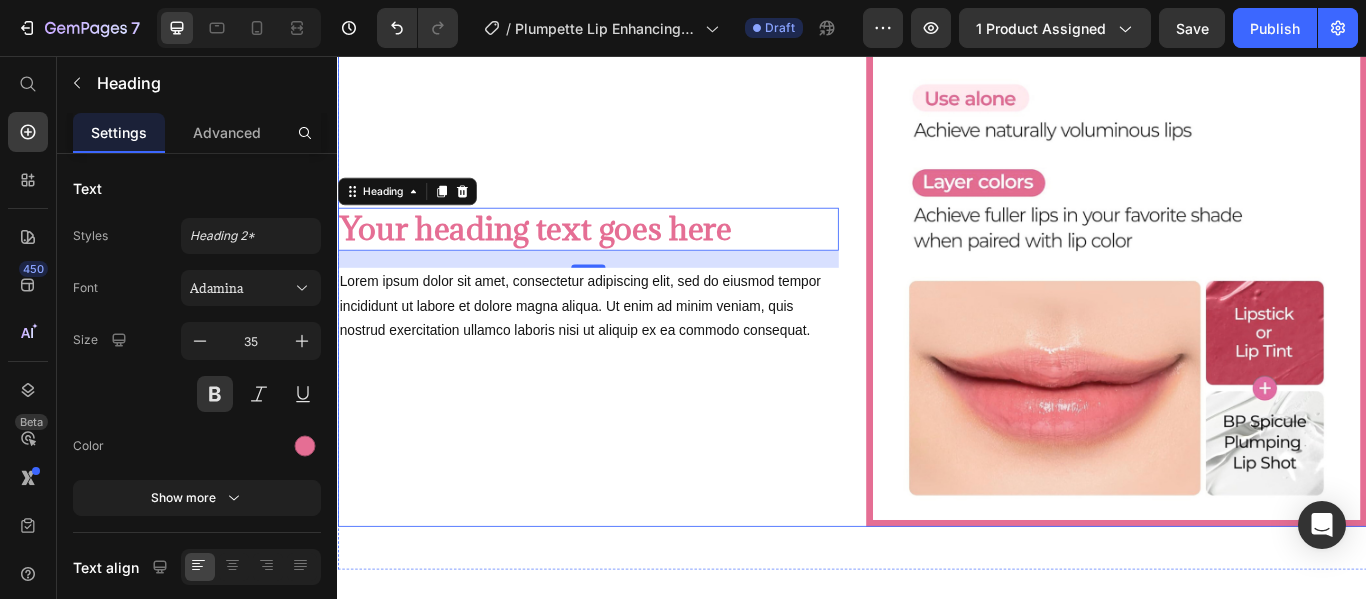click on "Your heading text goes here Heading   20 Lorem ipsum dolor sit amet, consectetur adipiscing elit, sed do eiusmod tempor incididunt ut labore et dolore magna aliqua. Ut enim ad minim veniam, quis nostrud exercitation ullamco laboris nisi ut aliquip ex ea commodo consequat. Text Block" at bounding box center [629, 313] 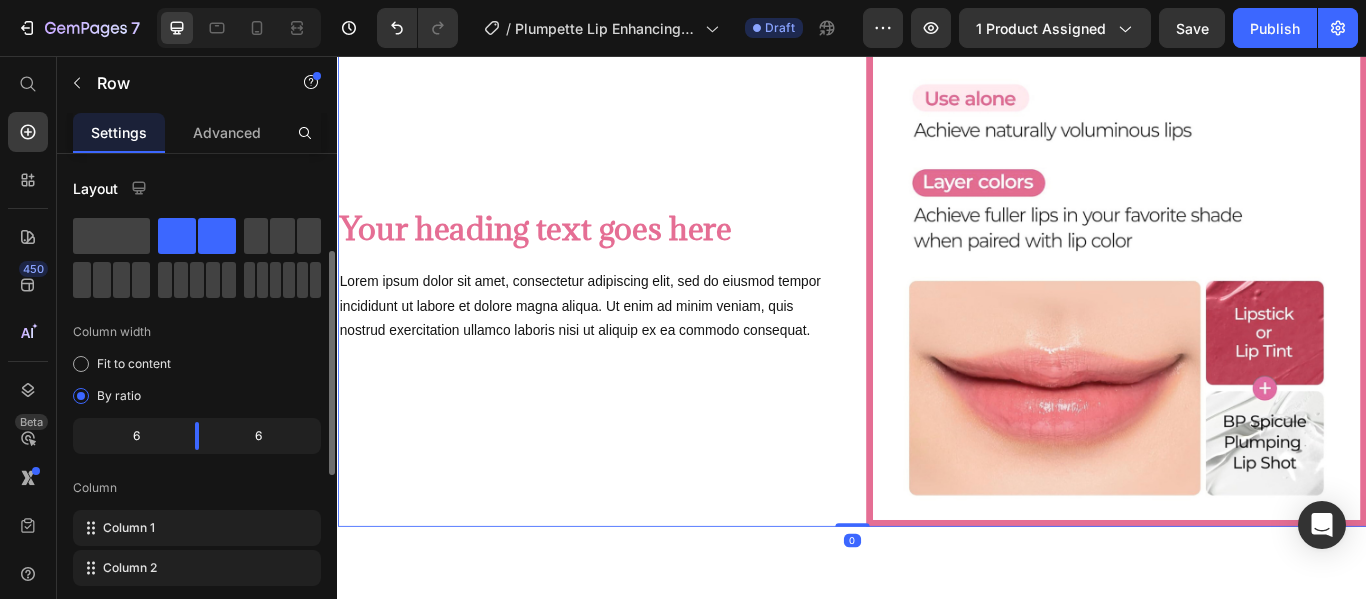 scroll, scrollTop: 115, scrollLeft: 0, axis: vertical 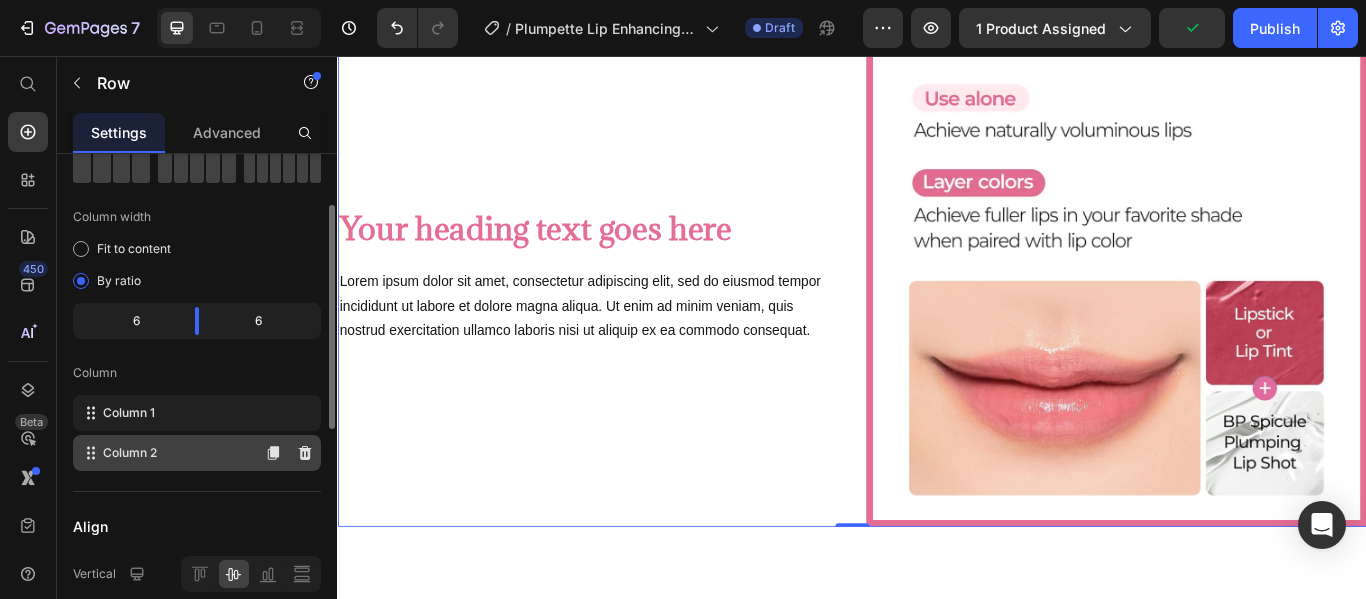 click on "Column 2" 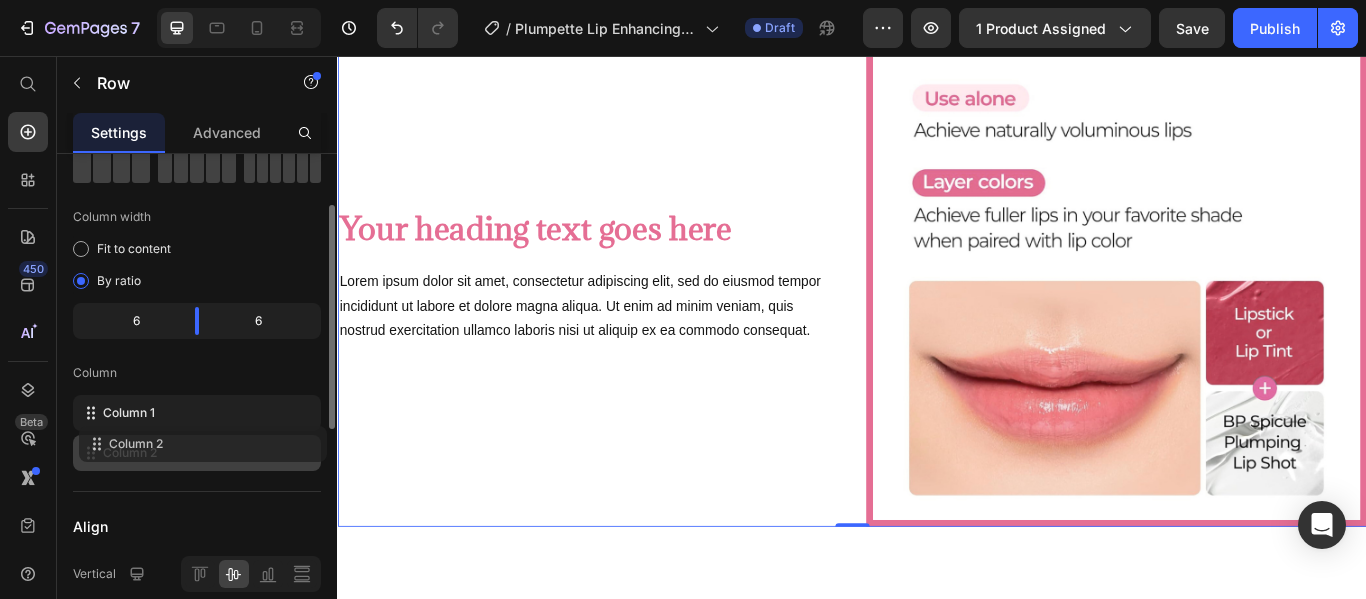 type 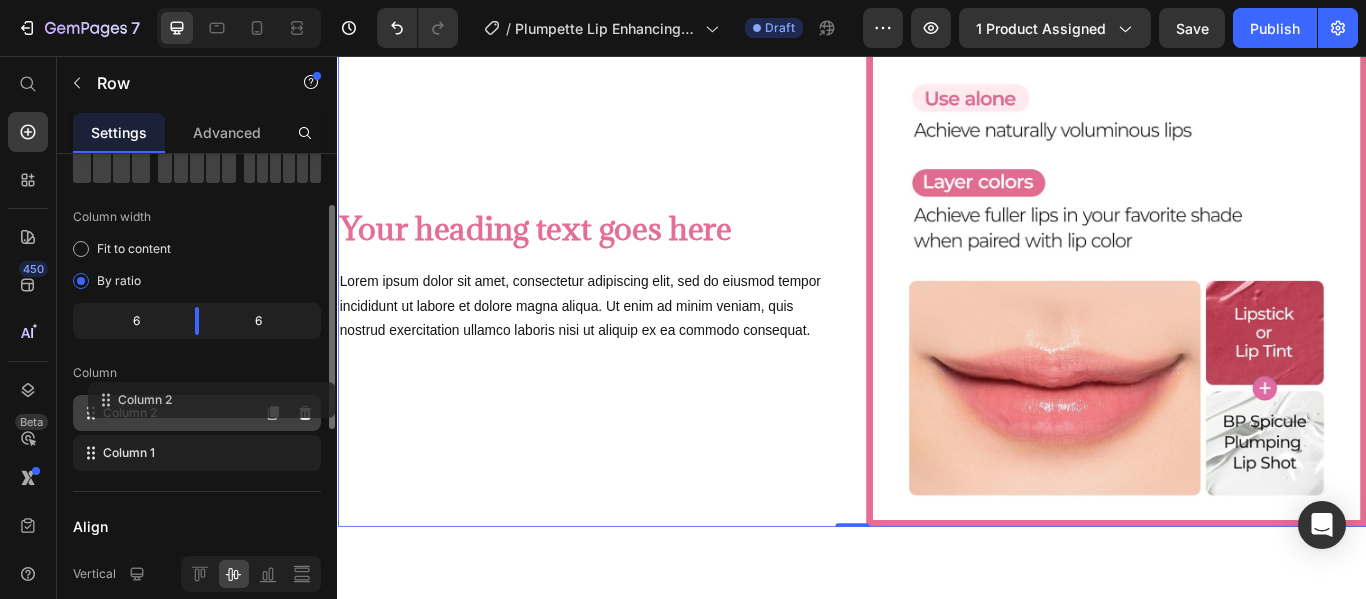 drag, startPoint x: 89, startPoint y: 455, endPoint x: 104, endPoint y: 398, distance: 58.940647 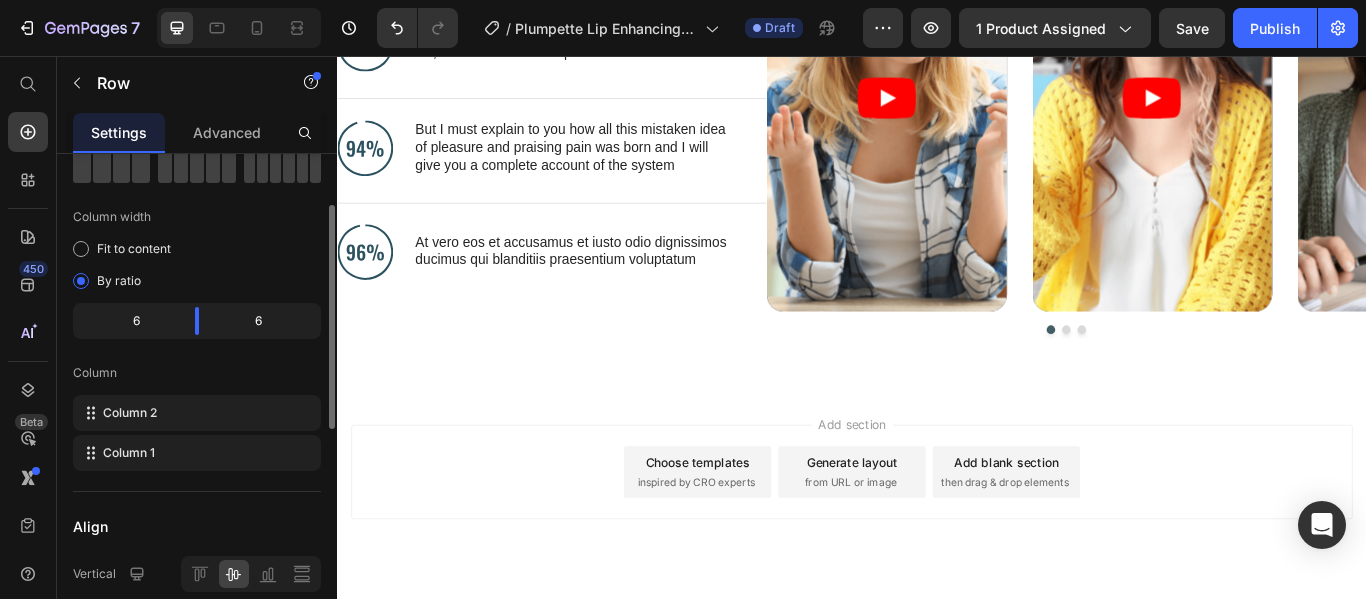 scroll, scrollTop: 2100, scrollLeft: 0, axis: vertical 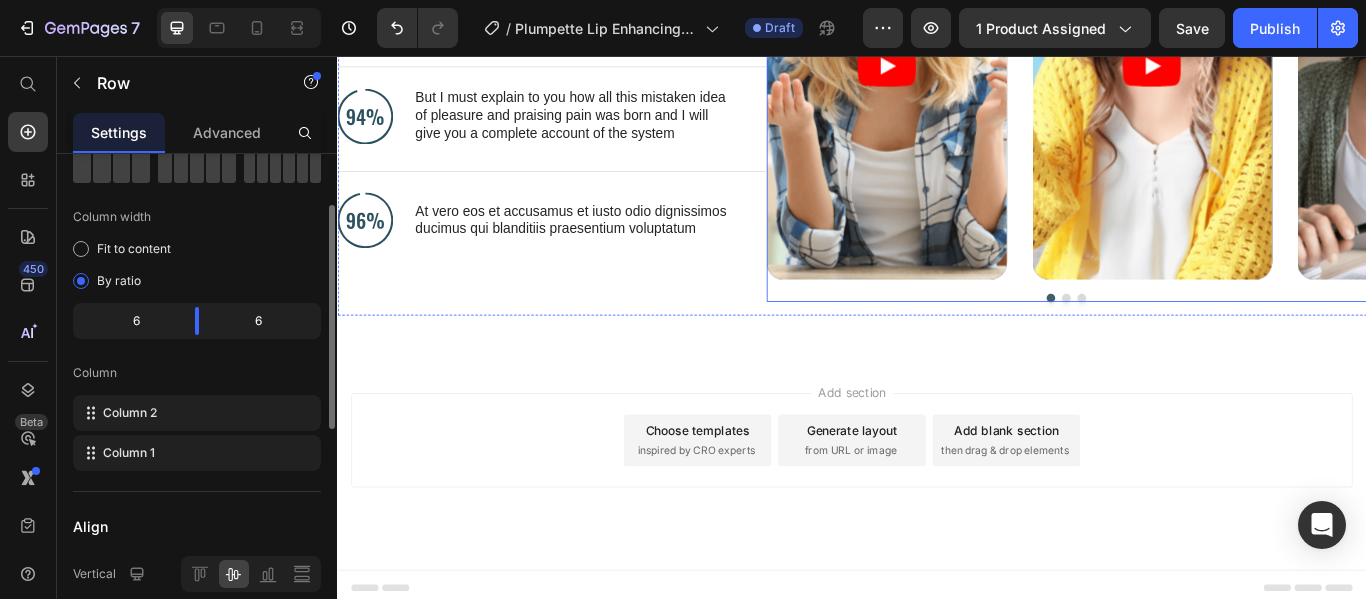 click at bounding box center [1187, 338] 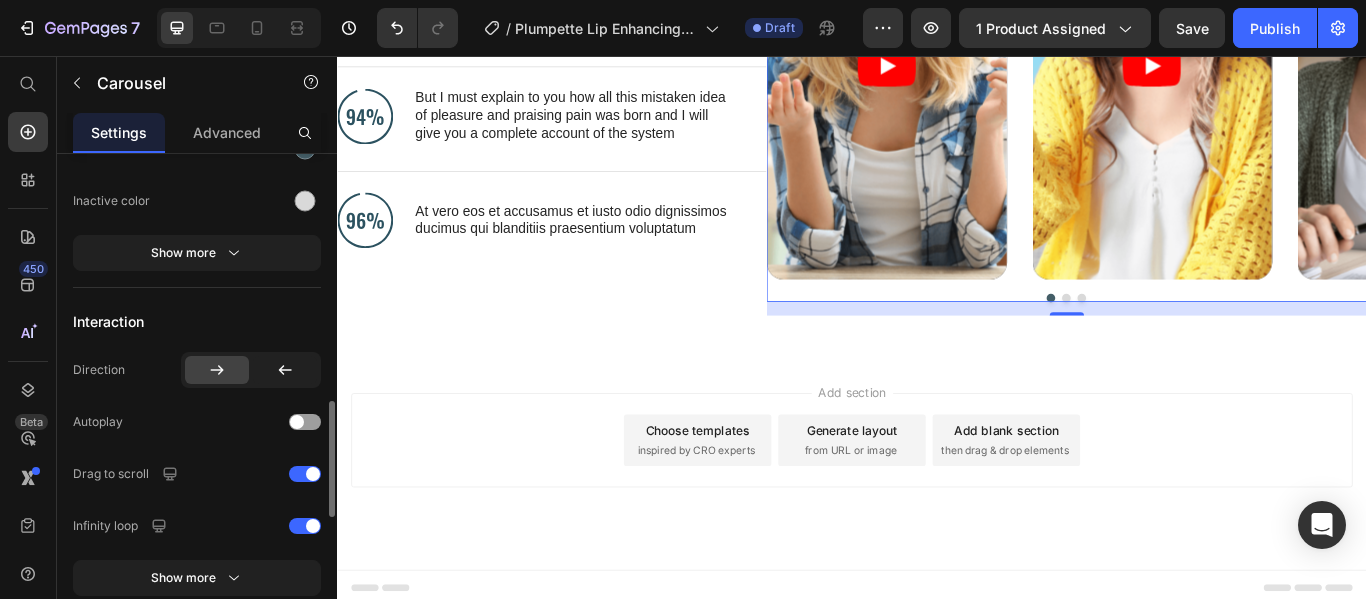 scroll, scrollTop: 978, scrollLeft: 0, axis: vertical 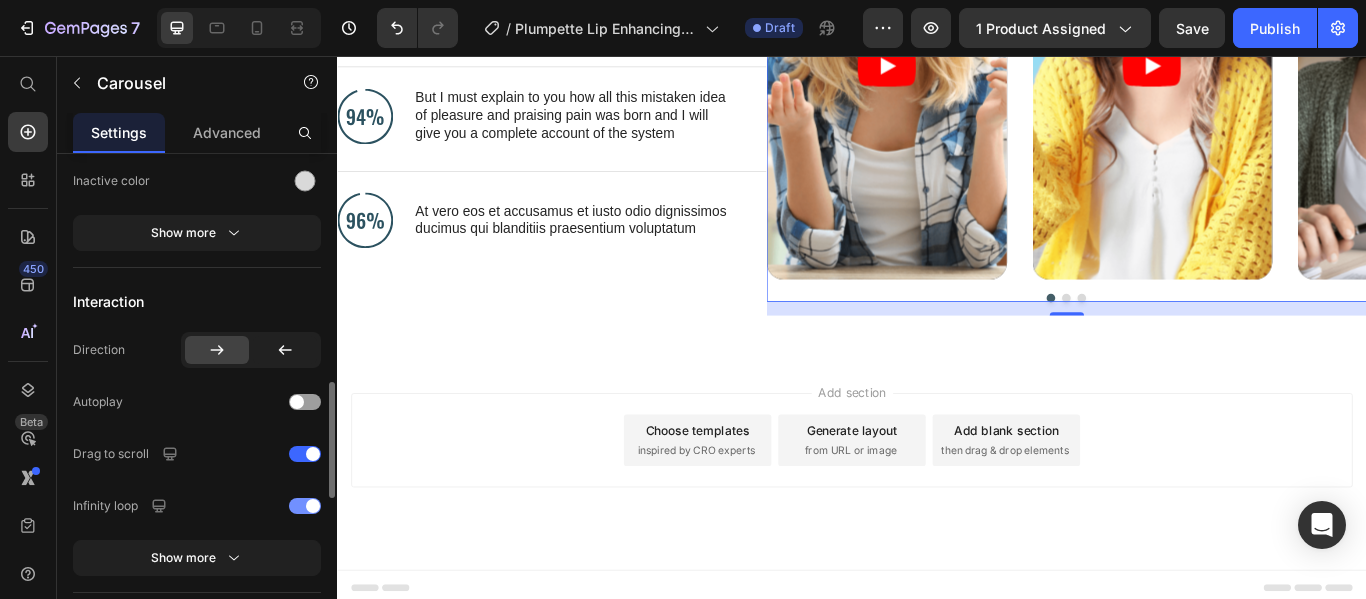 click at bounding box center [313, 506] 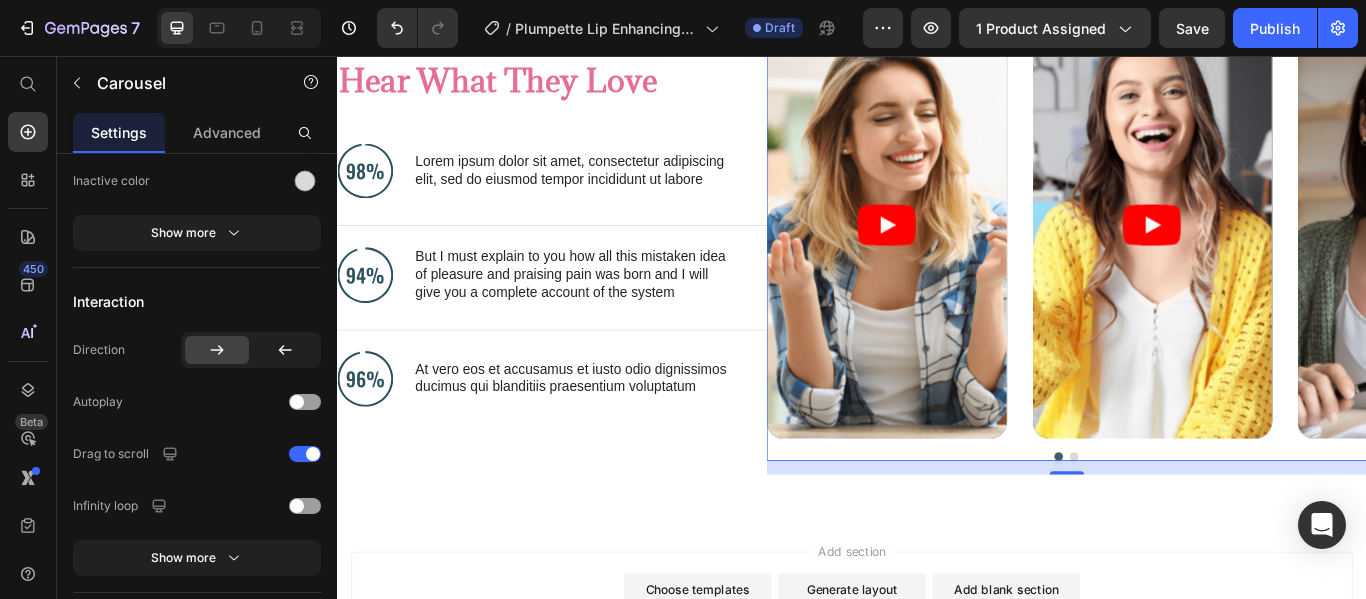 scroll, scrollTop: 1894, scrollLeft: 0, axis: vertical 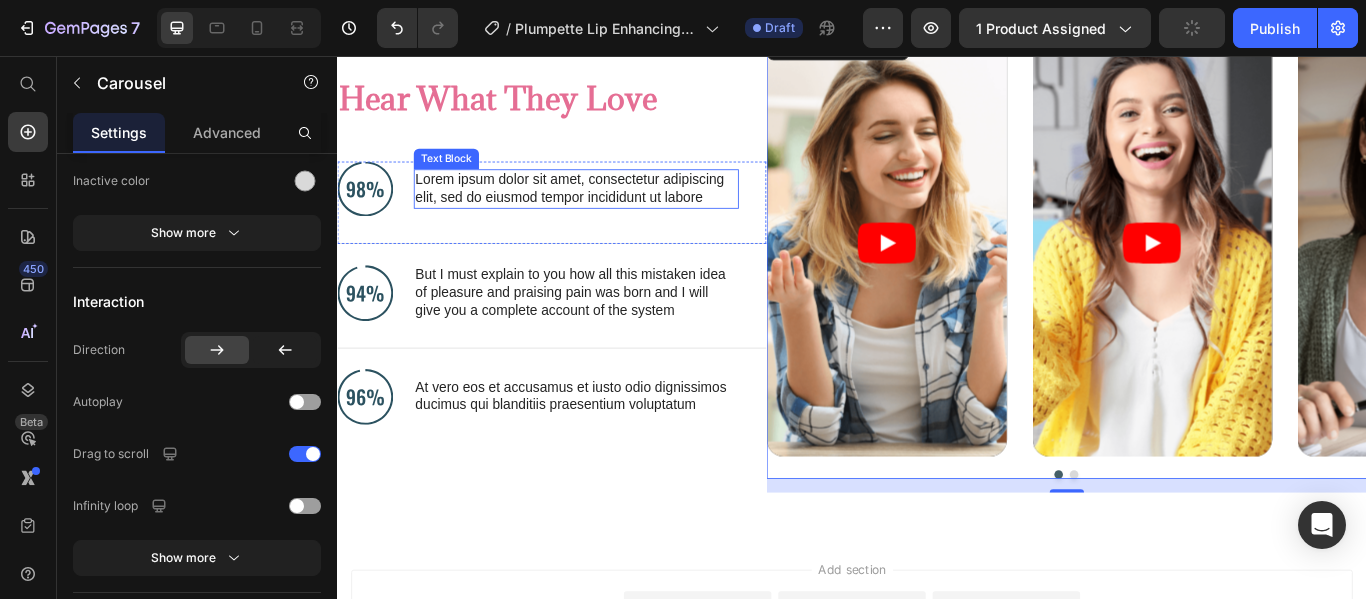 click on "Lorem ipsum dolor sit amet, consectetur adipiscing elit, sed do eiusmod tempor incididunt ut labore" at bounding box center [615, 211] 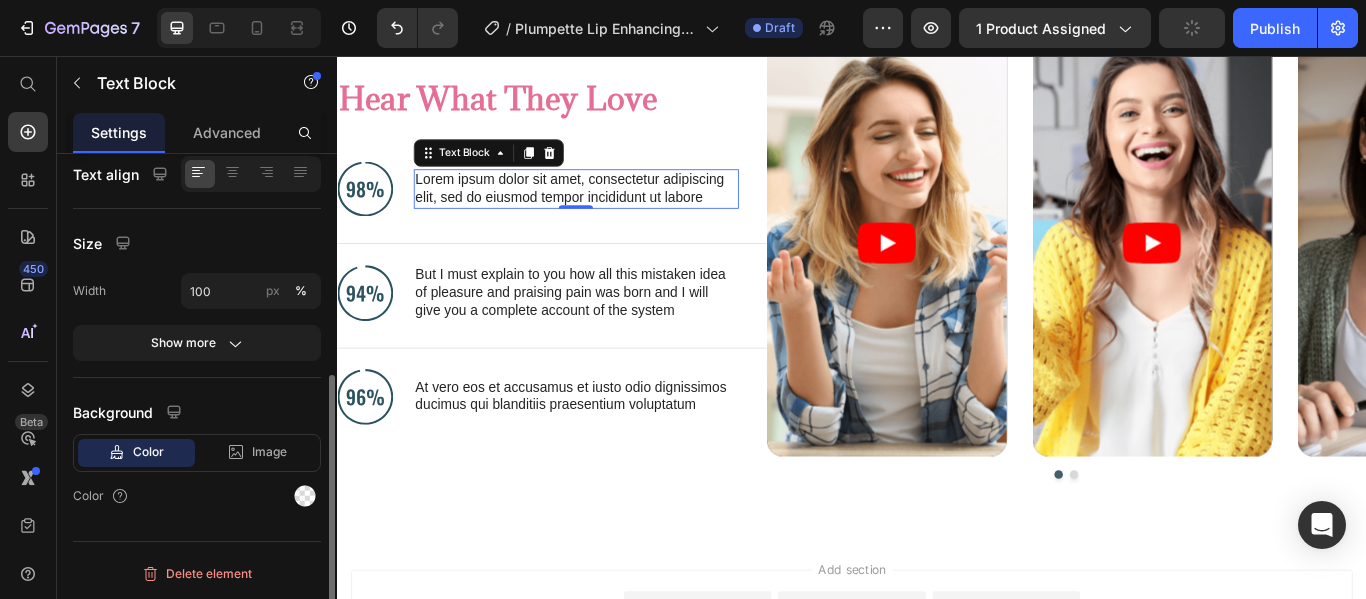 scroll, scrollTop: 0, scrollLeft: 0, axis: both 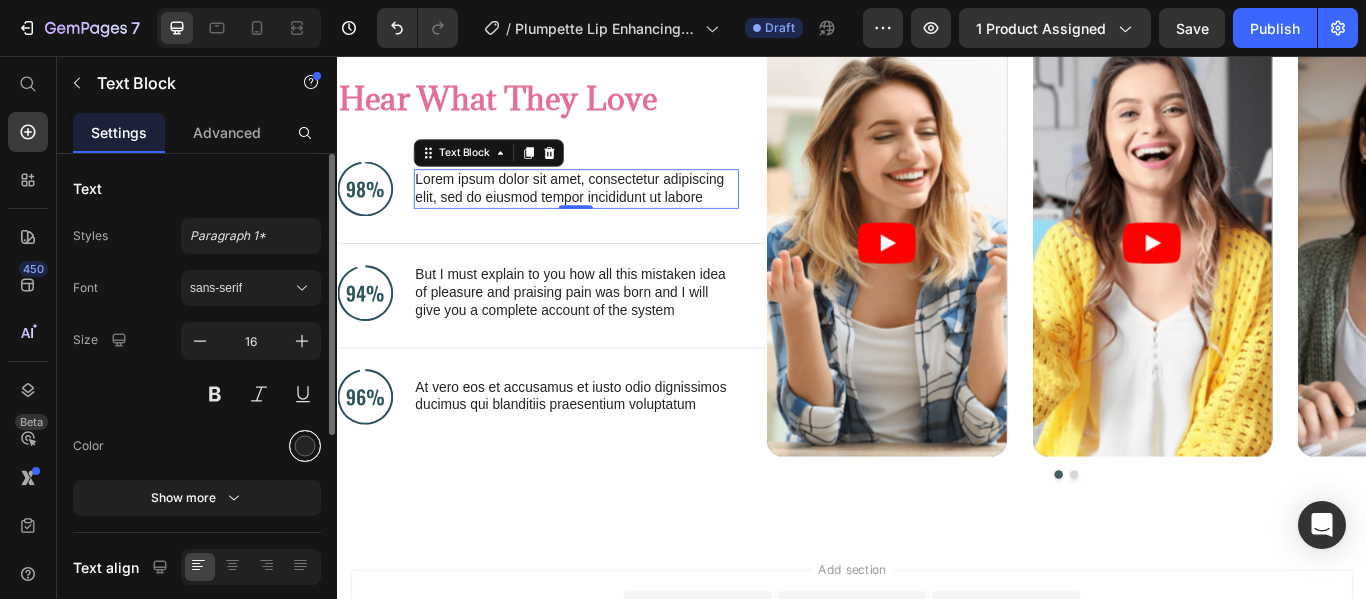 click at bounding box center [305, 446] 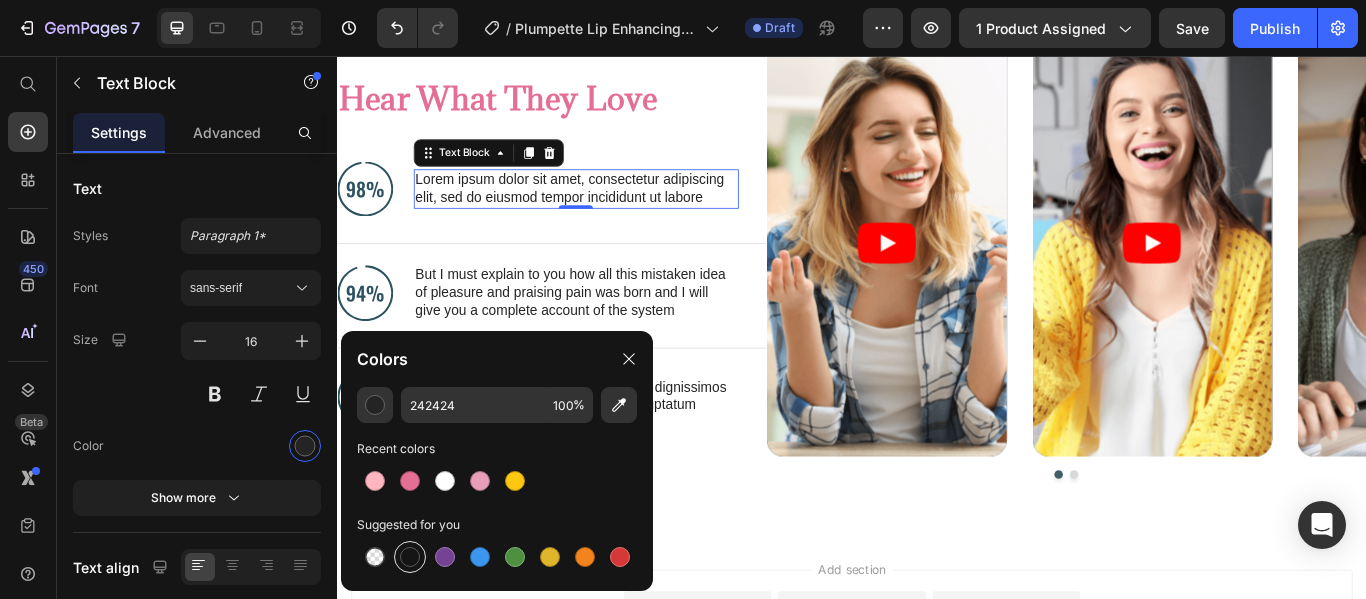 click at bounding box center (410, 557) 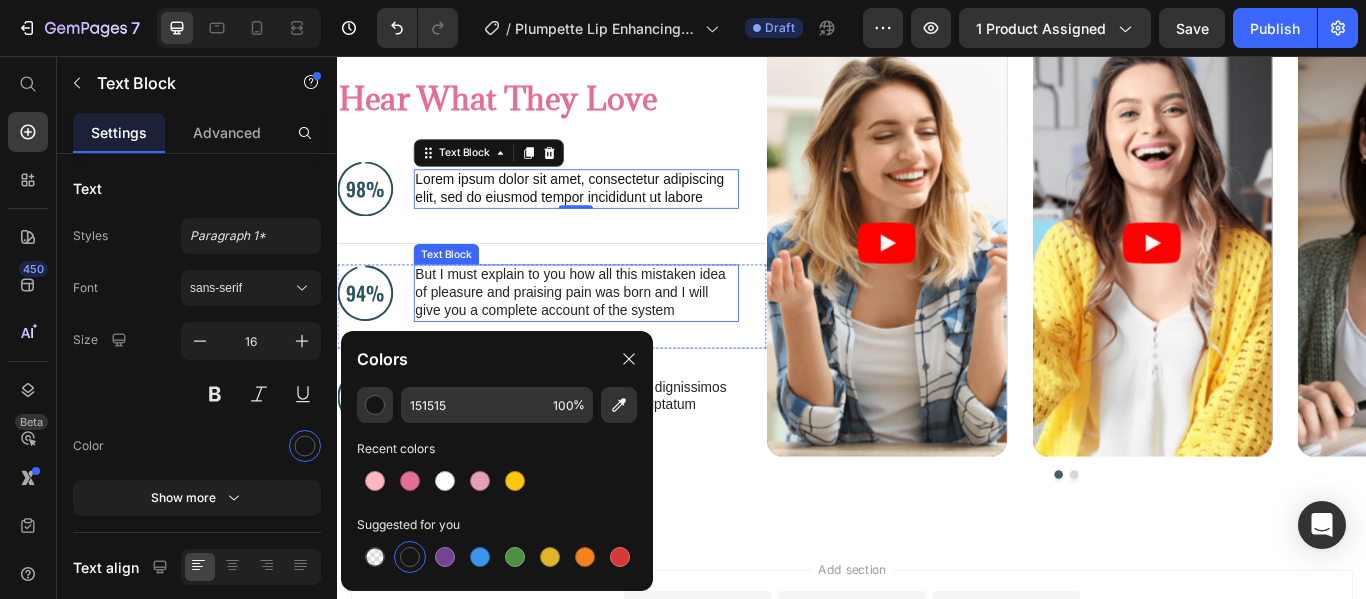 click on "But I must explain to you how all this mistaken idea of pleasure and praising pain was born and I will give you a complete account of the system" at bounding box center [615, 332] 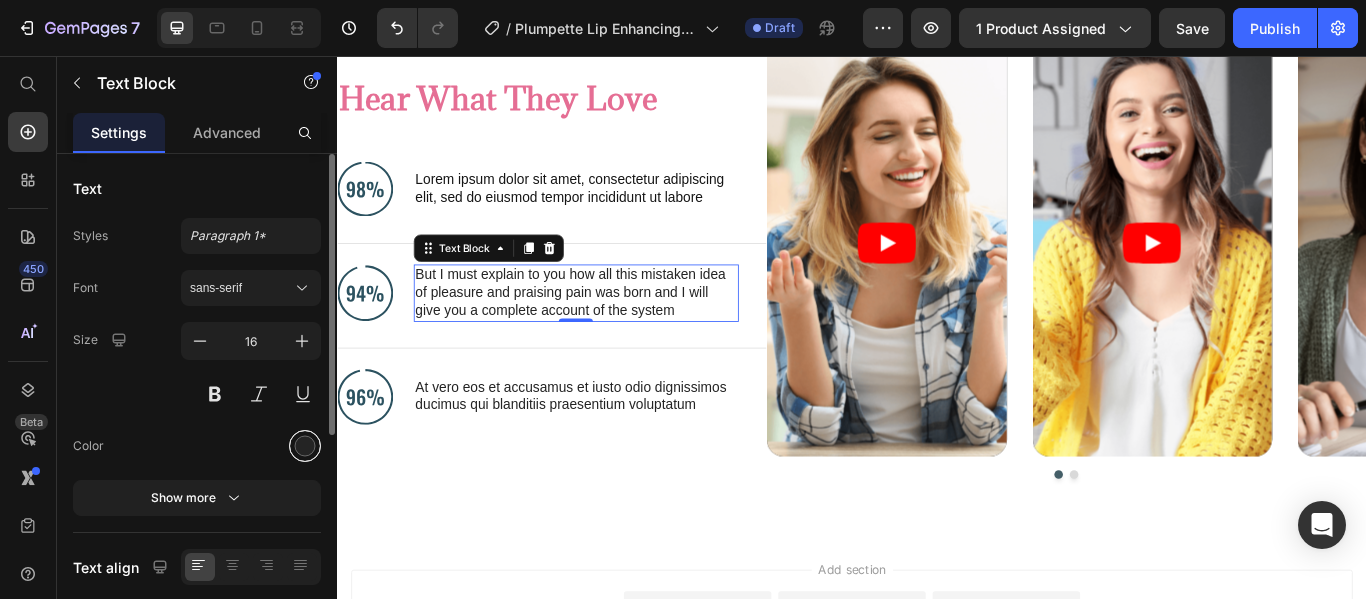 click at bounding box center (305, 446) 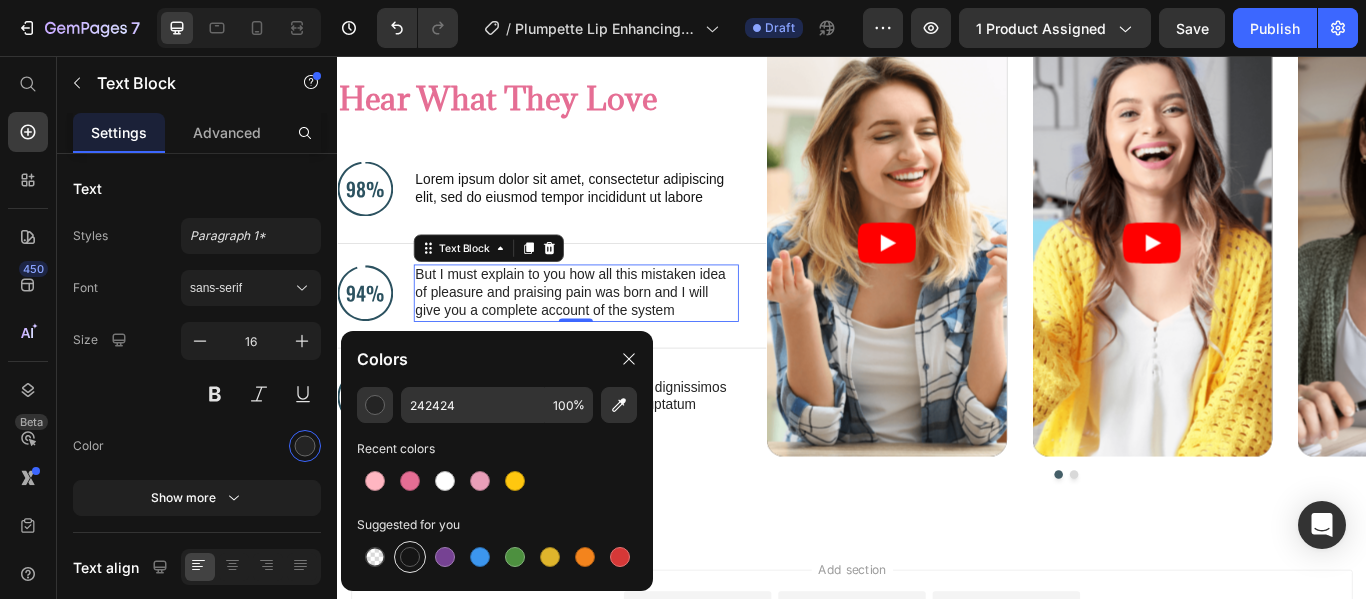 click at bounding box center (410, 557) 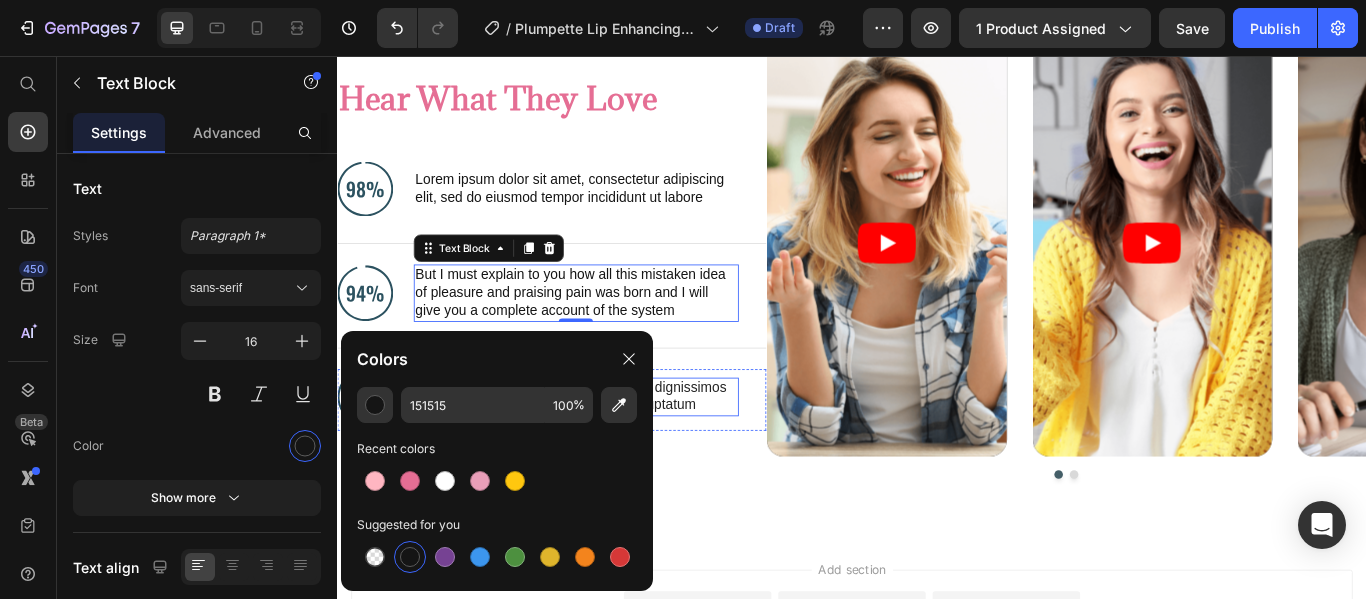 click on "At vero eos et accusamus et iusto odio dignissimos ducimus qui blanditiis praesentium voluptatum" at bounding box center [615, 454] 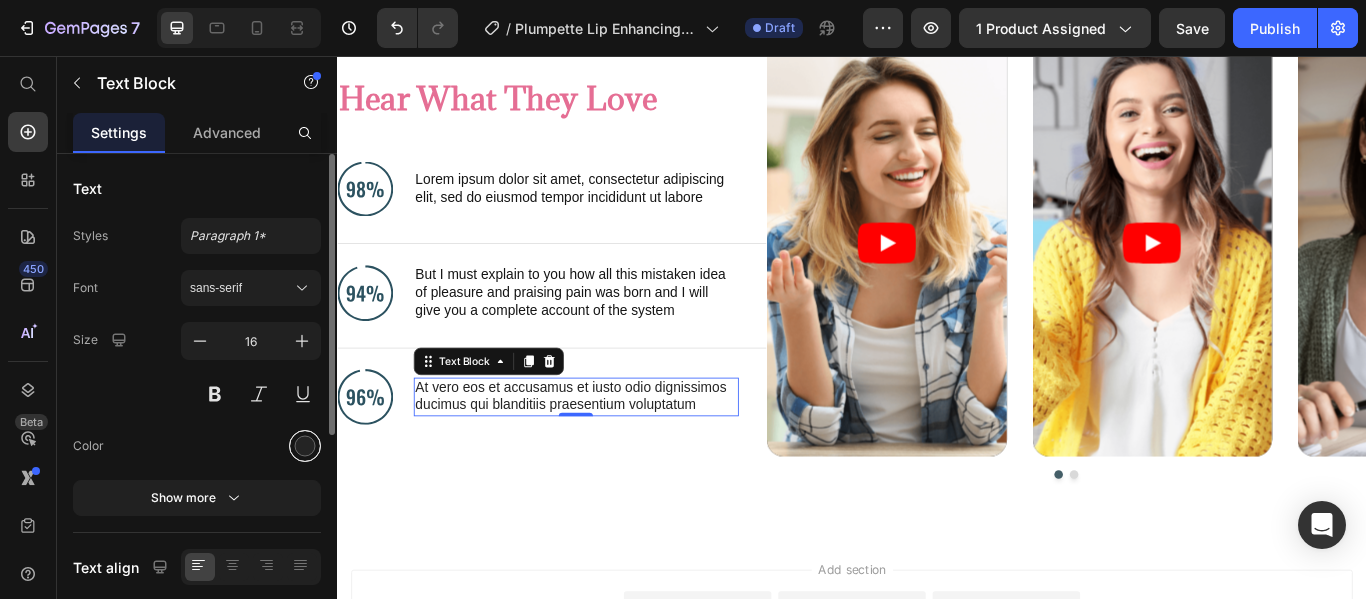 click at bounding box center (305, 446) 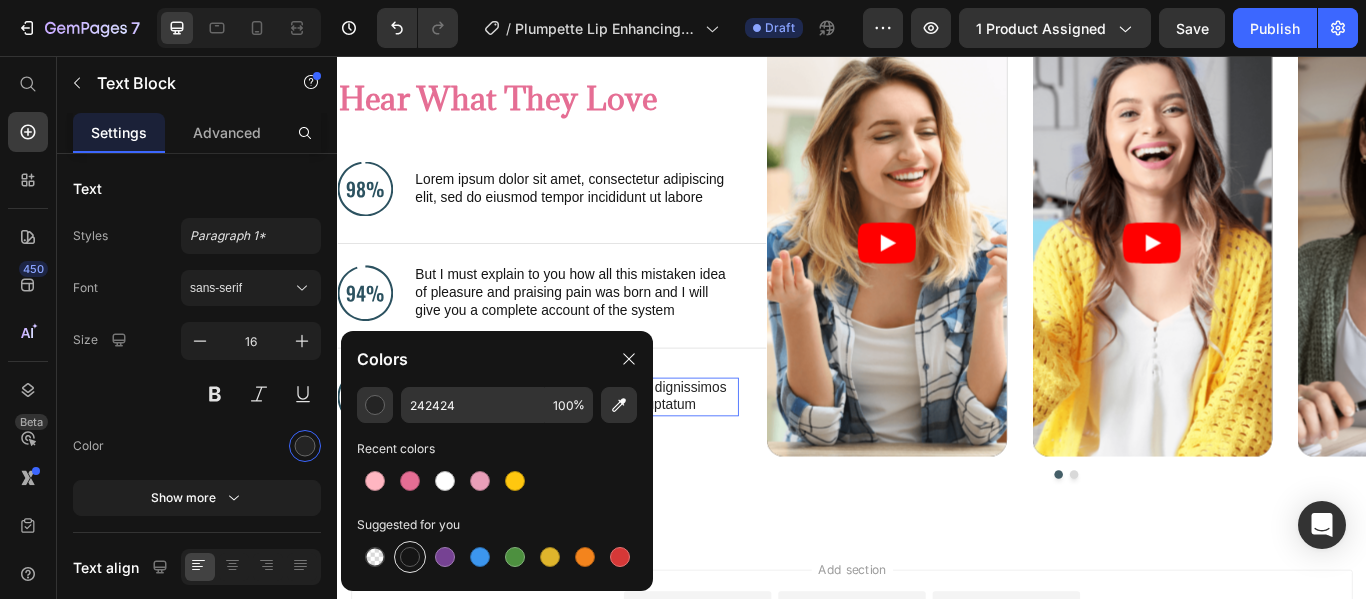 click at bounding box center [410, 557] 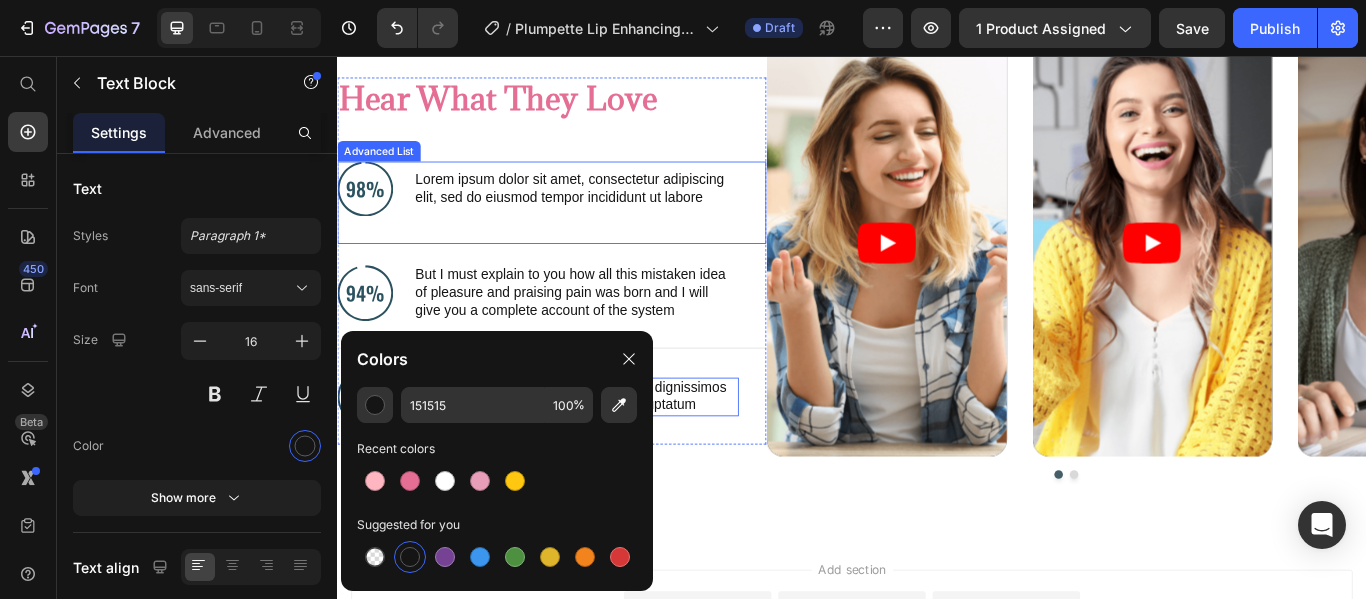 click on "Image Lorem ipsum dolor sit amet, consectetur adipiscing elit, sed do eiusmod tempor incididunt ut labore Text Block" at bounding box center [587, 227] 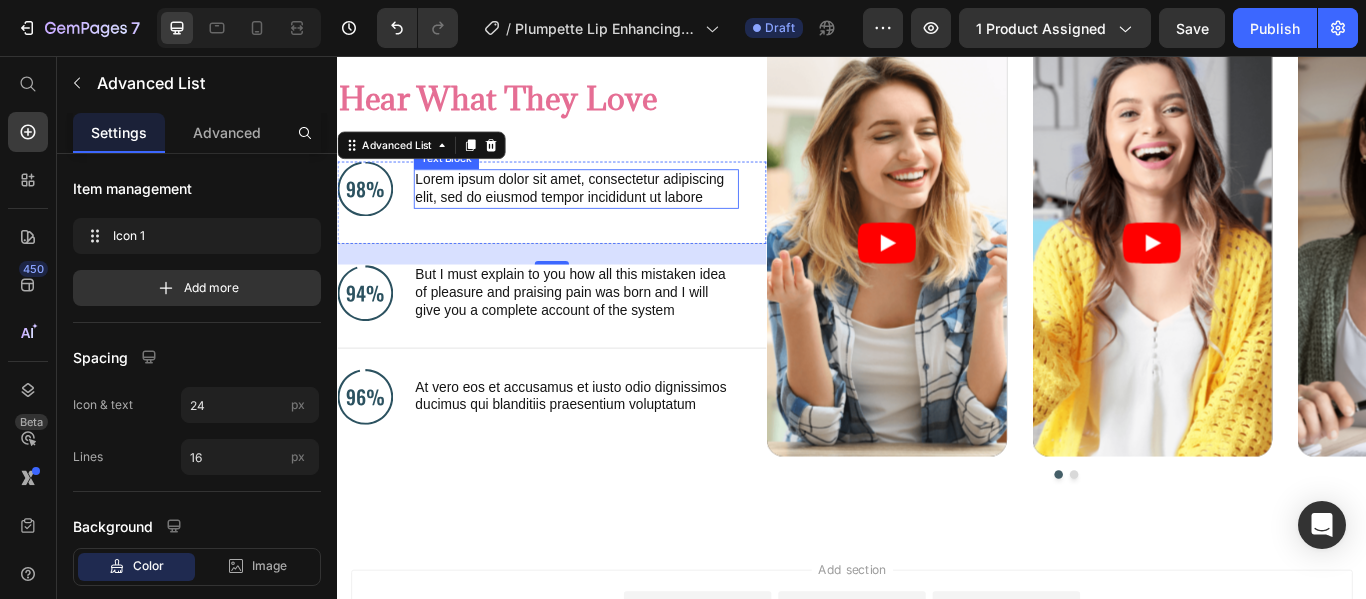 click on "Lorem ipsum dolor sit amet, consectetur adipiscing elit, sed do eiusmod tempor incididunt ut labore" at bounding box center [615, 211] 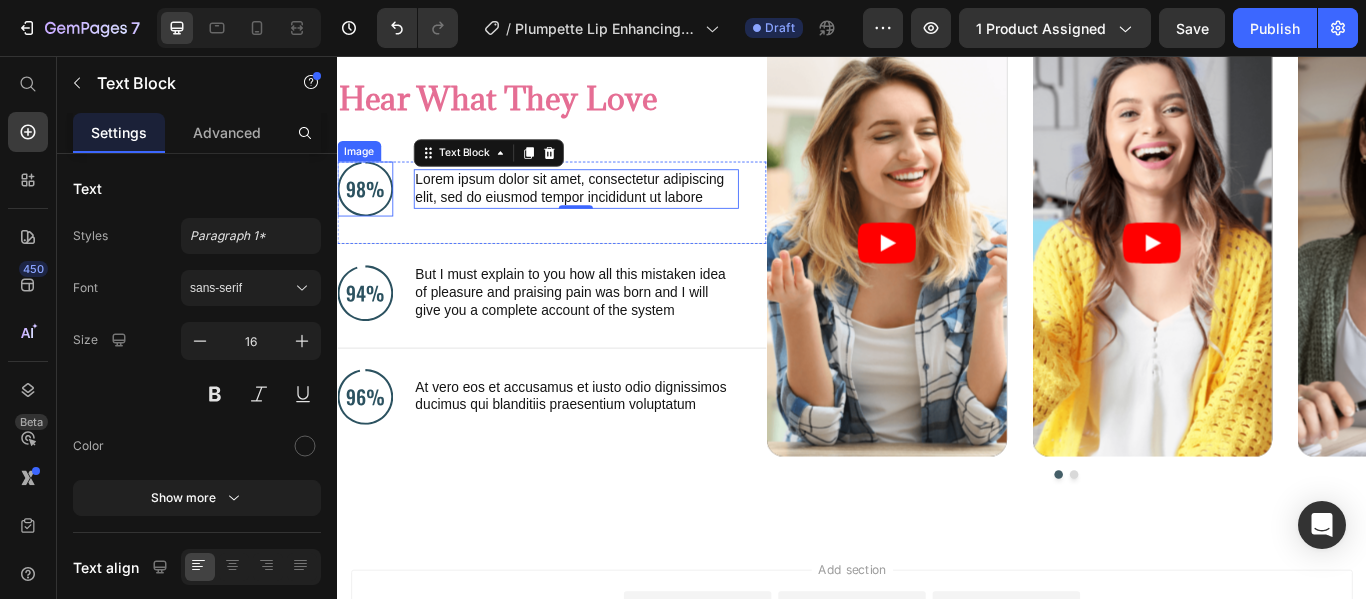 click at bounding box center [369, 211] 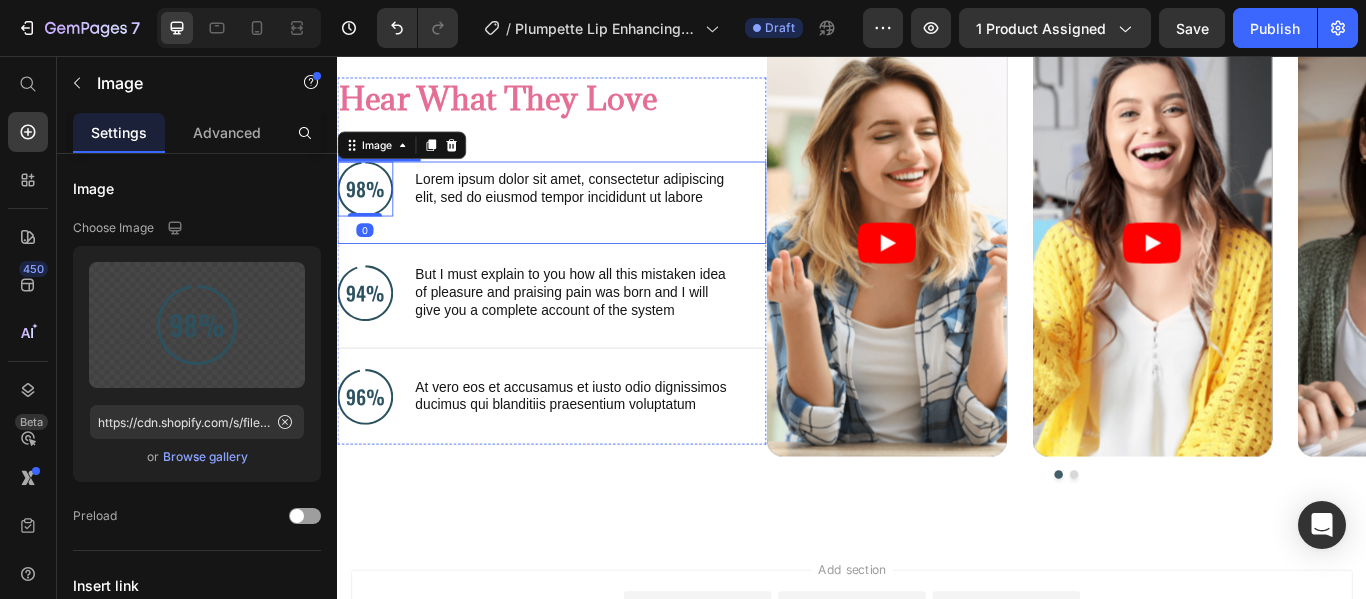 click on "Image   0 Lorem ipsum dolor sit amet, consectetur adipiscing elit, sed do eiusmod tempor incididunt ut labore Text Block" at bounding box center (571, 211) 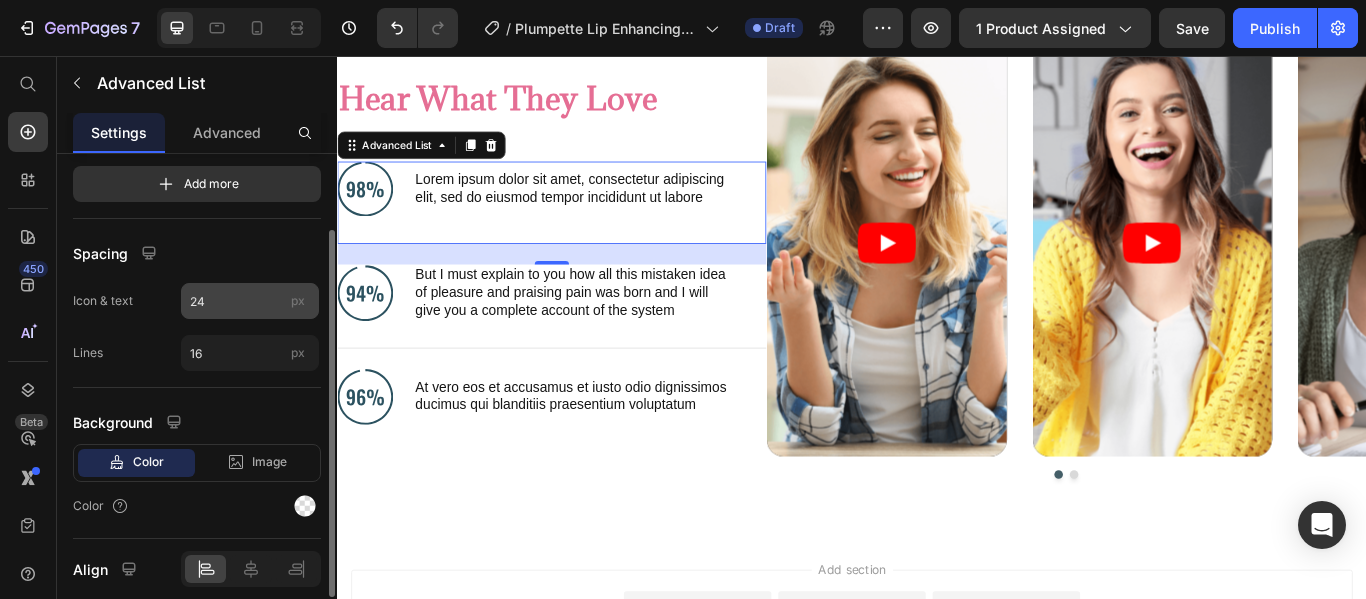 scroll, scrollTop: 0, scrollLeft: 0, axis: both 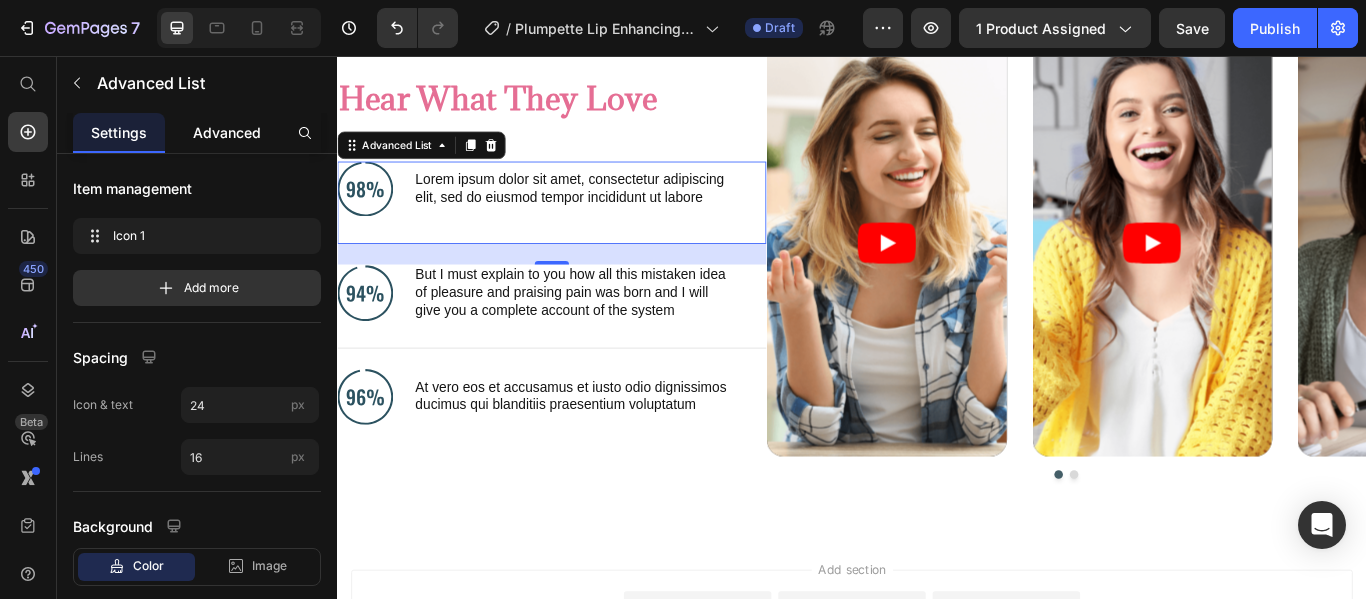 click on "Advanced" at bounding box center [227, 132] 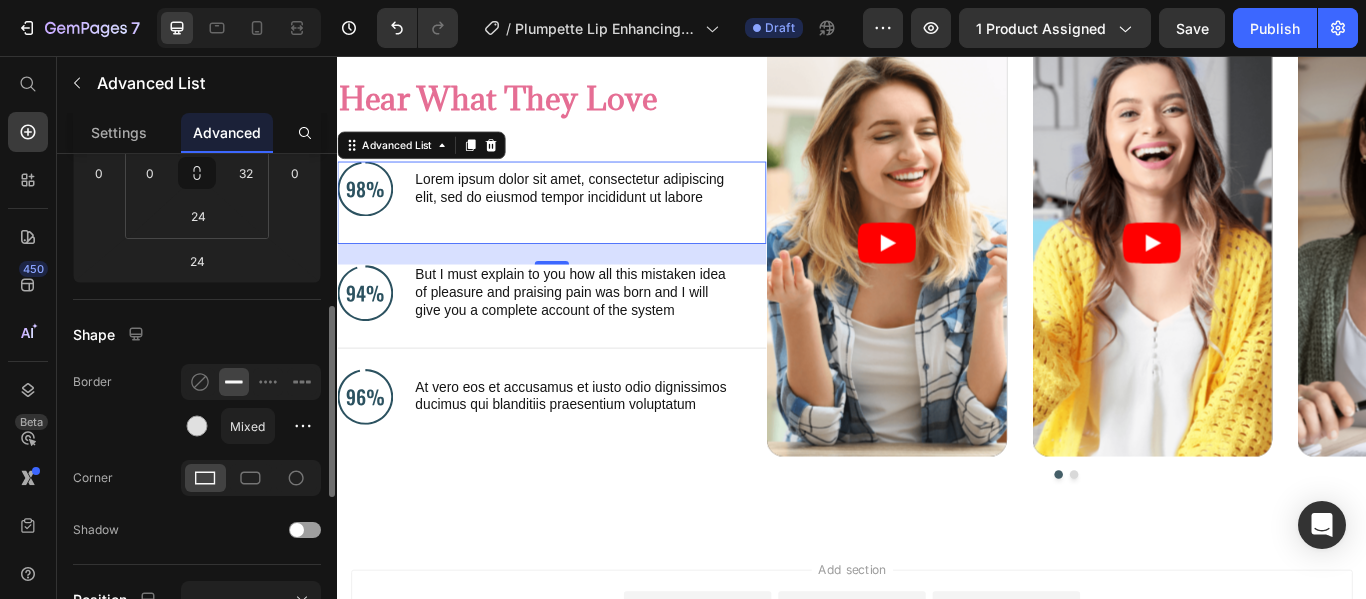 scroll, scrollTop: 375, scrollLeft: 0, axis: vertical 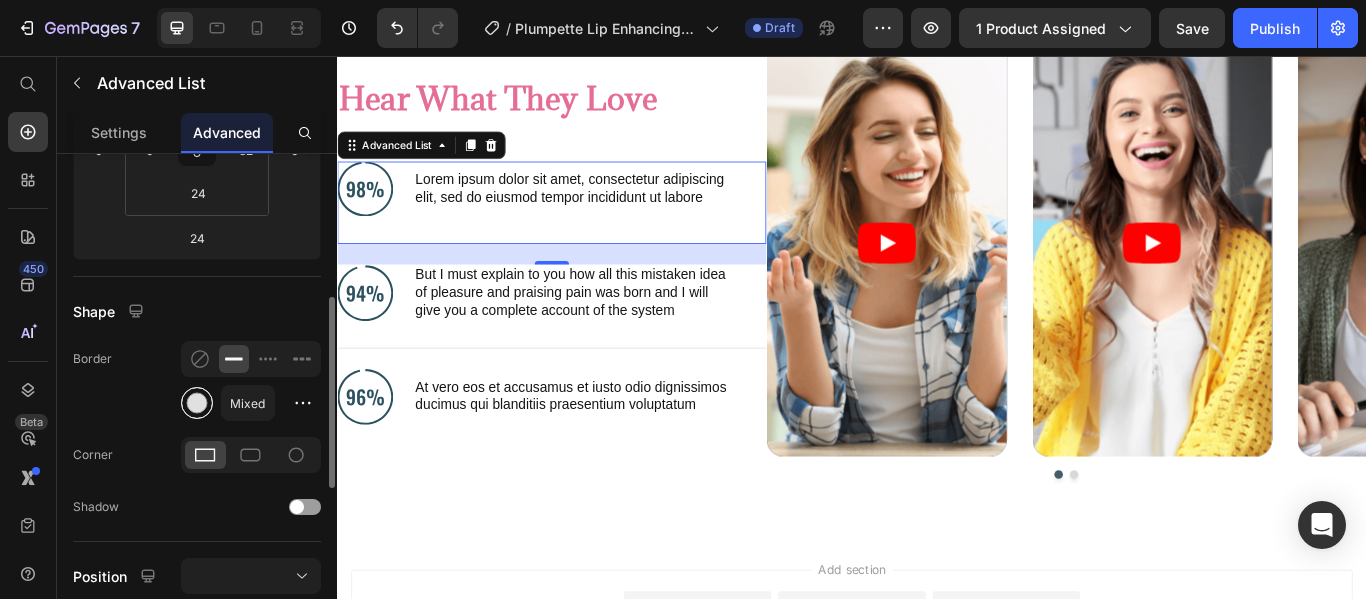 click at bounding box center (197, 403) 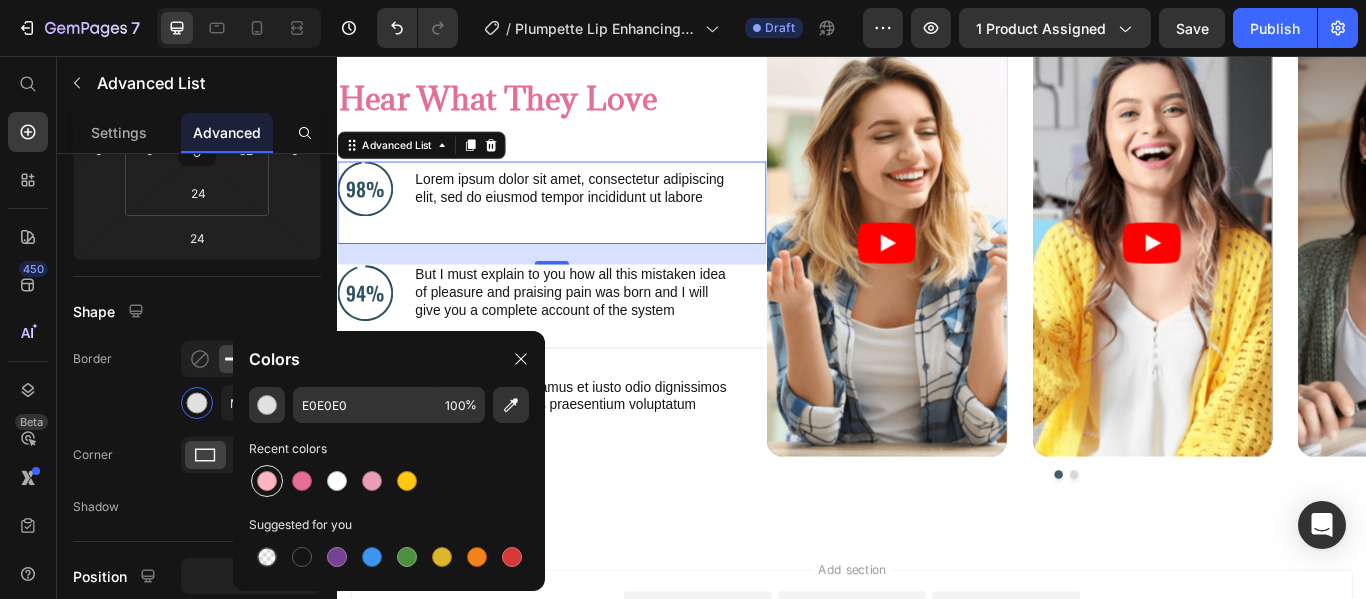 click at bounding box center [267, 481] 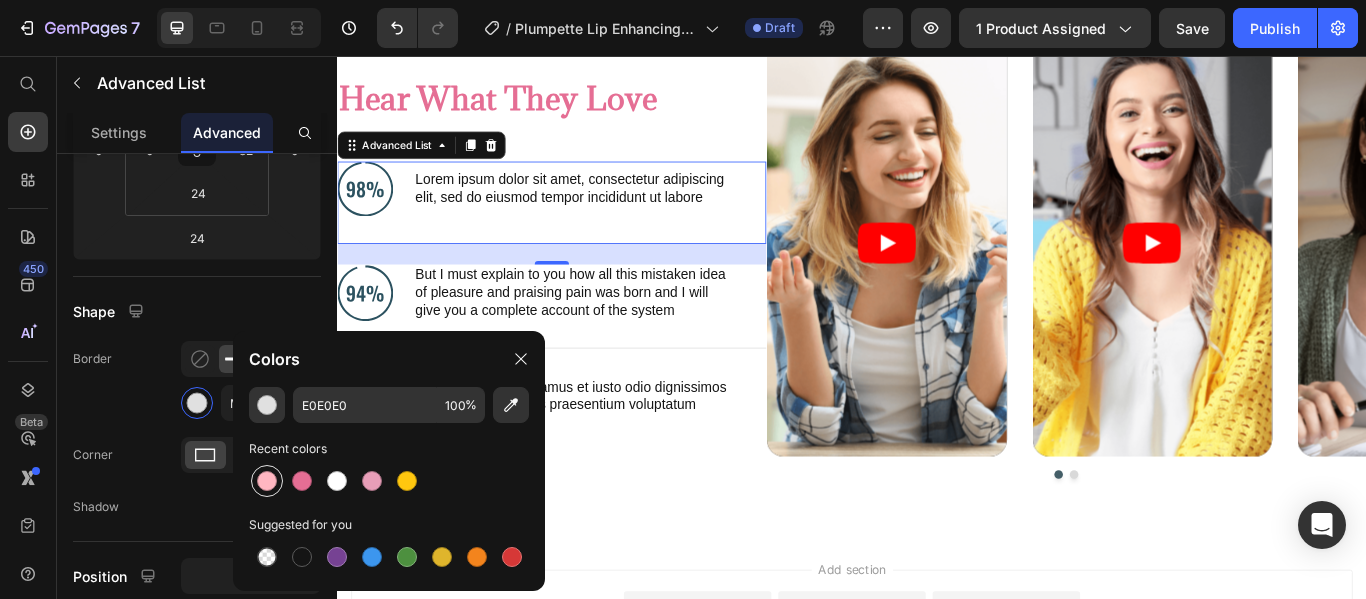 type on "FFB6C1" 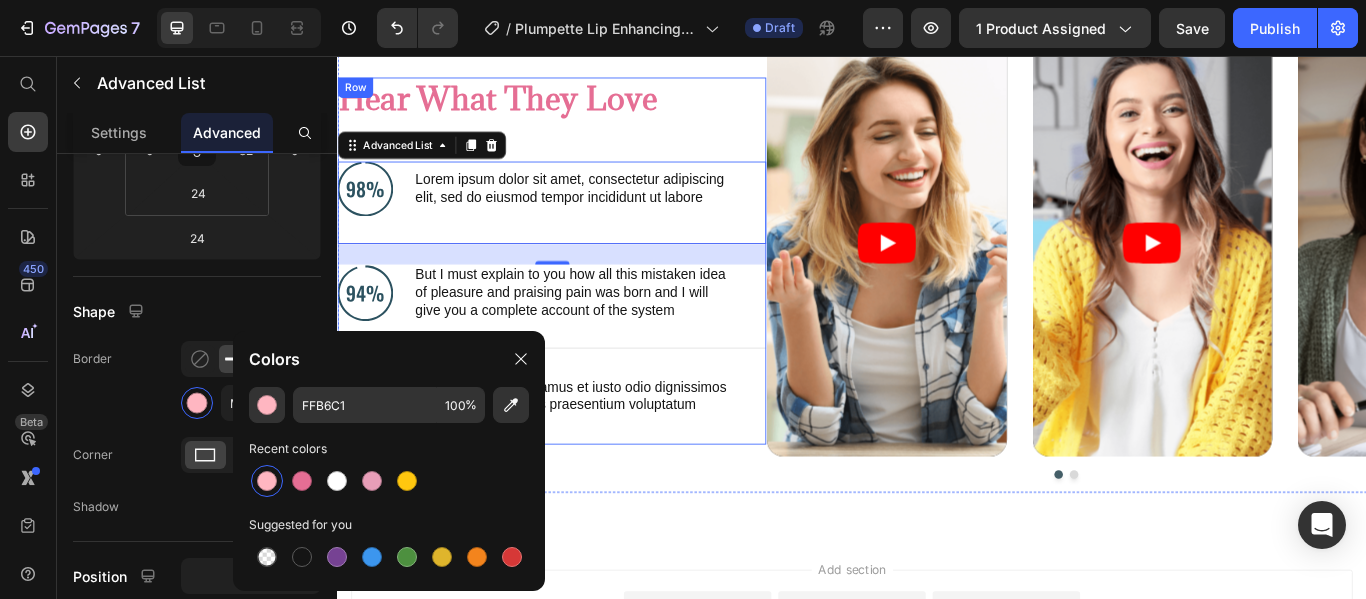 click on "Hear What They Love Heading Image Lorem ipsum dolor sit amet, consectetur adipiscing elit, sed do eiusmod tempor incididunt ut labore Text Block Advanced List   24 Image But I must explain to you how all this mistaken idea of pleasure and praising pain was born and I will give you a complete account of the system Text Block Advanced List Image At vero eos et accusamus et iusto odio dignissimos ducimus qui blanditiis praesentium voluptatum Text Block Advanced List" at bounding box center (587, 295) 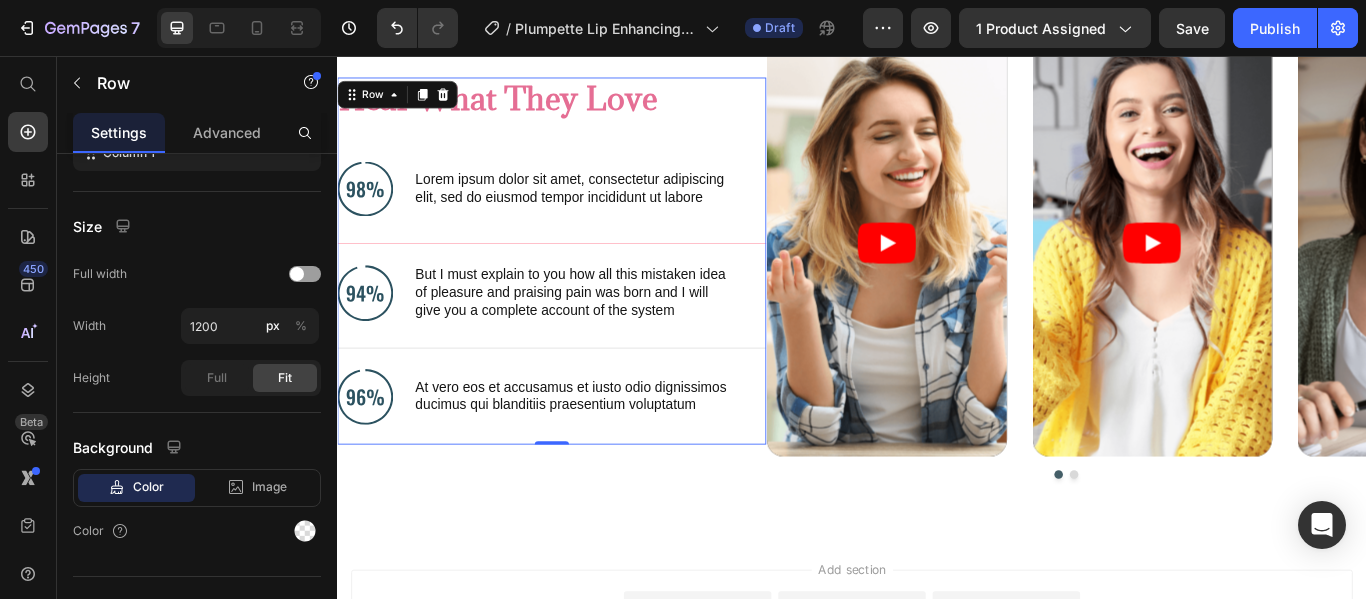 scroll, scrollTop: 0, scrollLeft: 0, axis: both 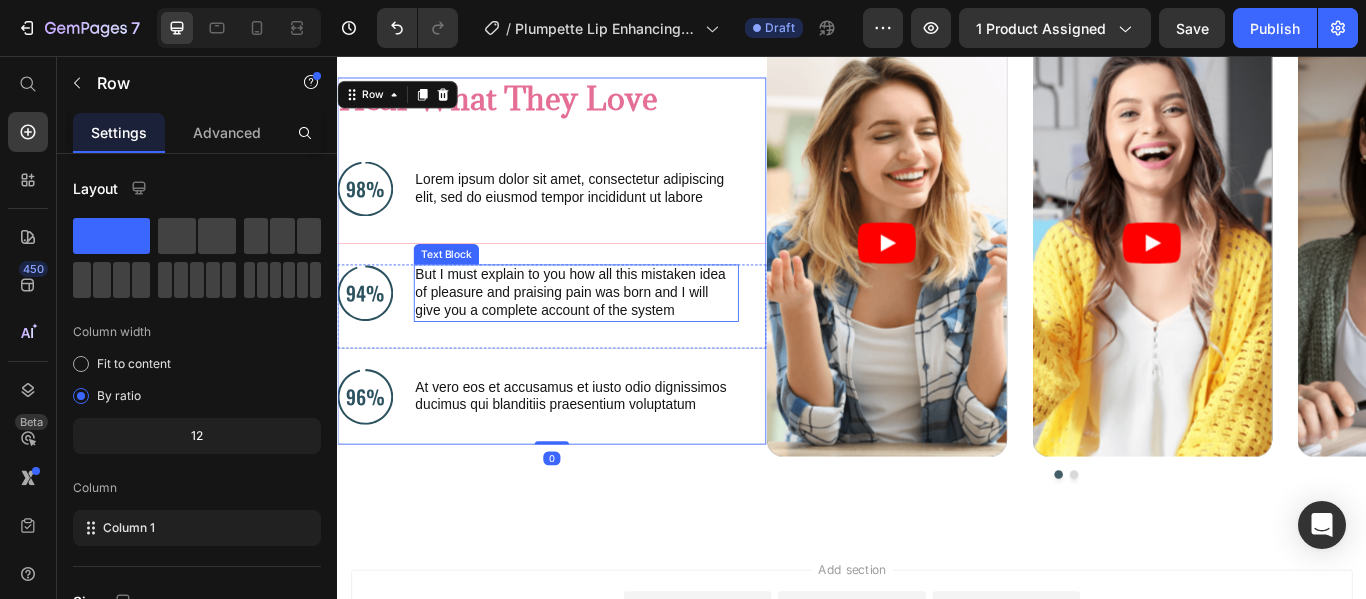 click on "But I must explain to you how all this mistaken idea of pleasure and praising pain was born and I will give you a complete account of the system" at bounding box center (615, 332) 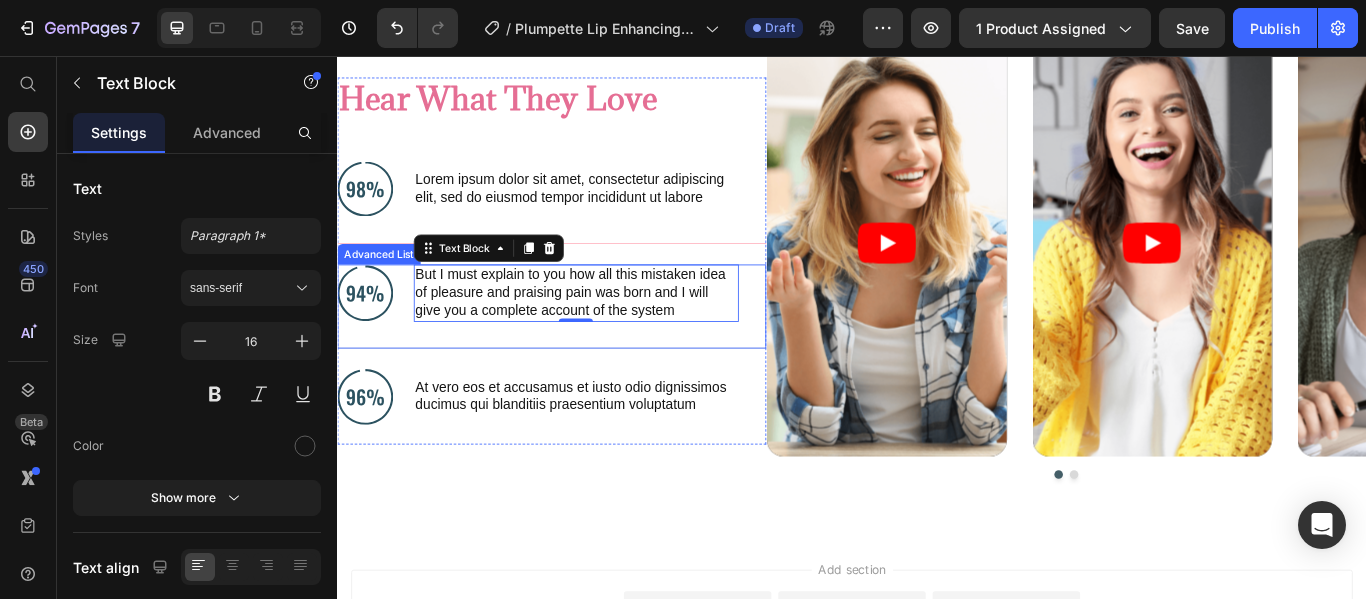 click on "Image But I must explain to you how all this mistaken idea of pleasure and praising pain was born and I will give you a complete account of the system Text Block   0" at bounding box center (587, 348) 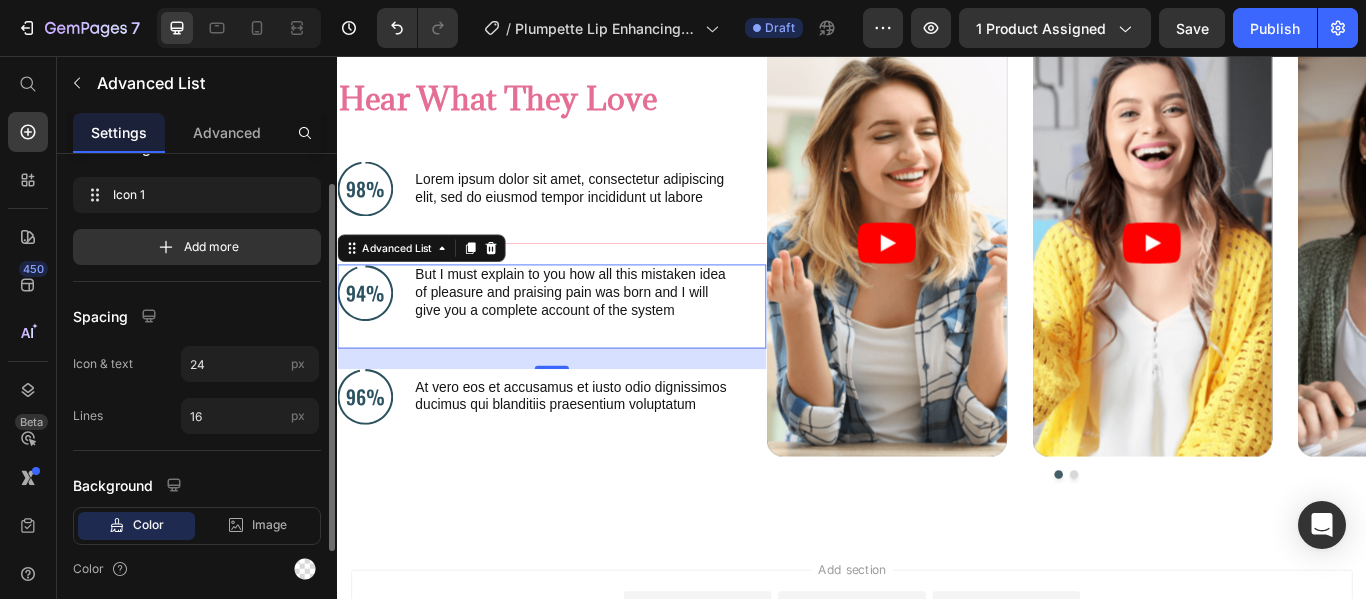 scroll, scrollTop: 183, scrollLeft: 0, axis: vertical 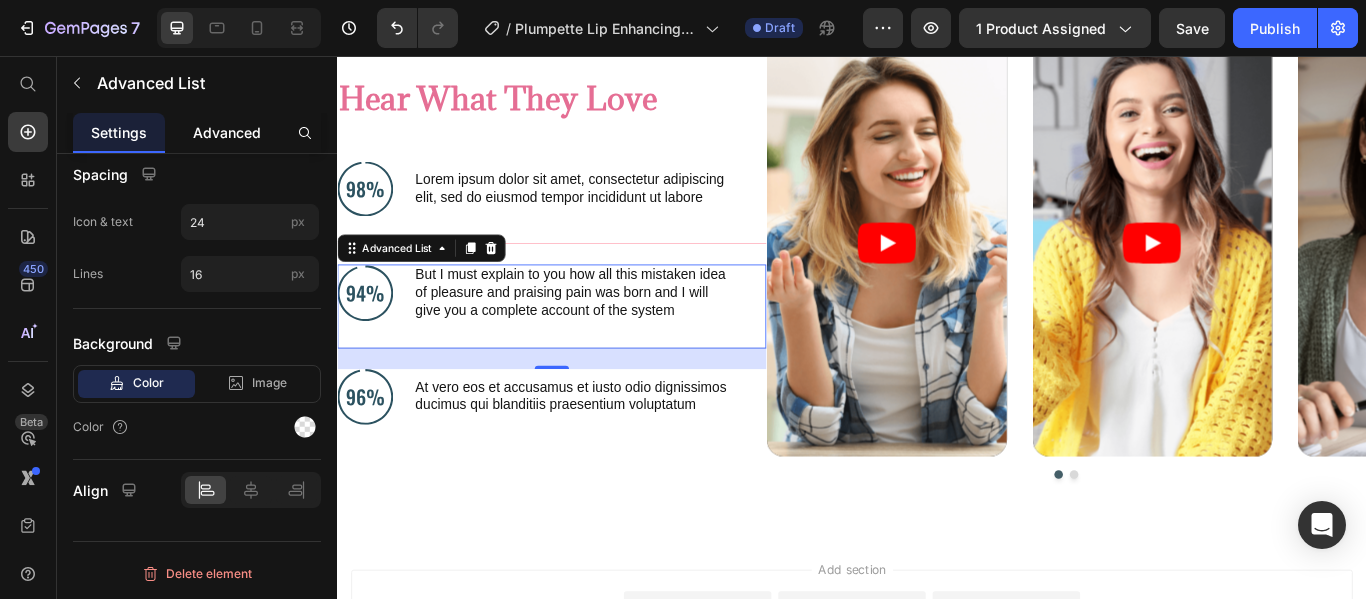 click on "Advanced" 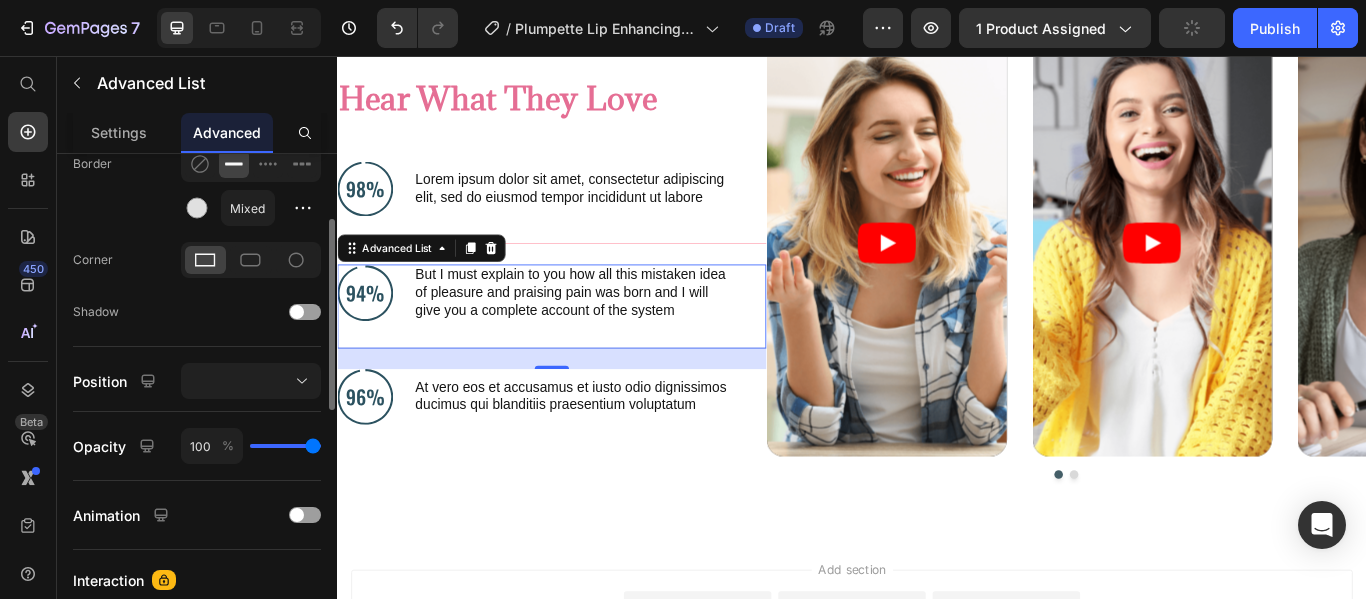scroll, scrollTop: 459, scrollLeft: 0, axis: vertical 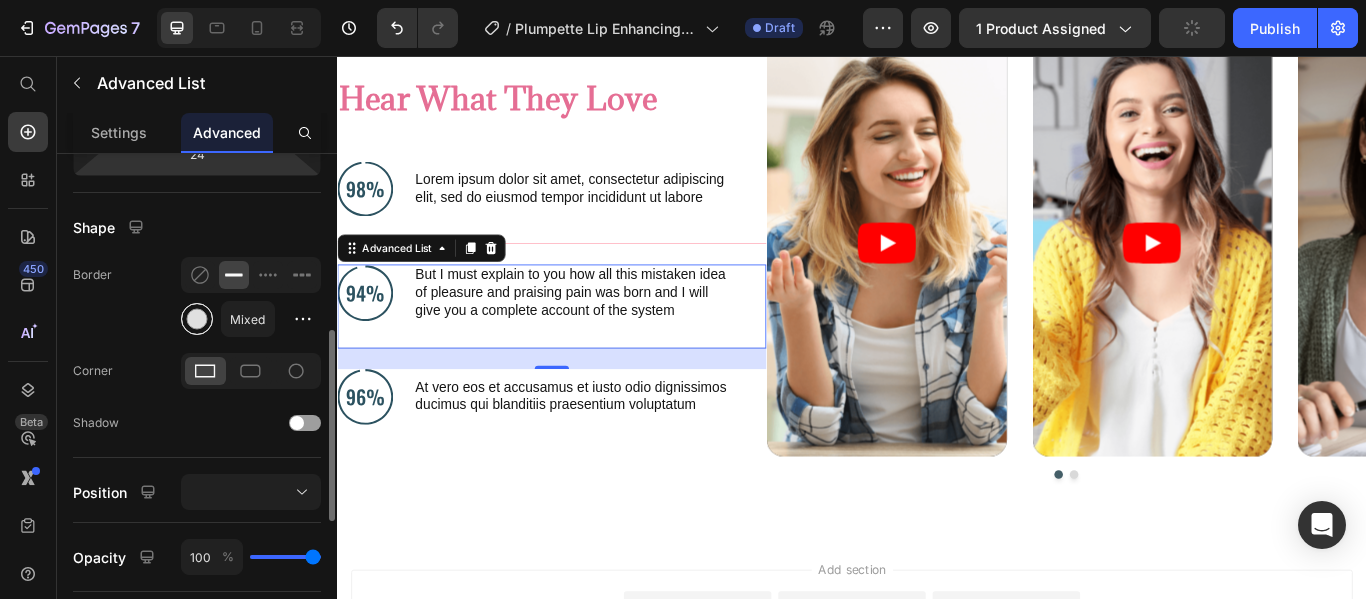 click at bounding box center (197, 319) 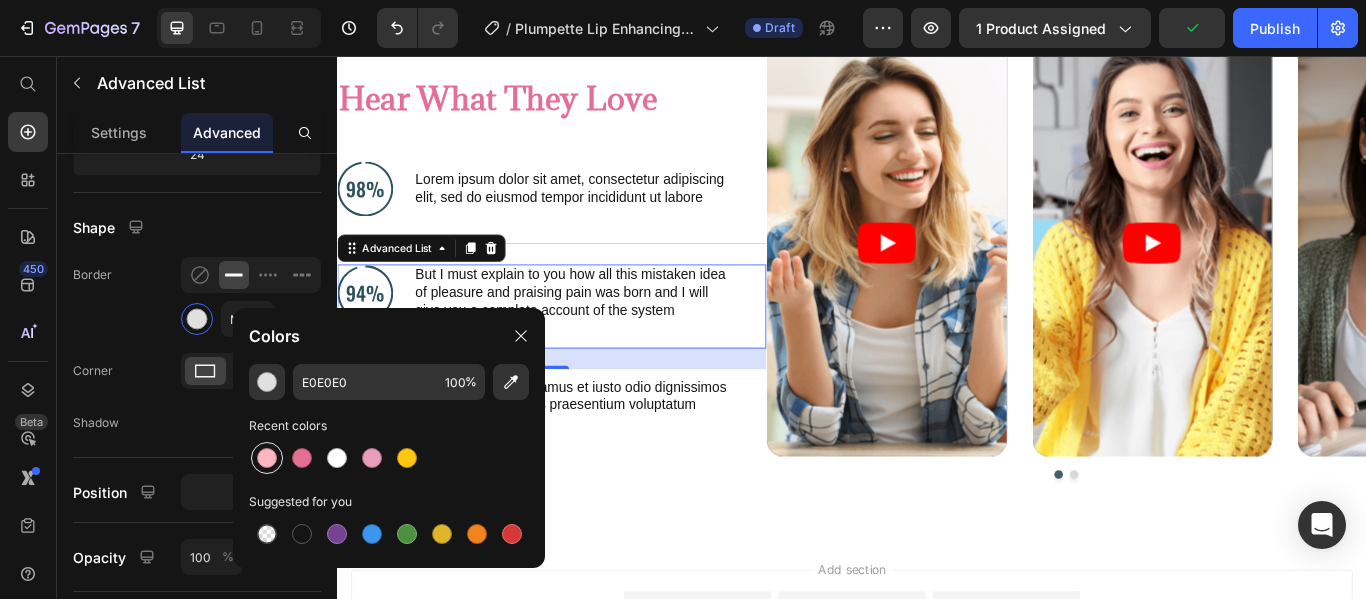 click at bounding box center [267, 458] 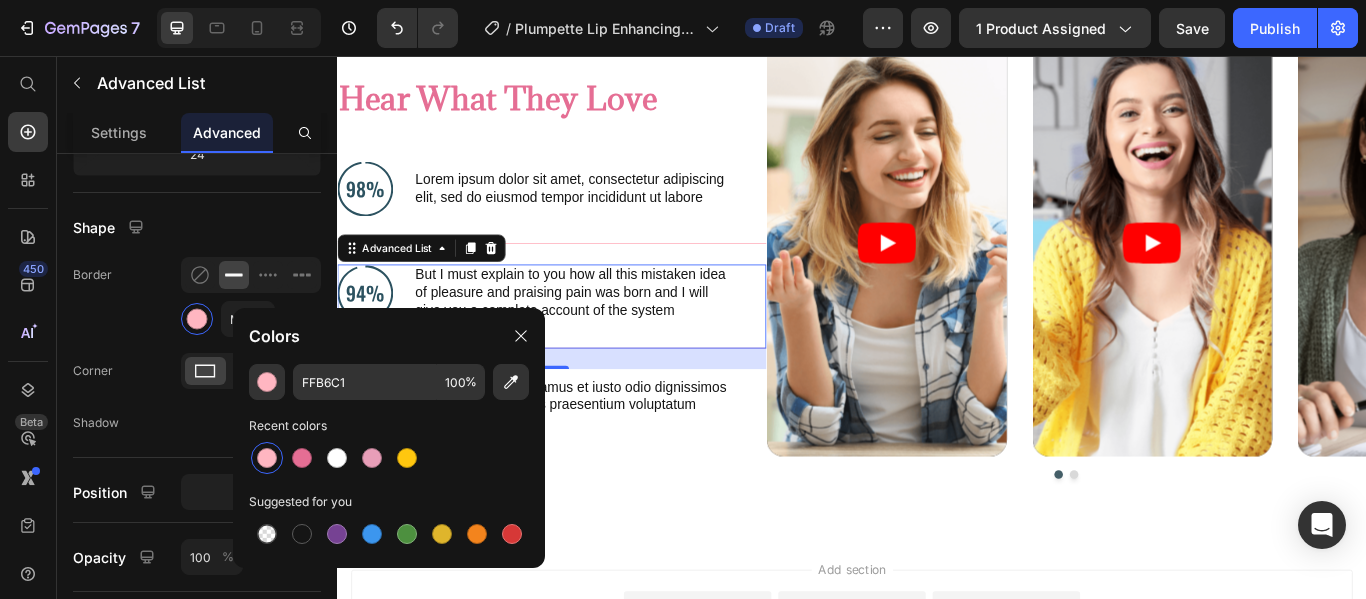 click at bounding box center [267, 458] 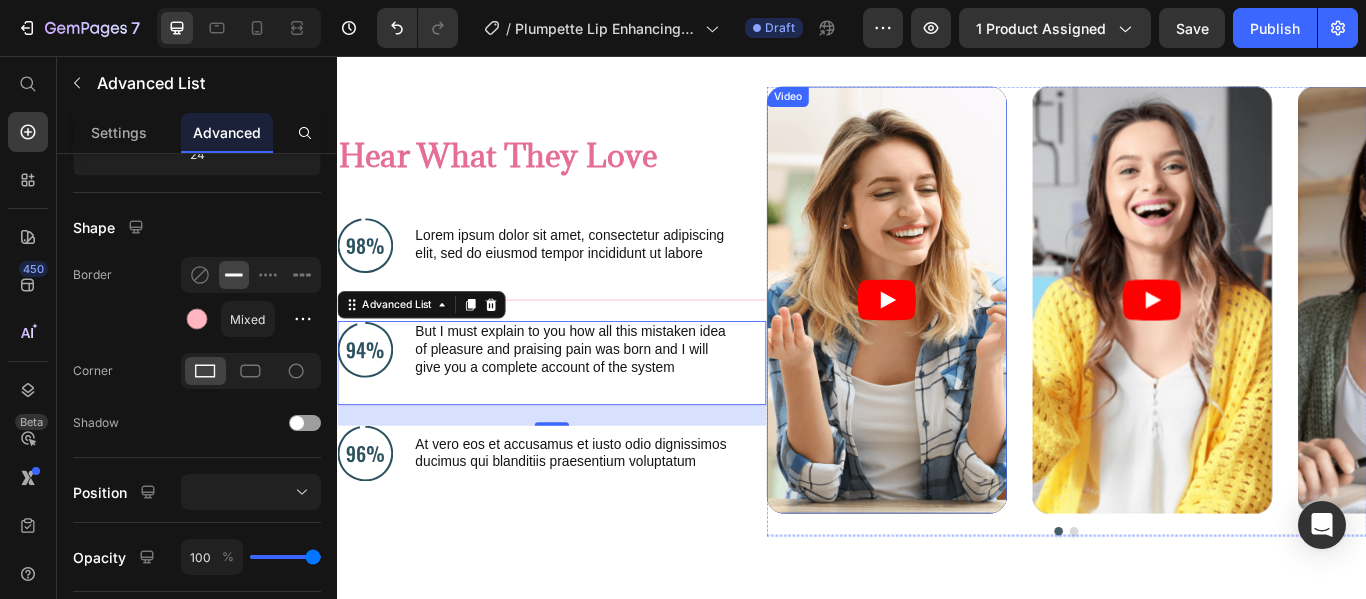 scroll, scrollTop: 1833, scrollLeft: 0, axis: vertical 